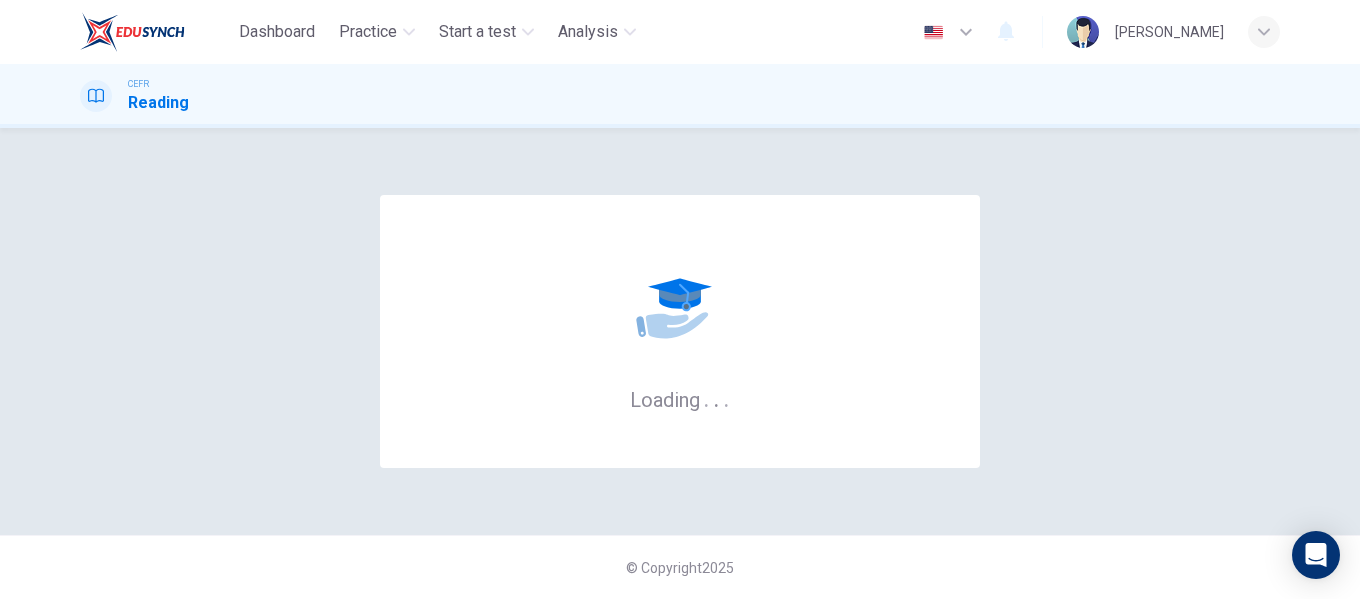 scroll, scrollTop: 0, scrollLeft: 0, axis: both 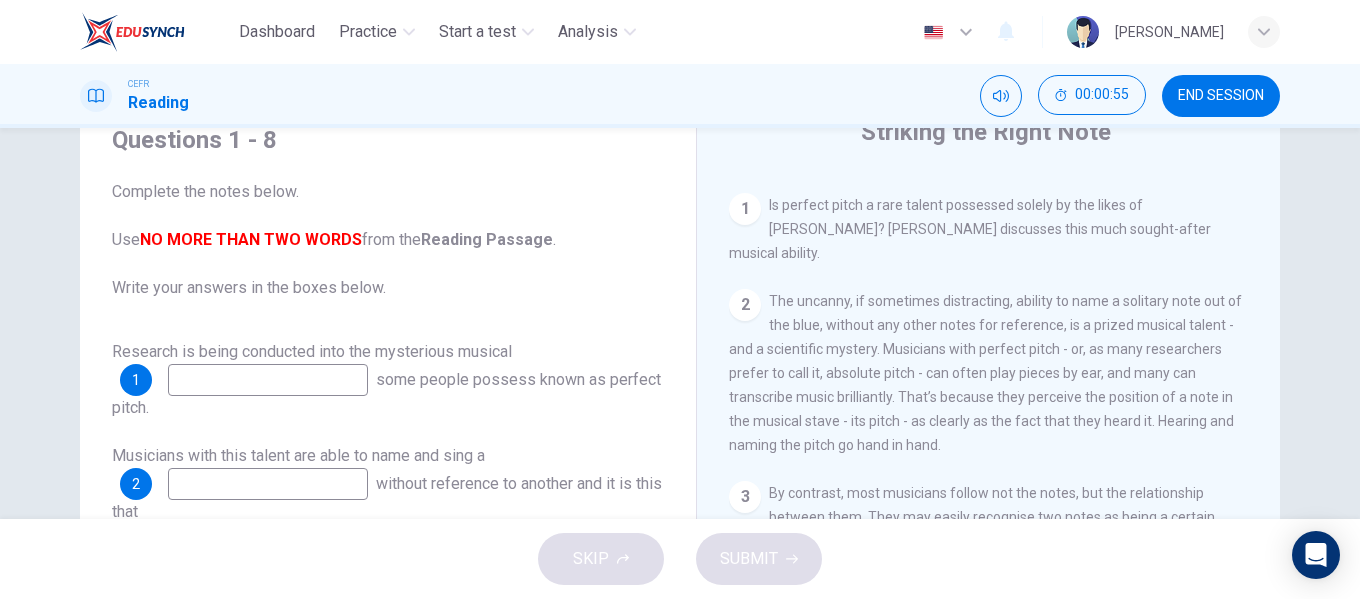 click at bounding box center [268, 380] 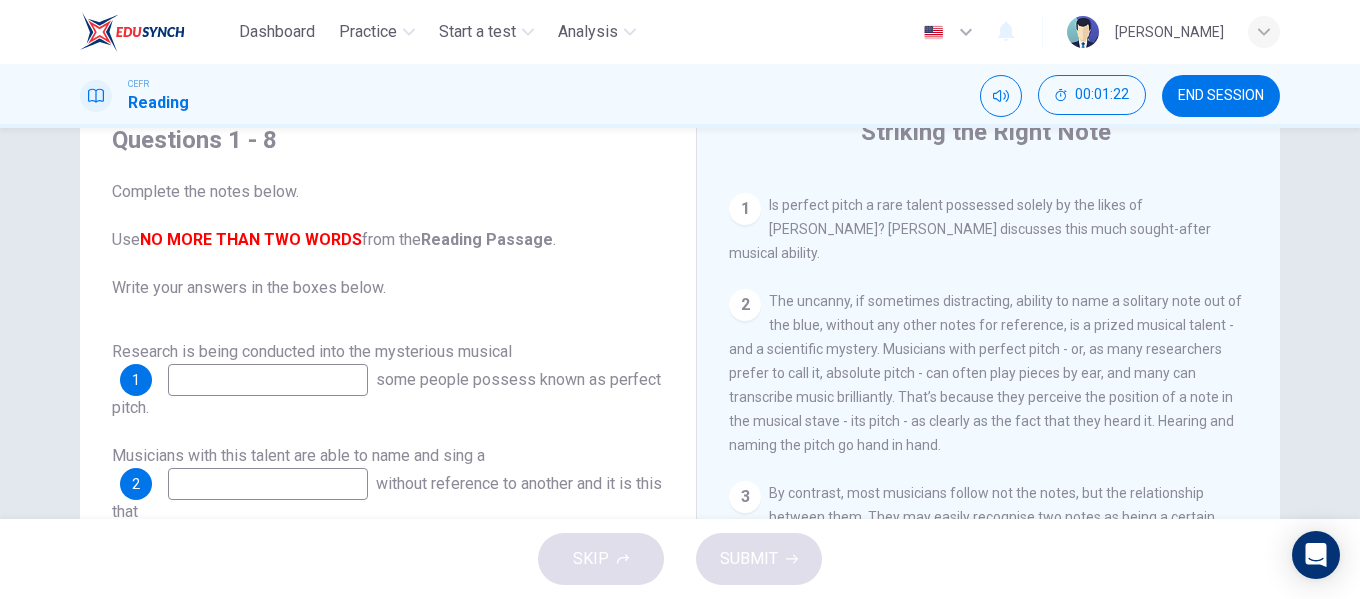 click at bounding box center [268, 484] 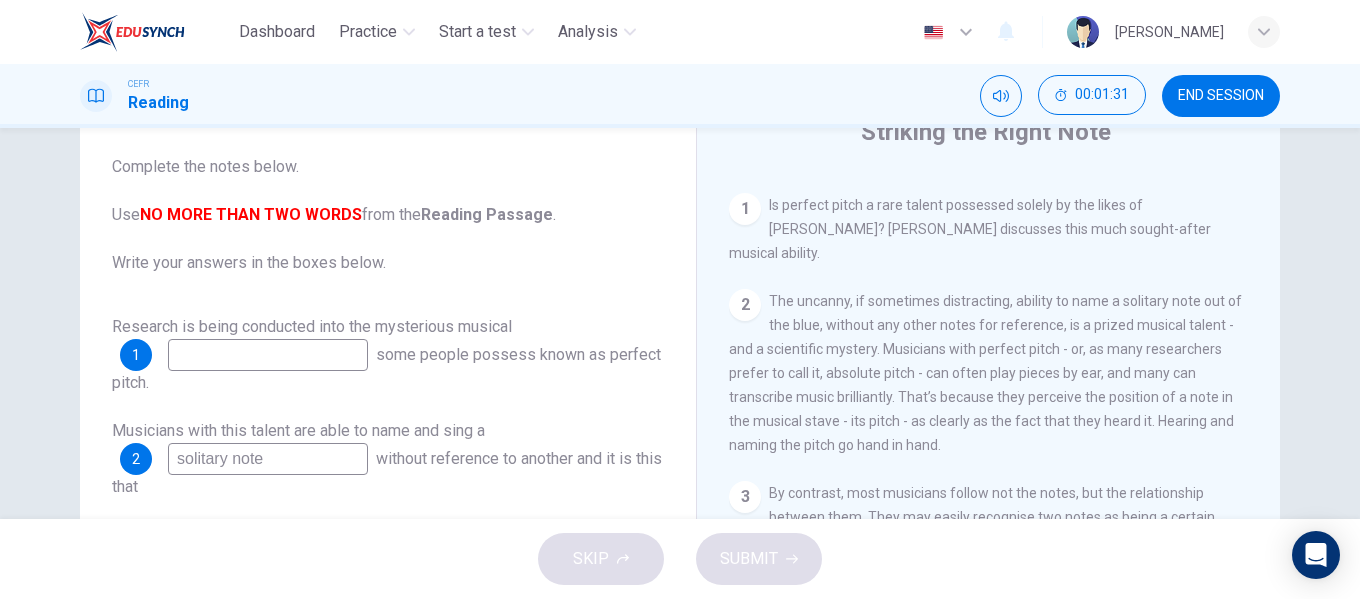 scroll, scrollTop: 100, scrollLeft: 0, axis: vertical 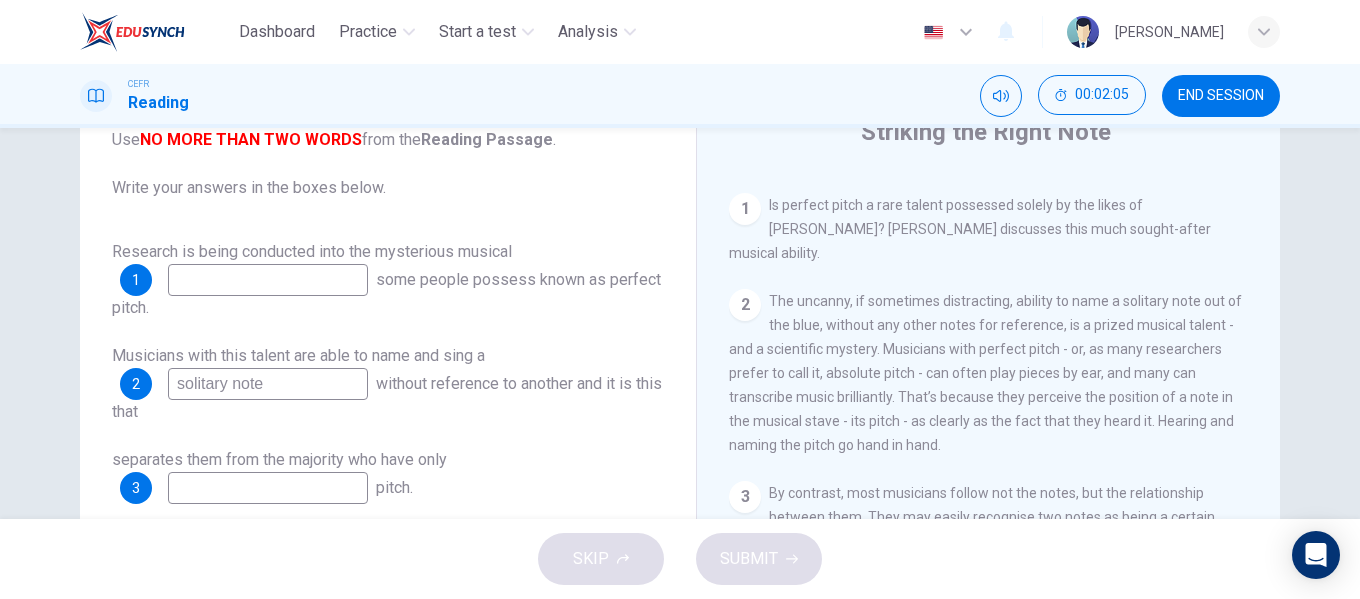 type on "solitary note" 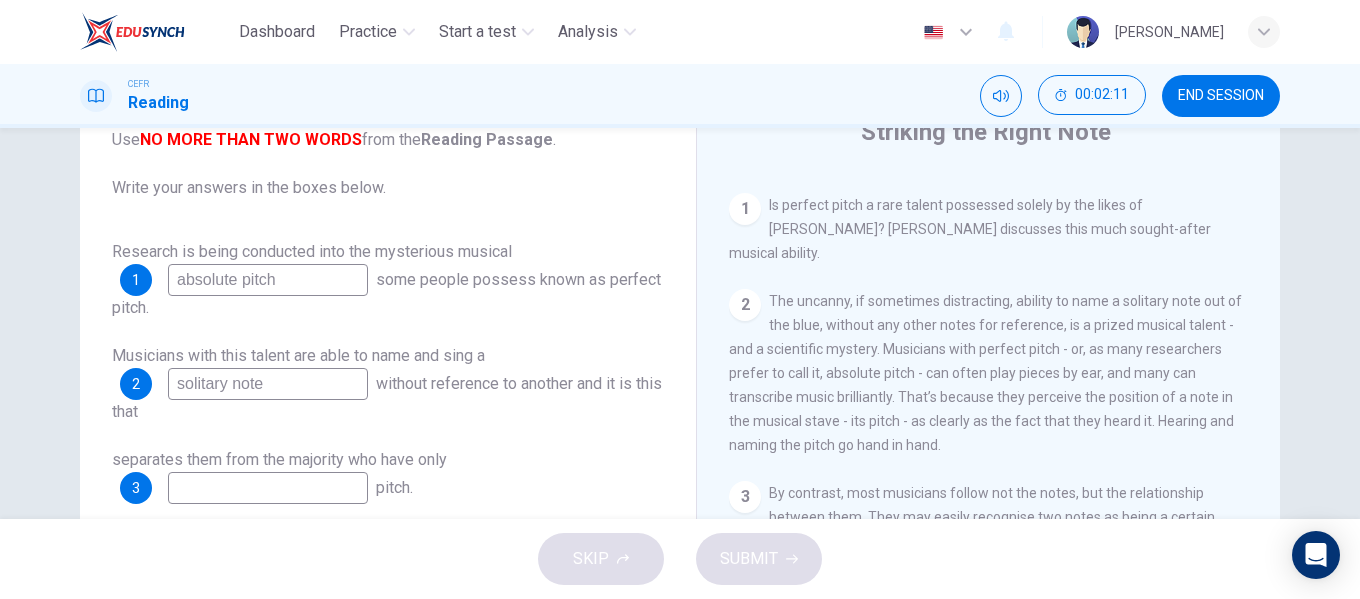 scroll, scrollTop: 200, scrollLeft: 0, axis: vertical 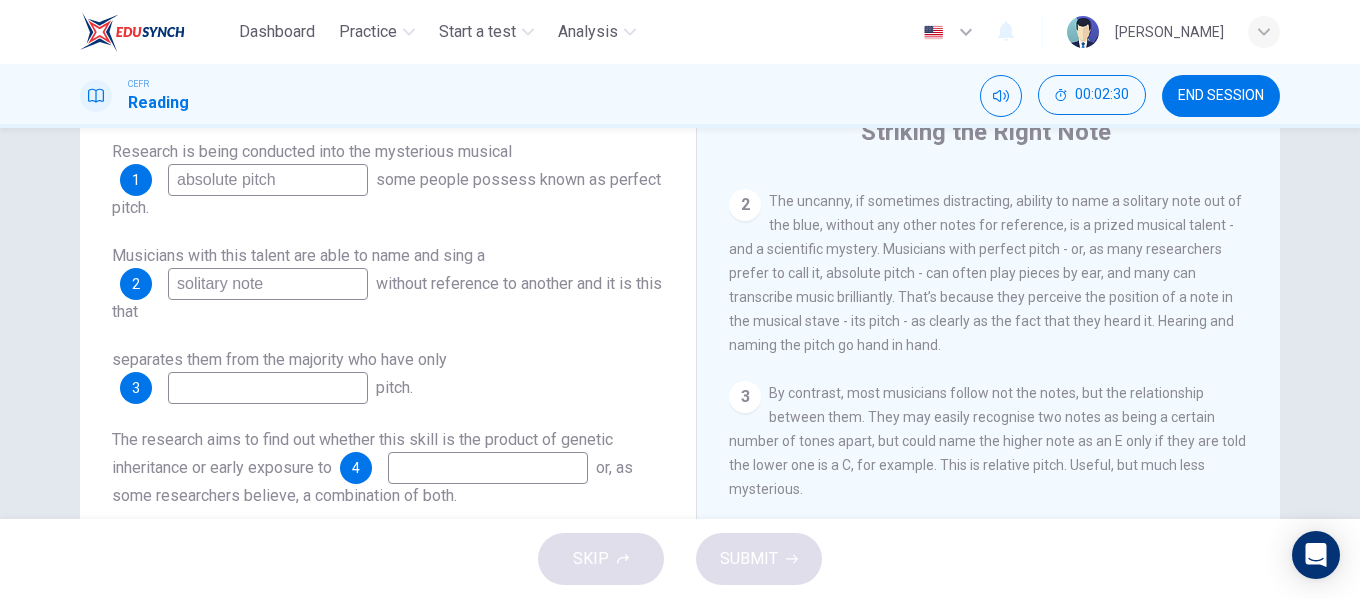 type on "absolute pitch" 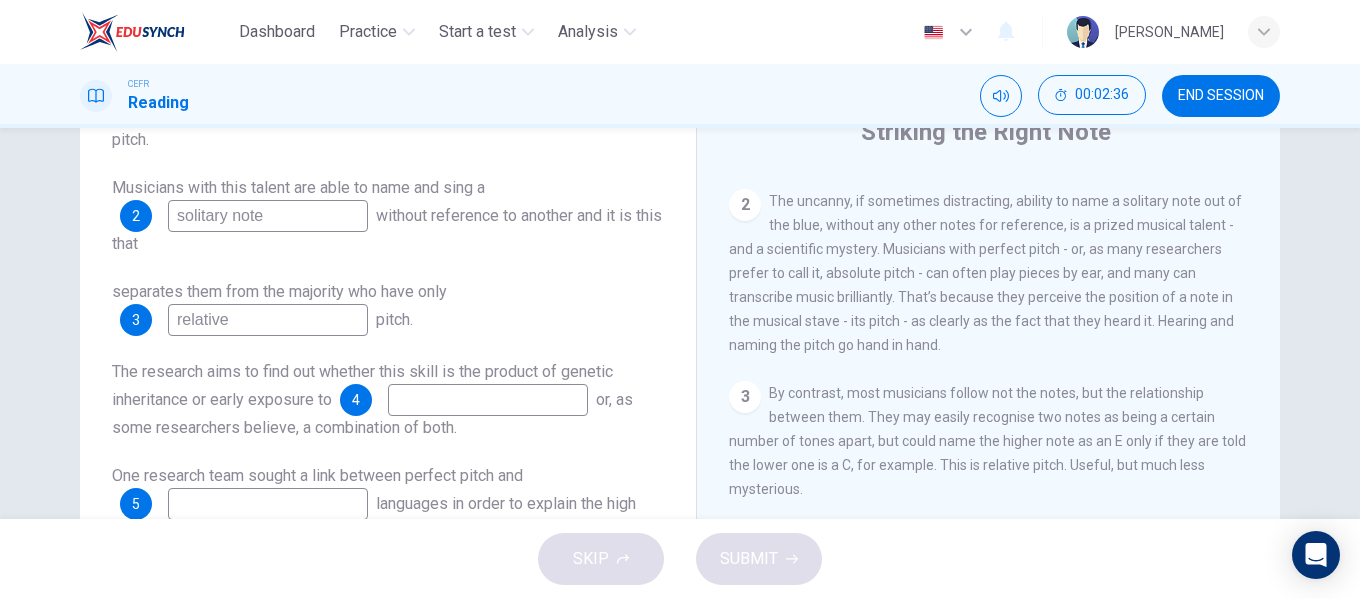 scroll, scrollTop: 300, scrollLeft: 0, axis: vertical 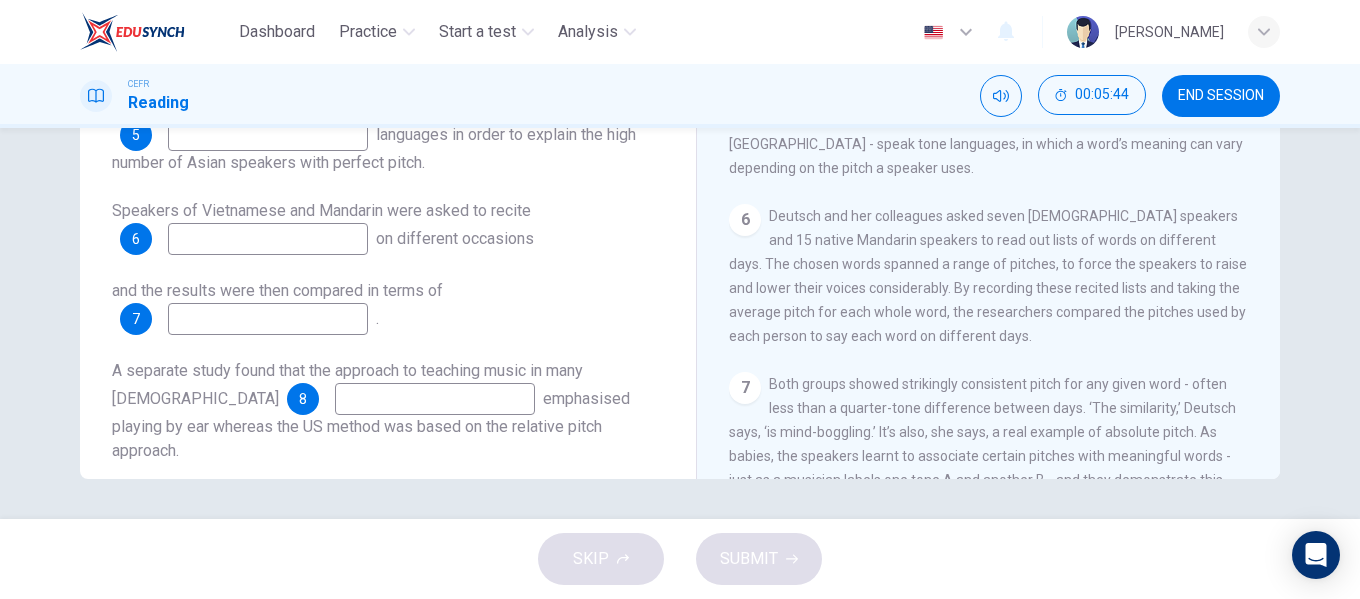 type on "relative" 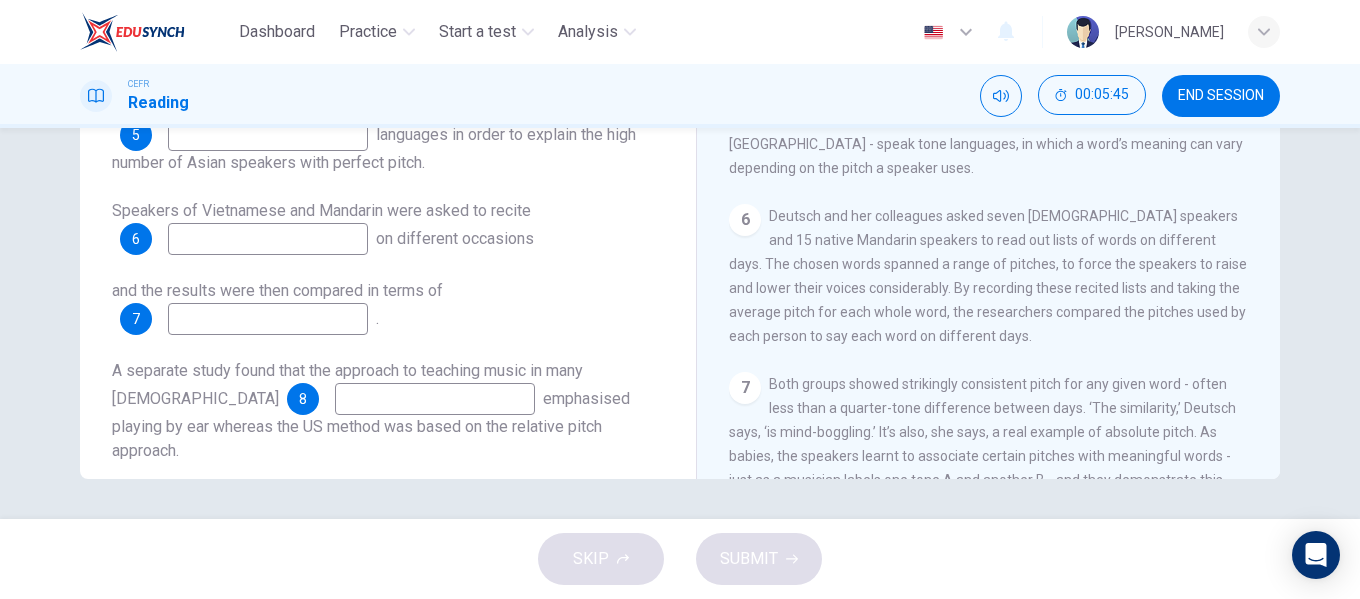click at bounding box center [268, 239] 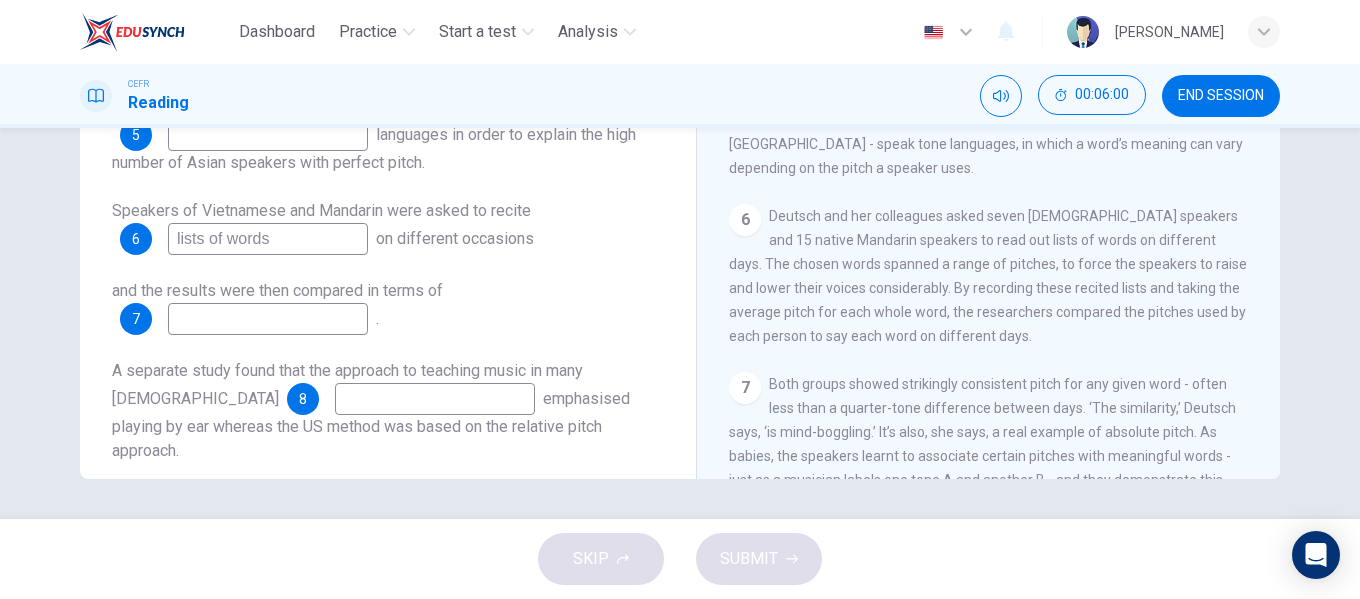 type on "lists of words" 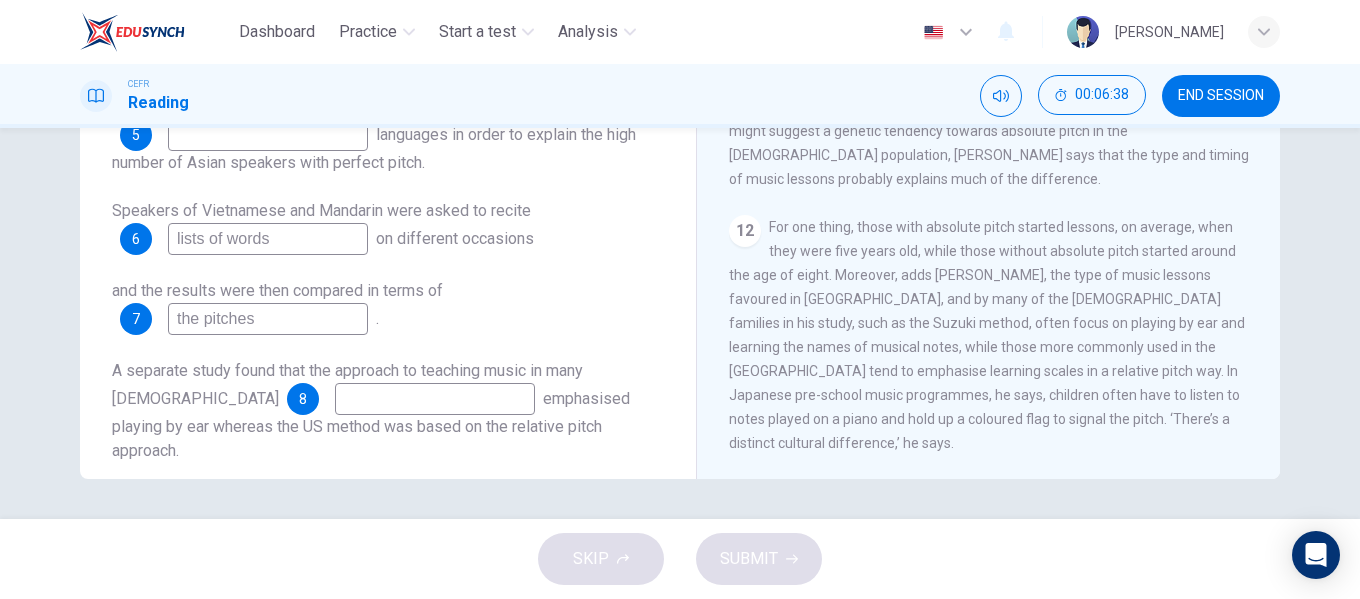 scroll, scrollTop: 2201, scrollLeft: 0, axis: vertical 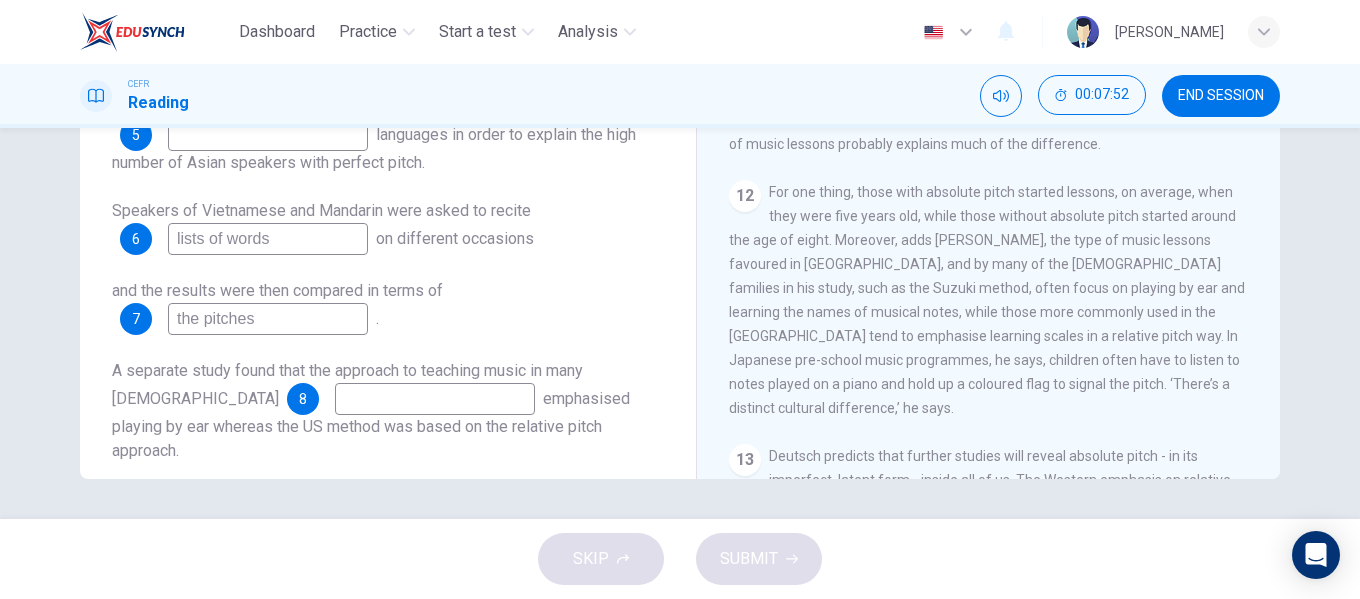 type on "the pitches" 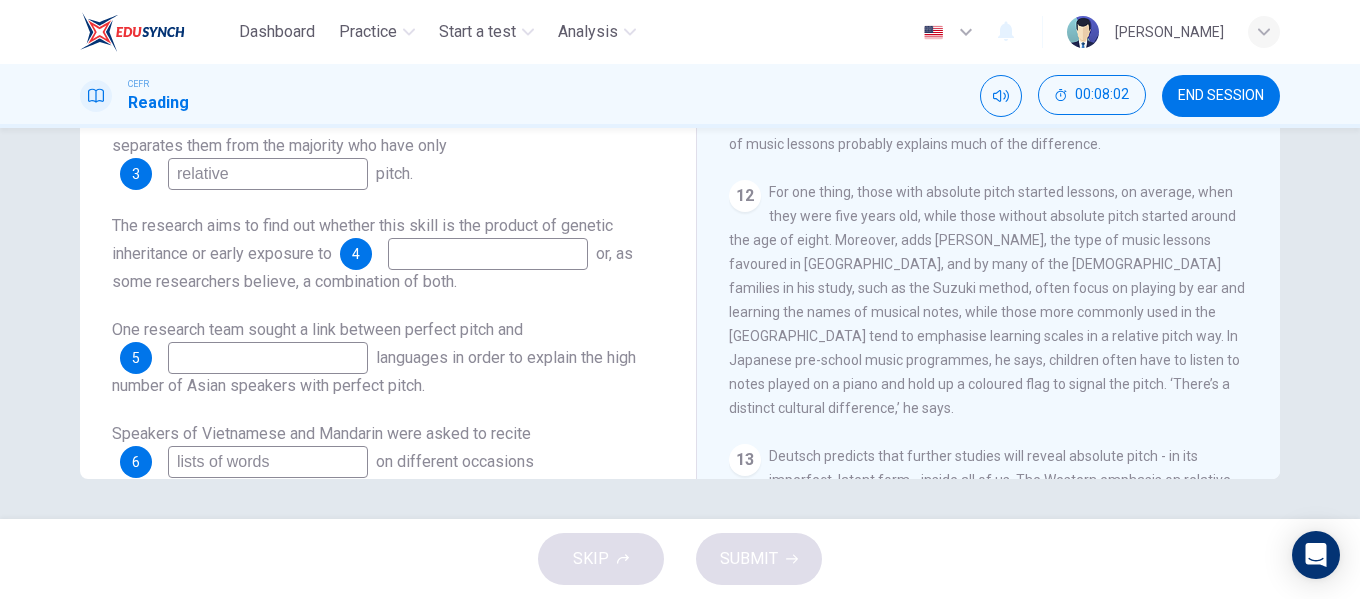 scroll, scrollTop: 112, scrollLeft: 0, axis: vertical 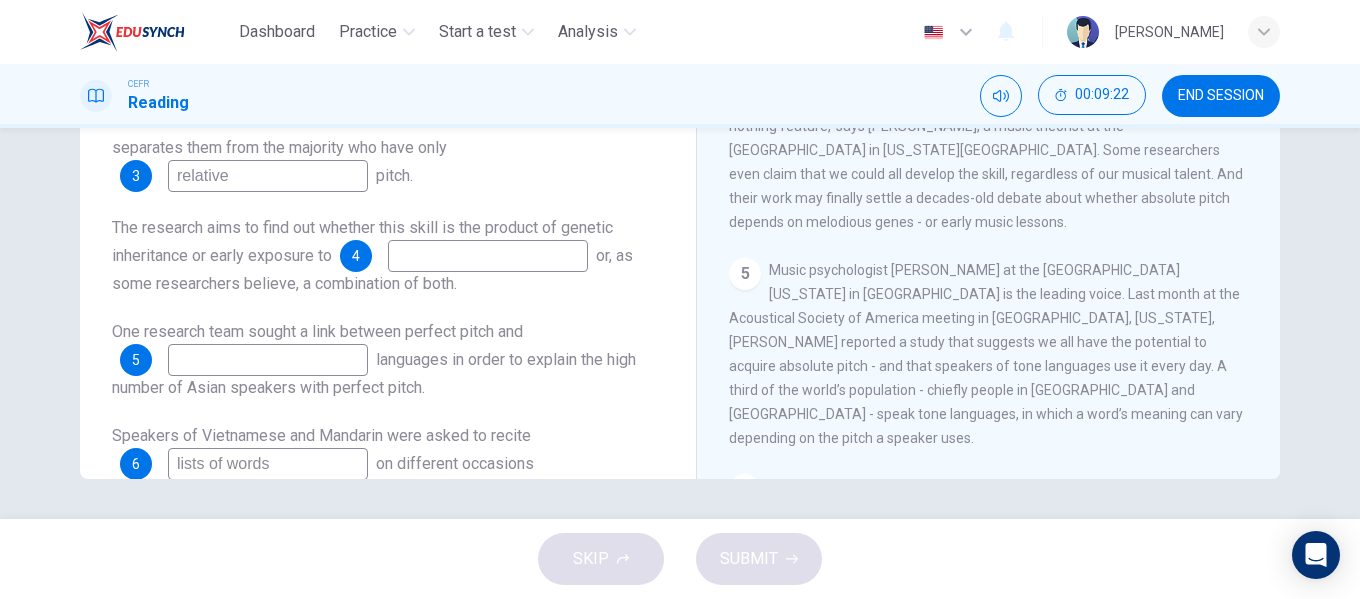 type on "families" 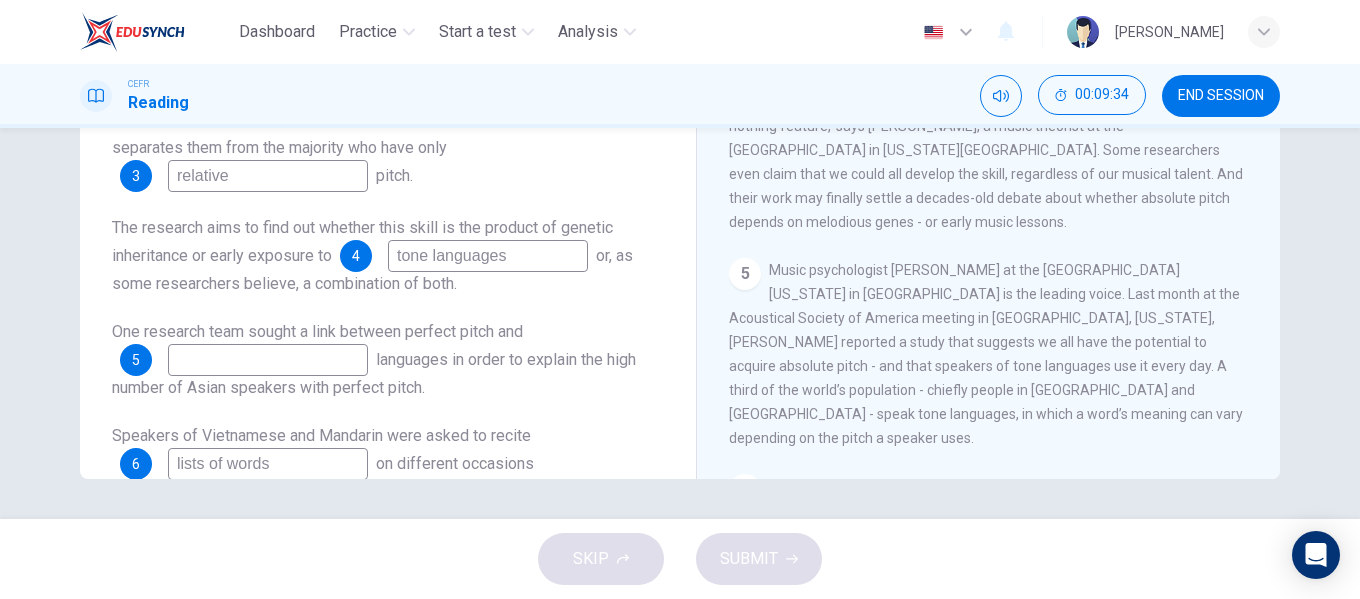 type on "tone languages" 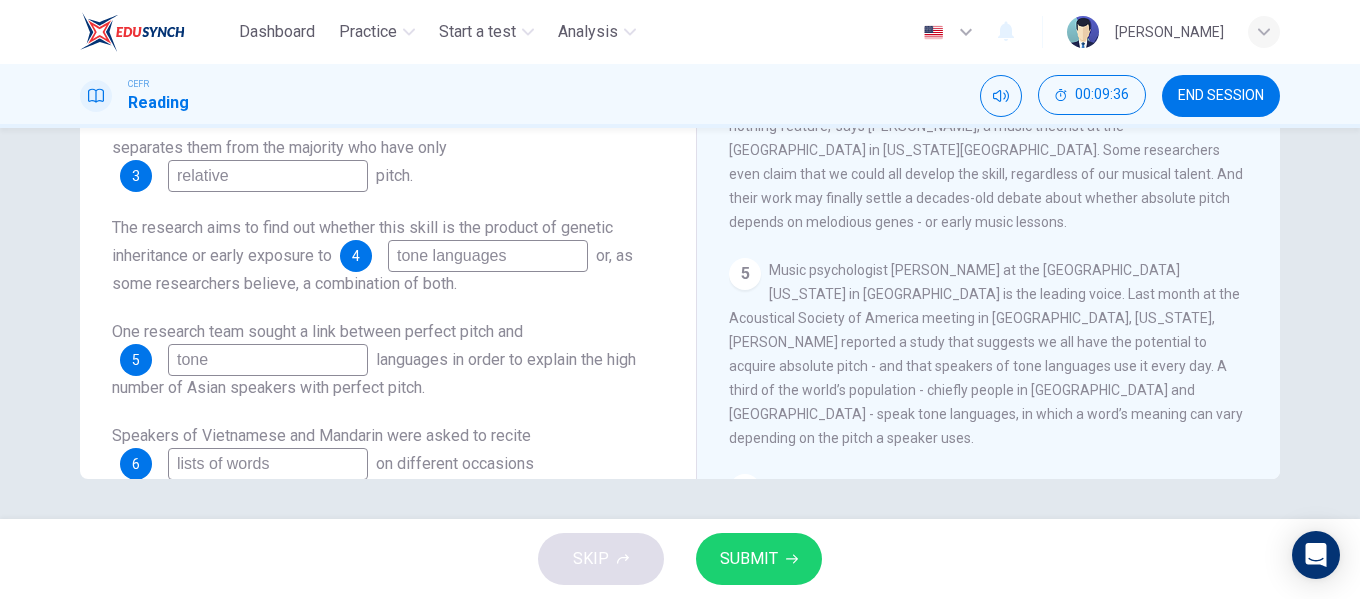 type on "tone" 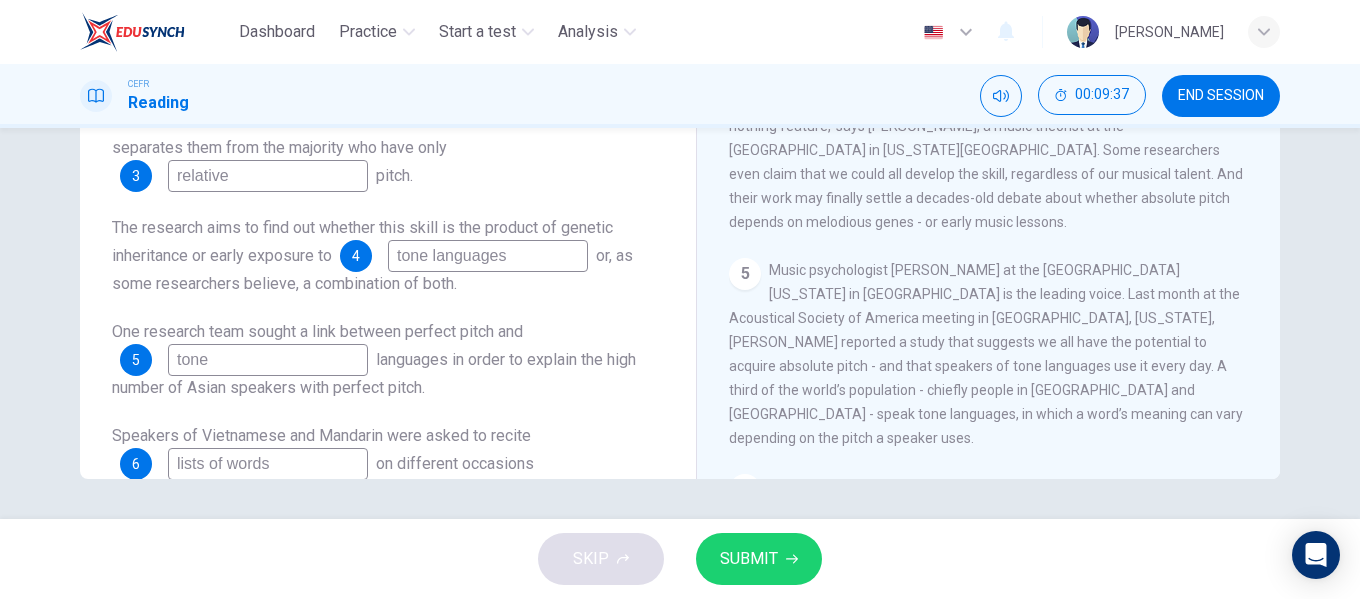 click on "tone languages" at bounding box center (488, 256) 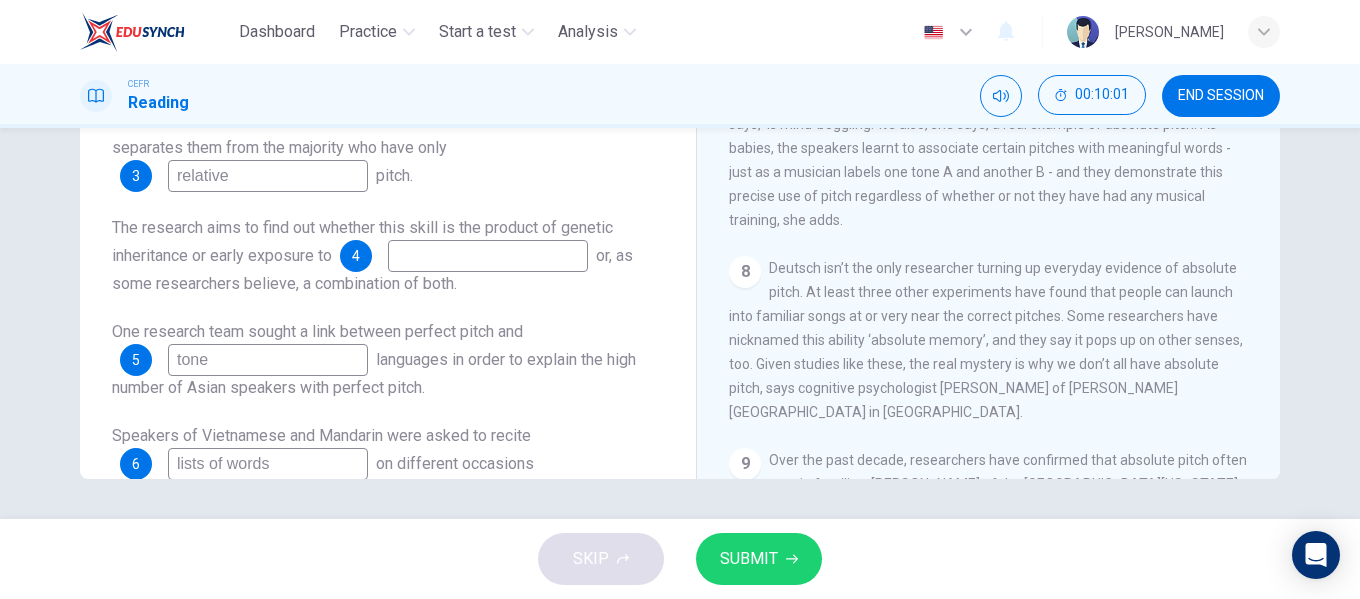 scroll, scrollTop: 1310, scrollLeft: 0, axis: vertical 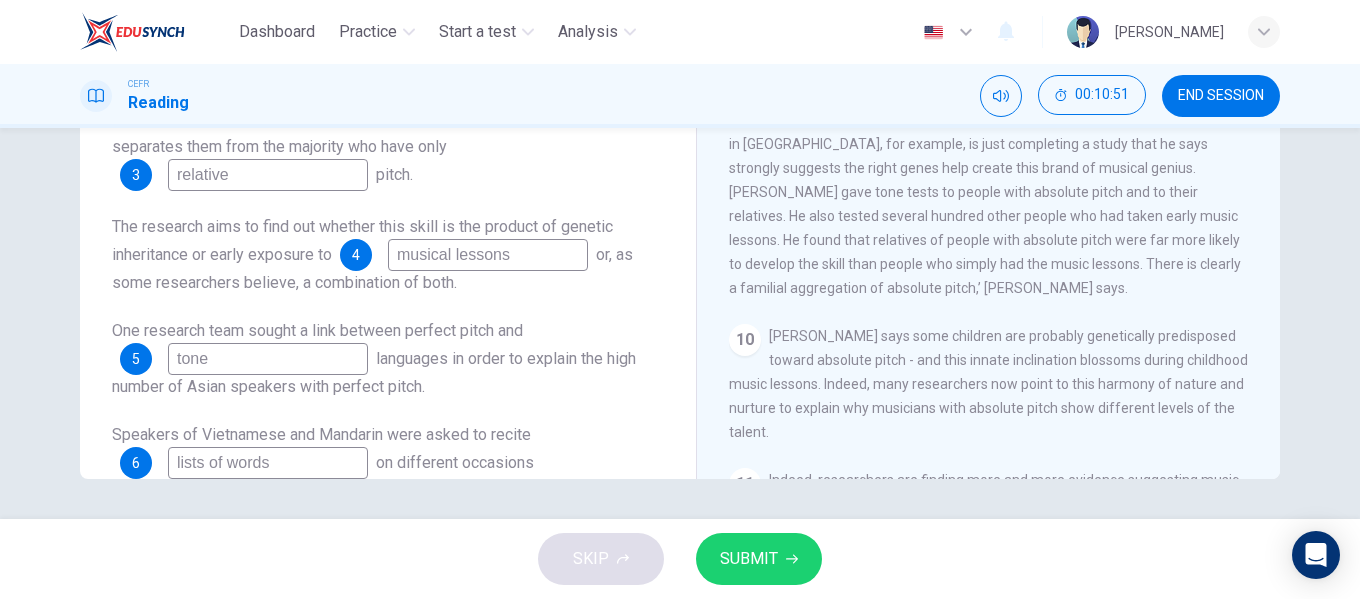 type on "musical lessons" 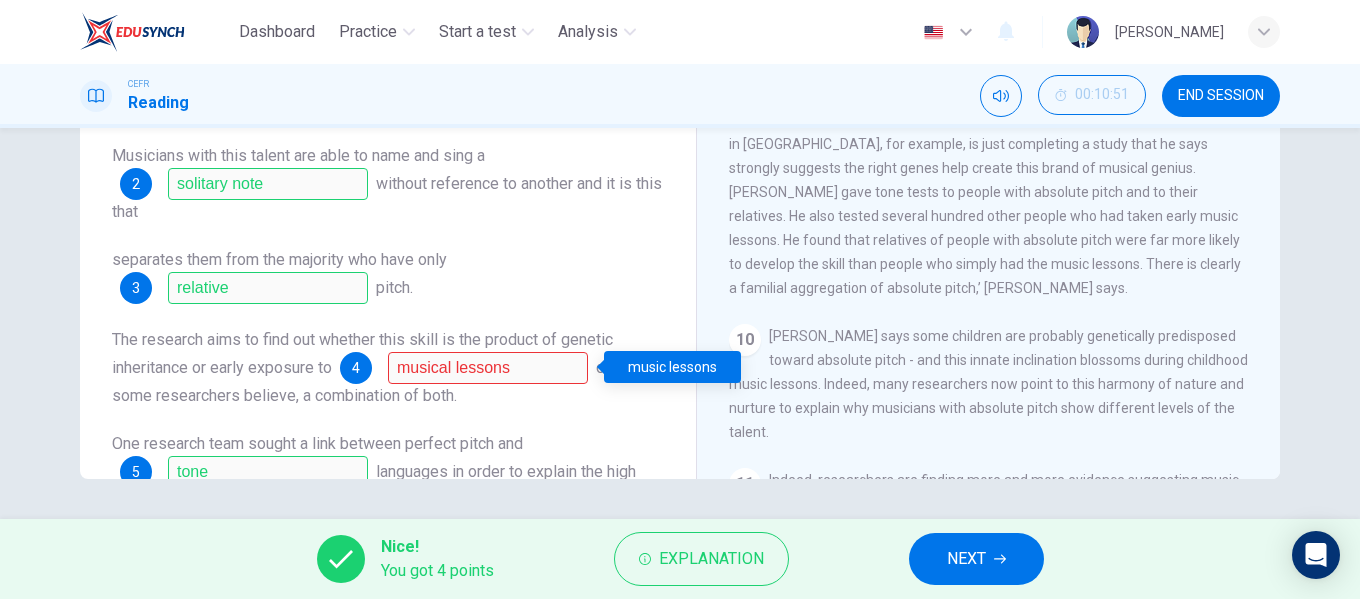 scroll, scrollTop: 0, scrollLeft: 0, axis: both 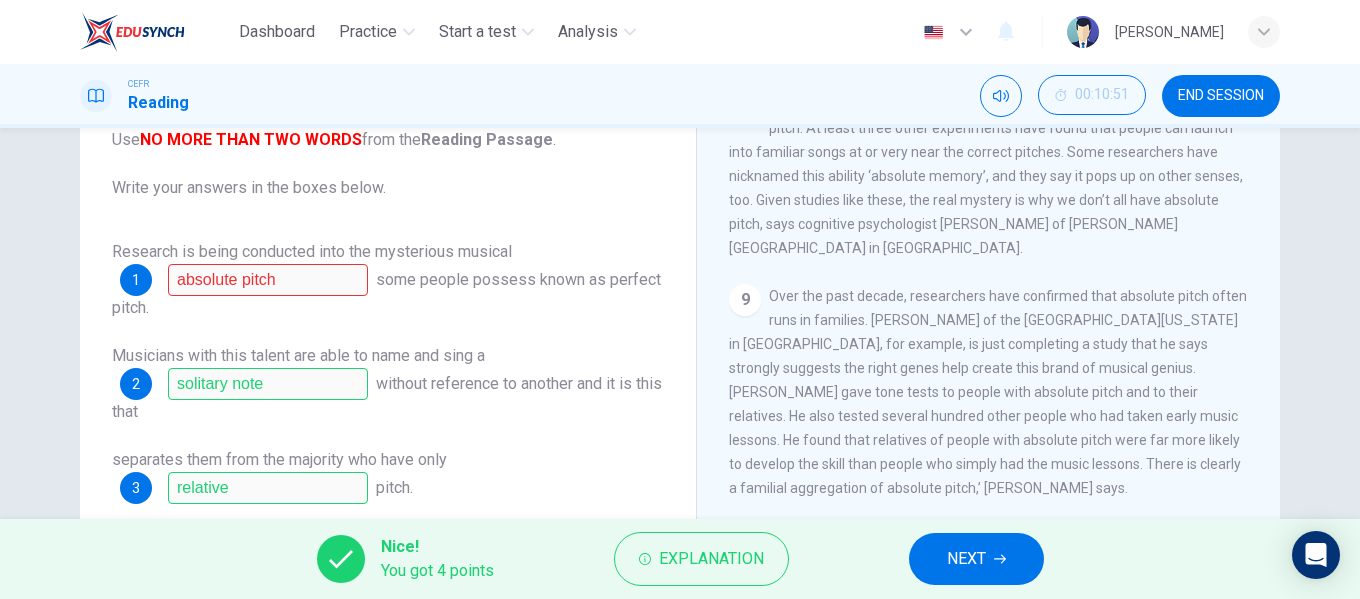 click on "NEXT" at bounding box center (976, 559) 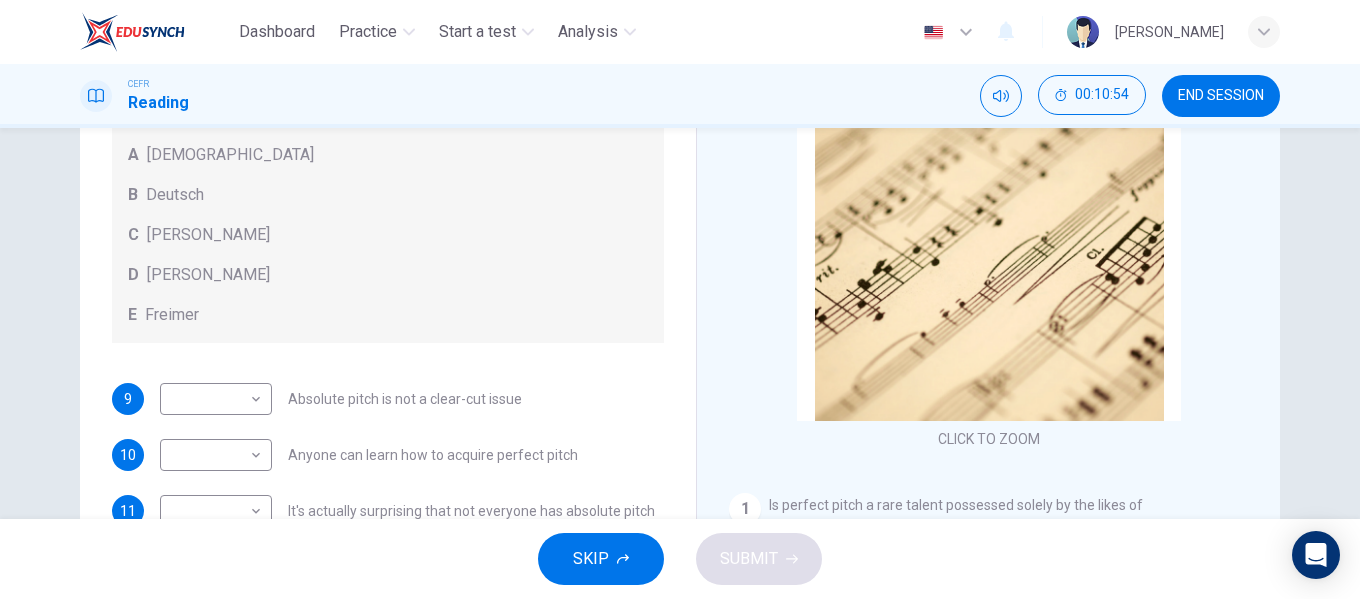 scroll, scrollTop: 177, scrollLeft: 0, axis: vertical 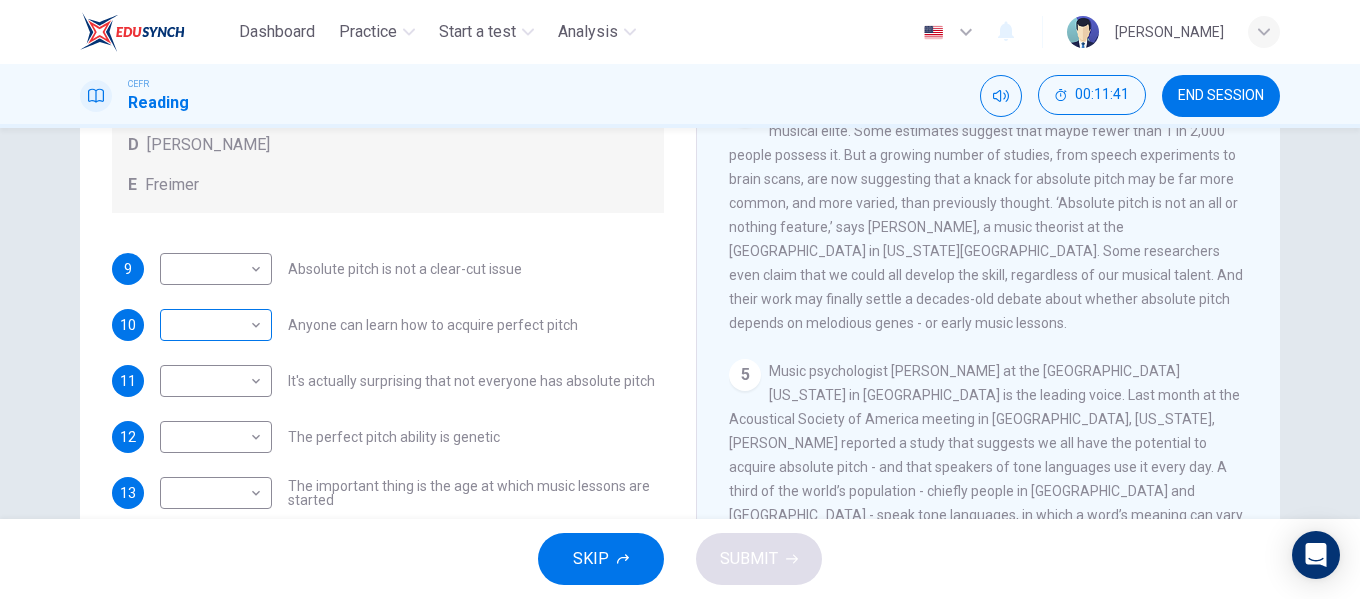 click on "Dashboard Practice Start a test Analysis English en ​ [PERSON_NAME] EMPATI CEFR Reading 00:11:41 END SESSION Questions 9 - 13 The Reading Passage contains a number of opinions provided by five different scientists. Match each opinion with one of the scientists ( A-E  below).
Write your answers in the boxes below.
NB  You may use any of the choices  A-E  more than once. A Levitin B Deutsch C [PERSON_NAME] D [PERSON_NAME] 9 ​ ​ Absolute pitch is not a clear-cut issue 10 ​ ​ Anyone can learn how to acquire perfect pitch 11 ​ ​ It's actually surprising that not everyone has absolute pitch 12 ​ ​ The perfect pitch ability is genetic 13 ​ ​ The important thing is the age at which music lessons are started Striking the Right Note CLICK TO ZOOM Click to Zoom 1 Is perfect pitch a rare talent possessed solely by the likes of
[PERSON_NAME]? [PERSON_NAME] discusses this much sought-after musical ability. 2 3 4 5 6 7 8 9 10 11 12 13 SKIP SUBMIT" at bounding box center [680, 299] 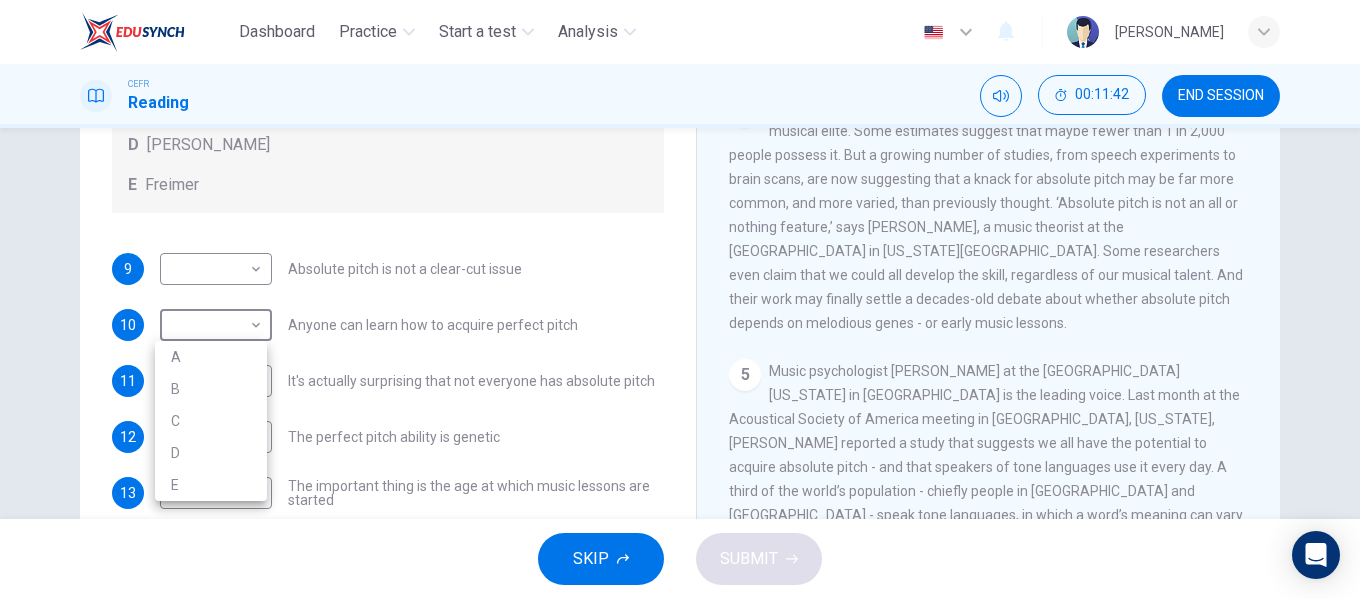 click on "B" at bounding box center [211, 389] 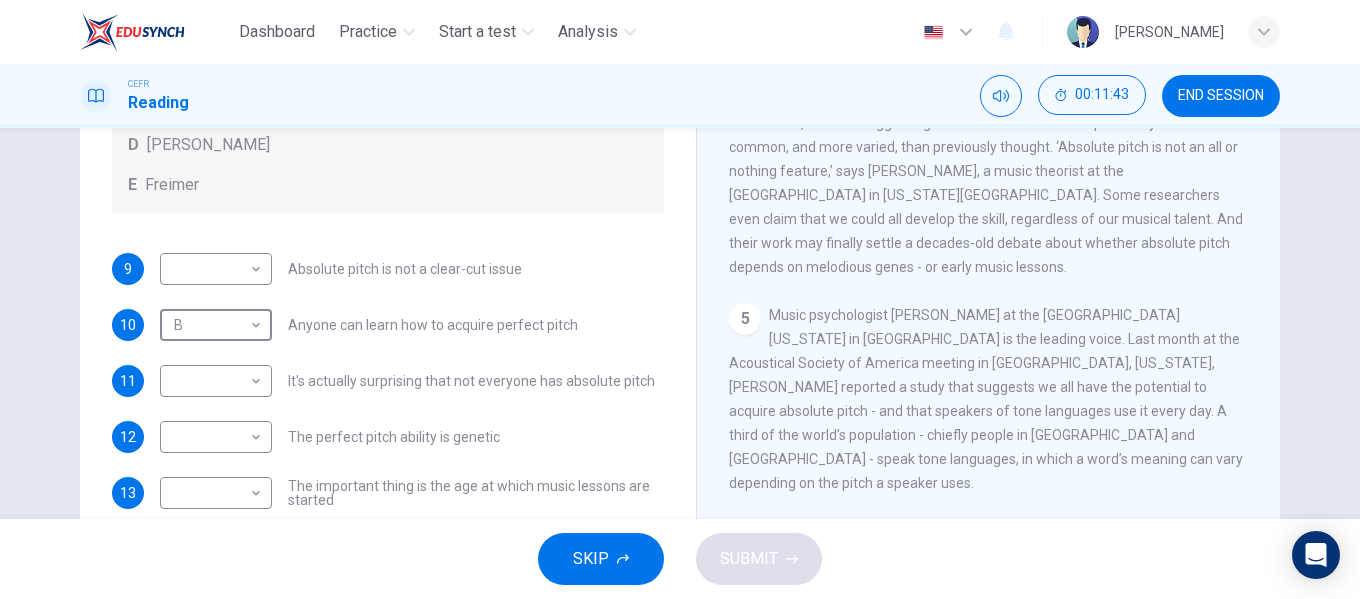 scroll, scrollTop: 800, scrollLeft: 0, axis: vertical 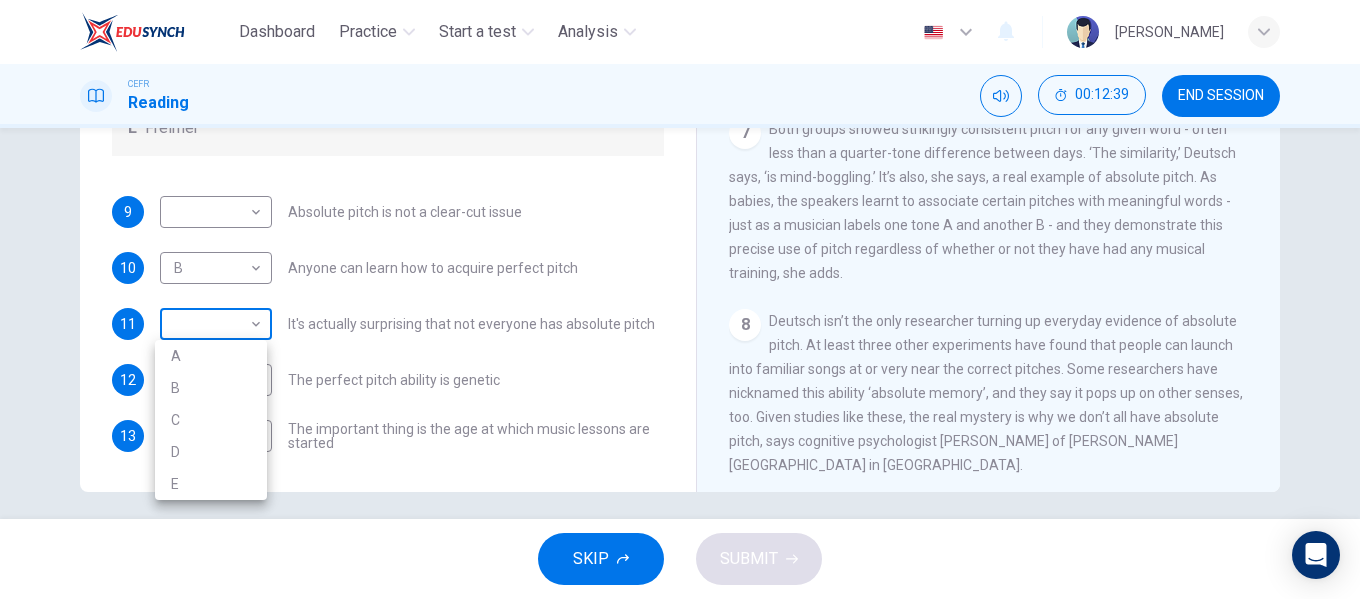 click on "Dashboard Practice Start a test Analysis English en ​ [PERSON_NAME] EMPATI CEFR Reading 00:12:39 END SESSION Questions 9 - 13 The Reading Passage contains a number of opinions provided by five different scientists. Match each opinion with one of the scientists ( A-E  below).
Write your answers in the boxes below.
NB  You may use any of the choices  A-E  more than once. A Levitin B Deutsch C [PERSON_NAME] D [PERSON_NAME] 9 ​ ​ Absolute pitch is not a clear-cut issue 10 B B ​ Anyone can learn how to acquire perfect pitch 11 ​ ​ It's actually surprising that not everyone has absolute pitch 12 ​ ​ The perfect pitch ability is genetic 13 ​ ​ The important thing is the age at which music lessons are started Striking the Right Note CLICK TO ZOOM Click to Zoom 1 Is perfect pitch a rare talent possessed solely by the likes of
[PERSON_NAME]? [PERSON_NAME] discusses this much sought-after musical ability. 2 3 4 5 6 7 8 9 10 11 12 13 SKIP SUBMIT
A" at bounding box center [680, 299] 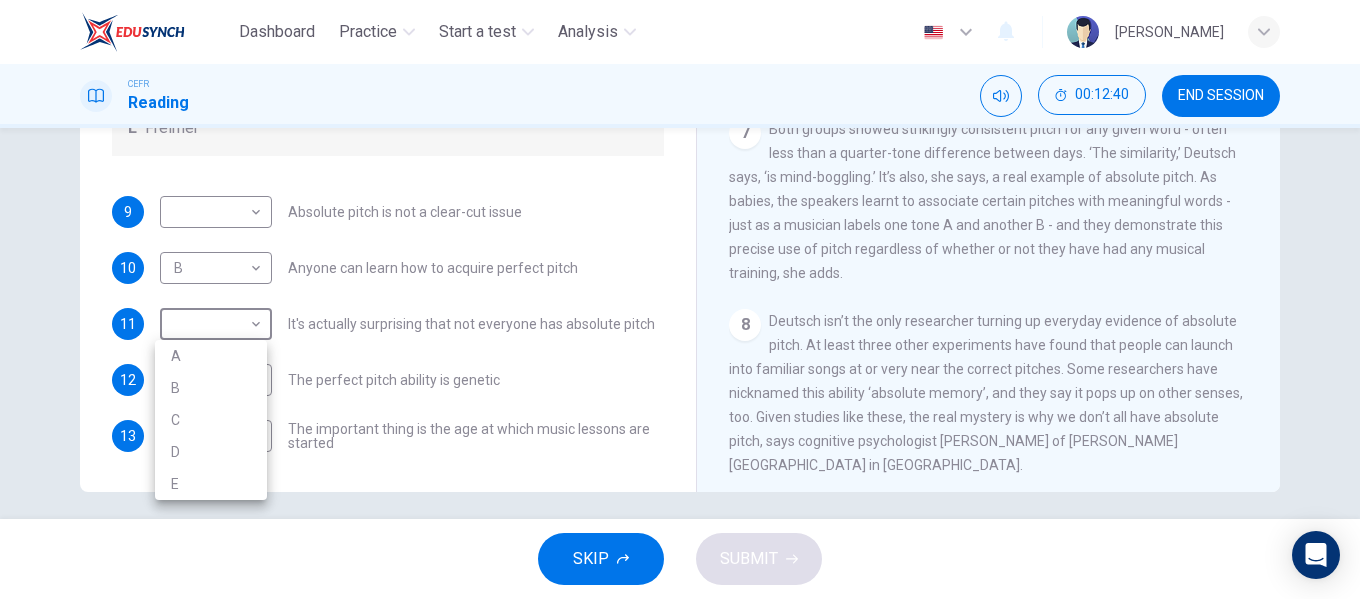 drag, startPoint x: 1359, startPoint y: 403, endPoint x: 1359, endPoint y: 344, distance: 59 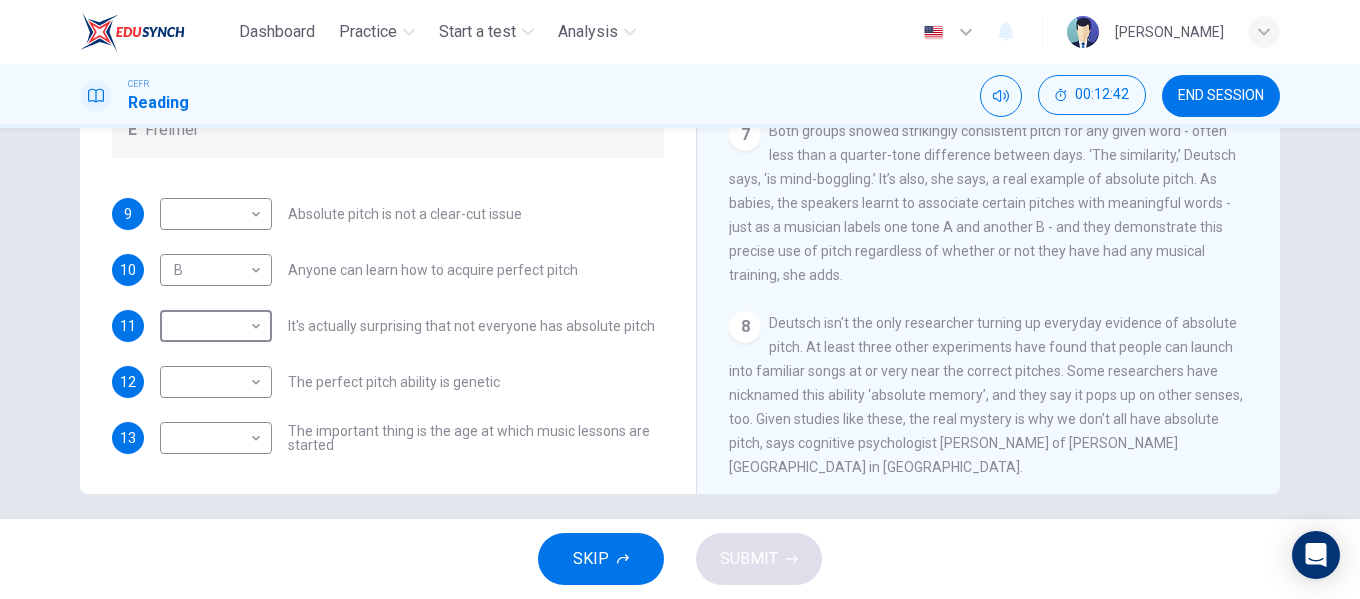 scroll, scrollTop: 382, scrollLeft: 0, axis: vertical 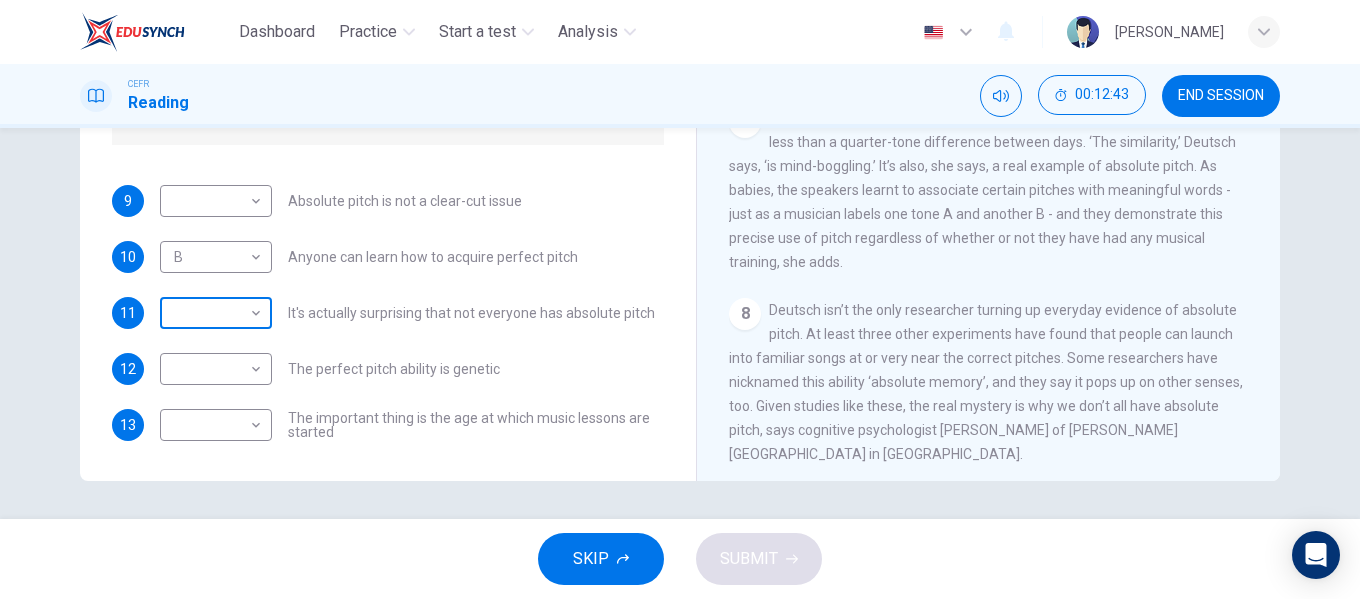 click on "Dashboard Practice Start a test Analysis English en ​ [PERSON_NAME] EMPATI CEFR Reading 00:12:43 END SESSION Questions 9 - 13 The Reading Passage contains a number of opinions provided by five different scientists. Match each opinion with one of the scientists ( A-E  below).
Write your answers in the boxes below.
NB  You may use any of the choices  A-E  more than once. A Levitin B Deutsch C [PERSON_NAME] D [PERSON_NAME] 9 ​ ​ Absolute pitch is not a clear-cut issue 10 B B ​ Anyone can learn how to acquire perfect pitch 11 ​ ​ It's actually surprising that not everyone has absolute pitch 12 ​ ​ The perfect pitch ability is genetic 13 ​ ​ The important thing is the age at which music lessons are started Striking the Right Note CLICK TO ZOOM Click to Zoom 1 Is perfect pitch a rare talent possessed solely by the likes of
[PERSON_NAME]? [PERSON_NAME] discusses this much sought-after musical ability. 2 3 4 5 6 7 8 9 10 11 12 13 SKIP SUBMIT" at bounding box center [680, 299] 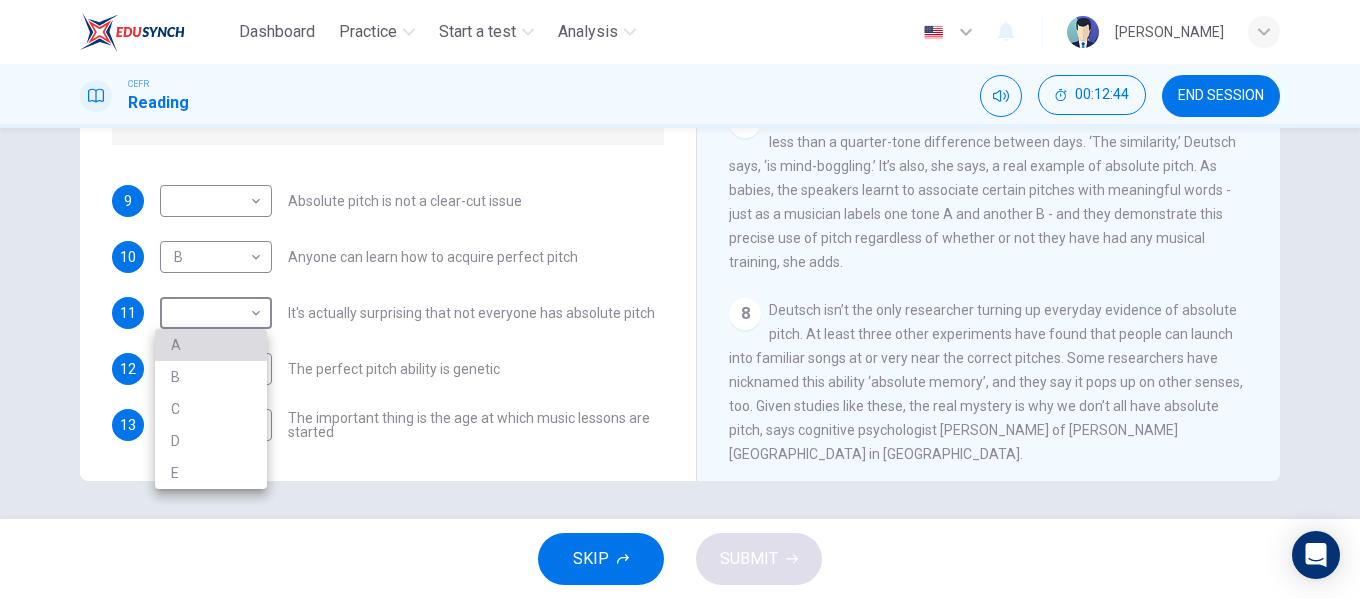 click on "A" at bounding box center (211, 345) 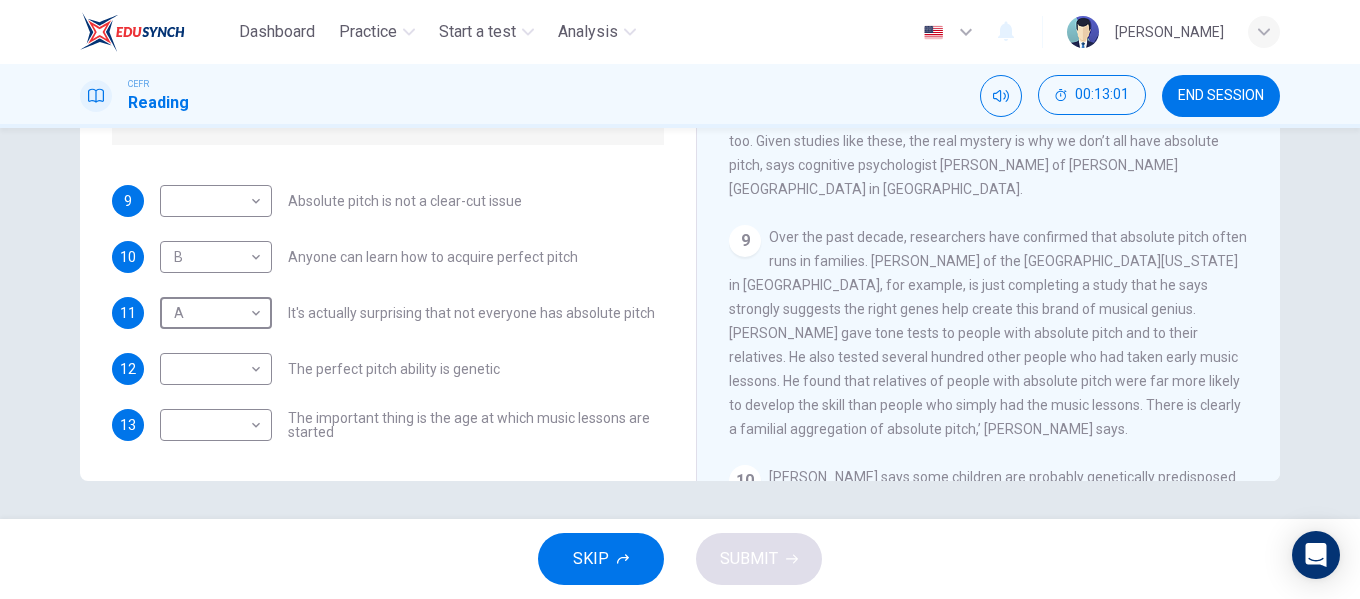 scroll, scrollTop: 1549, scrollLeft: 0, axis: vertical 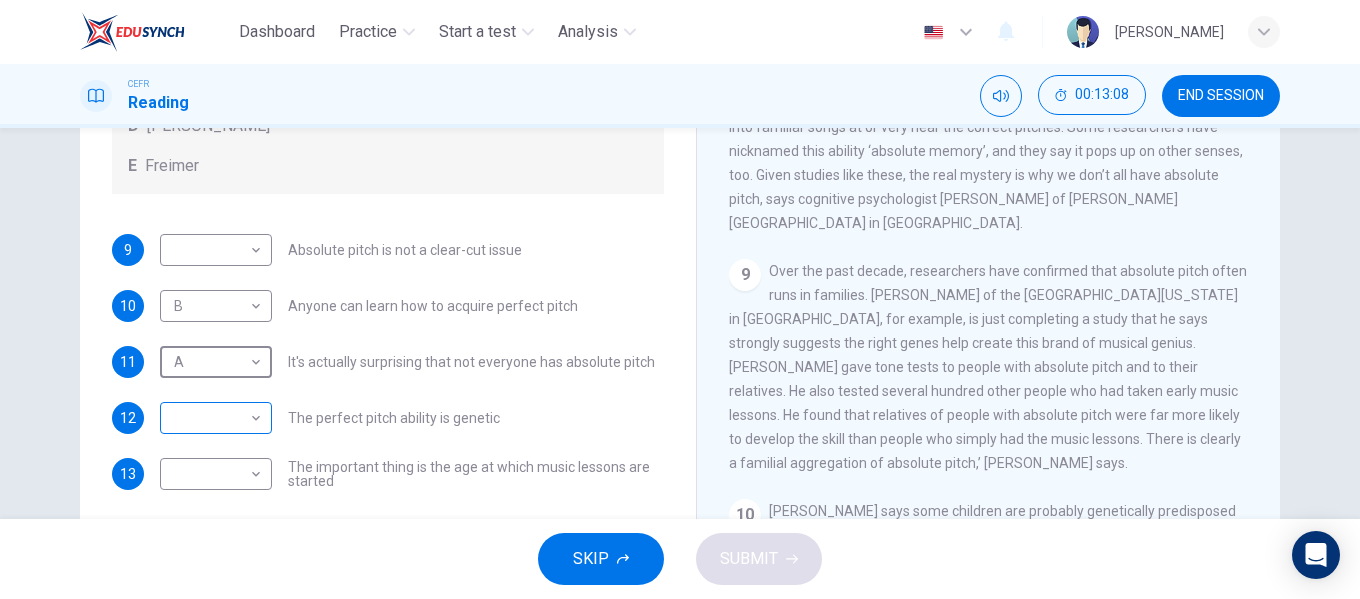 click on "Dashboard Practice Start a test Analysis English en ​ [PERSON_NAME] EMPATI CEFR Reading 00:13:08 END SESSION Questions 9 - 13 The Reading Passage contains a number of opinions provided by five different scientists. Match each opinion with one of the scientists ( A-E  below).
Write your answers in the boxes below.
NB  You may use any of the choices  A-E  more than once. A Levitin B Deutsch C [PERSON_NAME] D [PERSON_NAME] 9 ​ ​ Absolute pitch is not a clear-cut issue 10 B B ​ Anyone can learn how to acquire perfect pitch 11 A A ​ It's actually surprising that not everyone has absolute pitch 12 ​ ​ The perfect pitch ability is genetic 13 ​ ​ The important thing is the age at which music lessons are started Striking the Right Note CLICK TO ZOOM Click to Zoom 1 Is perfect pitch a rare talent possessed solely by the likes of
[PERSON_NAME]? [PERSON_NAME] discusses this much sought-after musical ability. 2 3 4 5 6 7 8 9 10 11 12 13 SKIP SUBMIT" at bounding box center (680, 299) 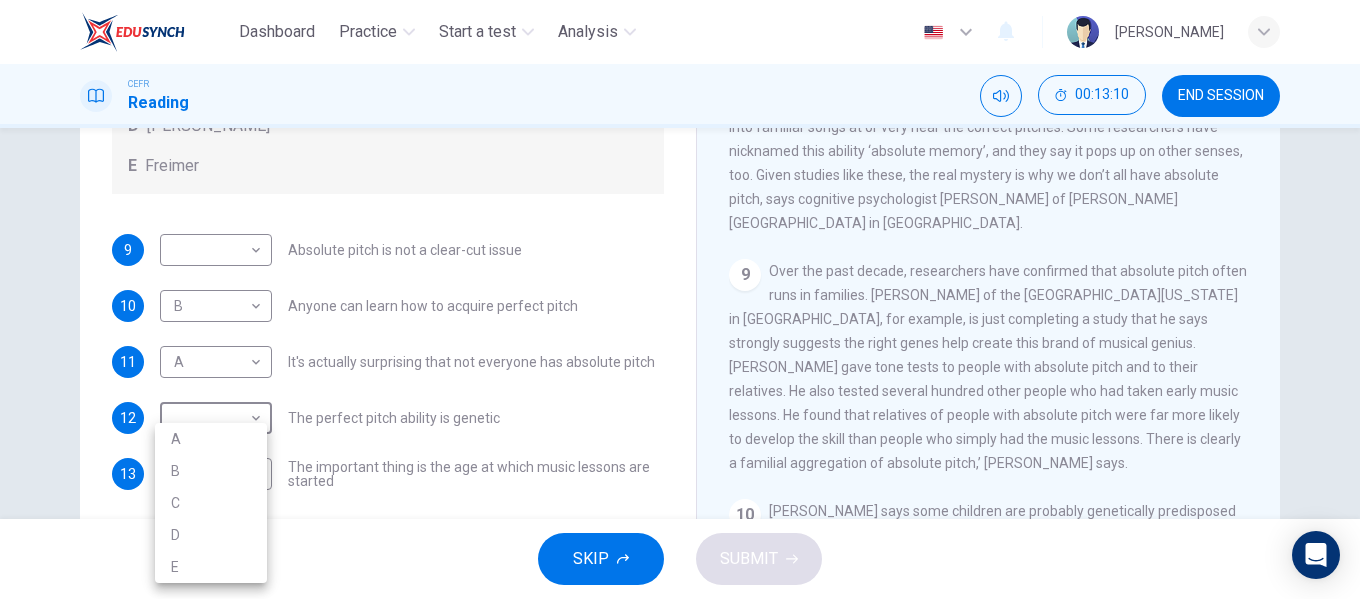 click on "E" at bounding box center [211, 567] 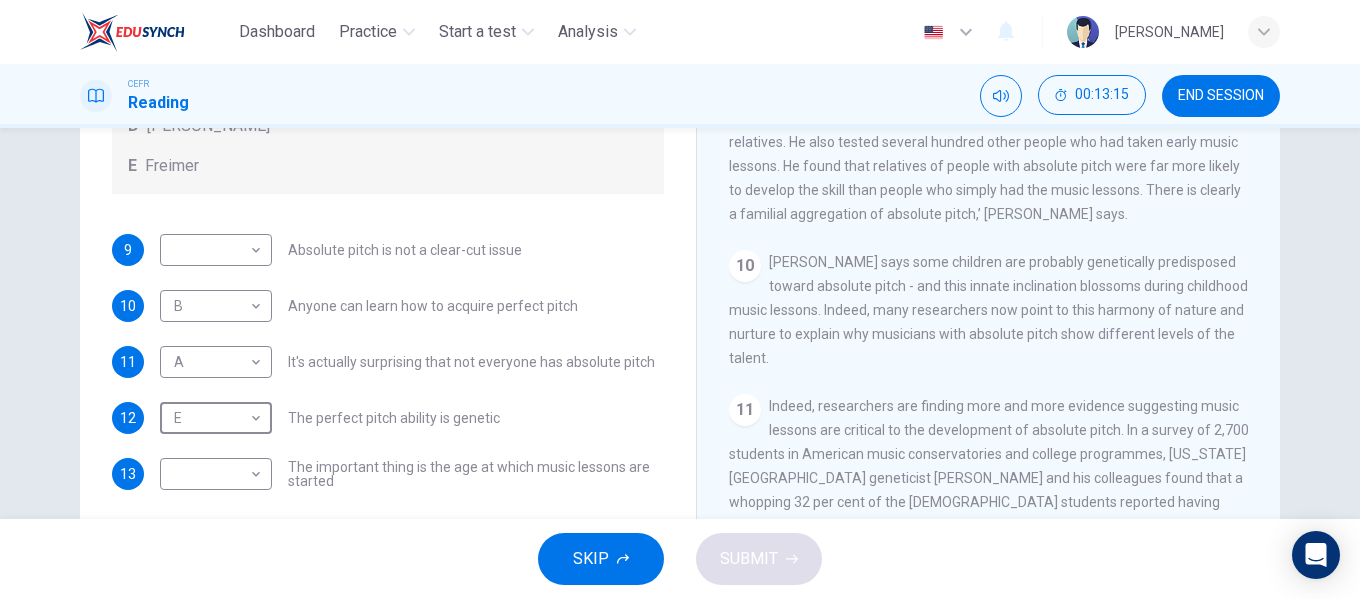 scroll, scrollTop: 1823, scrollLeft: 0, axis: vertical 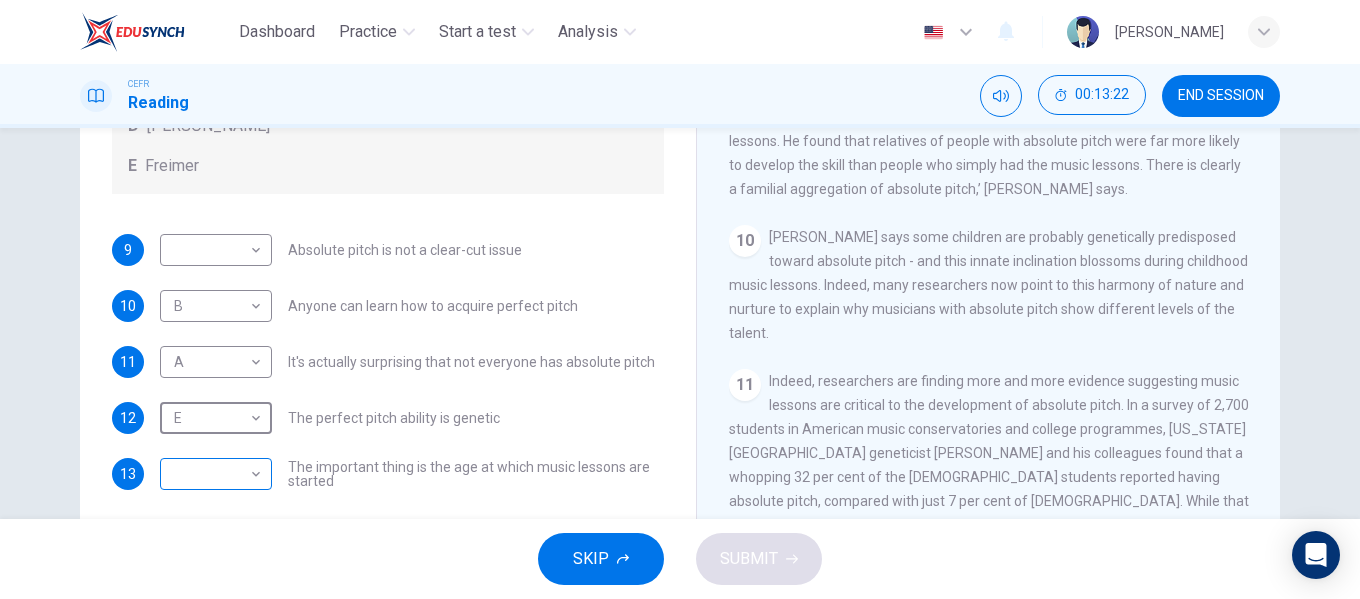 click on "Dashboard Practice Start a test Analysis English en ​ [PERSON_NAME] EMPATI CEFR Reading 00:13:22 END SESSION Questions 9 - 13 The Reading Passage contains a number of opinions provided by five different scientists. Match each opinion with one of the scientists ( A-E  below).
Write your answers in the boxes below.
NB  You may use any of the choices  A-E  more than once. A Levitin B Deutsch C [PERSON_NAME] D [PERSON_NAME] 9 ​ ​ Absolute pitch is not a clear-cut issue 10 B B ​ Anyone can learn how to acquire perfect pitch 11 A A ​ It's actually surprising that not everyone has absolute pitch 12 E E ​ The perfect pitch ability is genetic 13 ​ ​ The important thing is the age at which music lessons are started Striking the Right Note CLICK TO ZOOM Click to Zoom 1 Is perfect pitch a rare talent possessed solely by the likes of
[PERSON_NAME]? [PERSON_NAME] discusses this much sought-after musical ability. 2 3 4 5 6 7 8 9 10 11 12 13 SKIP SUBMIT" at bounding box center [680, 299] 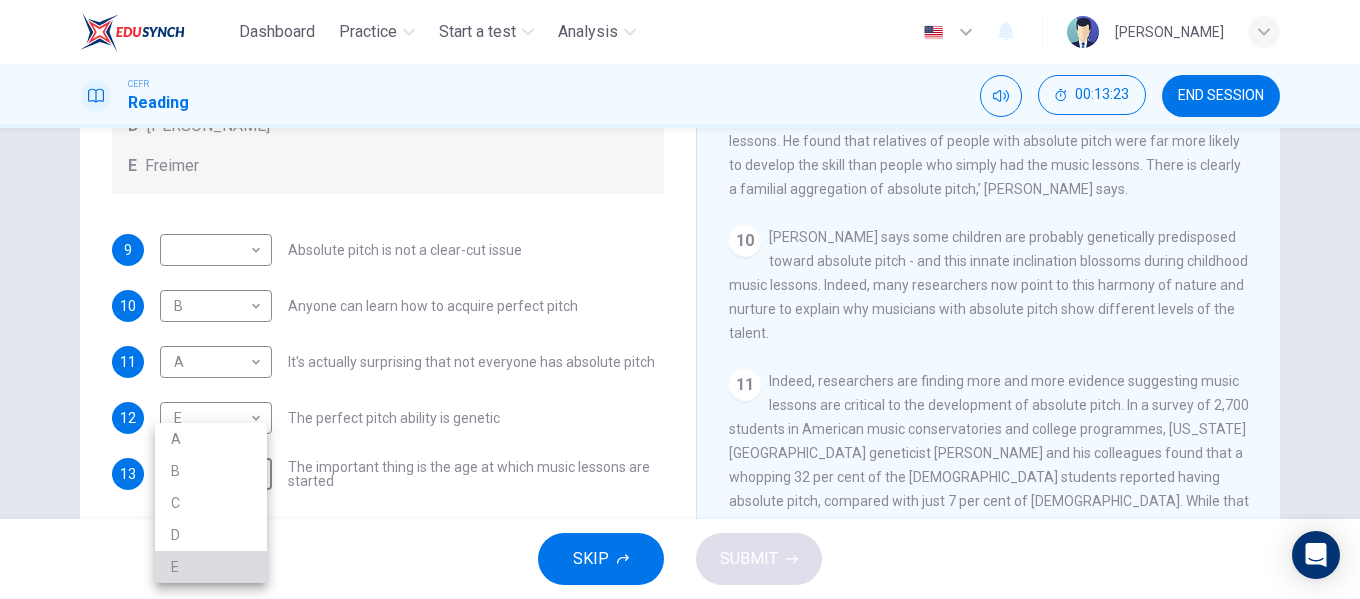 click on "E" at bounding box center (211, 567) 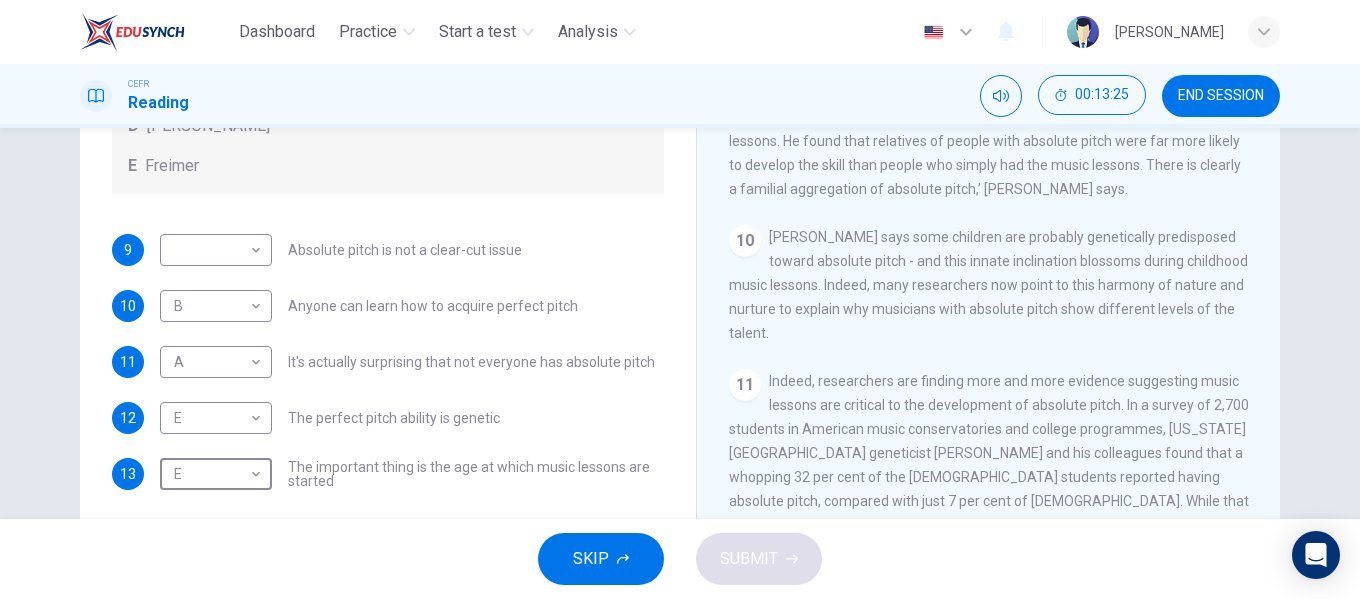 scroll, scrollTop: 384, scrollLeft: 0, axis: vertical 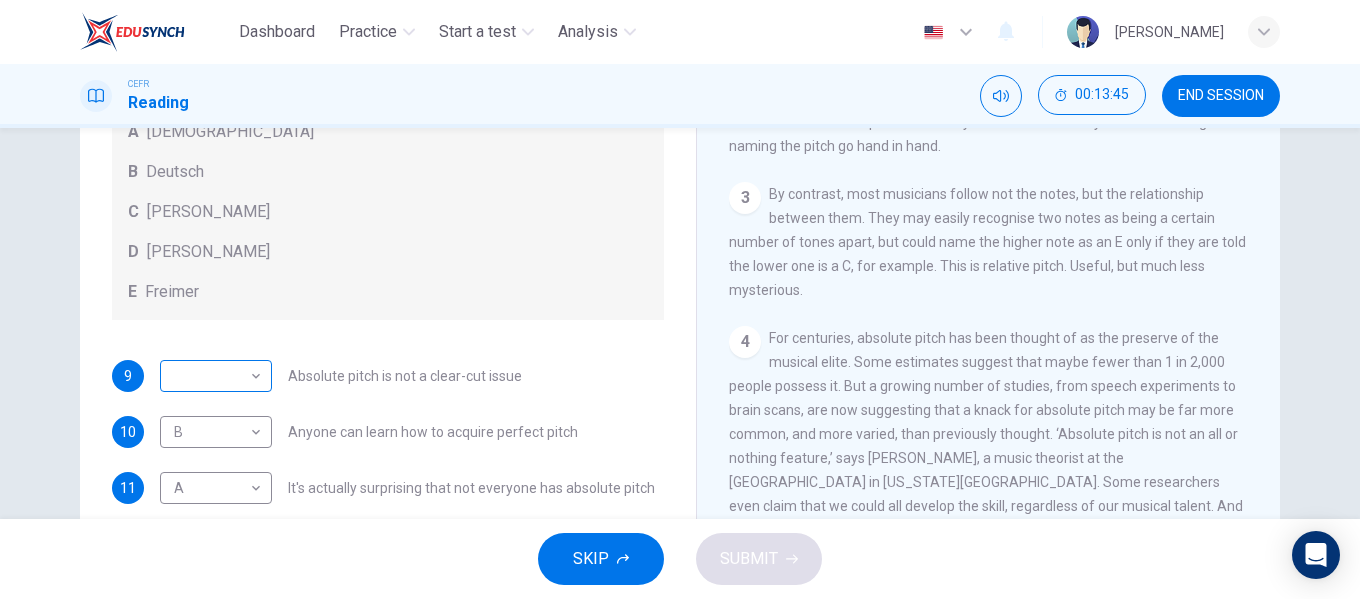 click on "Dashboard Practice Start a test Analysis English en ​ [PERSON_NAME] EMPATI CEFR Reading 00:13:45 END SESSION Questions 9 - 13 The Reading Passage contains a number of opinions provided by five different scientists. Match each opinion with one of the scientists ( A-E  below).
Write your answers in the boxes below.
NB  You may use any of the choices  A-E  more than once. A Levitin B Deutsch C [PERSON_NAME] D [PERSON_NAME] 9 ​ ​ Absolute pitch is not a clear-cut issue 10 B B ​ Anyone can learn how to acquire perfect pitch 11 A A ​ It's actually surprising that not everyone has absolute pitch 12 E E ​ The perfect pitch ability is genetic 13 E E ​ The important thing is the age at which music lessons are started Striking the Right Note CLICK TO ZOOM Click to Zoom 1 Is perfect pitch a rare talent possessed solely by the likes of
[PERSON_NAME]? [PERSON_NAME] discusses this much sought-after musical ability. 2 3 4 5 6 7 8 9 10 11 12 13 SKIP SUBMIT" at bounding box center (680, 299) 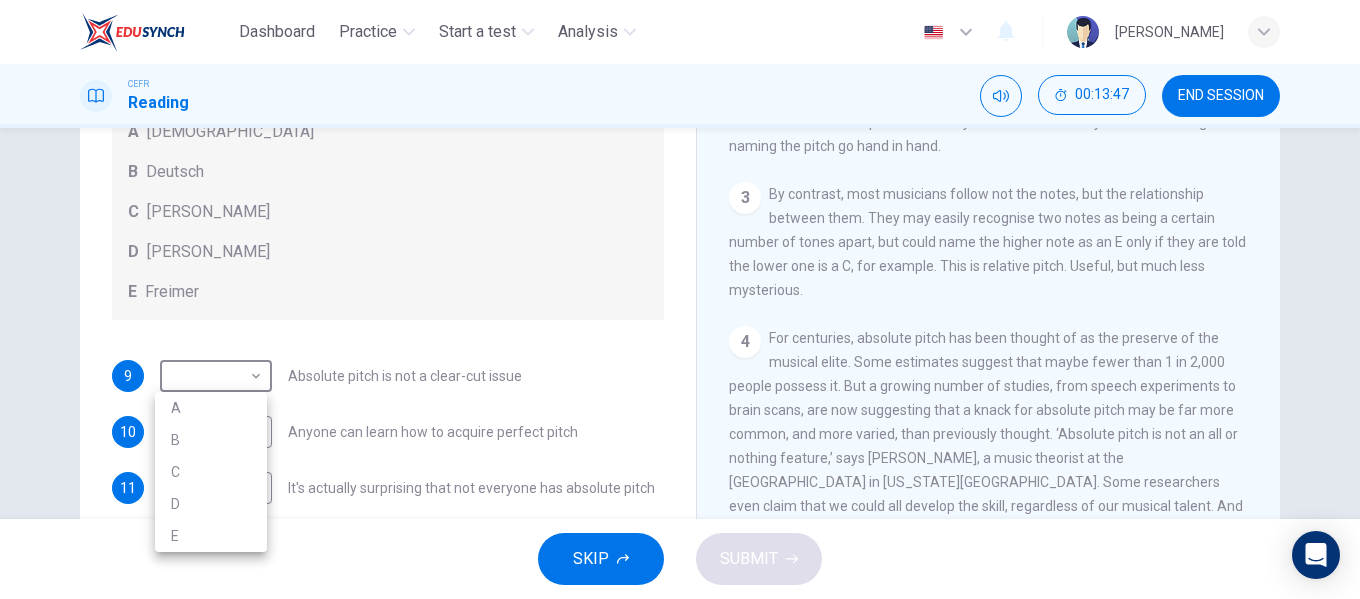 click on "D" at bounding box center (211, 504) 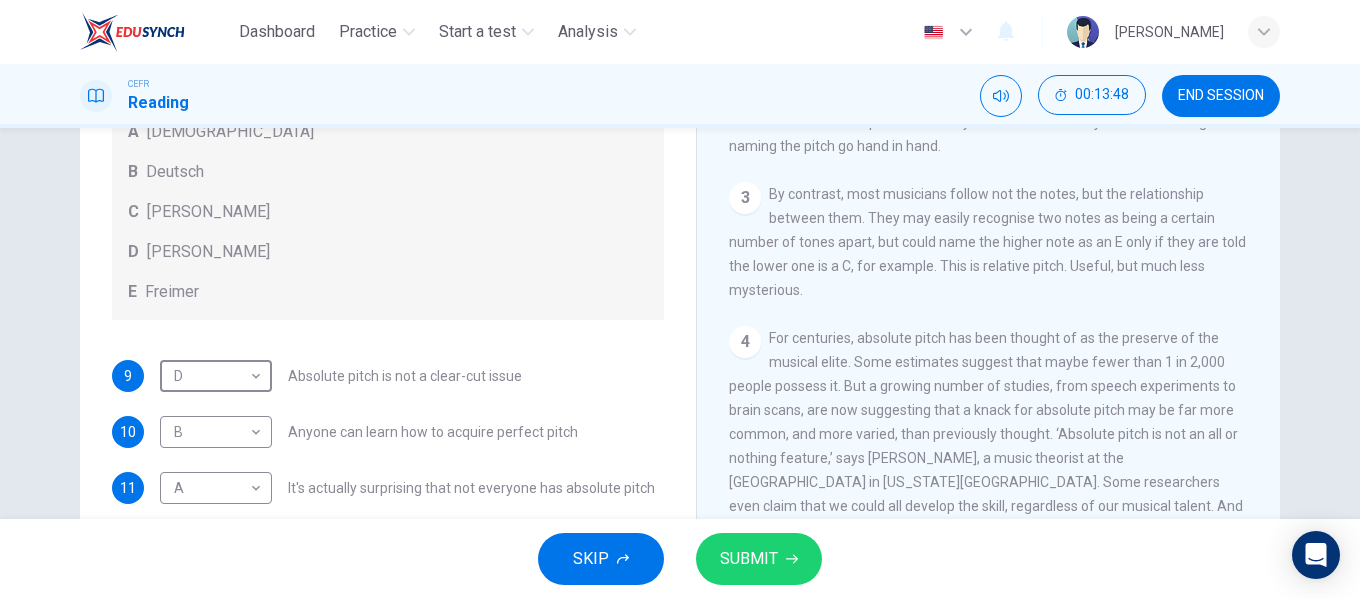 click on "SUBMIT" at bounding box center (759, 559) 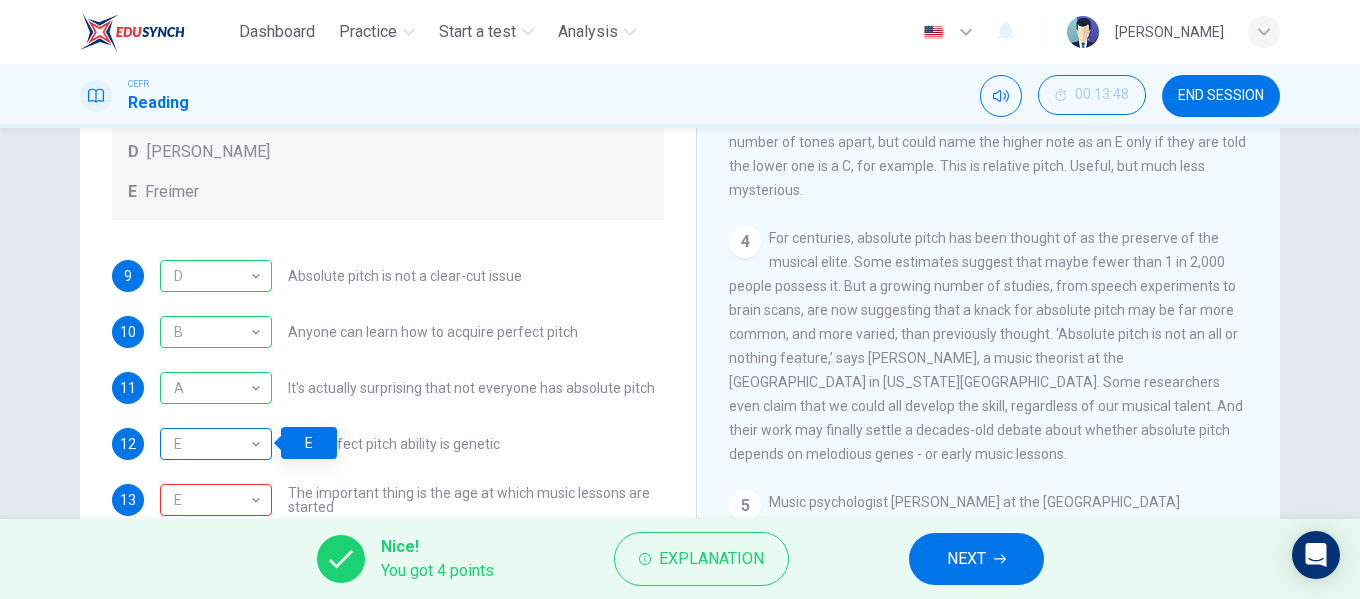 scroll, scrollTop: 384, scrollLeft: 0, axis: vertical 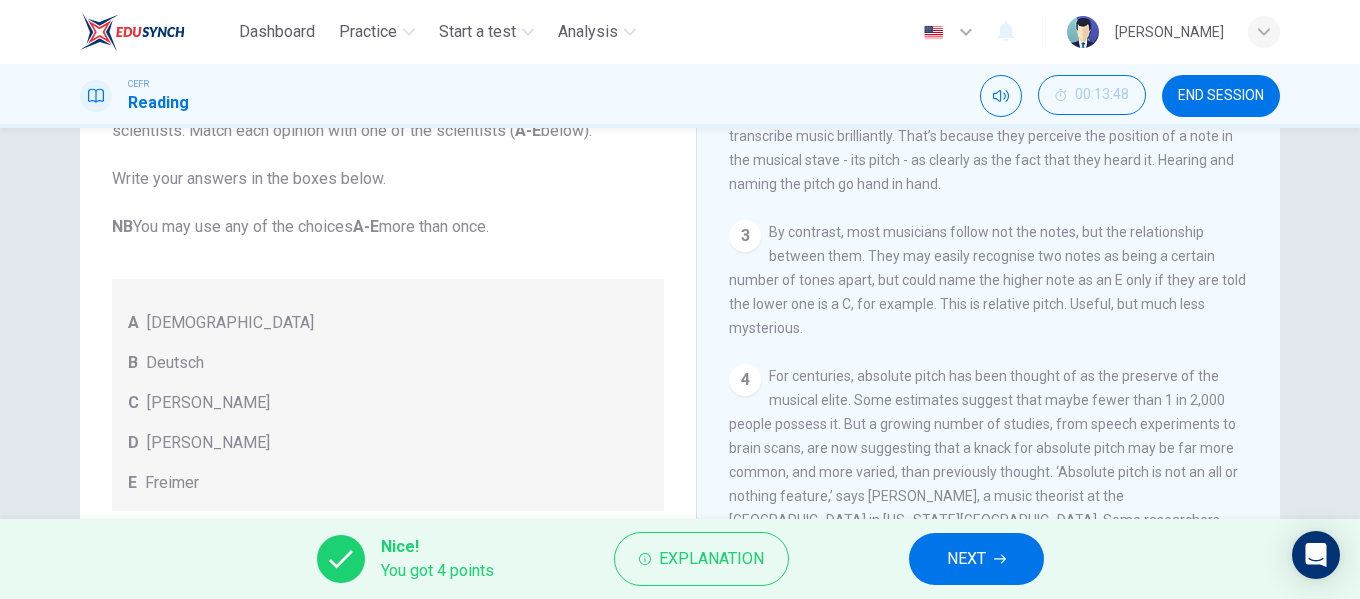 click on "NEXT" at bounding box center [976, 559] 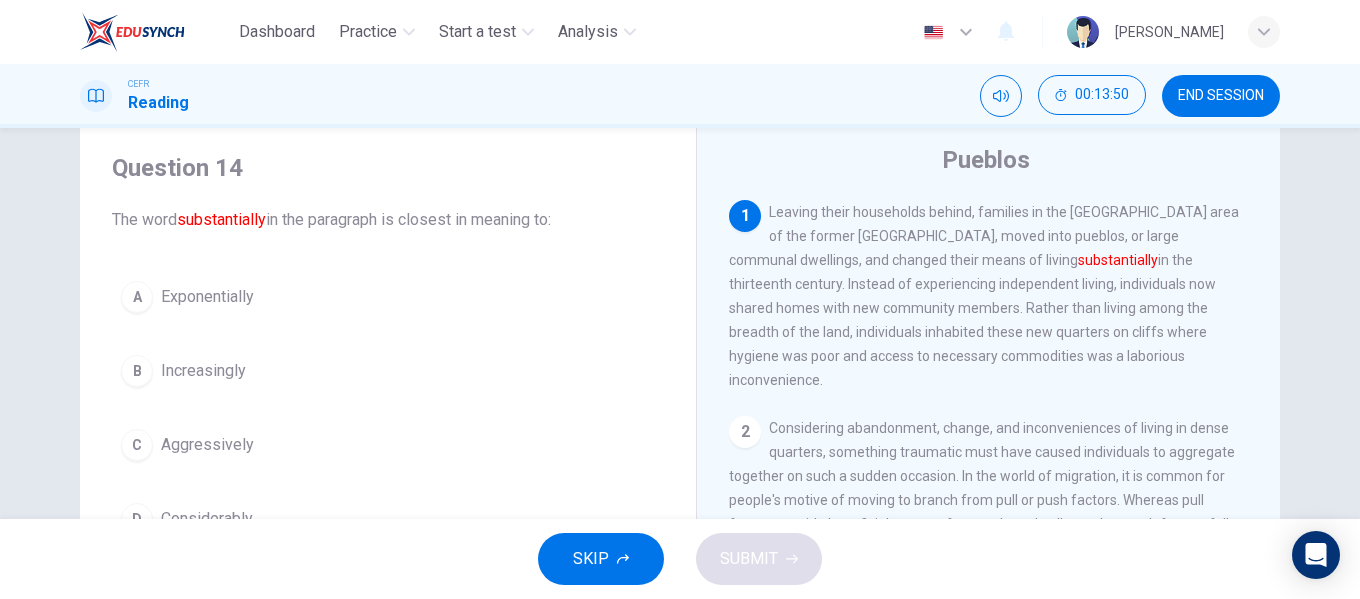 scroll, scrollTop: 100, scrollLeft: 0, axis: vertical 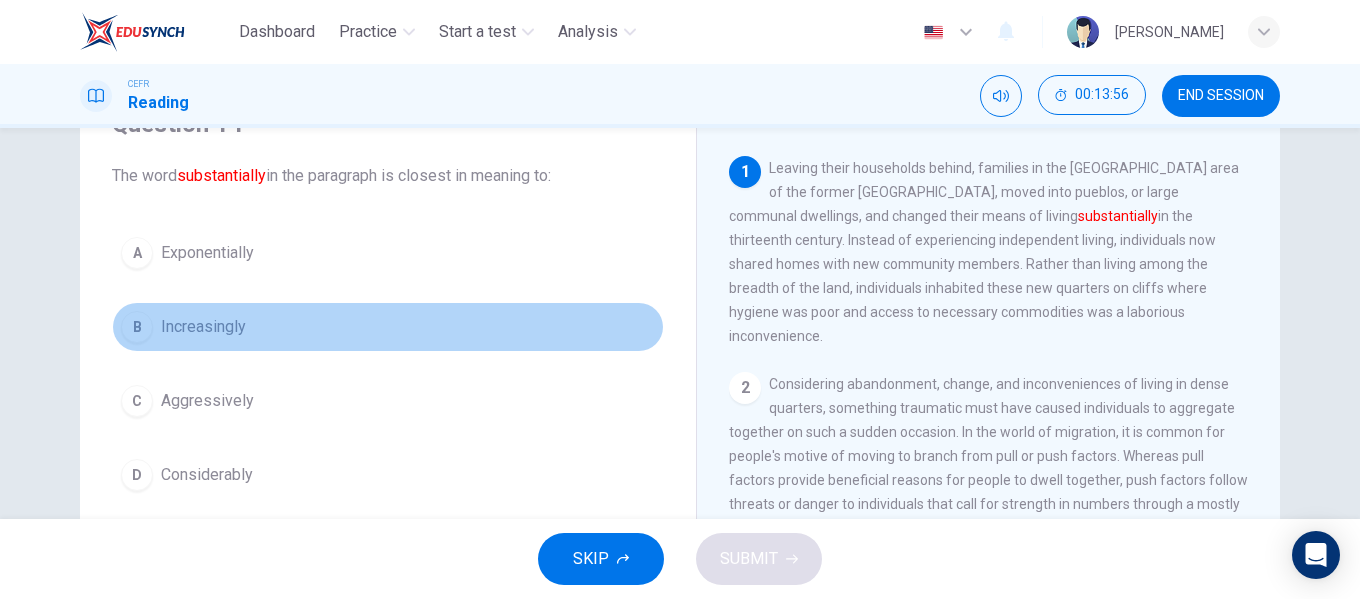 click on "Increasingly" at bounding box center [203, 327] 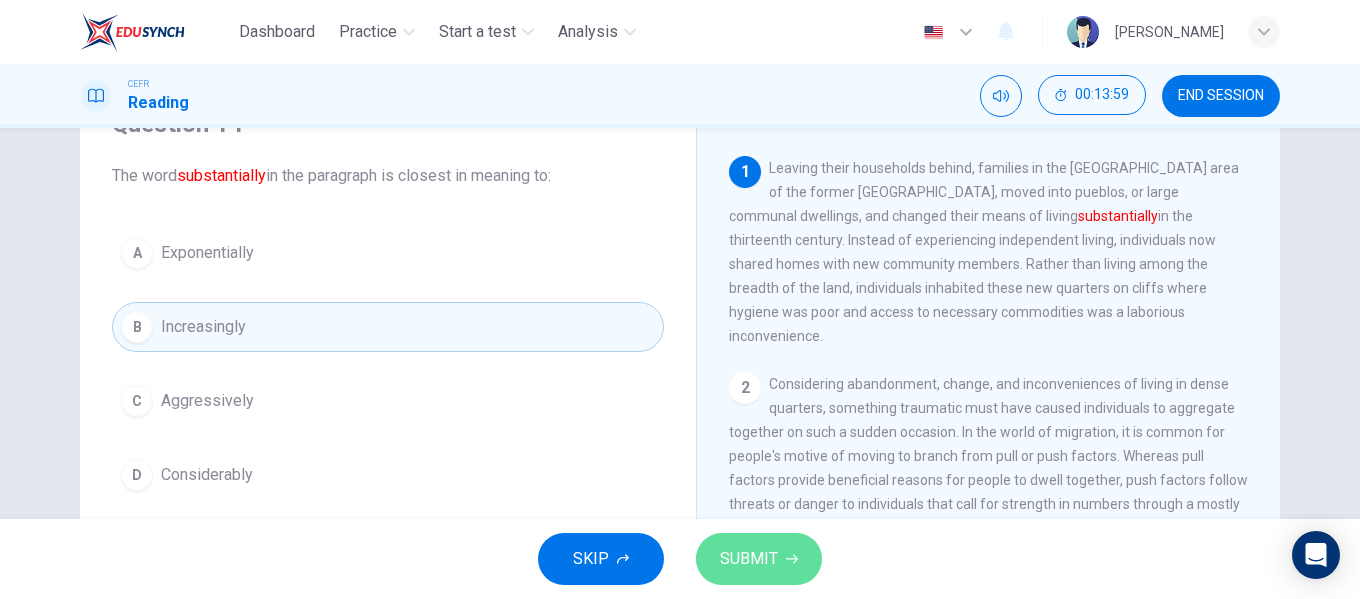 click on "SUBMIT" at bounding box center (749, 559) 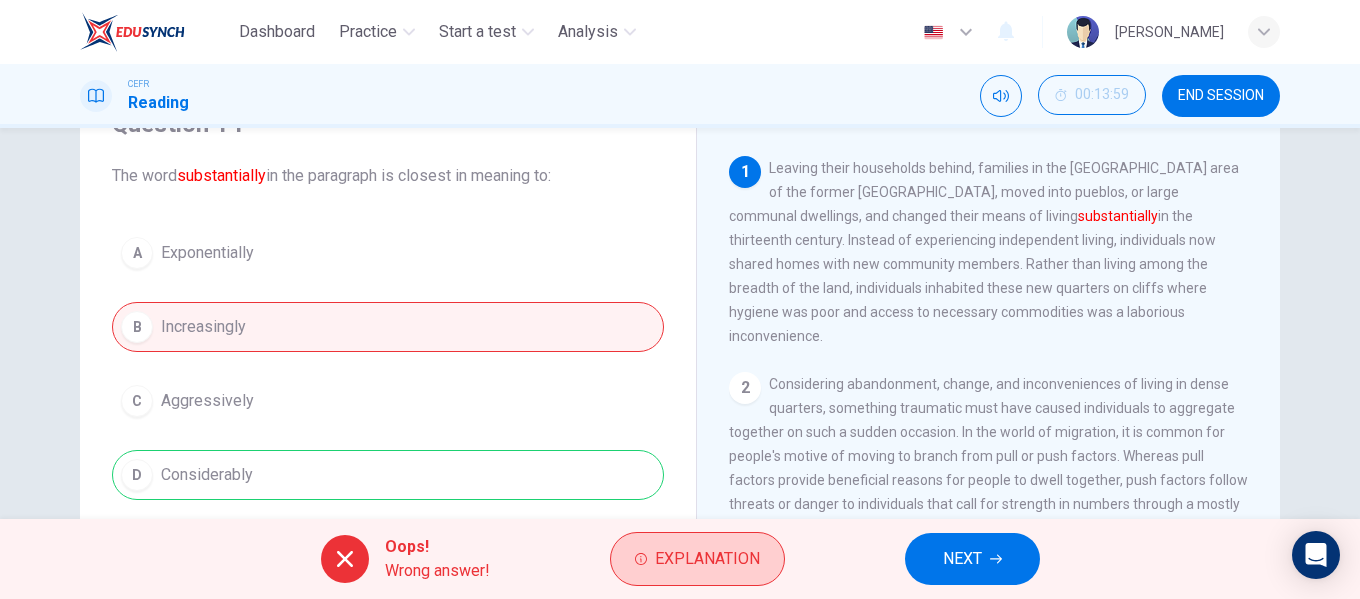 click on "Explanation" at bounding box center [697, 559] 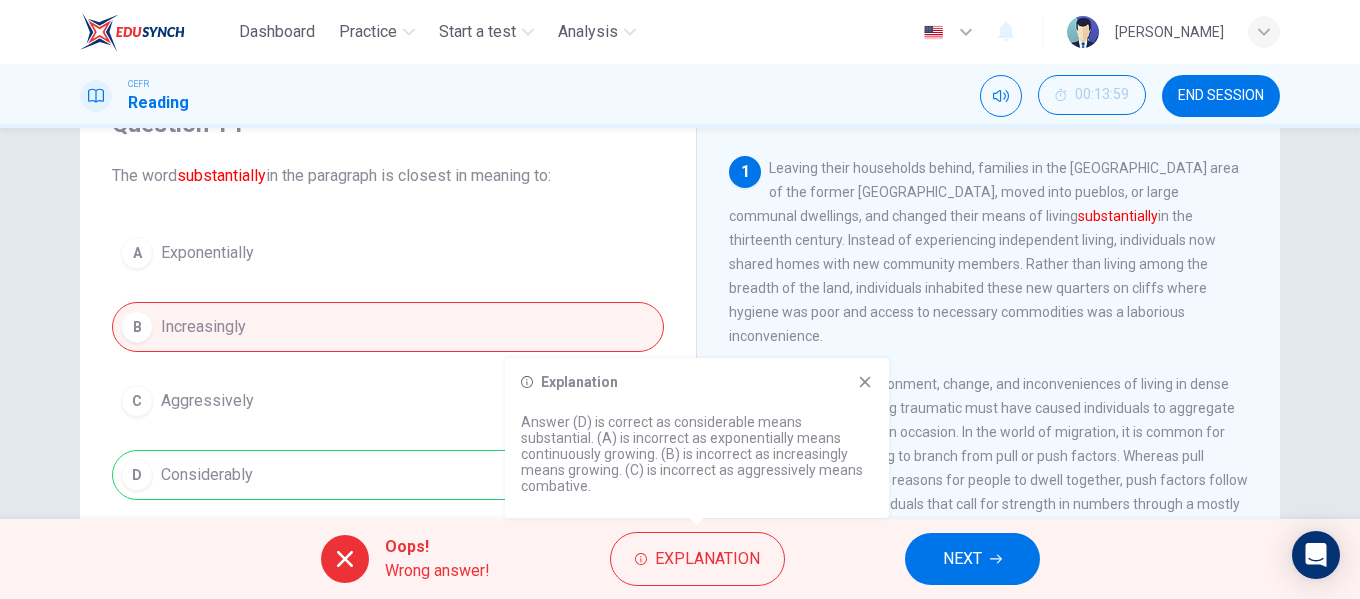 click 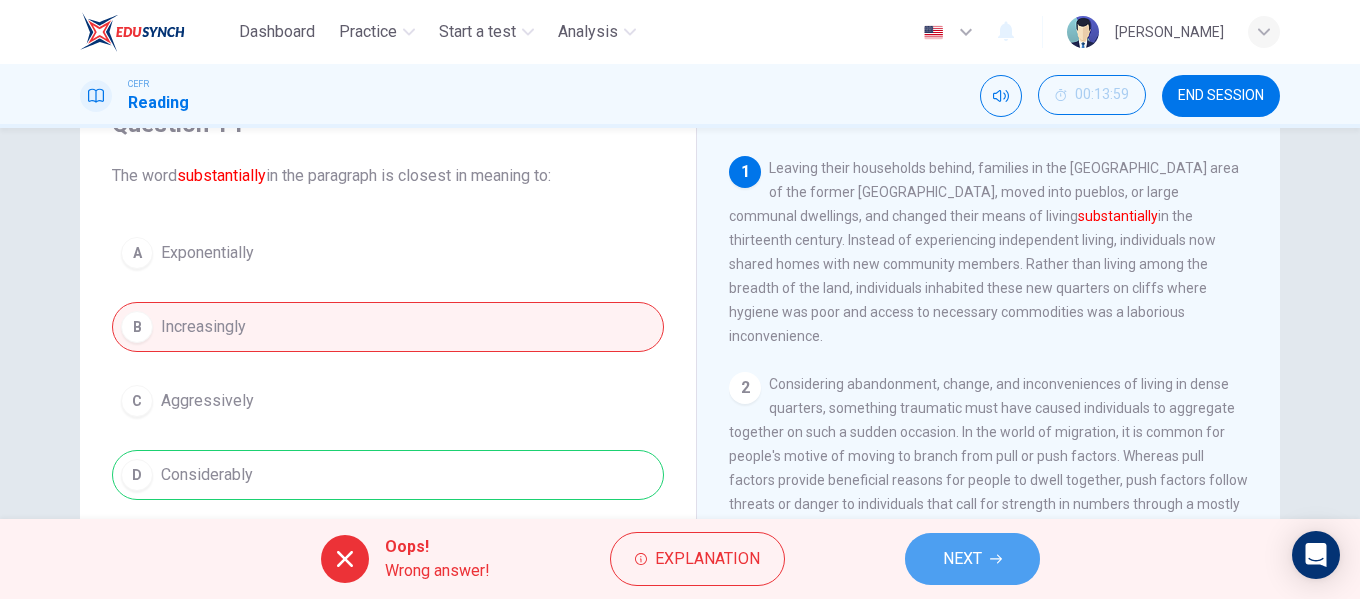 click on "NEXT" at bounding box center [962, 559] 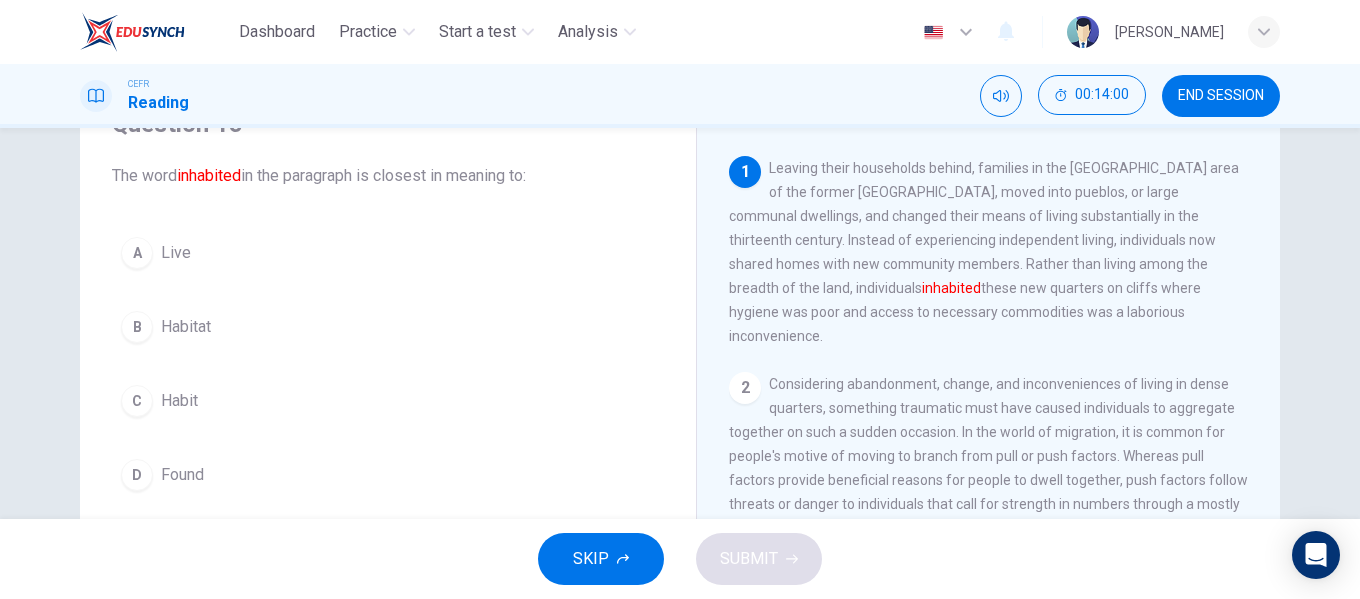 click on "A Live" at bounding box center (388, 253) 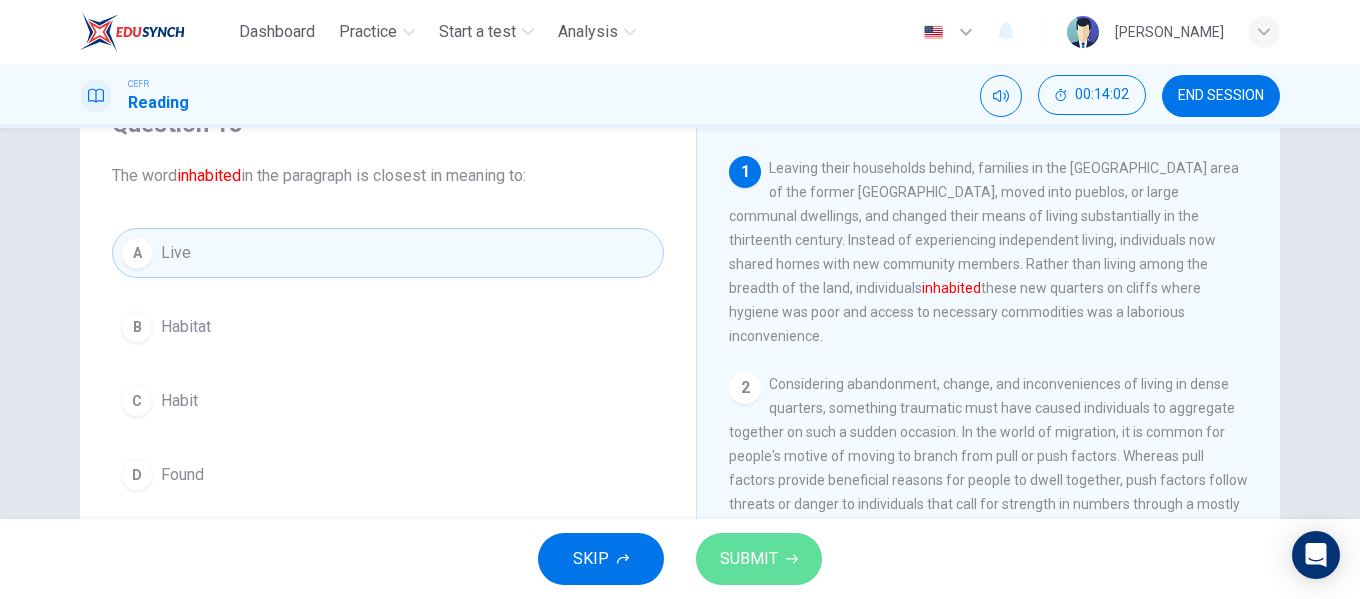 click on "SUBMIT" at bounding box center [759, 559] 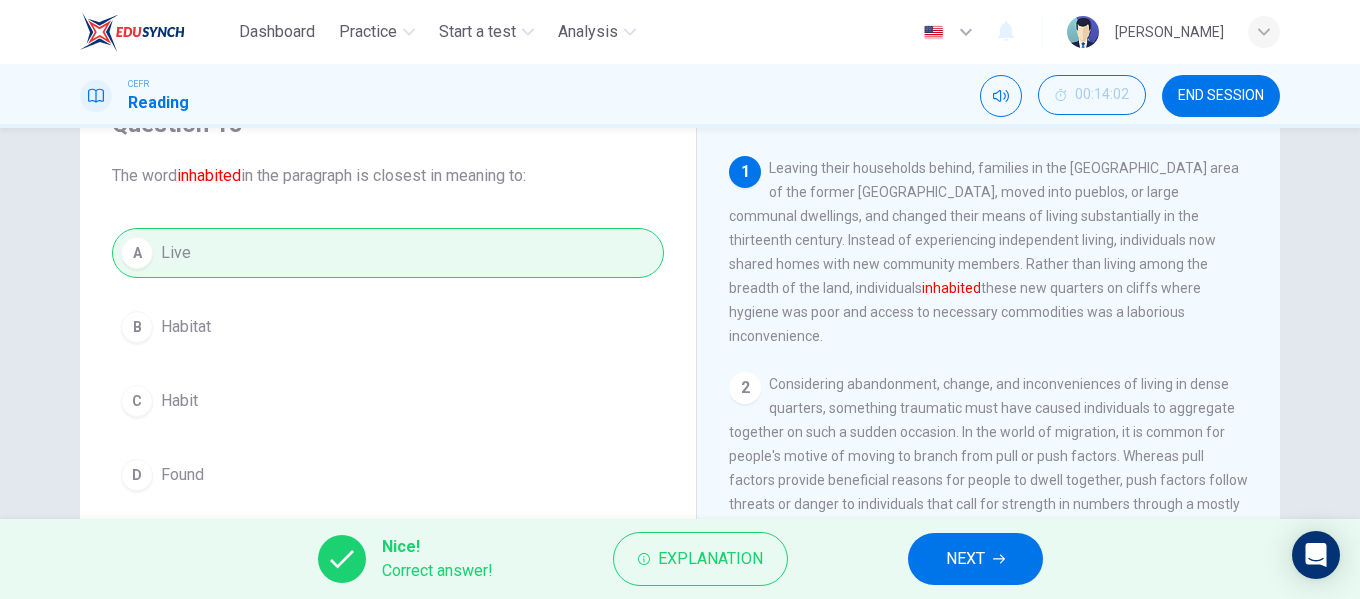 click on "NEXT" at bounding box center (975, 559) 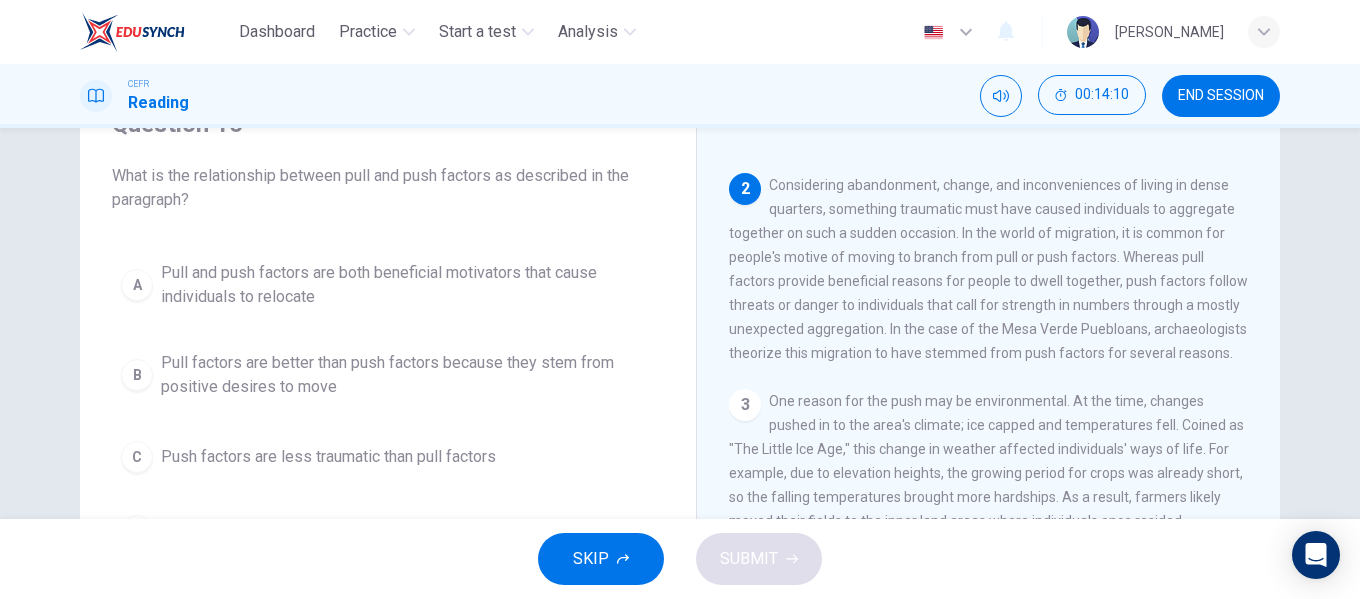 scroll, scrollTop: 200, scrollLeft: 0, axis: vertical 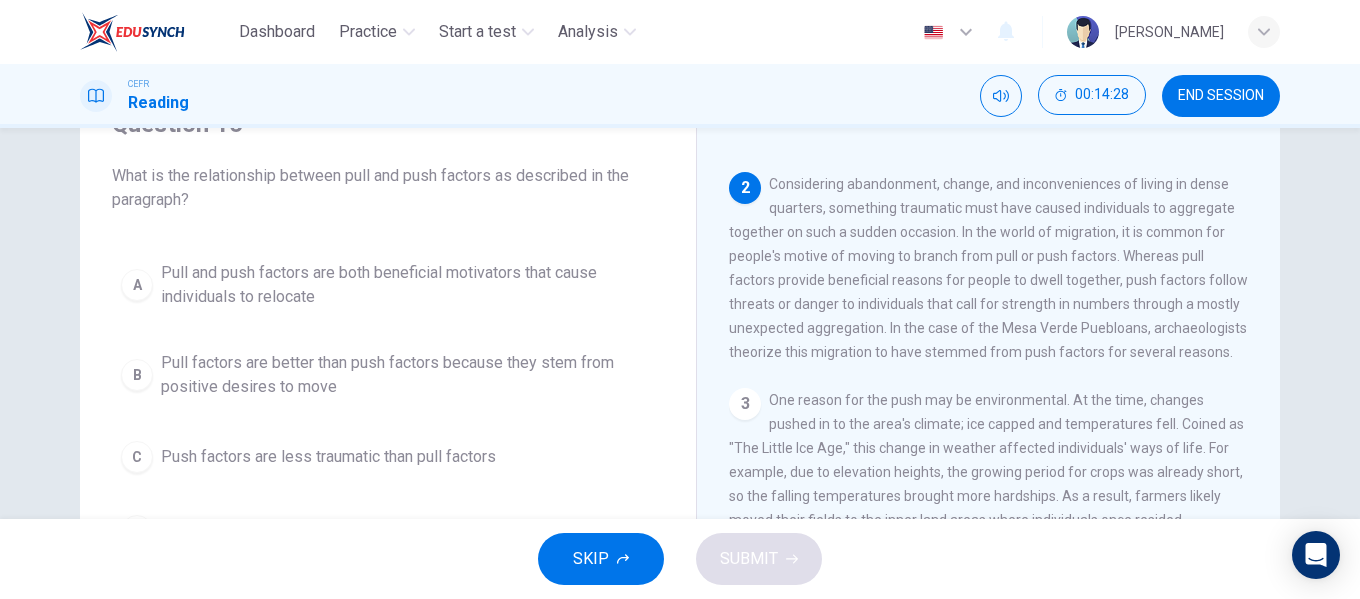 click on "Pull and push factors are both beneficial motivators that cause individuals to relocate" at bounding box center [408, 285] 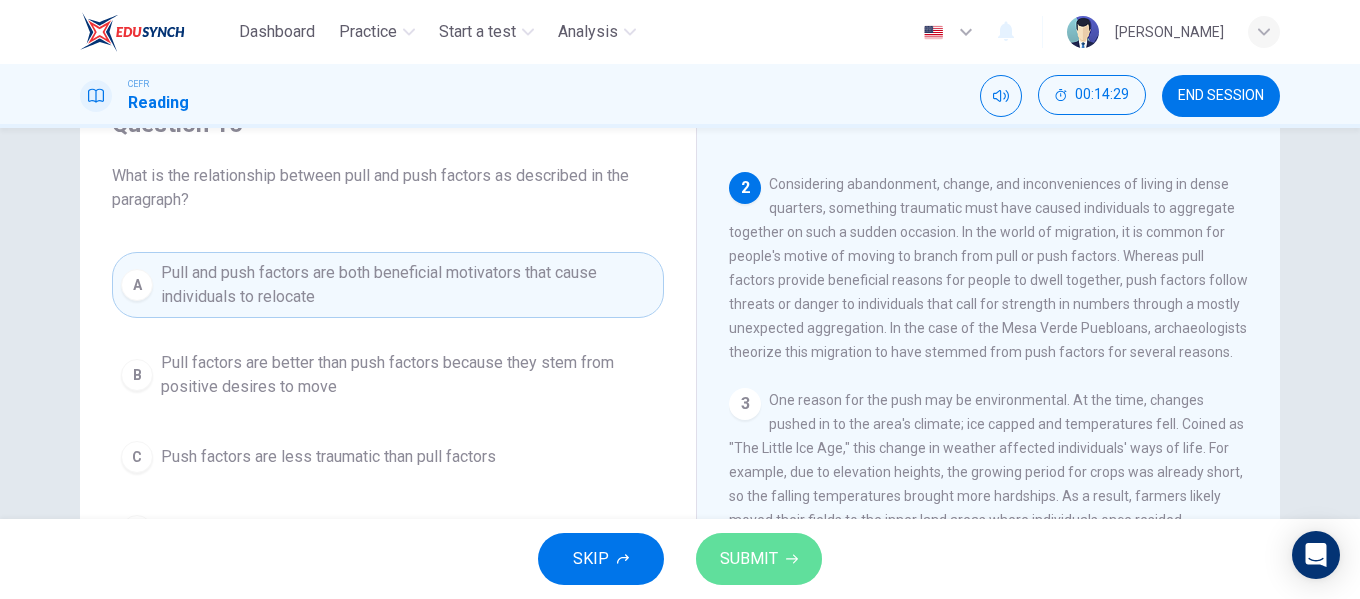 click on "SUBMIT" at bounding box center [759, 559] 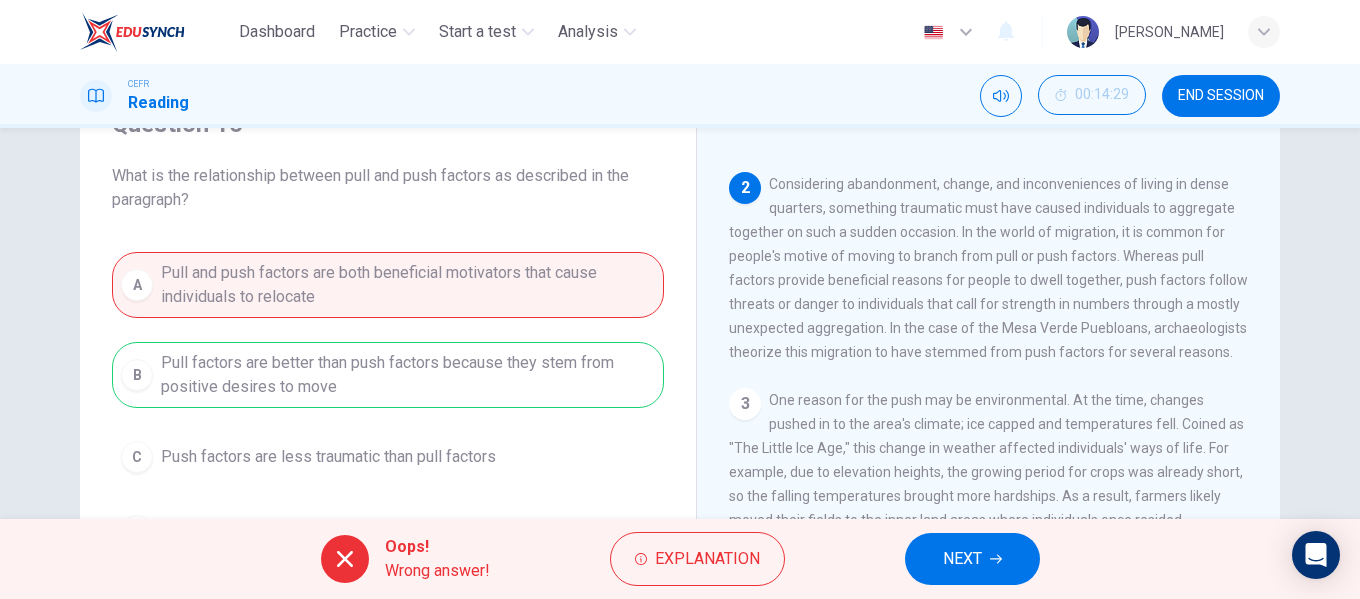click on "NEXT" at bounding box center [972, 559] 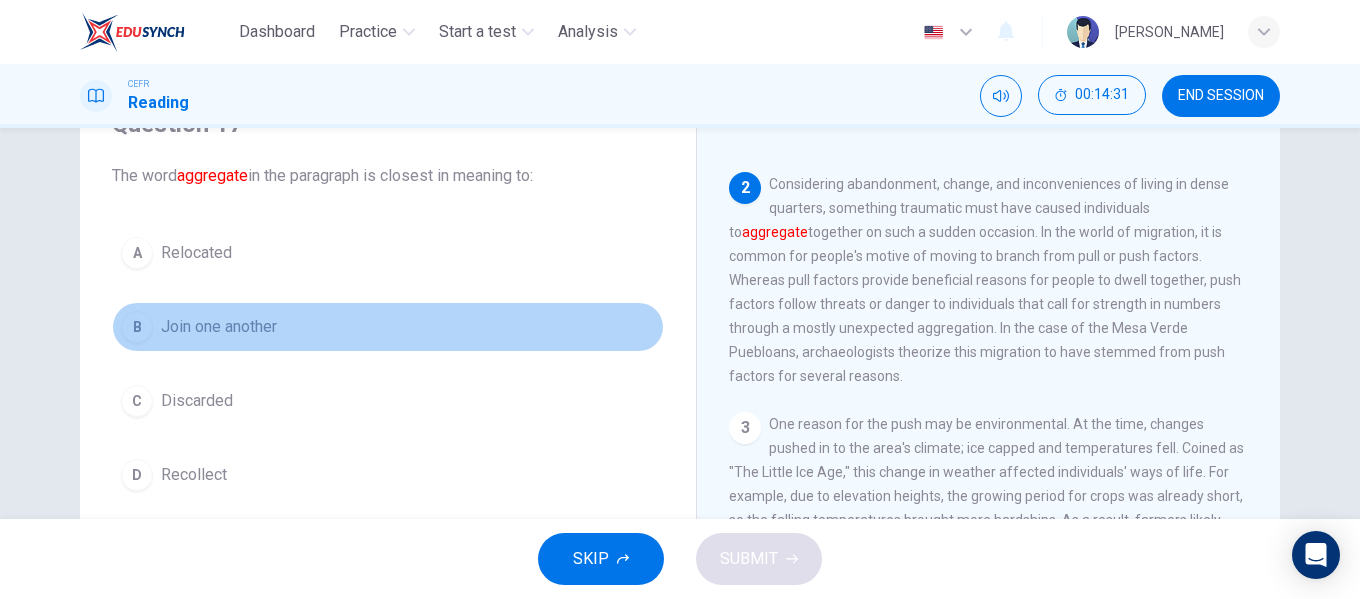 click on "B Join one another" at bounding box center [388, 327] 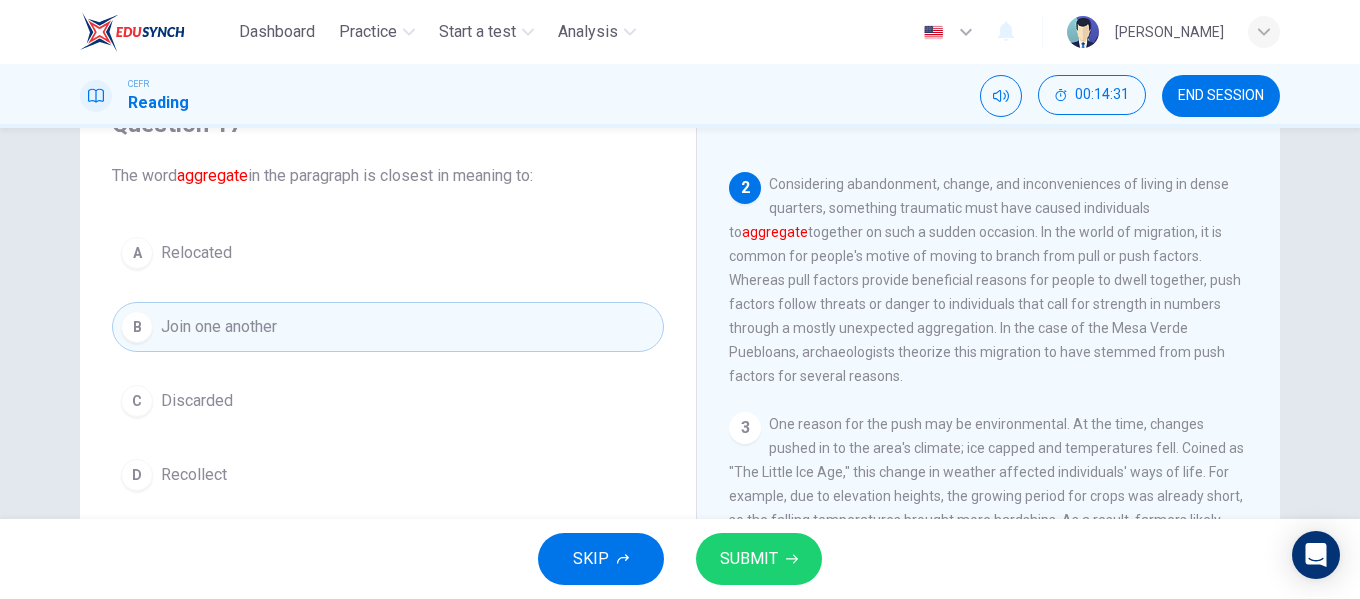 click on "SUBMIT" at bounding box center (759, 559) 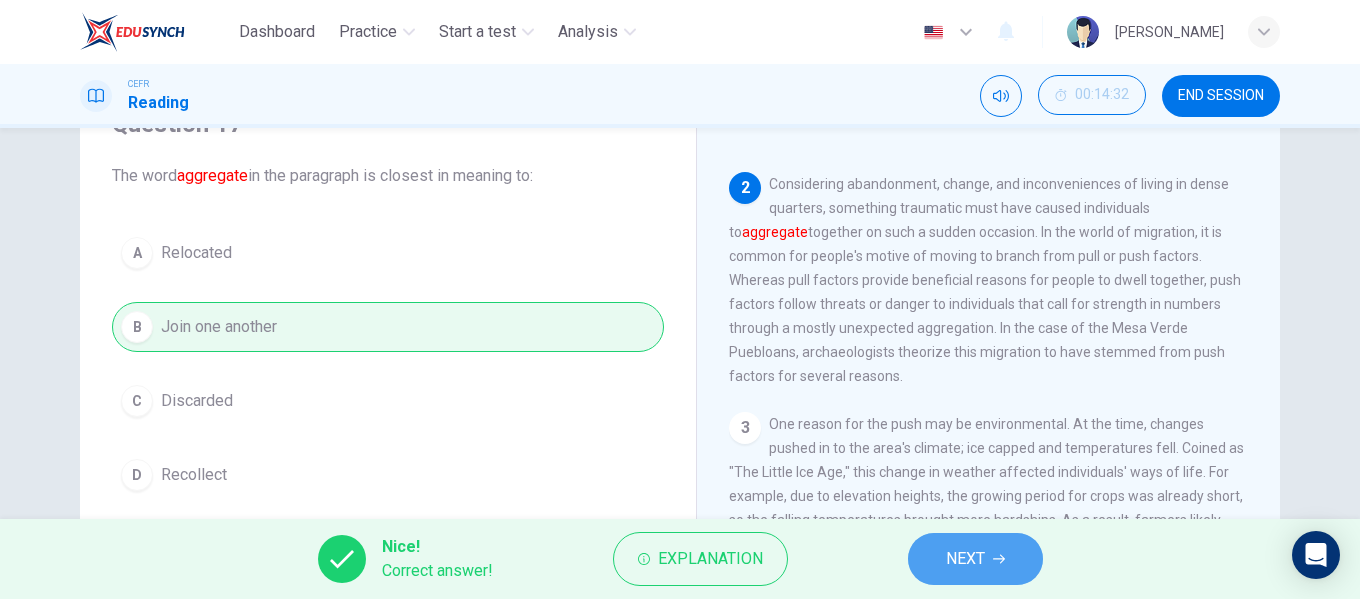 click on "NEXT" at bounding box center [975, 559] 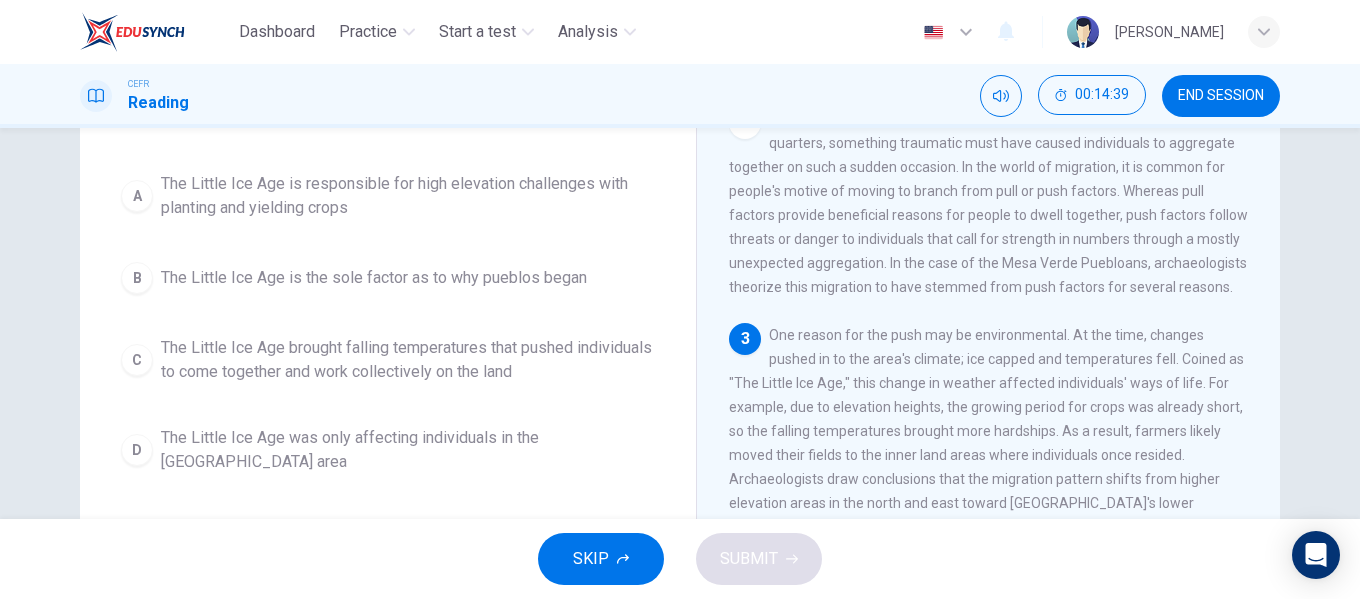 scroll, scrollTop: 200, scrollLeft: 0, axis: vertical 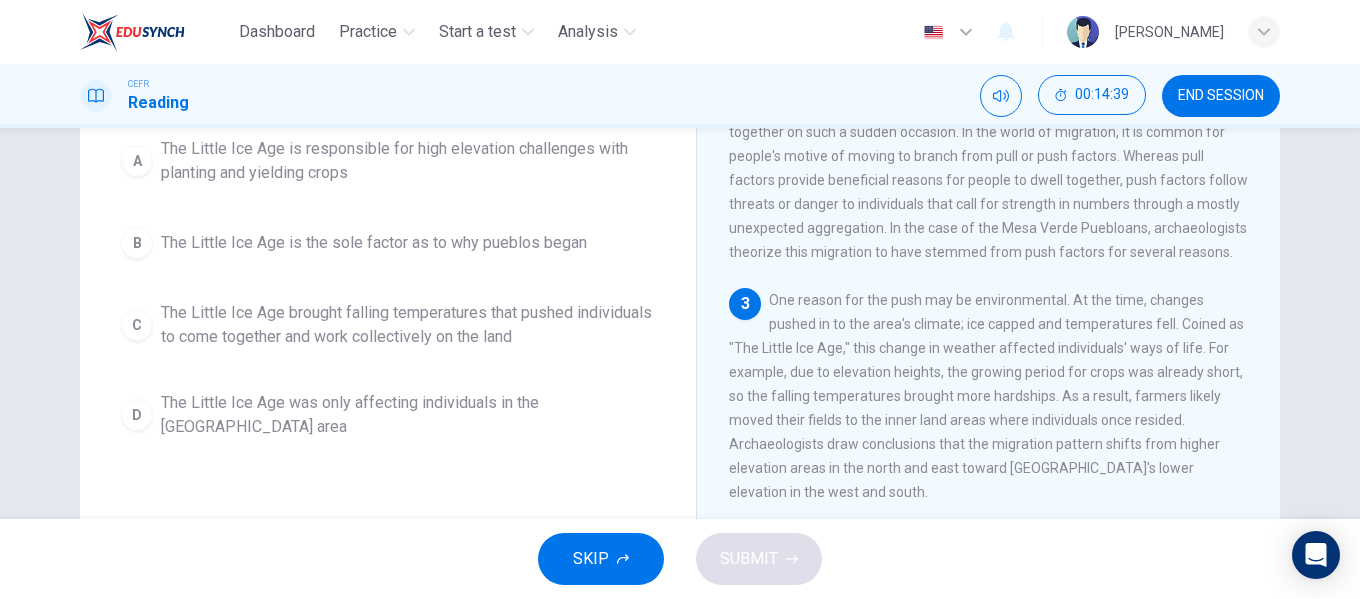 click on "The Little Ice Age brought falling temperatures that pushed individuals to come together and work collectively on the land" at bounding box center (408, 325) 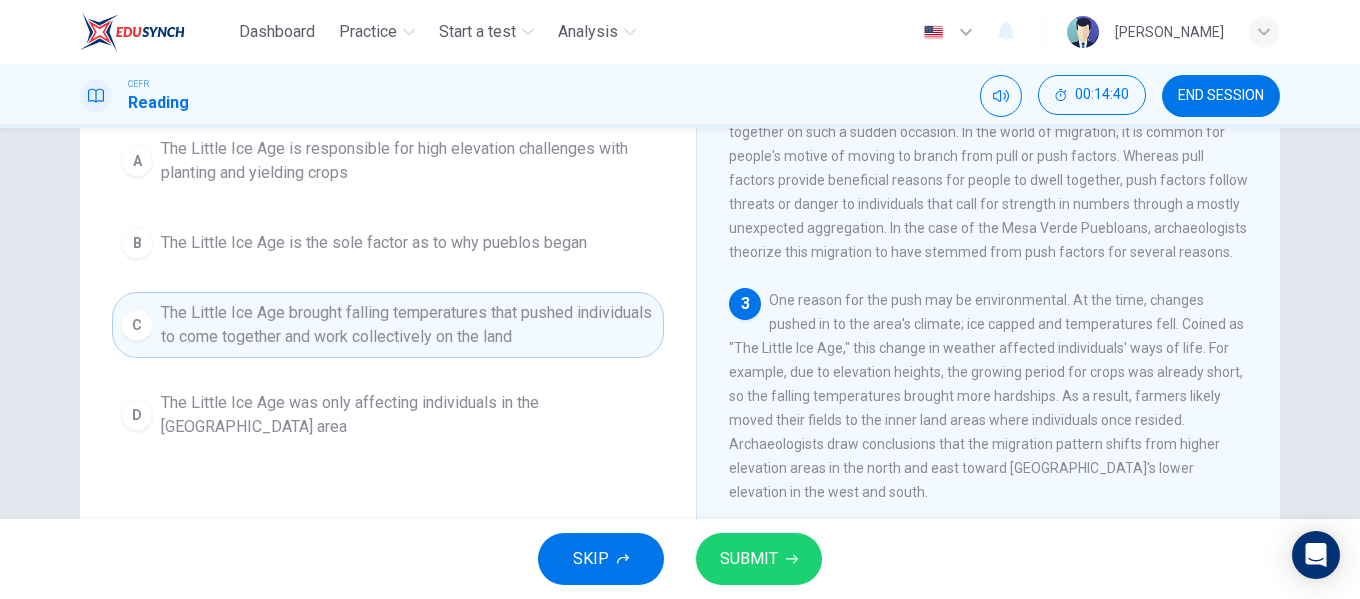 click on "SUBMIT" at bounding box center [749, 559] 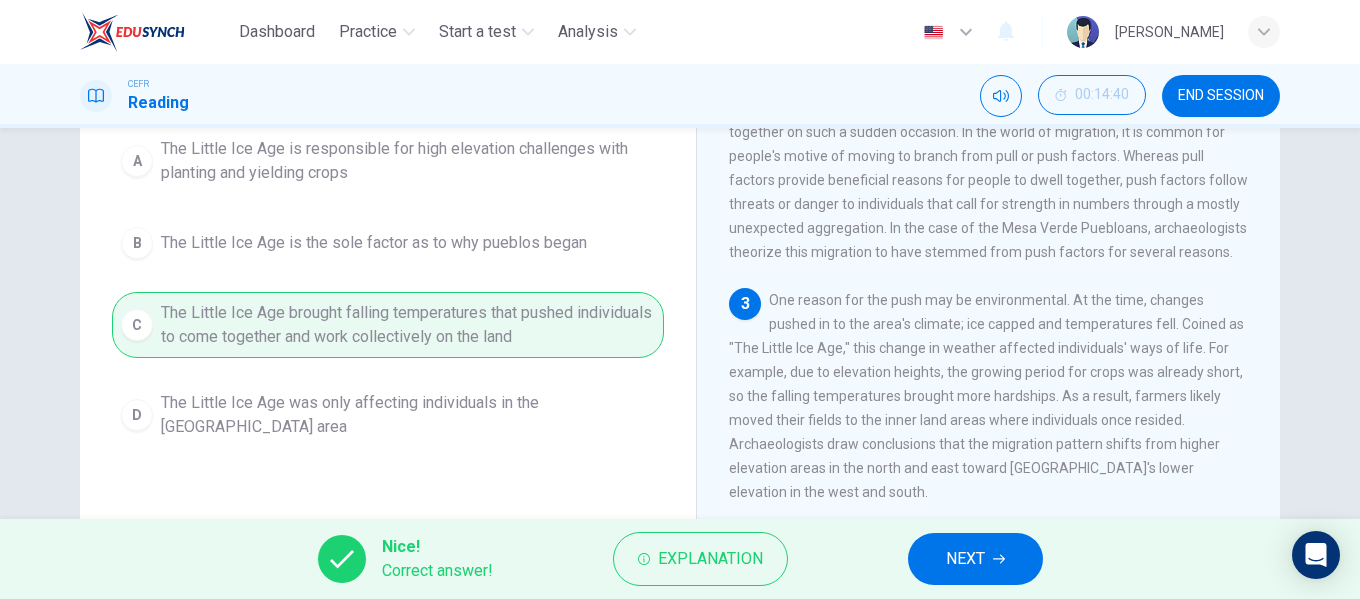 click on "NEXT" at bounding box center [975, 559] 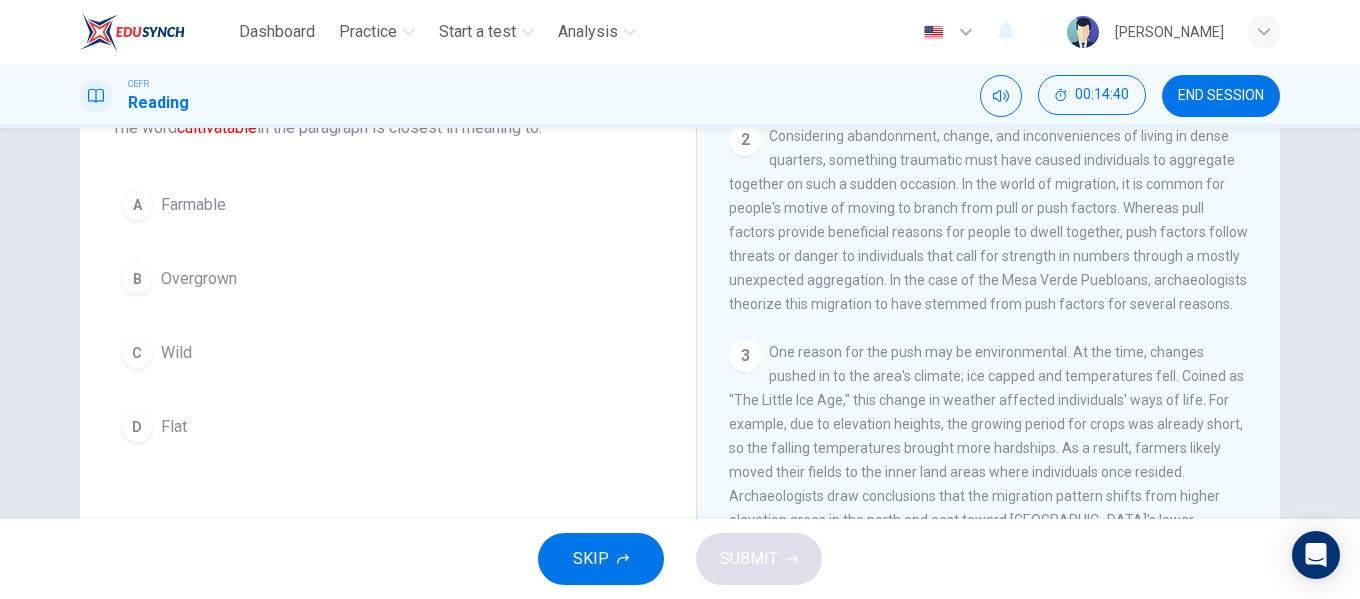 scroll, scrollTop: 100, scrollLeft: 0, axis: vertical 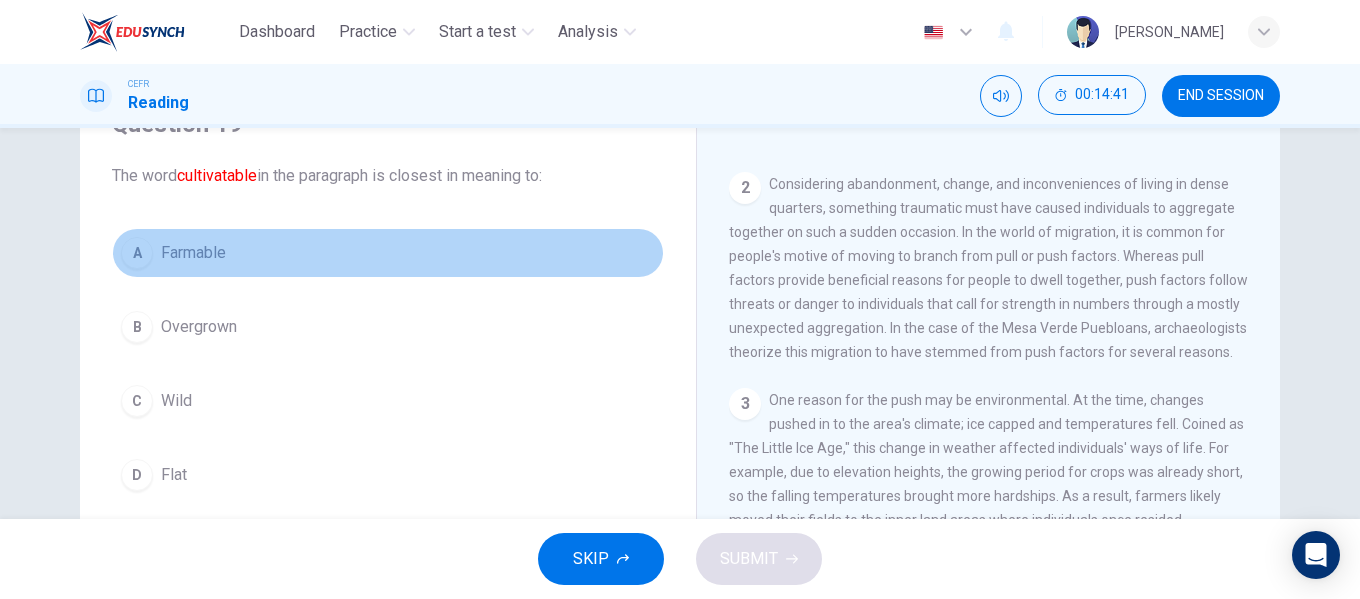 click on "A Farmable" at bounding box center (388, 253) 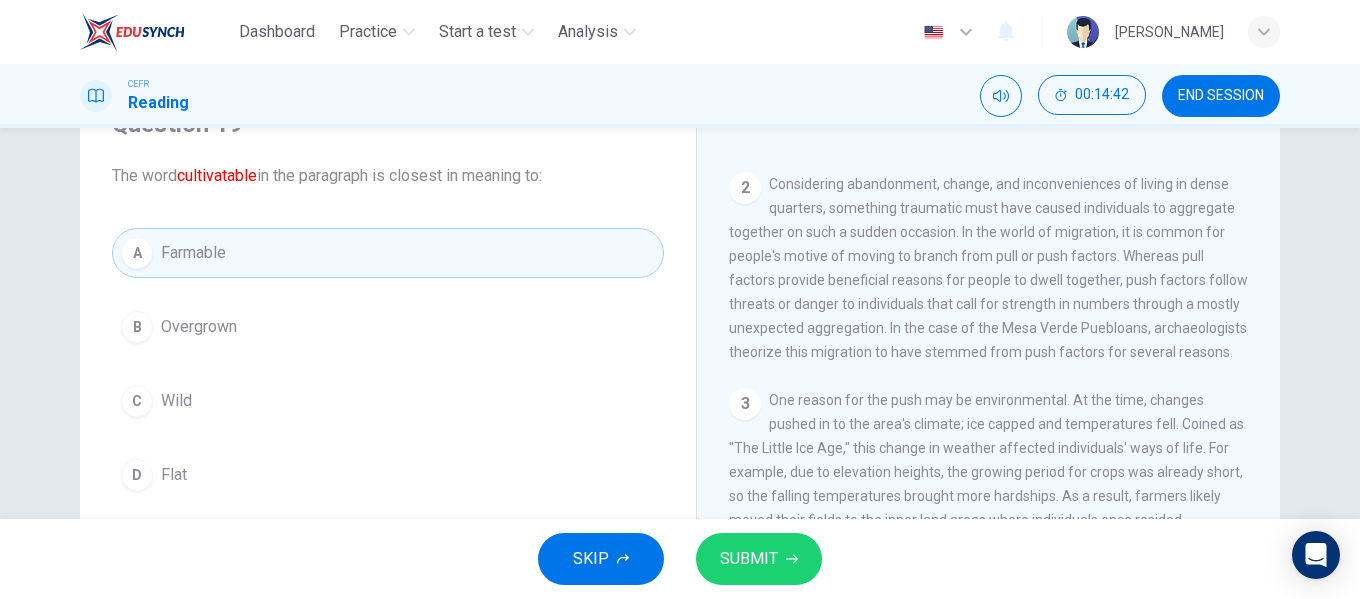 click on "SUBMIT" at bounding box center [759, 559] 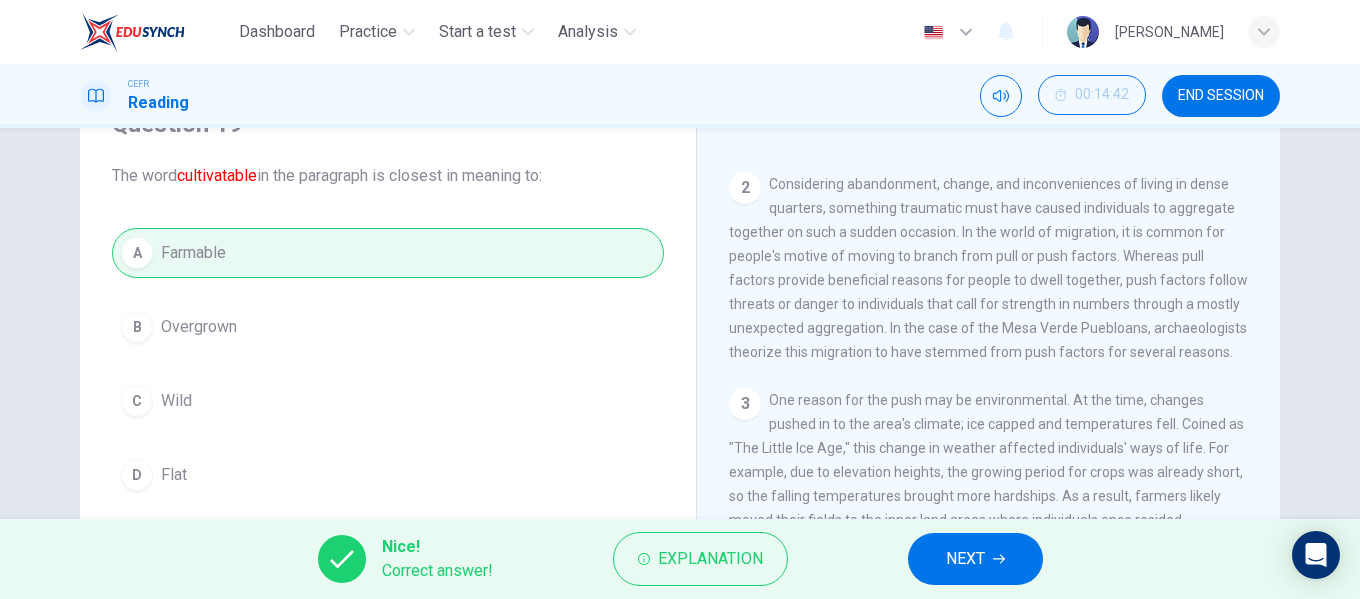 click on "NEXT" at bounding box center [975, 559] 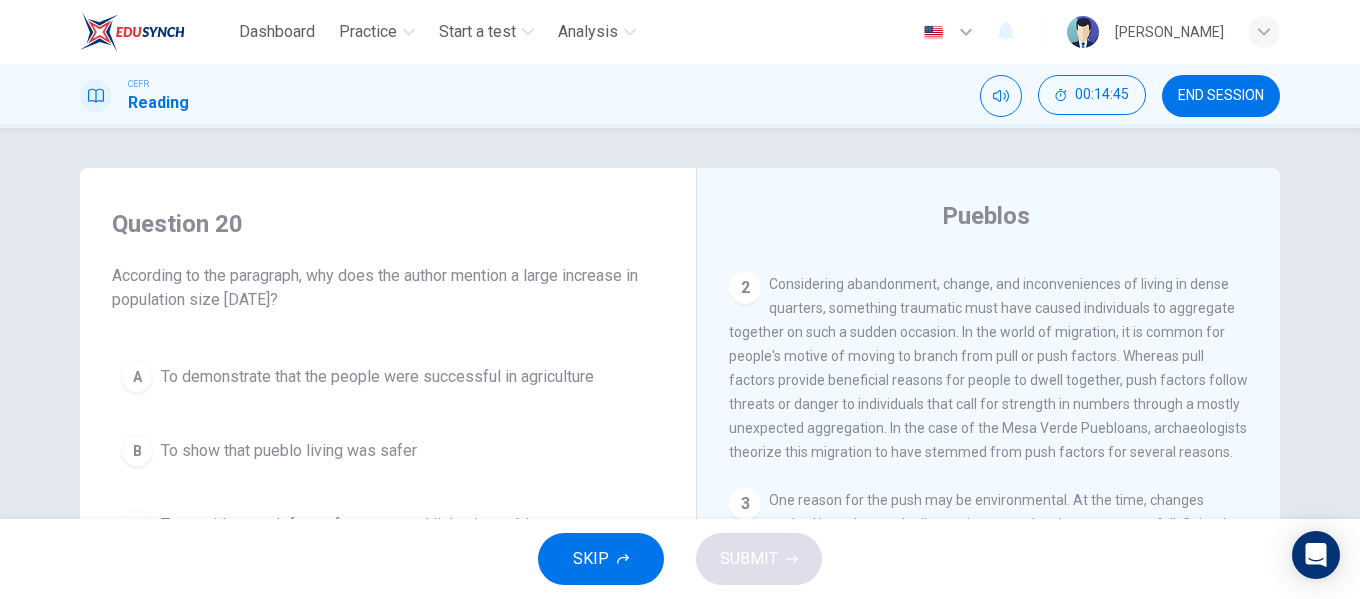 scroll, scrollTop: 100, scrollLeft: 0, axis: vertical 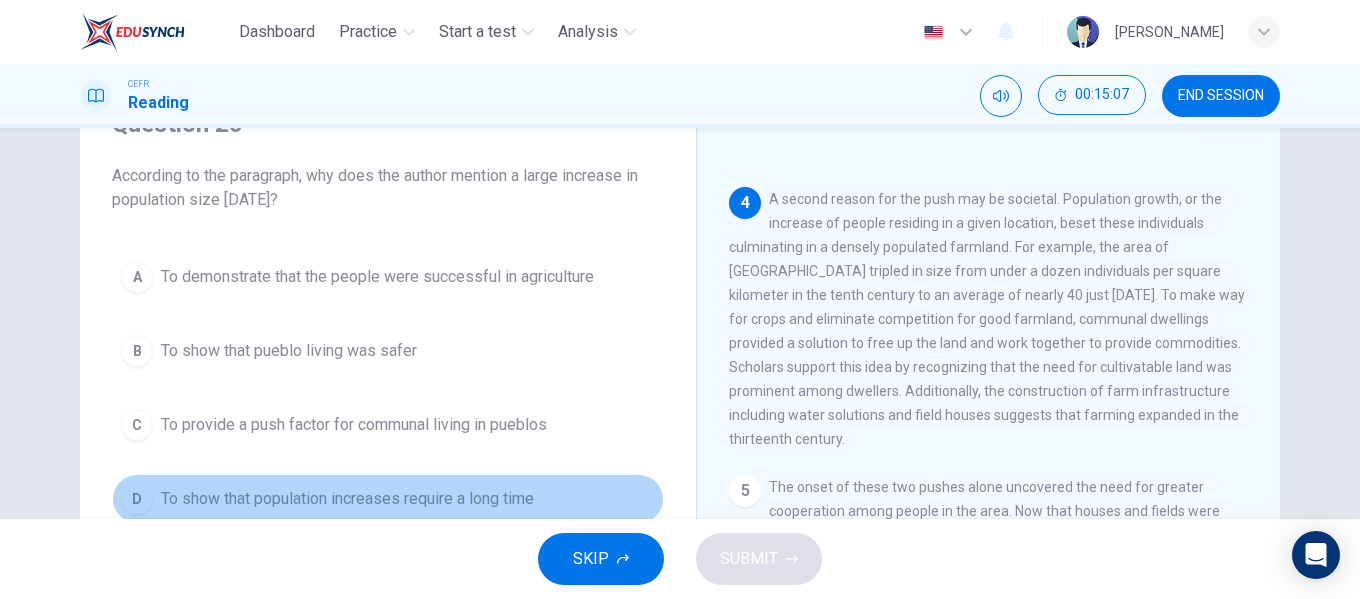 click on "To show that population increases require a long time" at bounding box center (347, 499) 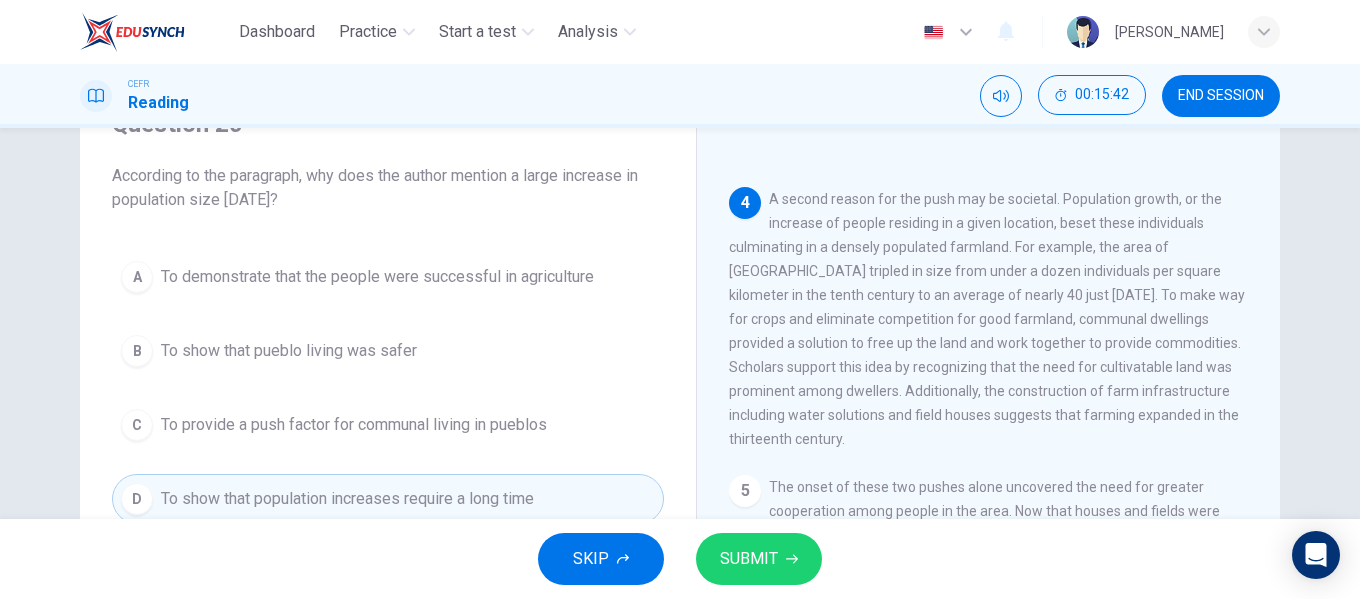 click on "C To provide a push factor for communal living in pueblos" at bounding box center (388, 425) 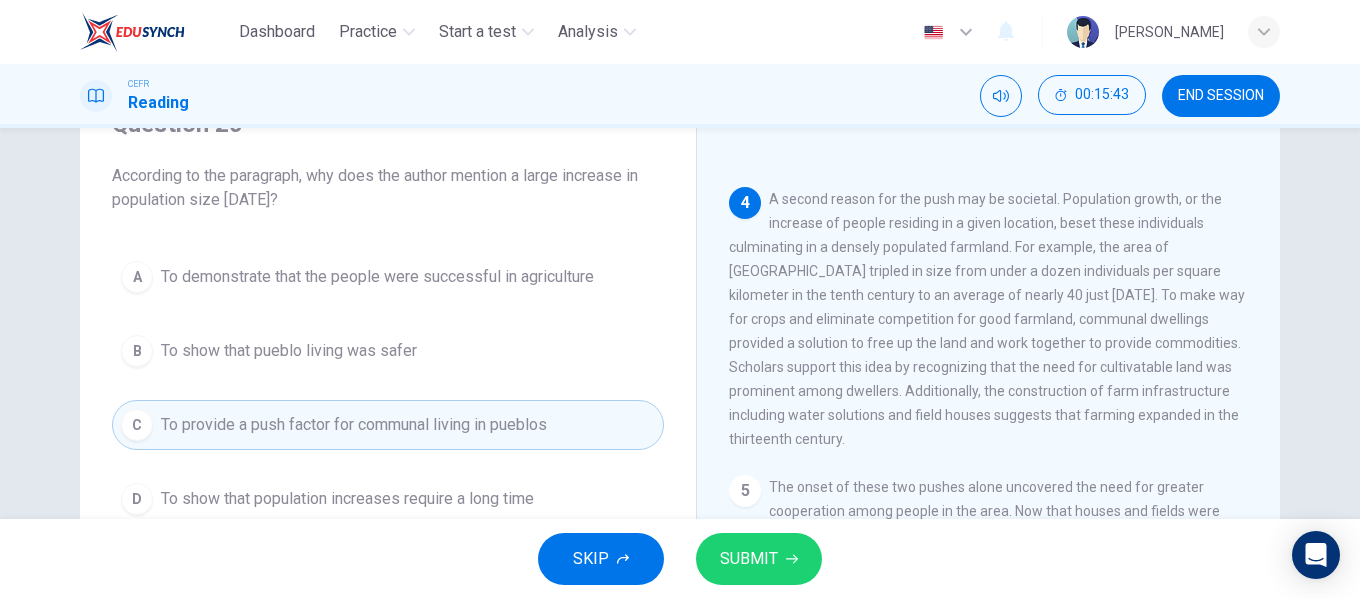 click on "SKIP SUBMIT" at bounding box center (680, 559) 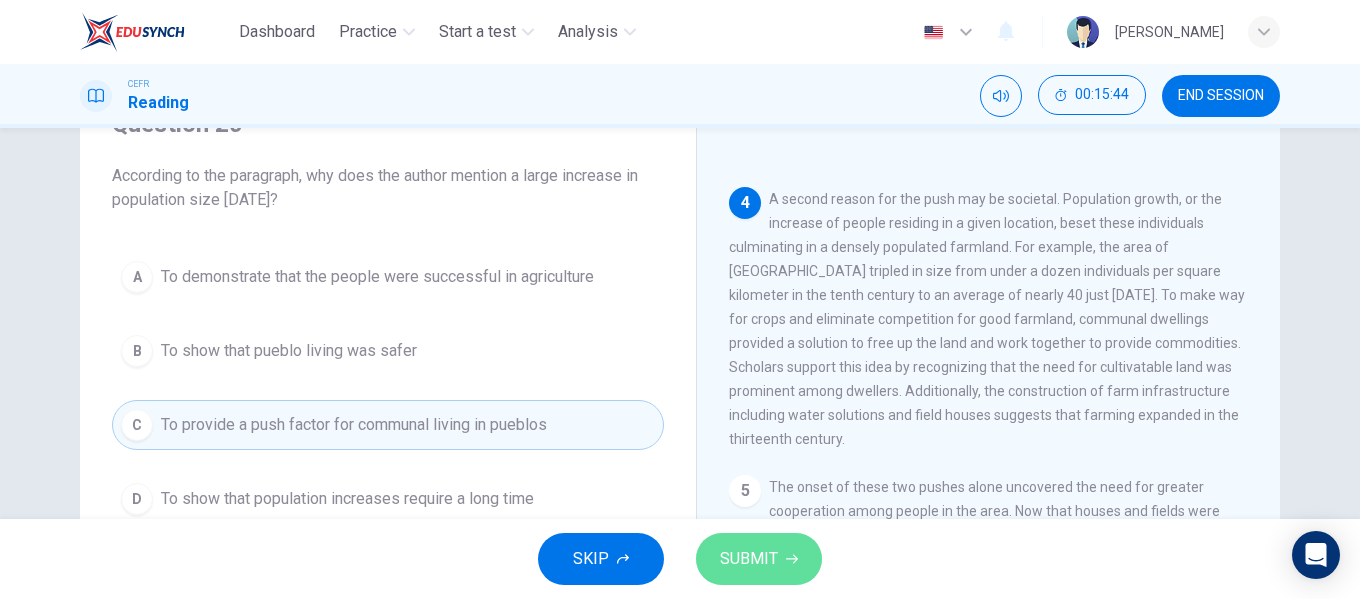 click on "SUBMIT" at bounding box center [759, 559] 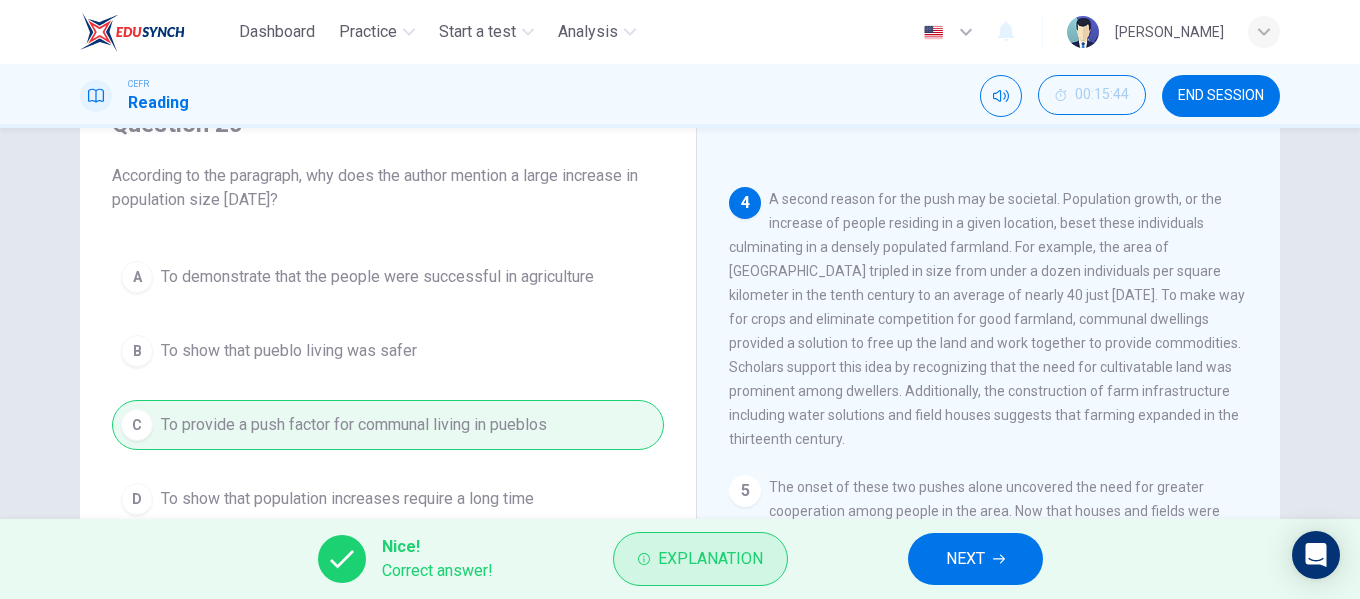 click on "Explanation" at bounding box center [710, 559] 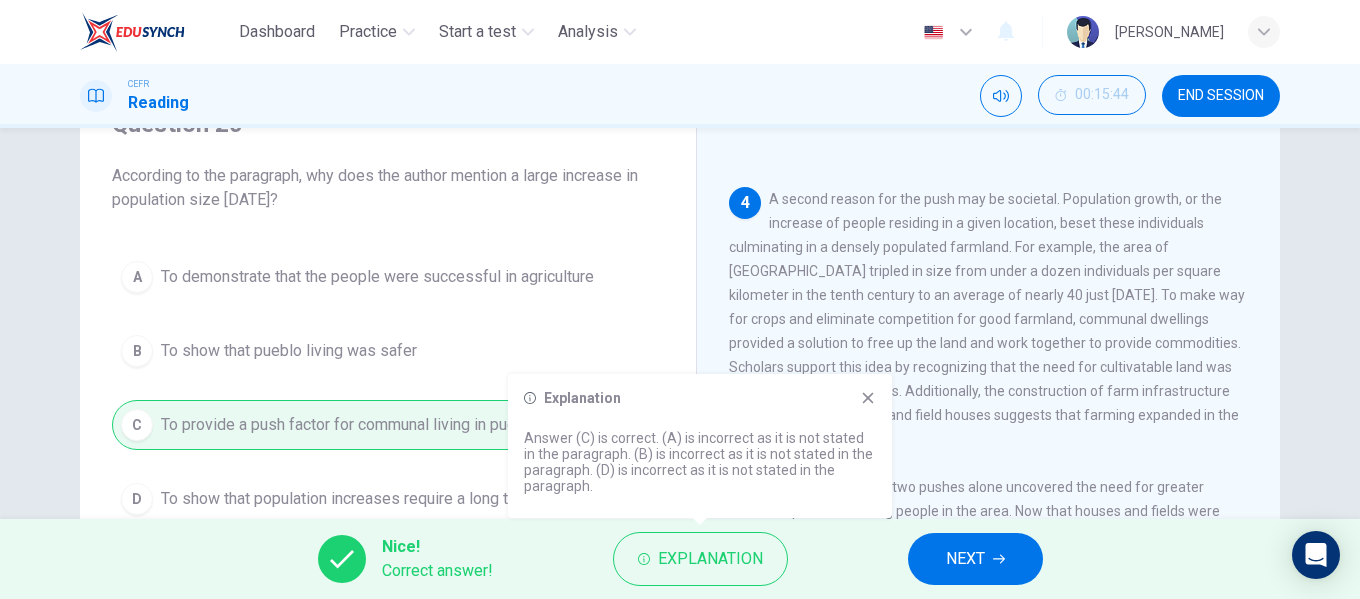 click 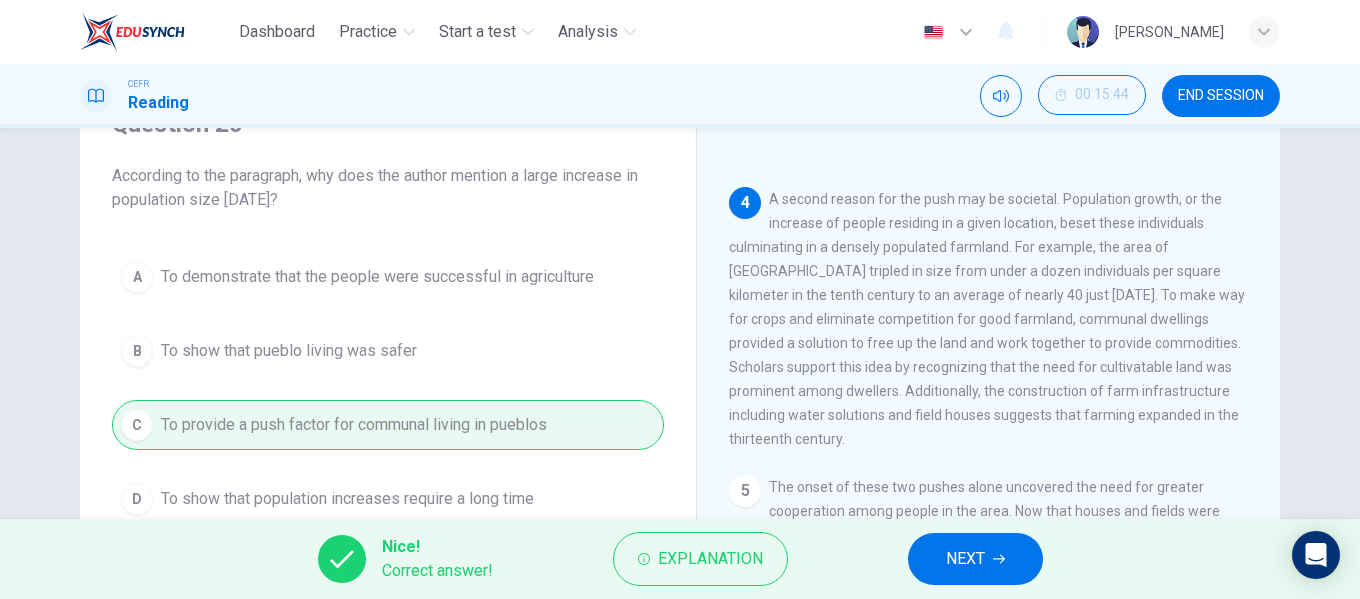 click on "NEXT" at bounding box center [975, 559] 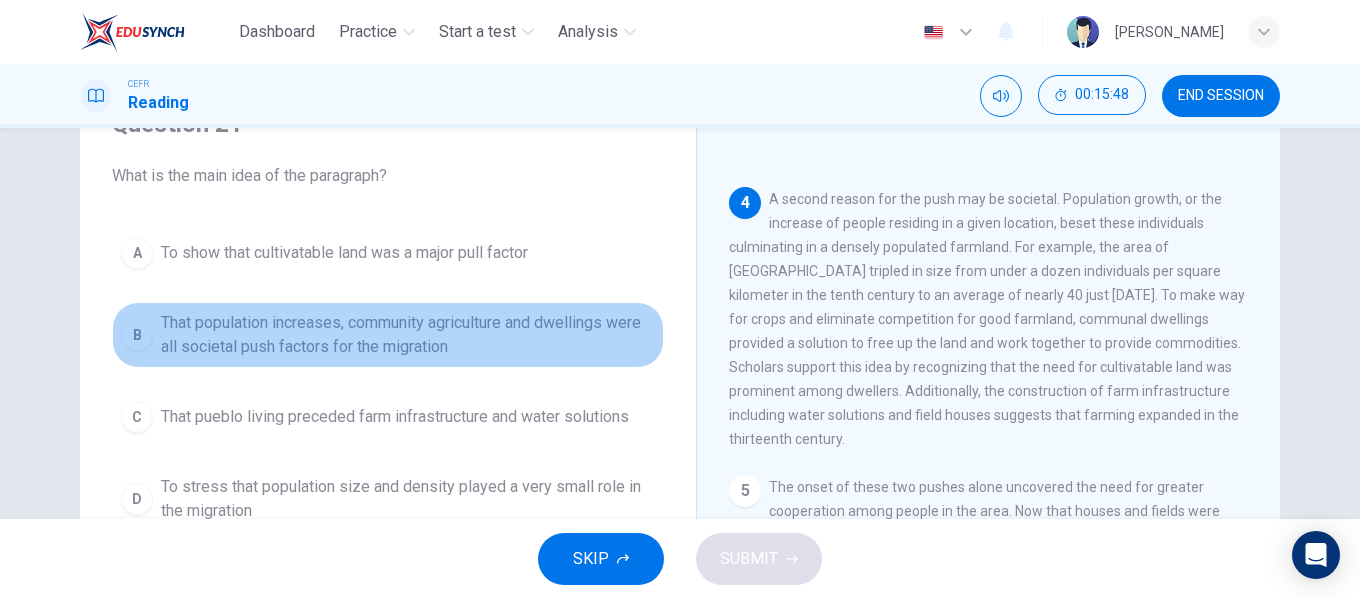 click on "That population increases, community agriculture and dwellings were all societal push factors for the migration" at bounding box center [408, 335] 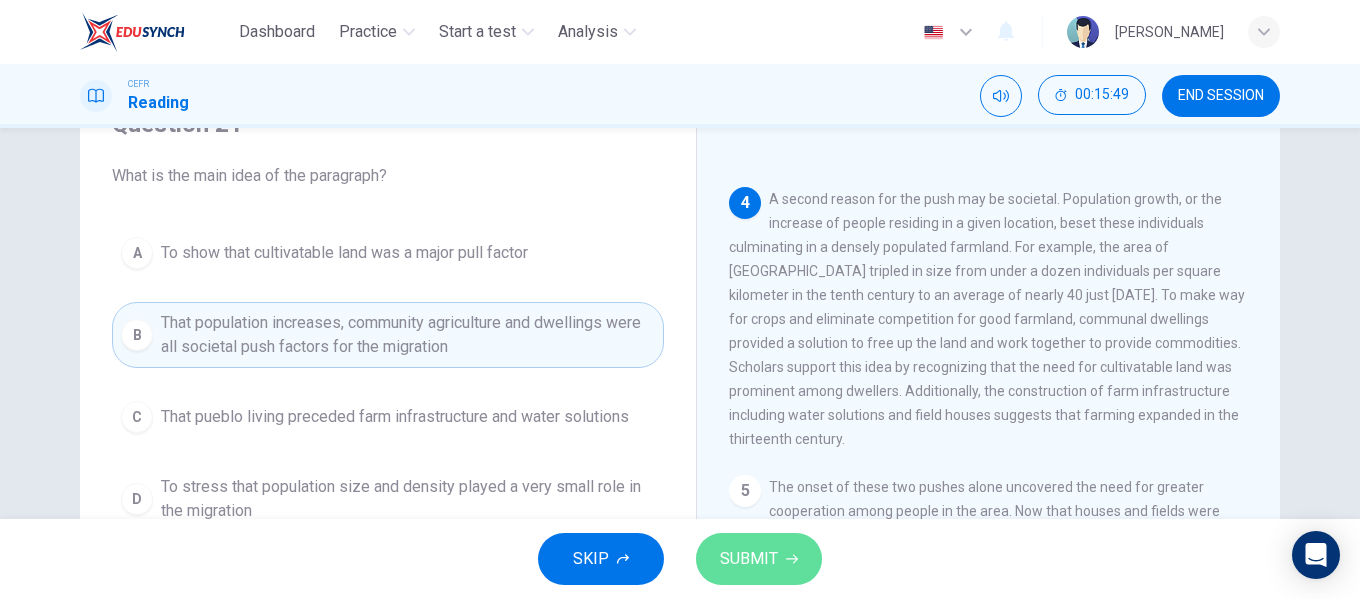 click on "SUBMIT" at bounding box center [749, 559] 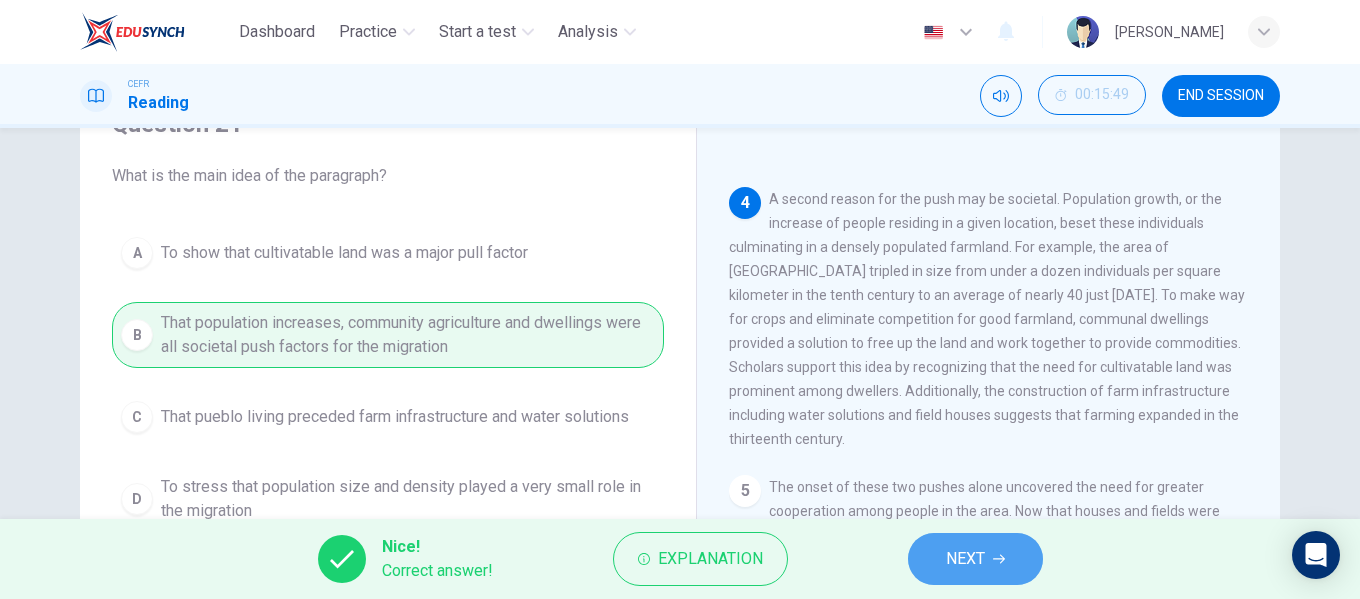 click on "NEXT" at bounding box center (965, 559) 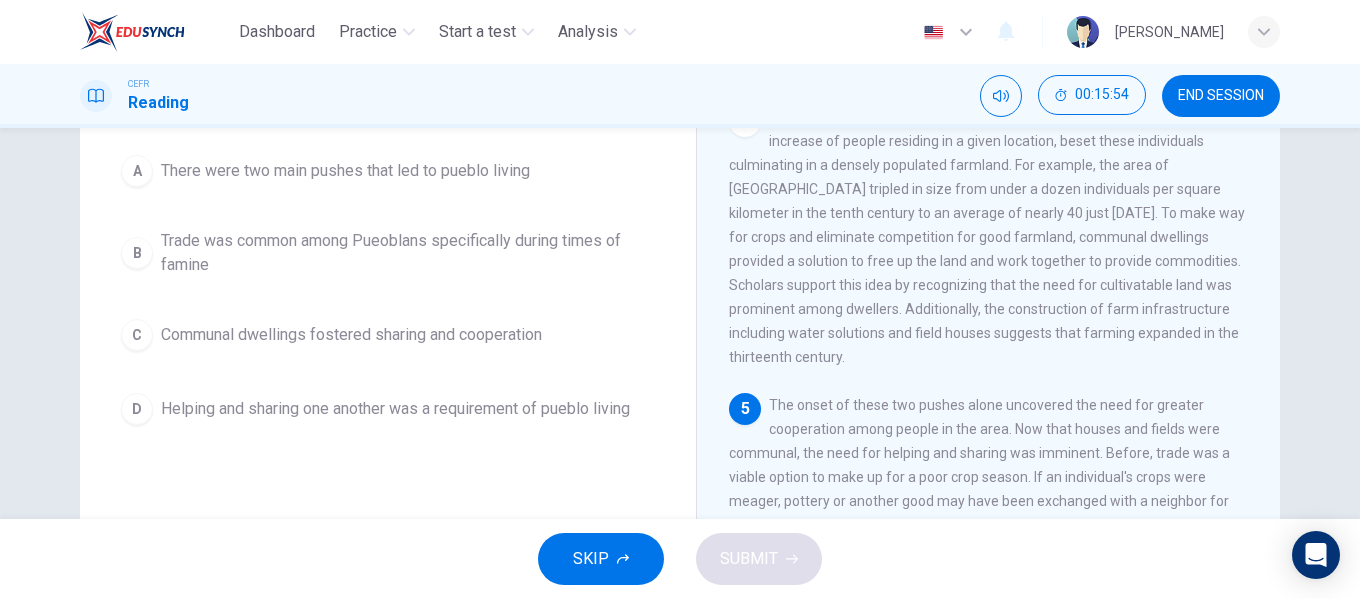 scroll, scrollTop: 200, scrollLeft: 0, axis: vertical 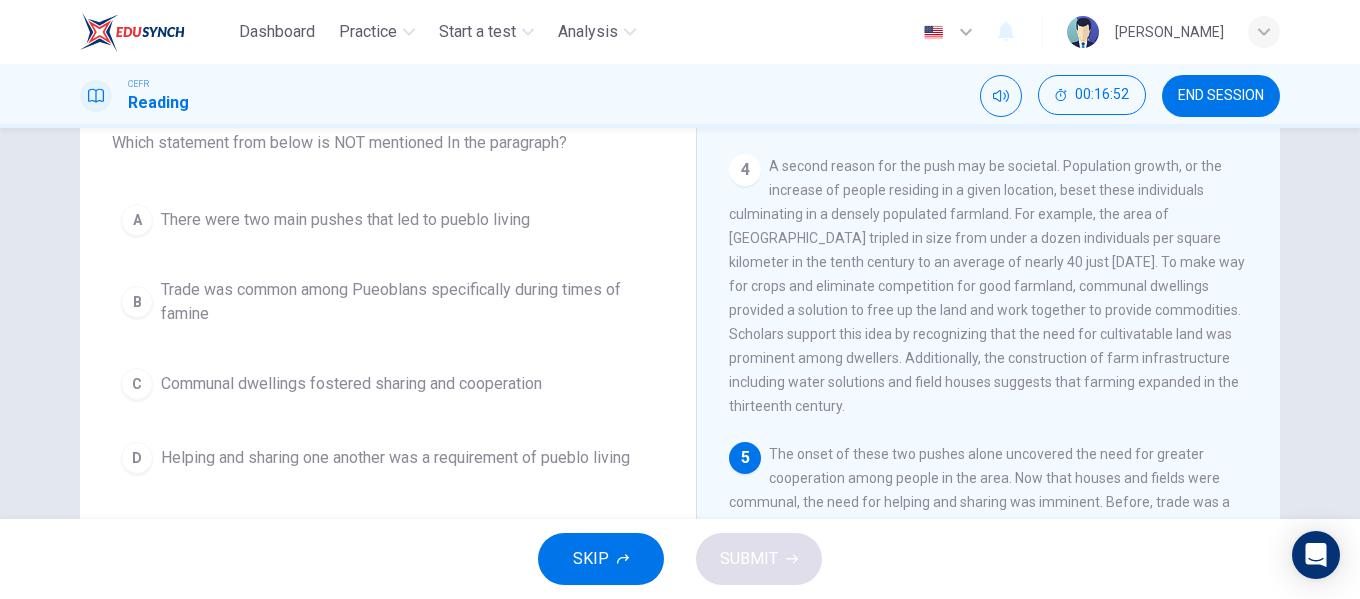 click on "Trade was common among Pueoblans specifically during times of famine" at bounding box center [408, 302] 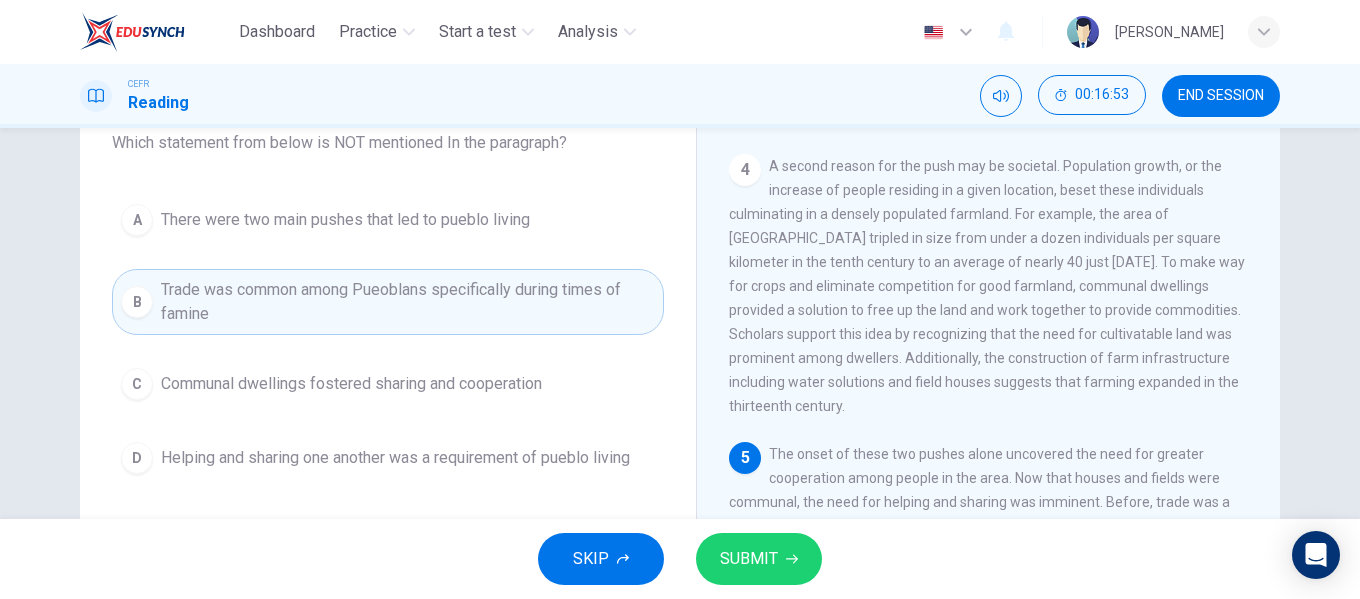 click on "SKIP SUBMIT" at bounding box center [680, 559] 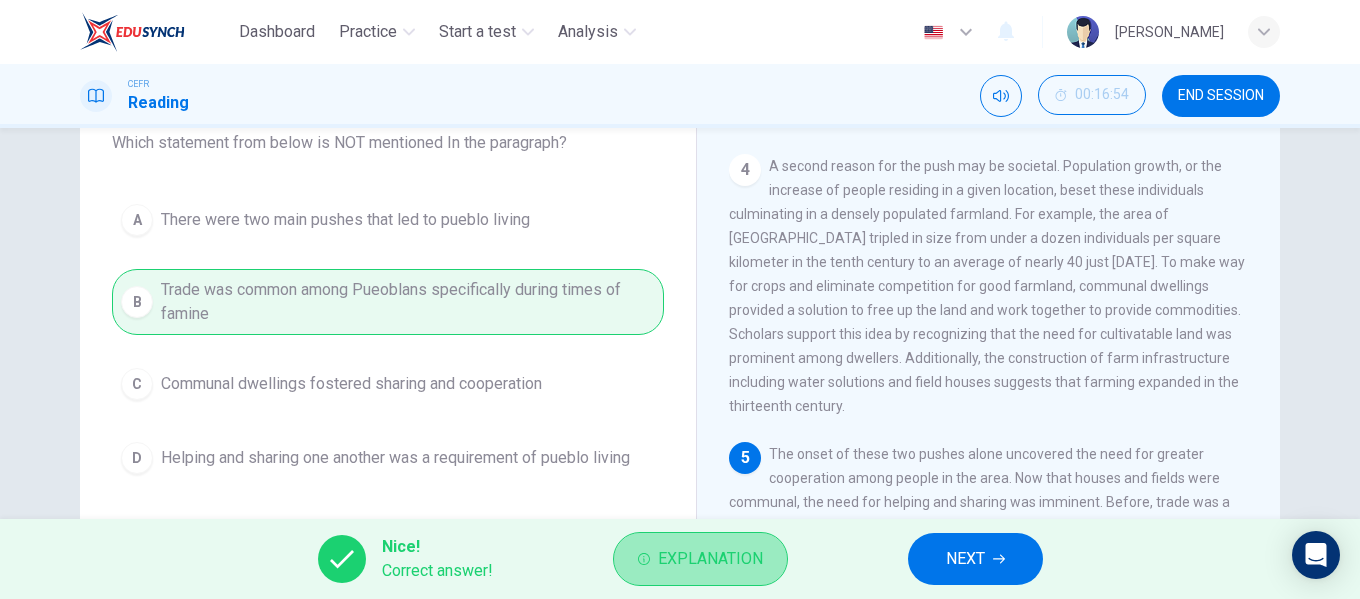 click on "Explanation" at bounding box center (710, 559) 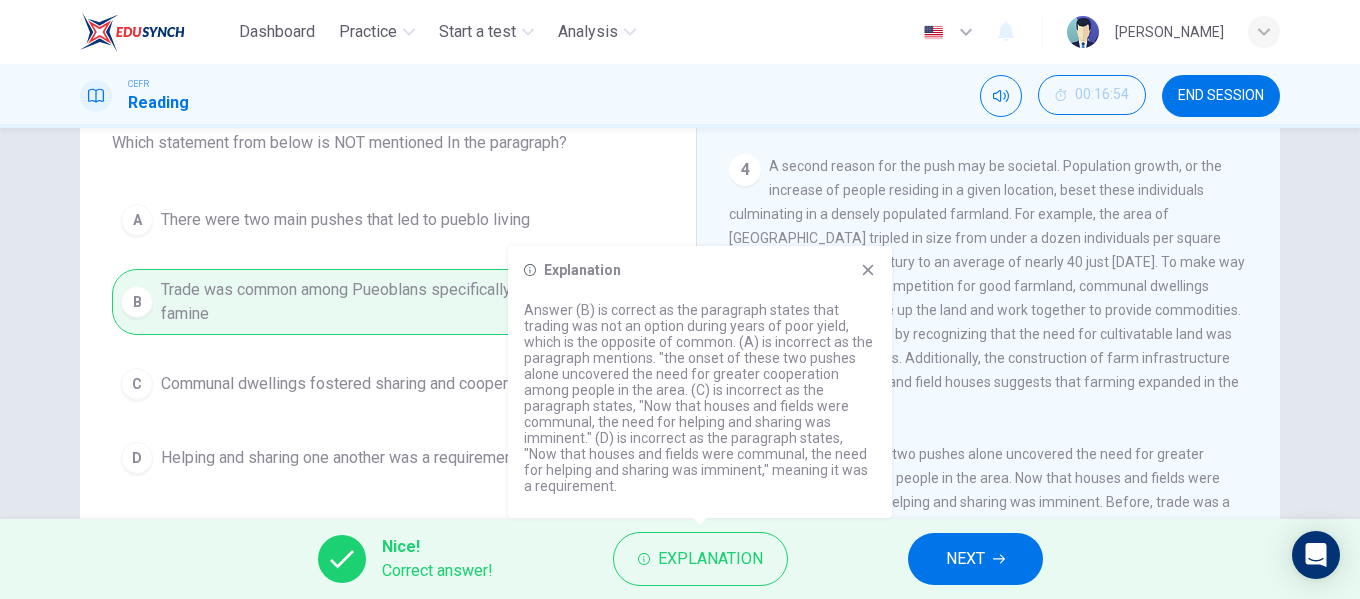 click 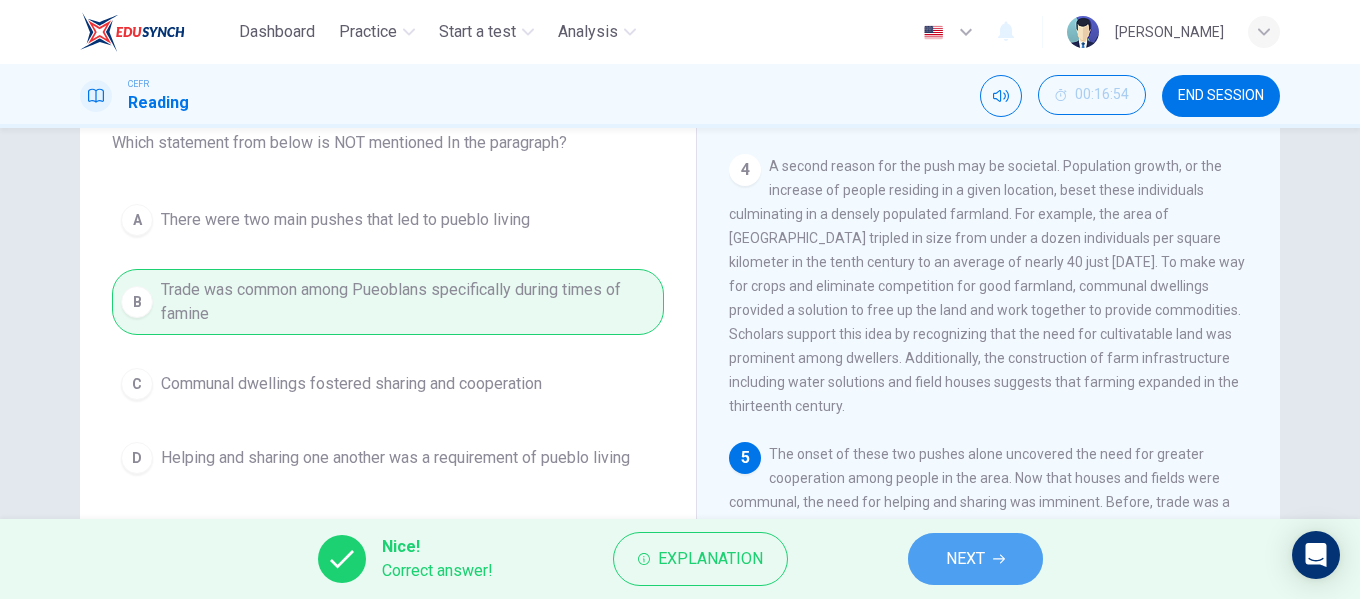 click on "NEXT" at bounding box center (965, 559) 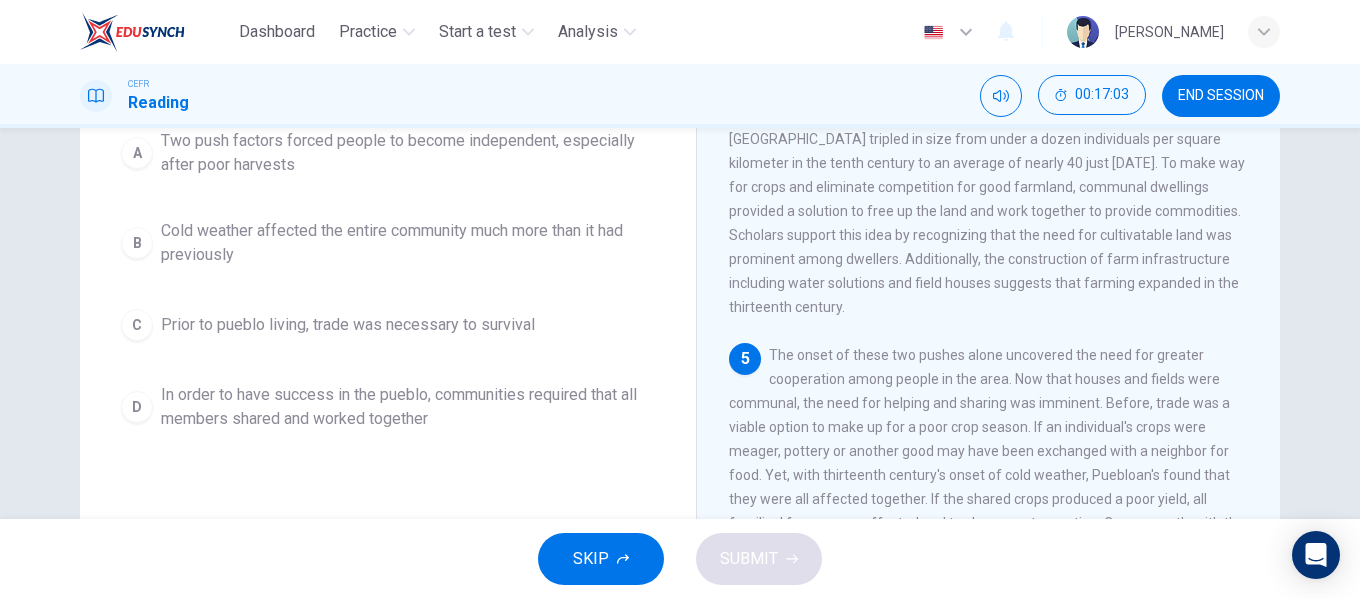 scroll, scrollTop: 233, scrollLeft: 0, axis: vertical 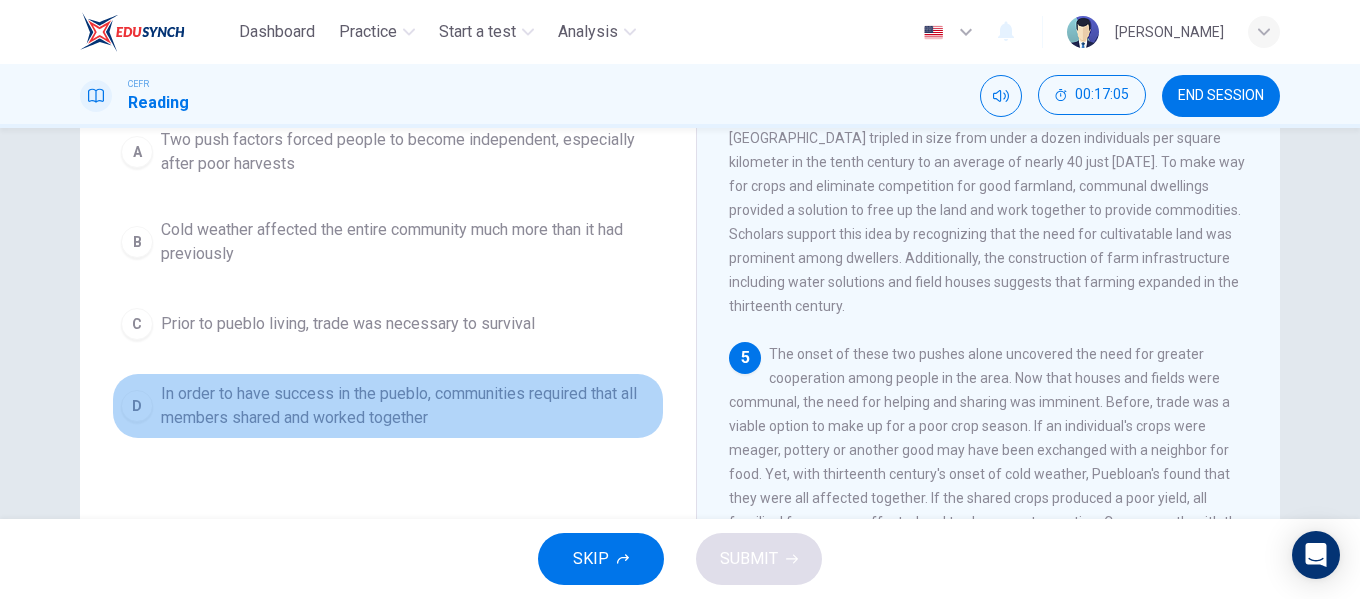 click on "D In order to have success in the pueblo, communities required that all members shared and worked together" at bounding box center [388, 406] 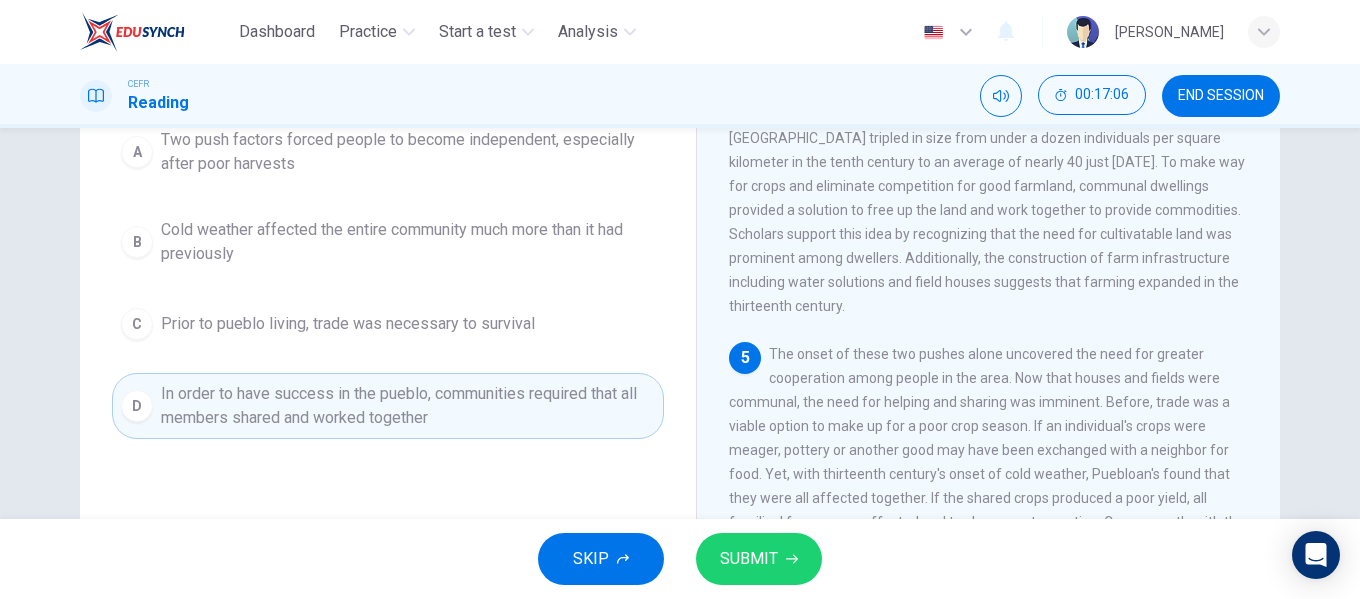 click on "SUBMIT" at bounding box center (759, 559) 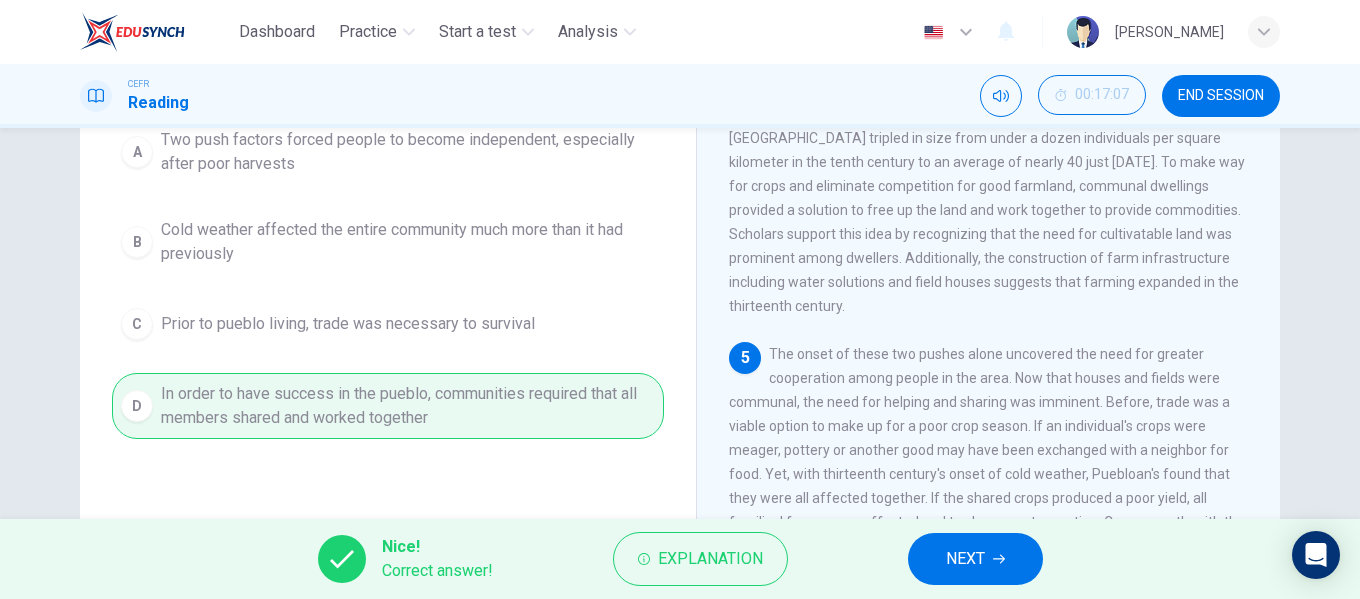 click on "Nice! Correct answer! Explanation NEXT" at bounding box center [680, 559] 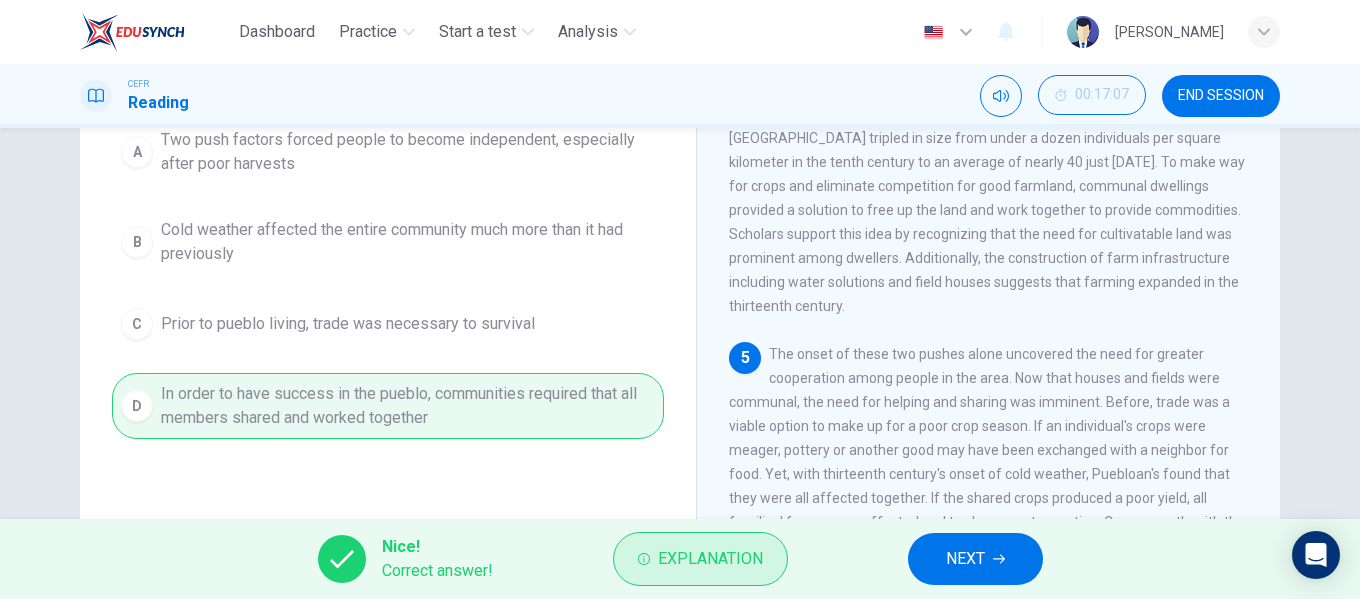 click on "Explanation" at bounding box center [700, 559] 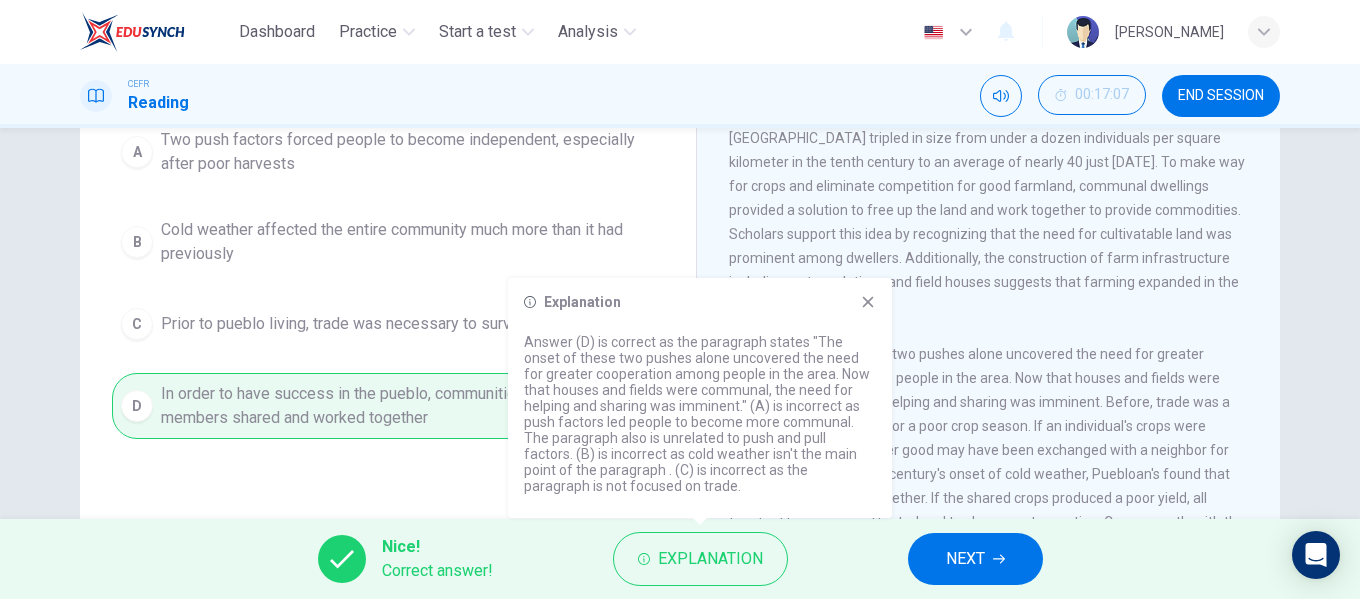 click 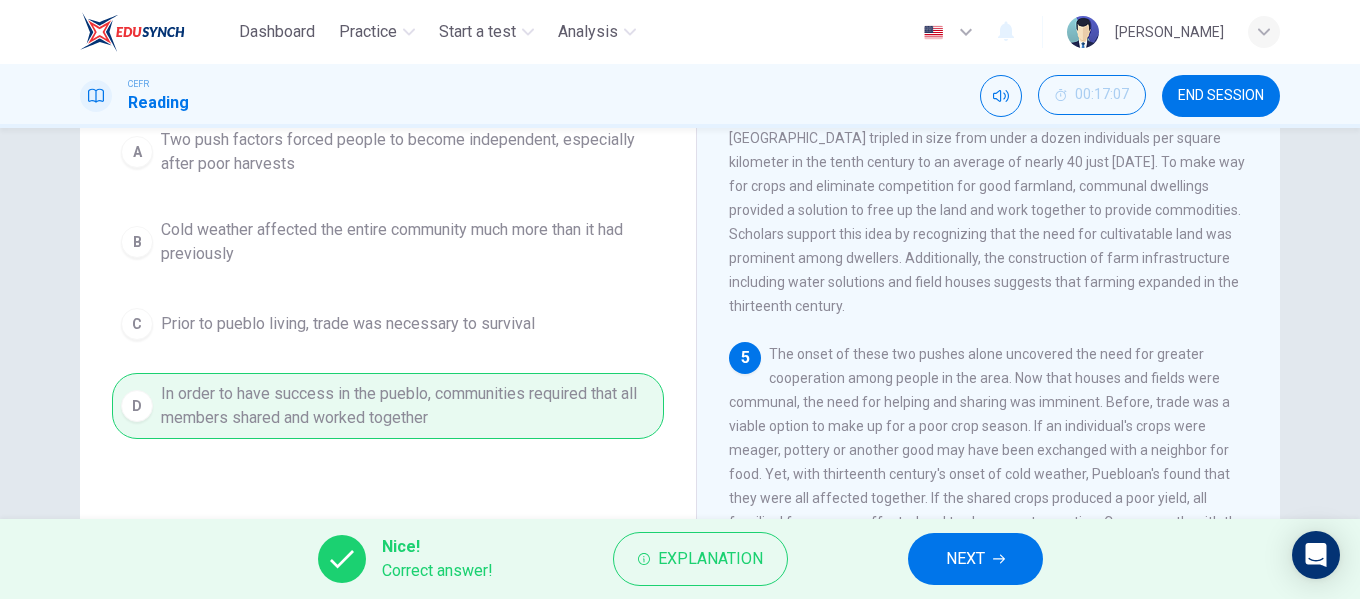 click on "NEXT" at bounding box center (975, 559) 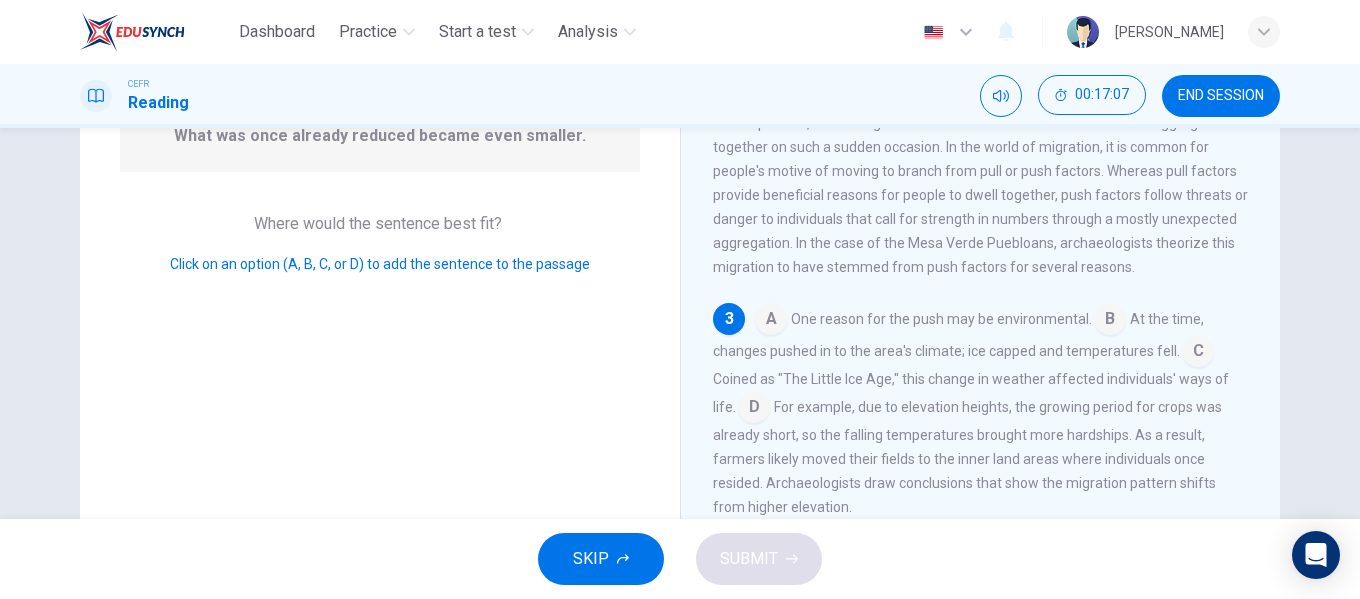 scroll, scrollTop: 264, scrollLeft: 0, axis: vertical 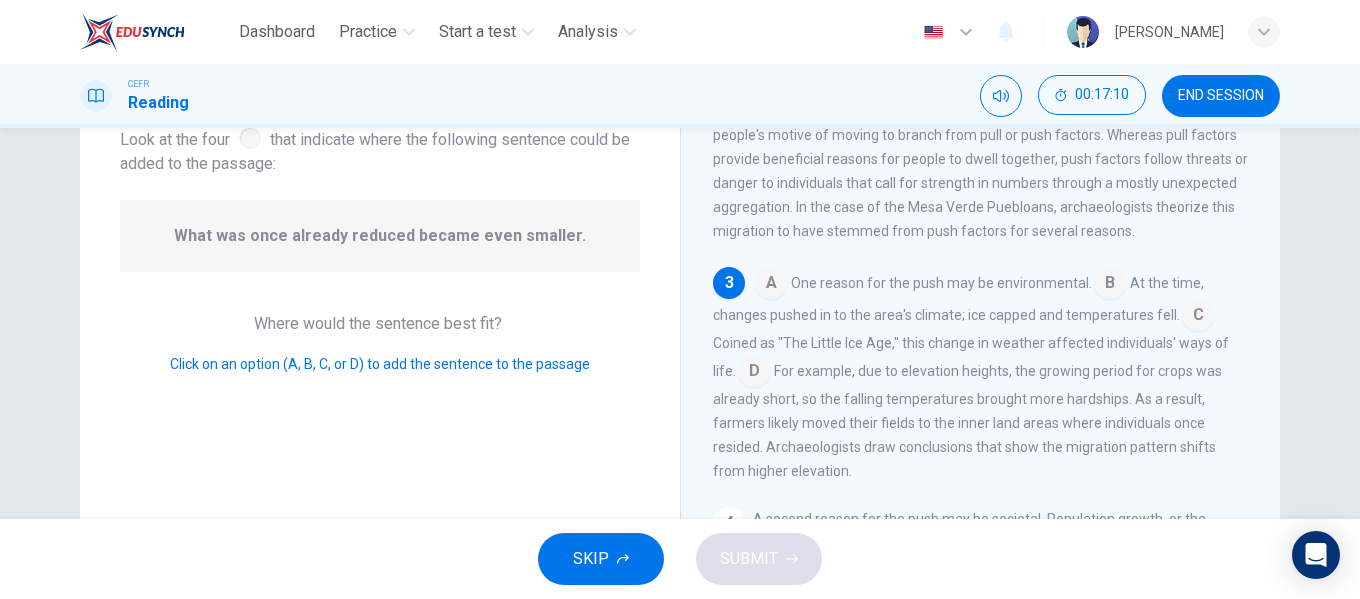 click at bounding box center (754, 373) 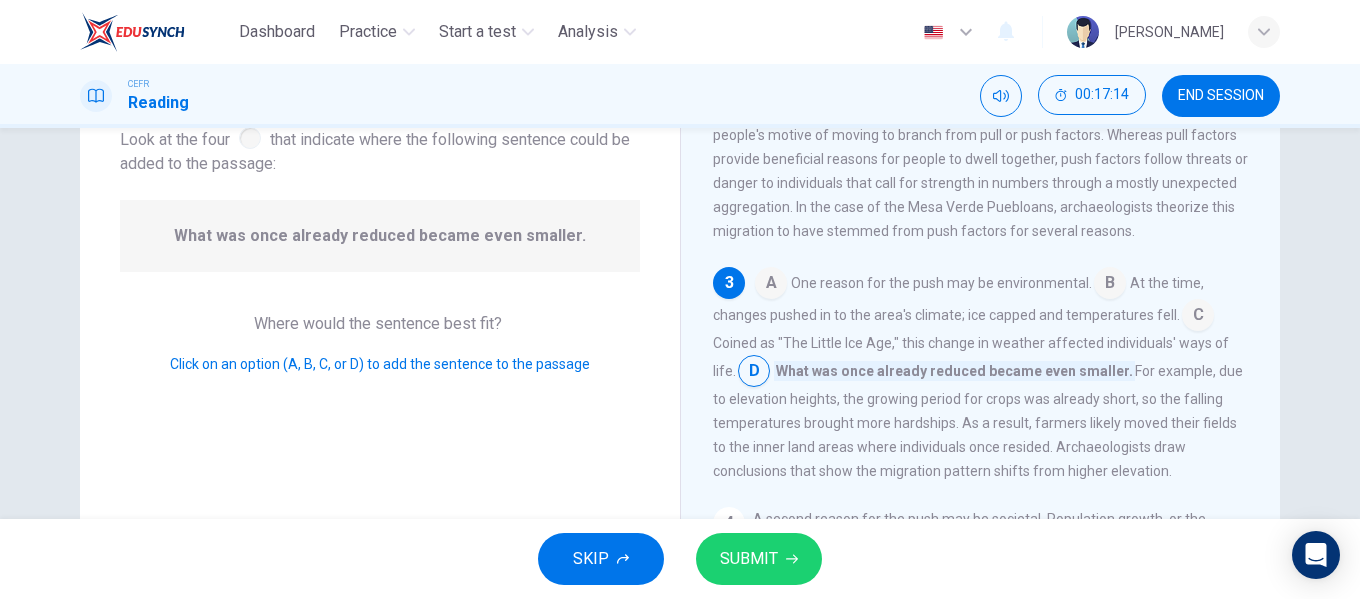 click at bounding box center [1198, 317] 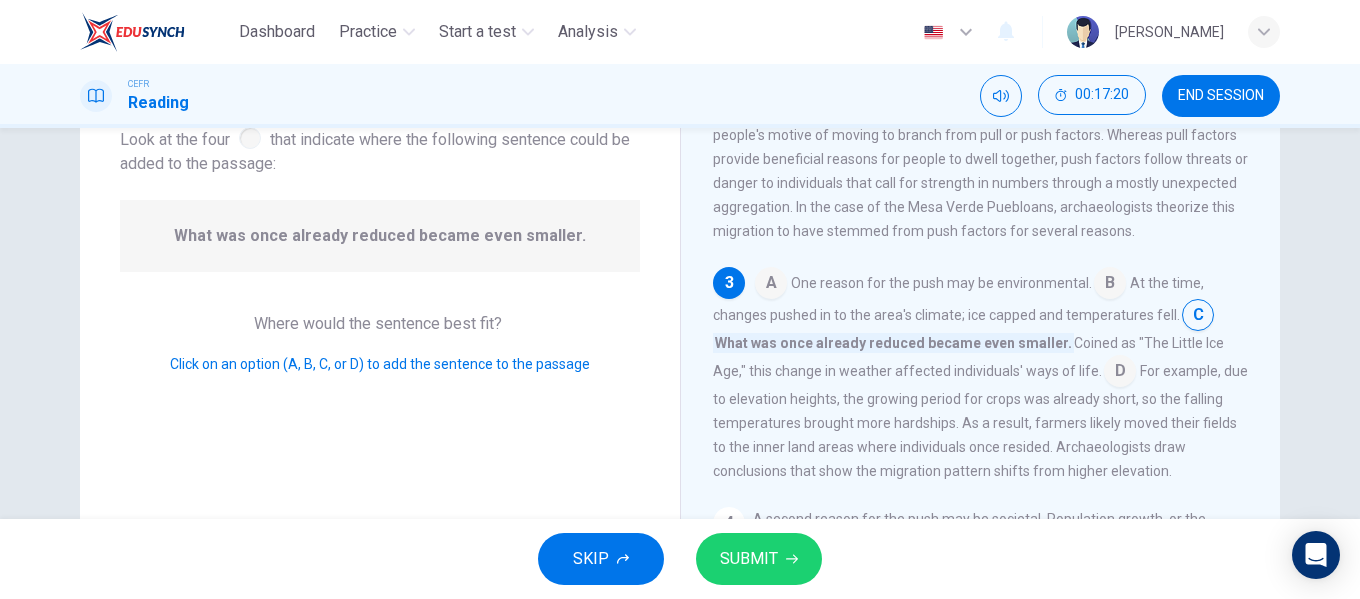 click on "SUBMIT" at bounding box center (749, 559) 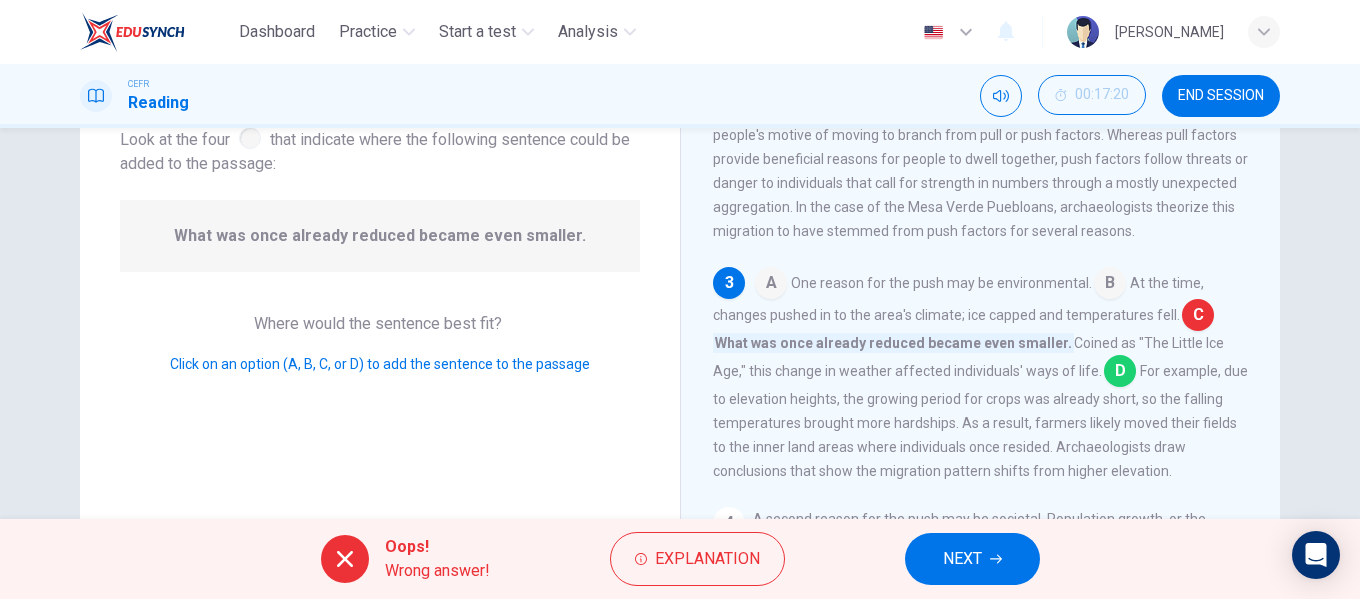click on "NEXT" at bounding box center (962, 559) 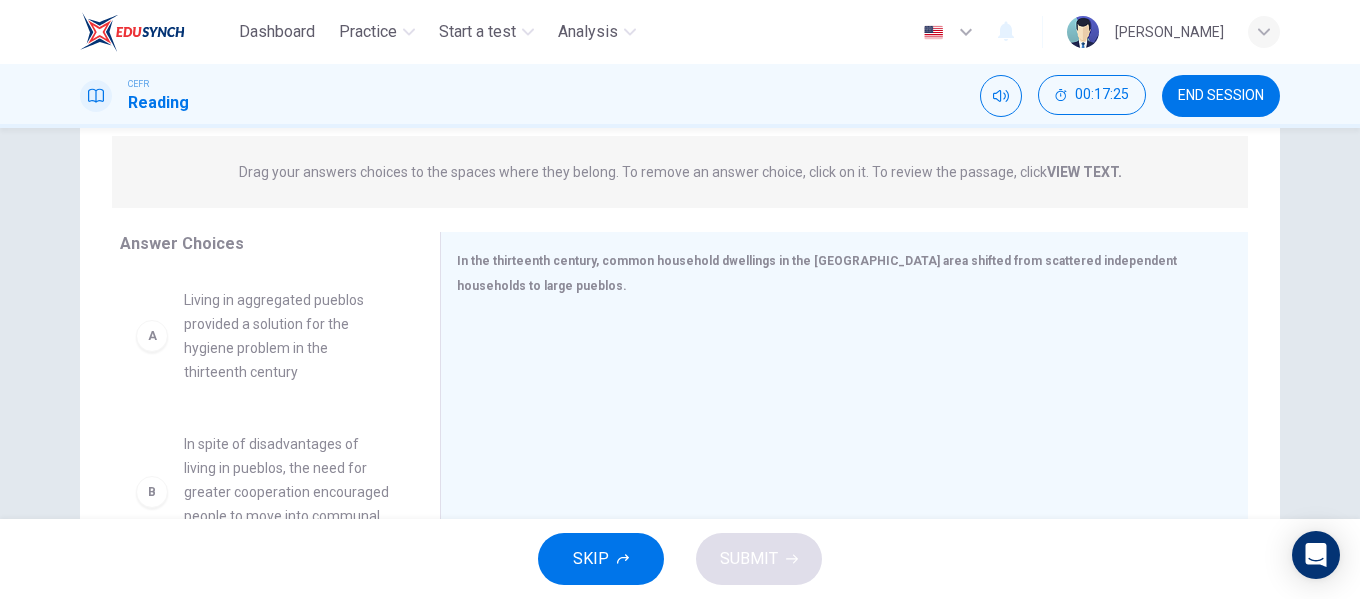 scroll, scrollTop: 300, scrollLeft: 0, axis: vertical 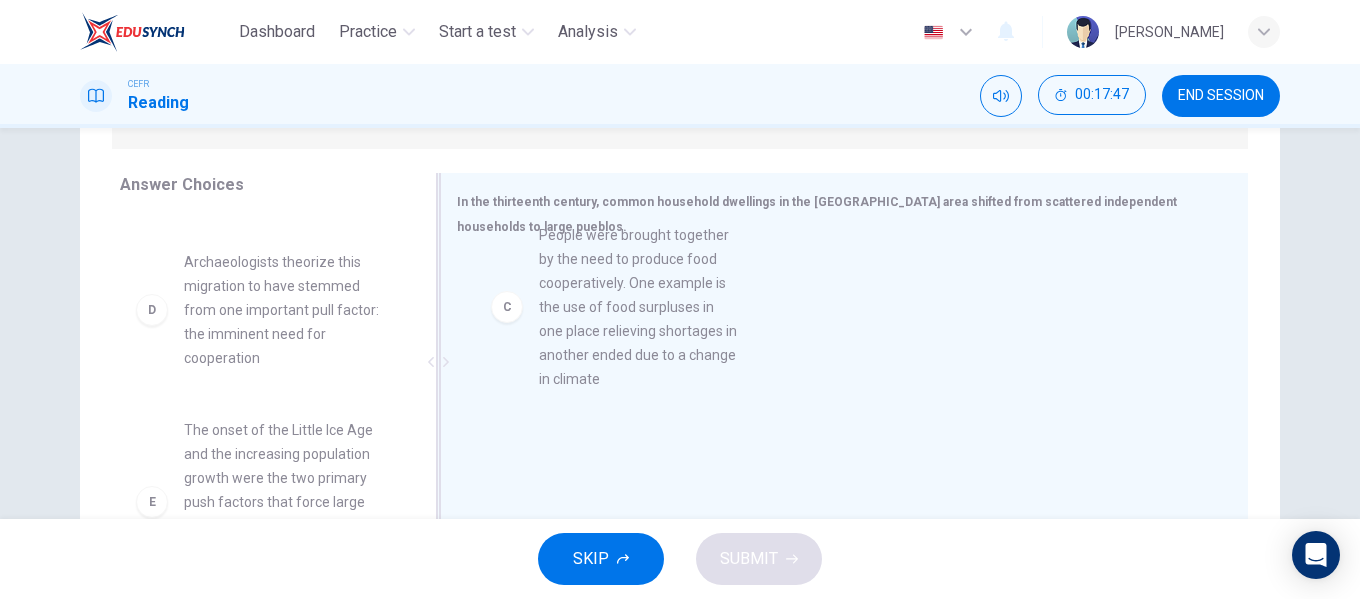 drag, startPoint x: 382, startPoint y: 352, endPoint x: 701, endPoint y: 312, distance: 321.49805 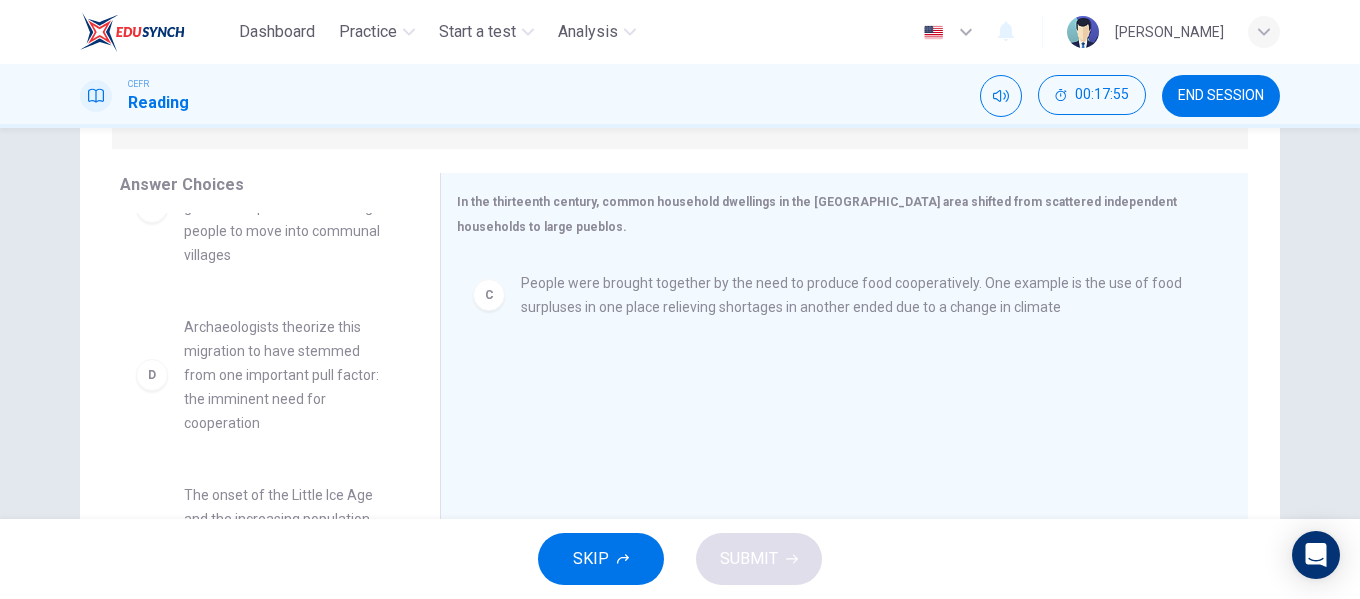 scroll, scrollTop: 275, scrollLeft: 0, axis: vertical 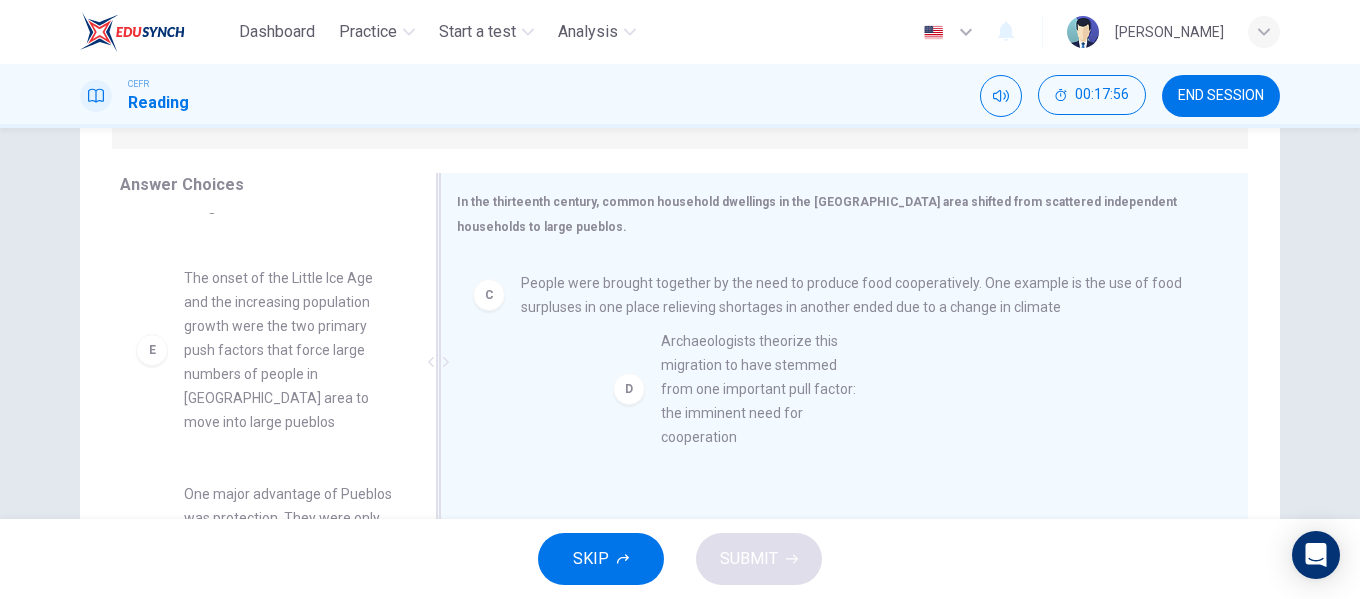 drag, startPoint x: 228, startPoint y: 339, endPoint x: 744, endPoint y: 402, distance: 519.8317 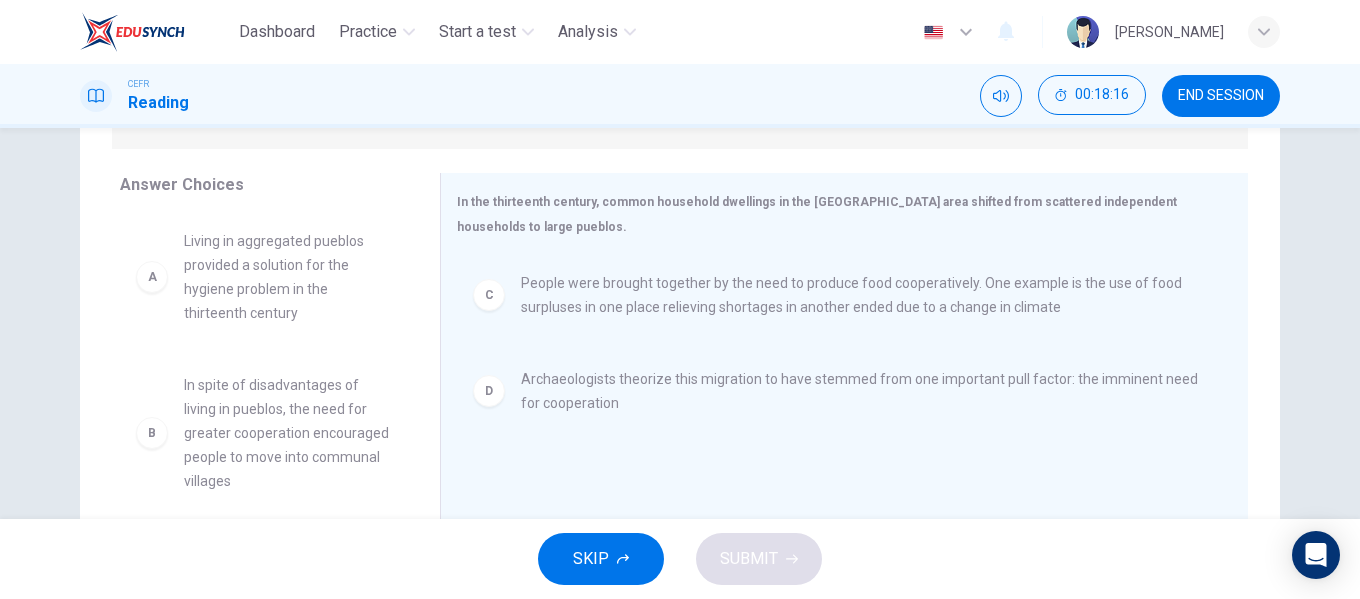 scroll, scrollTop: 307, scrollLeft: 0, axis: vertical 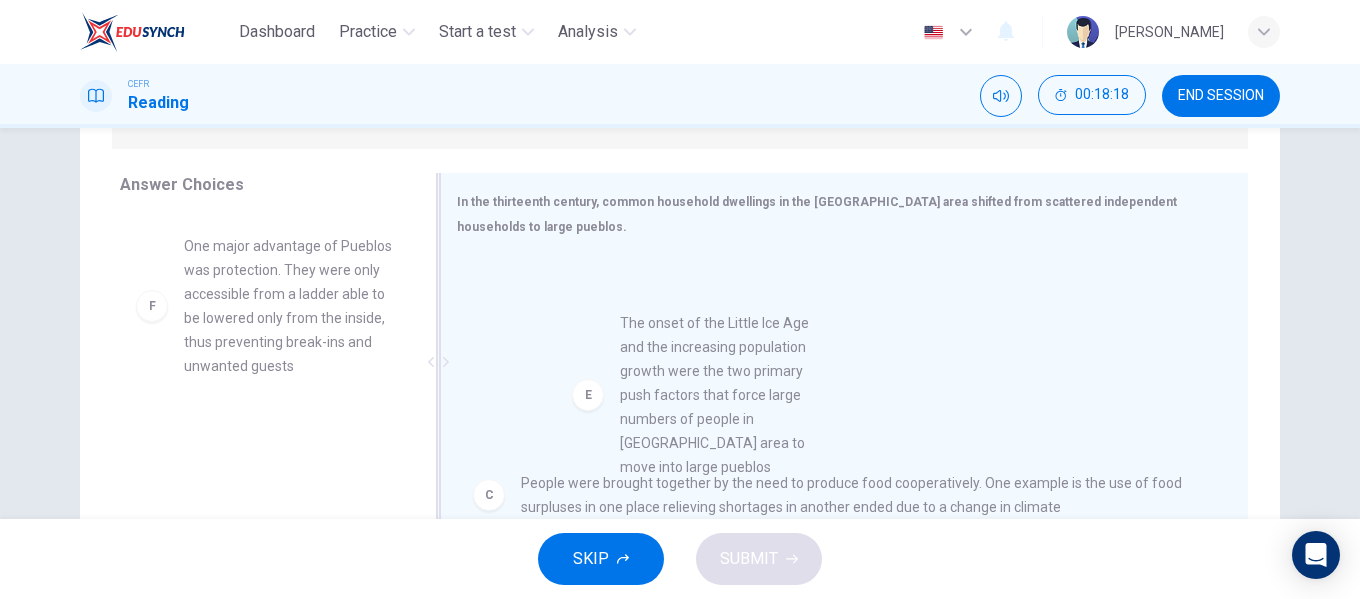 drag, startPoint x: 322, startPoint y: 332, endPoint x: 720, endPoint y: 395, distance: 402.95532 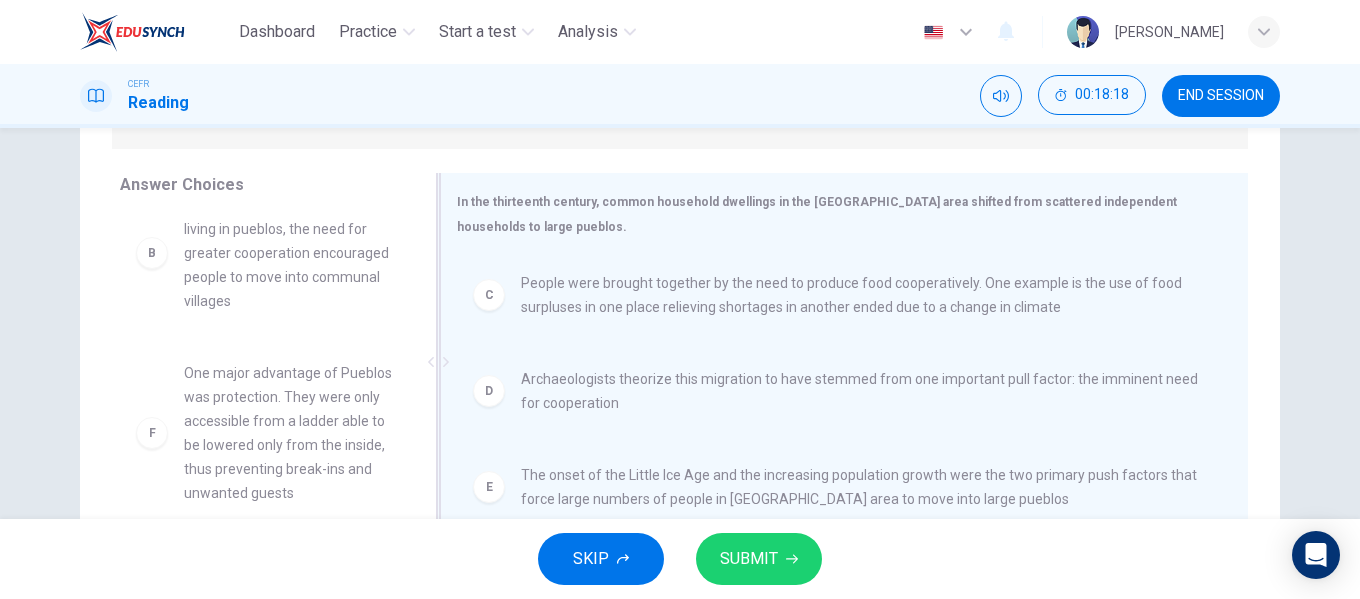 scroll, scrollTop: 180, scrollLeft: 0, axis: vertical 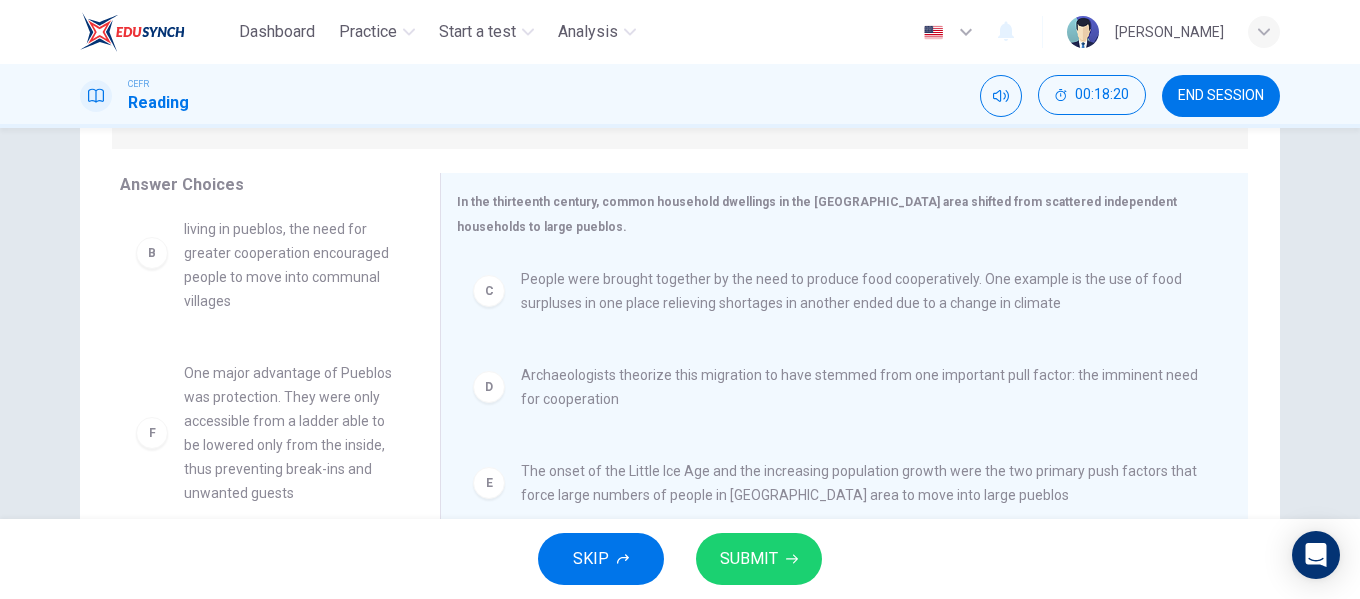 click on "SUBMIT" at bounding box center [759, 559] 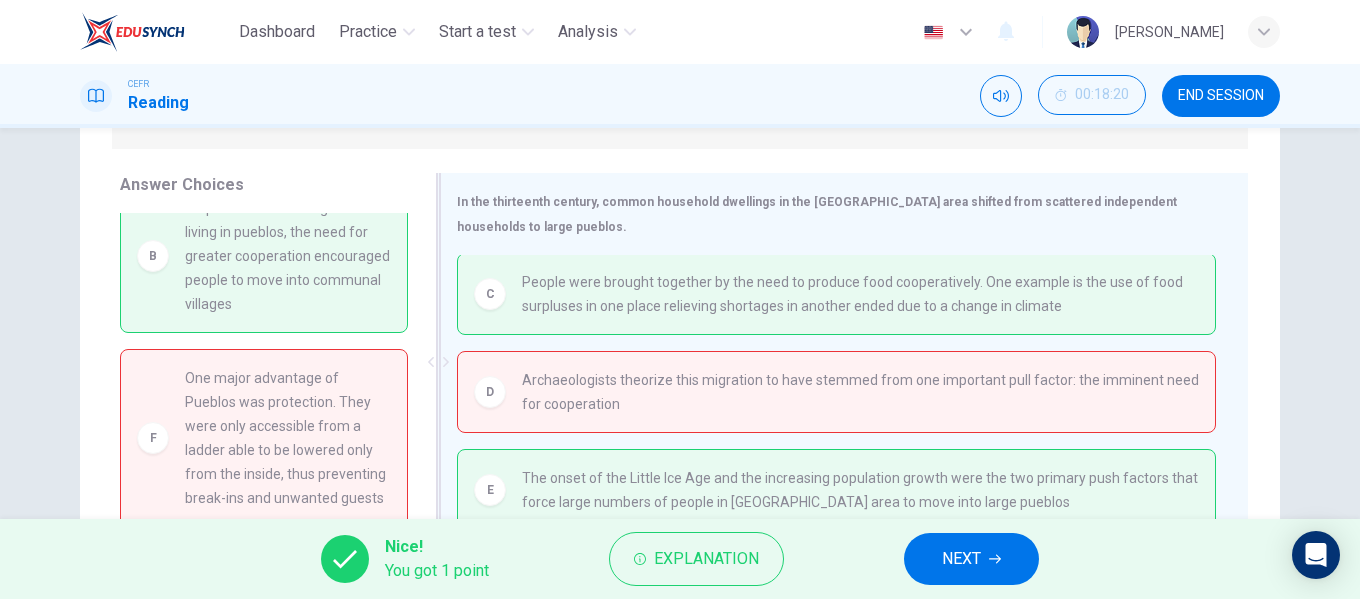 scroll, scrollTop: 0, scrollLeft: 0, axis: both 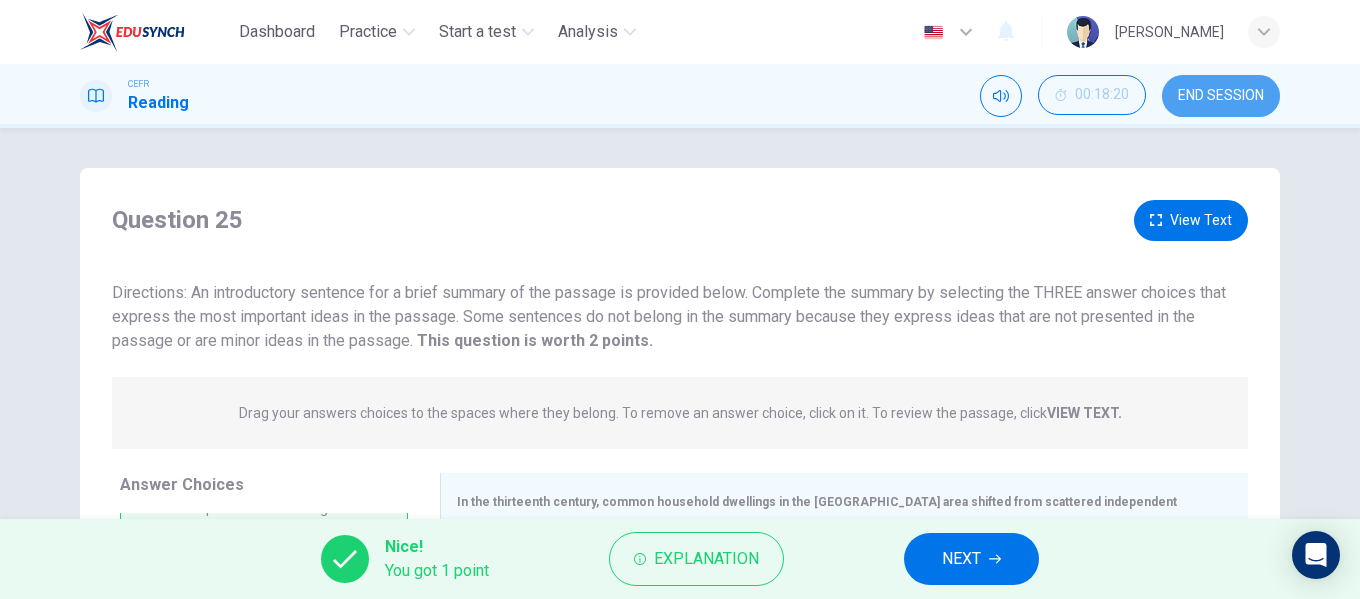 click on "END SESSION" at bounding box center (1221, 96) 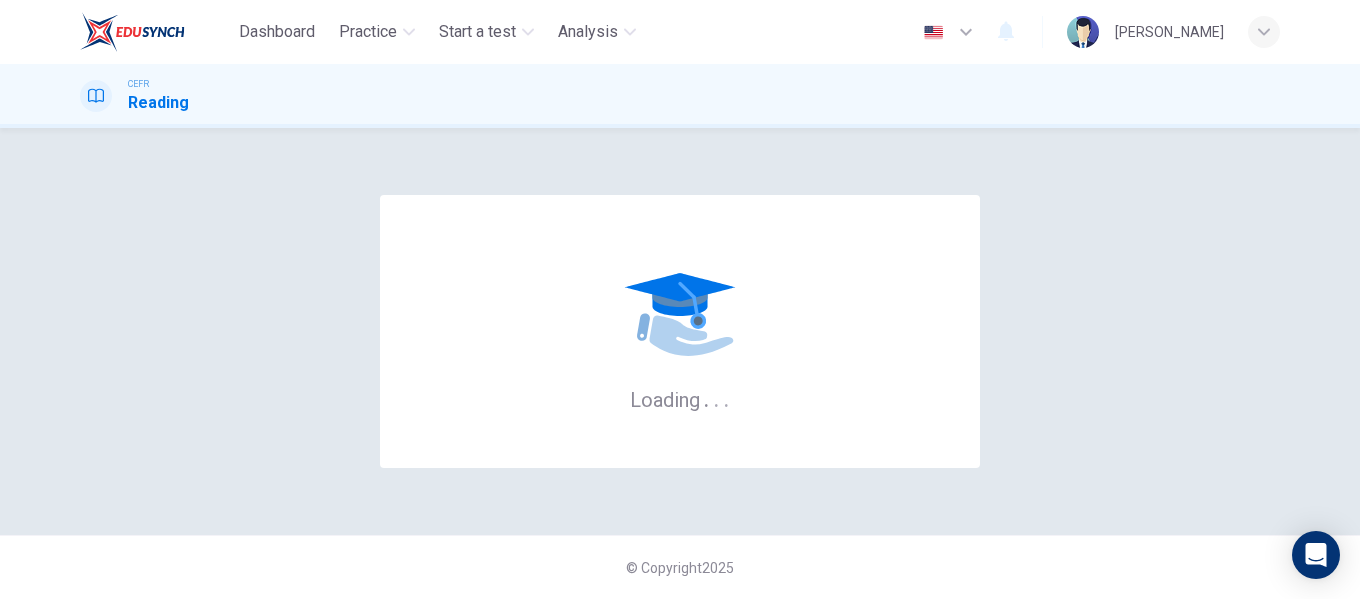 scroll, scrollTop: 0, scrollLeft: 0, axis: both 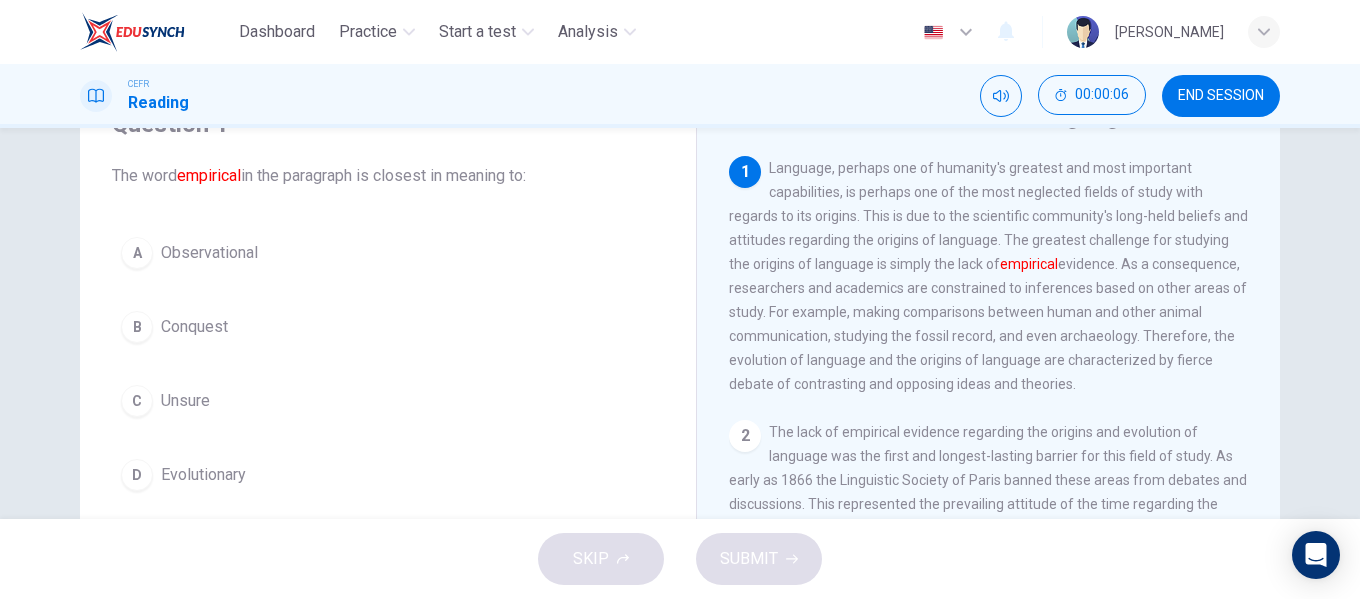 click on "A Observational" at bounding box center [388, 253] 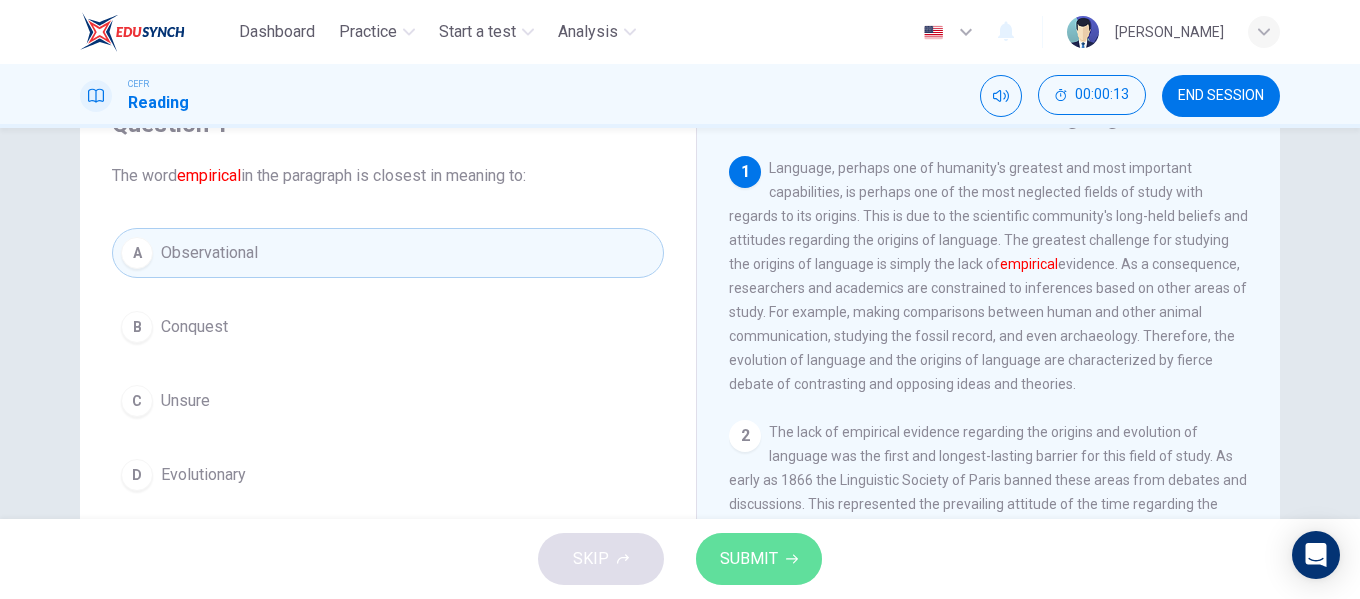 click on "SUBMIT" at bounding box center [759, 559] 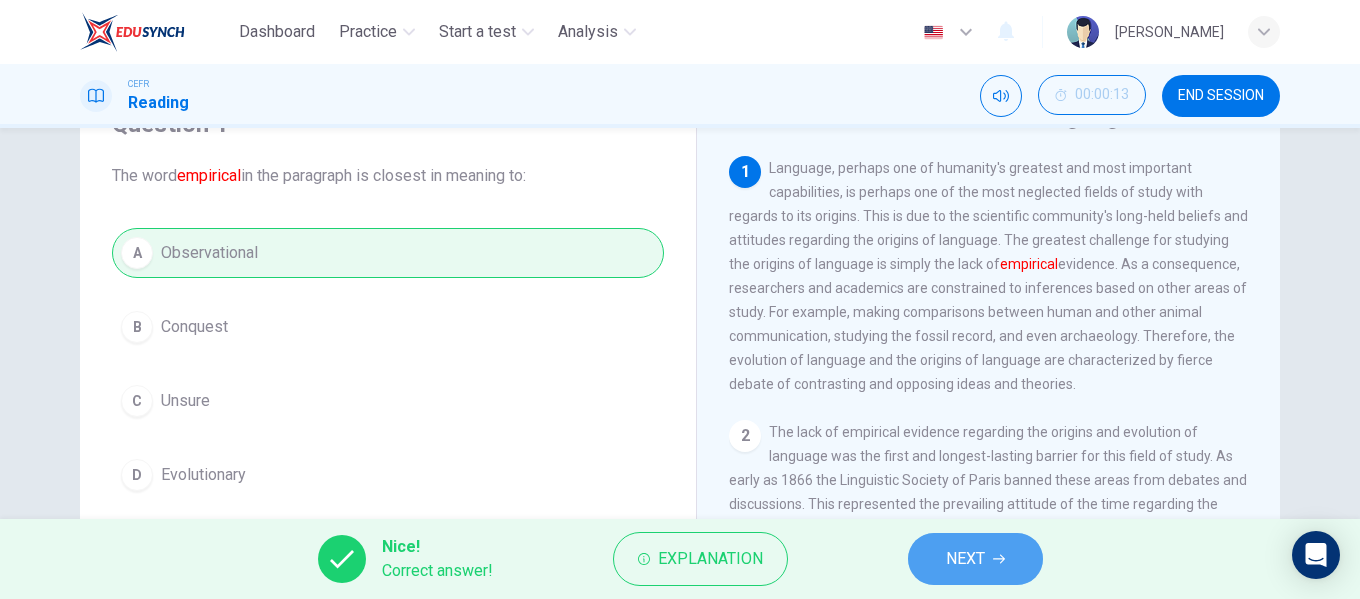 click on "NEXT" at bounding box center [975, 559] 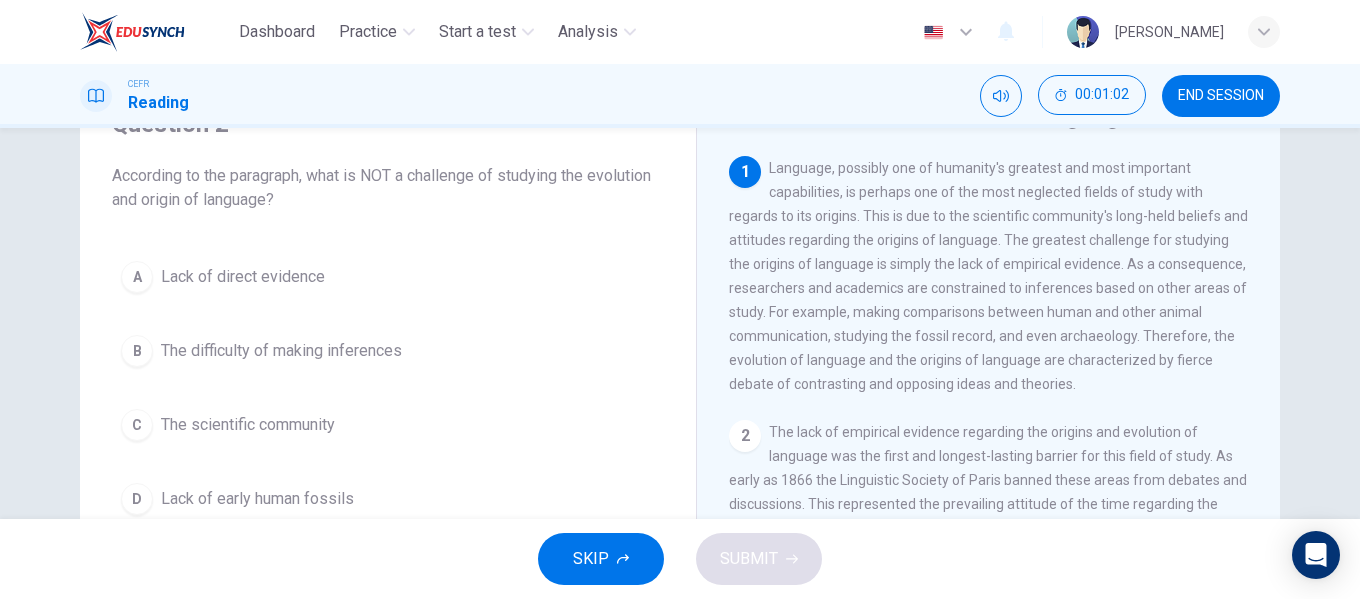 click on "Lack of early human fossils" at bounding box center [257, 499] 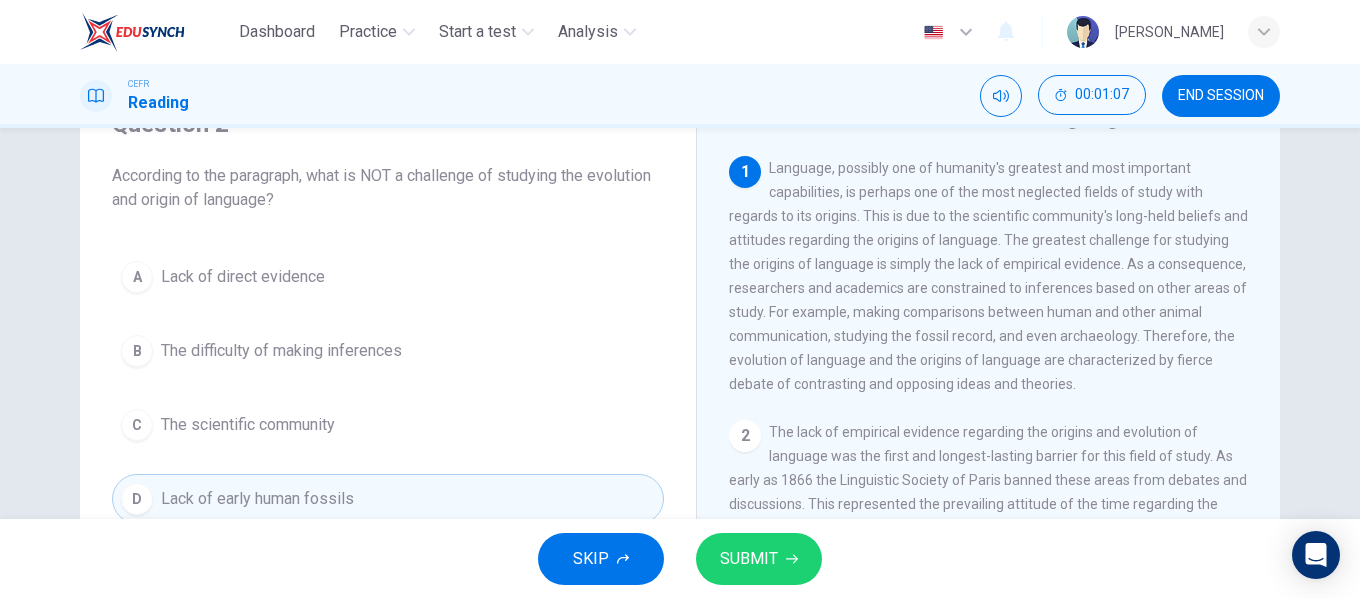 click on "SUBMIT" at bounding box center (749, 559) 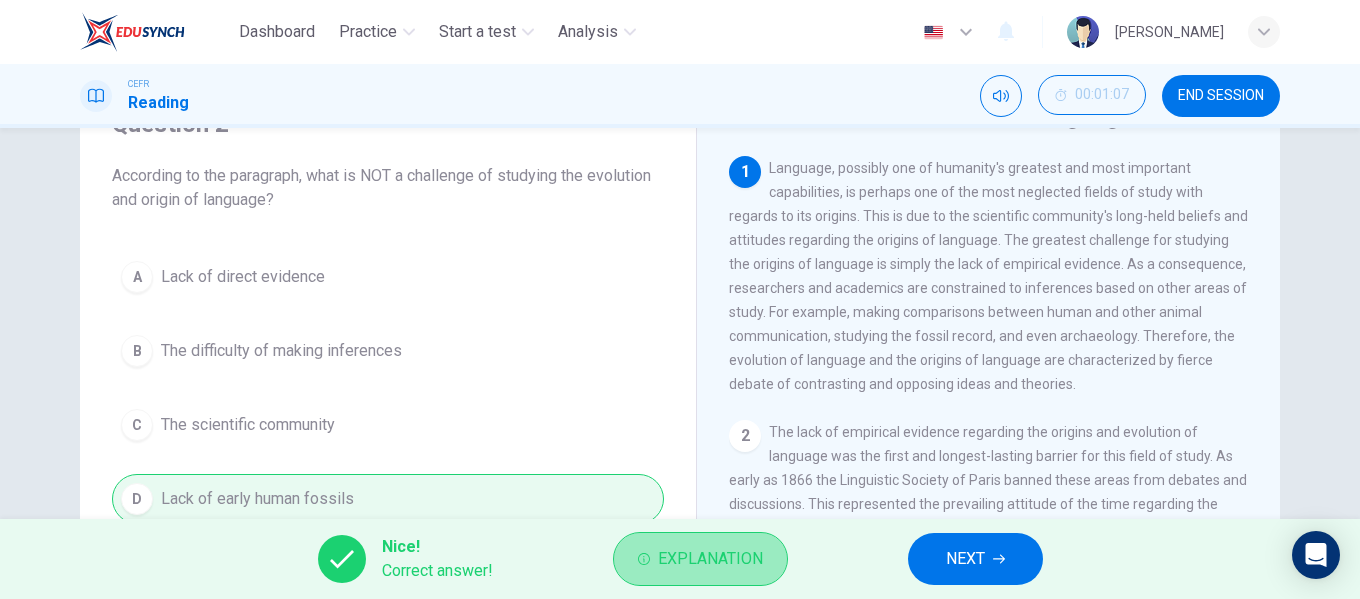 click on "Explanation" at bounding box center (700, 559) 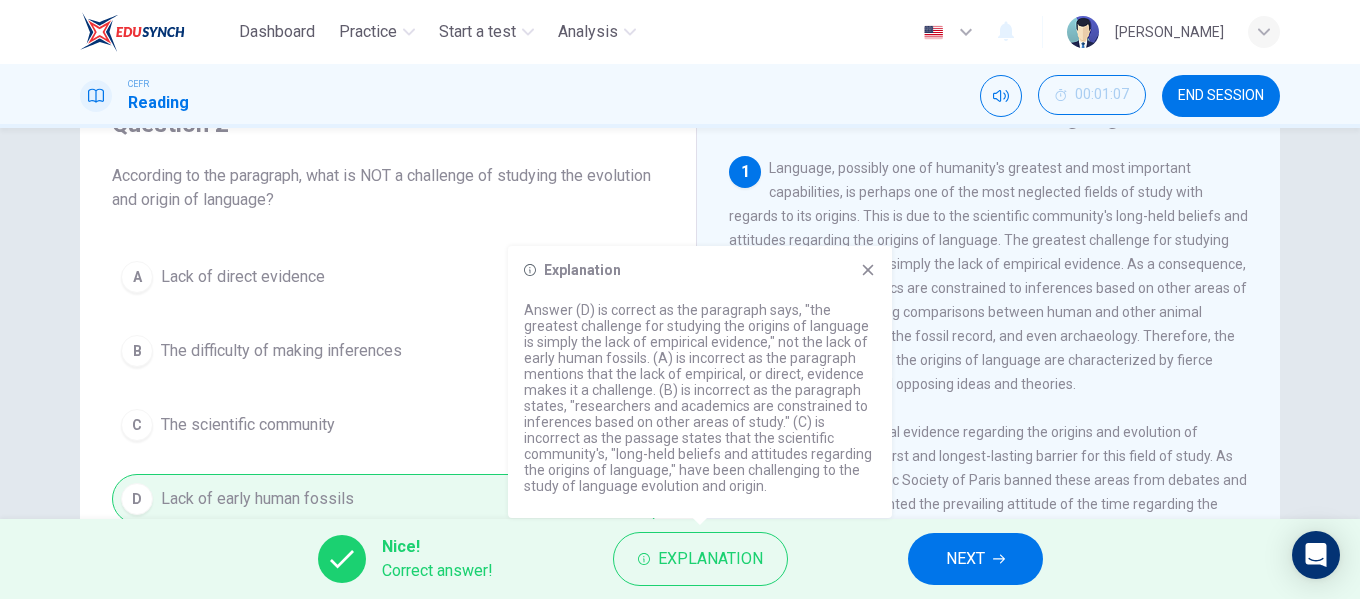 click 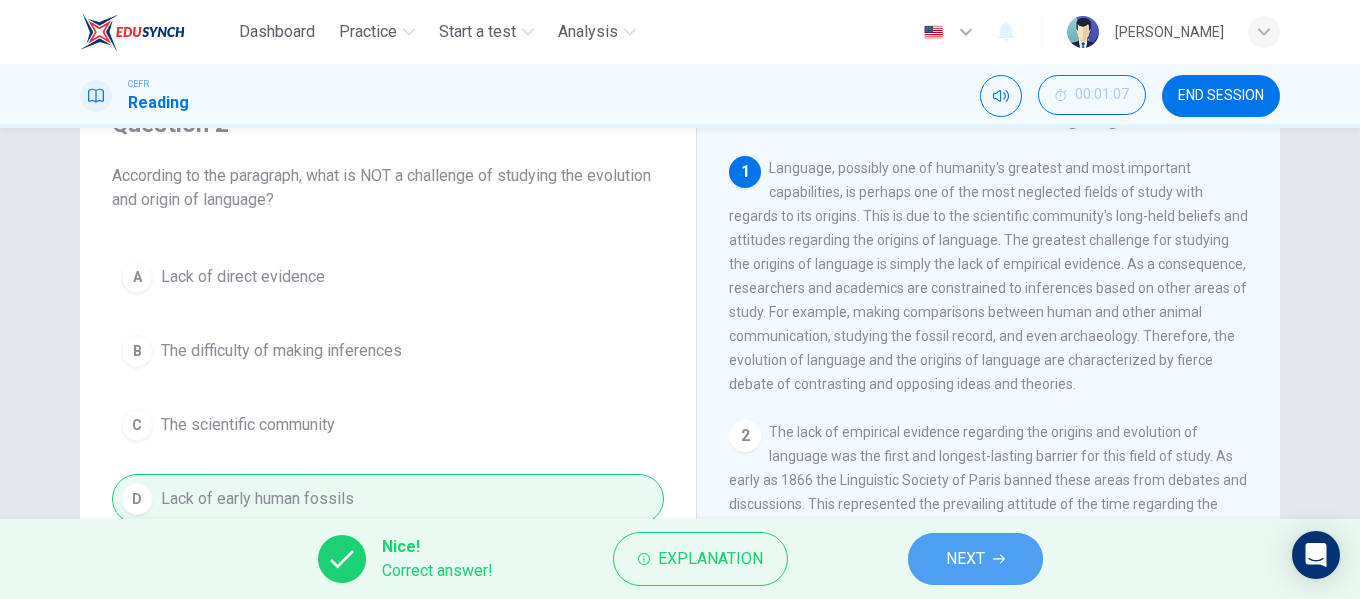click on "NEXT" at bounding box center [975, 559] 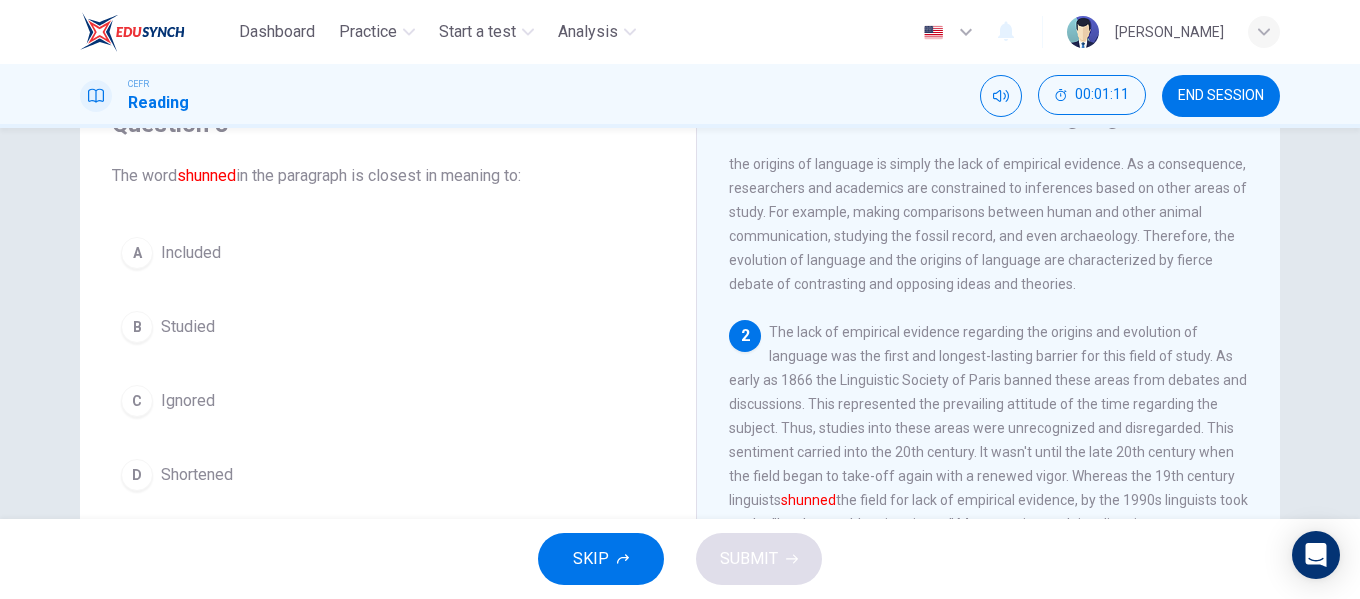 scroll, scrollTop: 400, scrollLeft: 0, axis: vertical 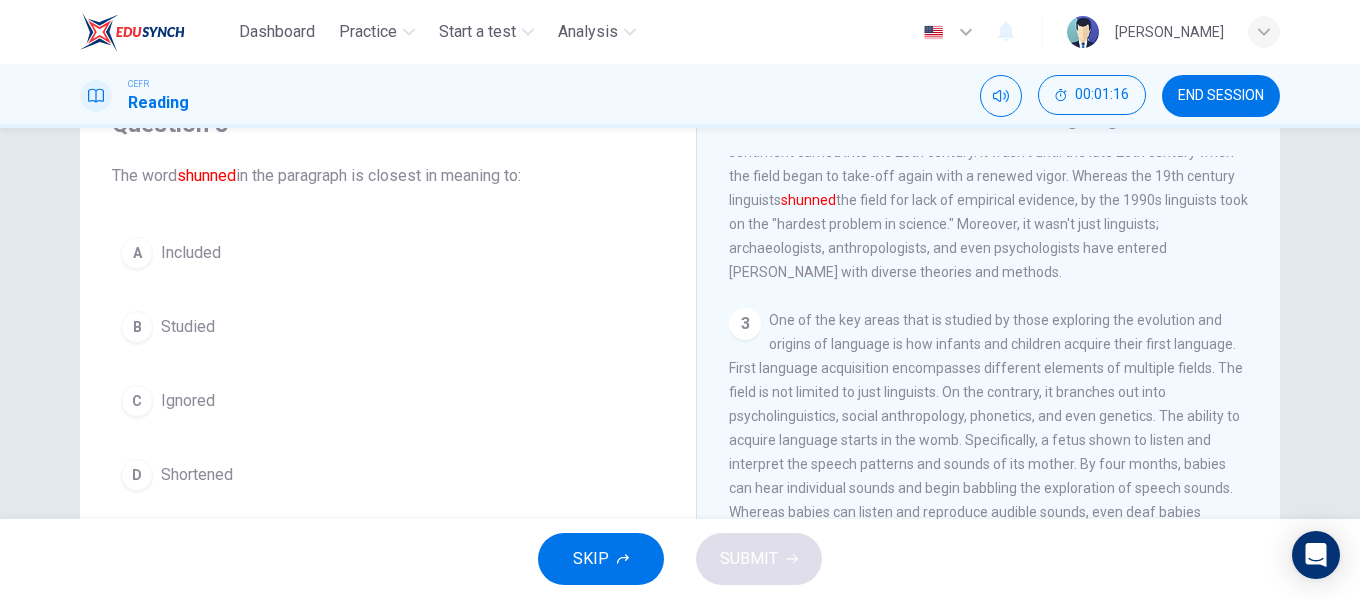 click on "C Ignored" at bounding box center (388, 401) 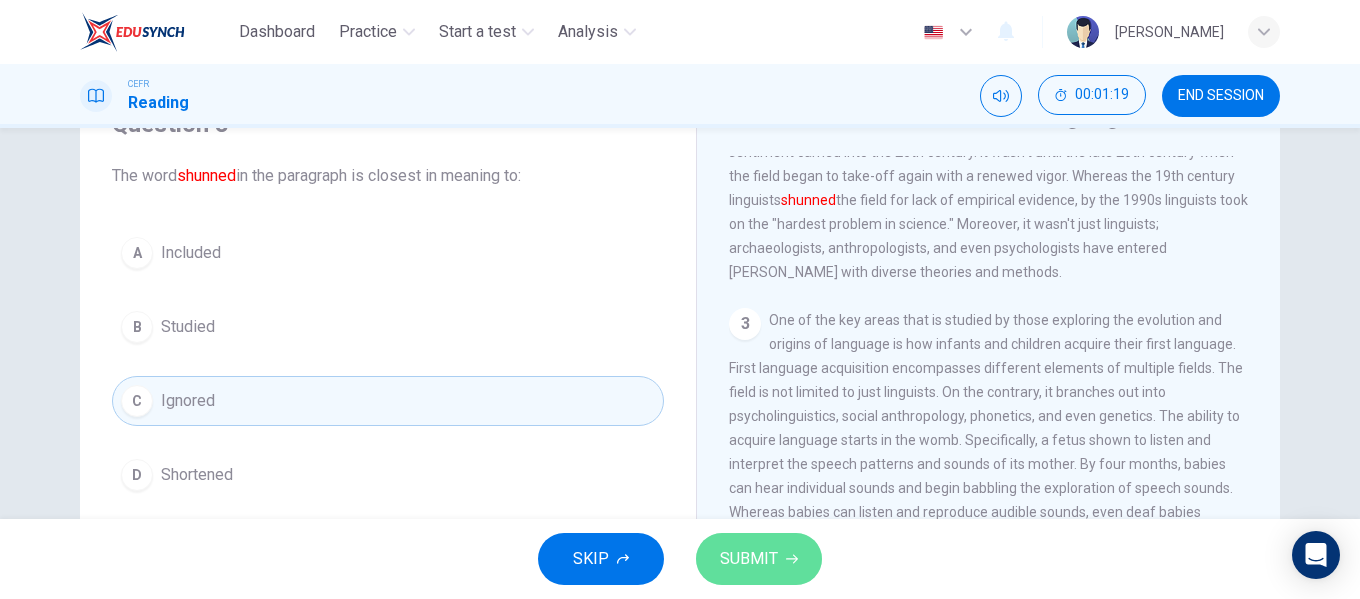 click on "SUBMIT" at bounding box center (749, 559) 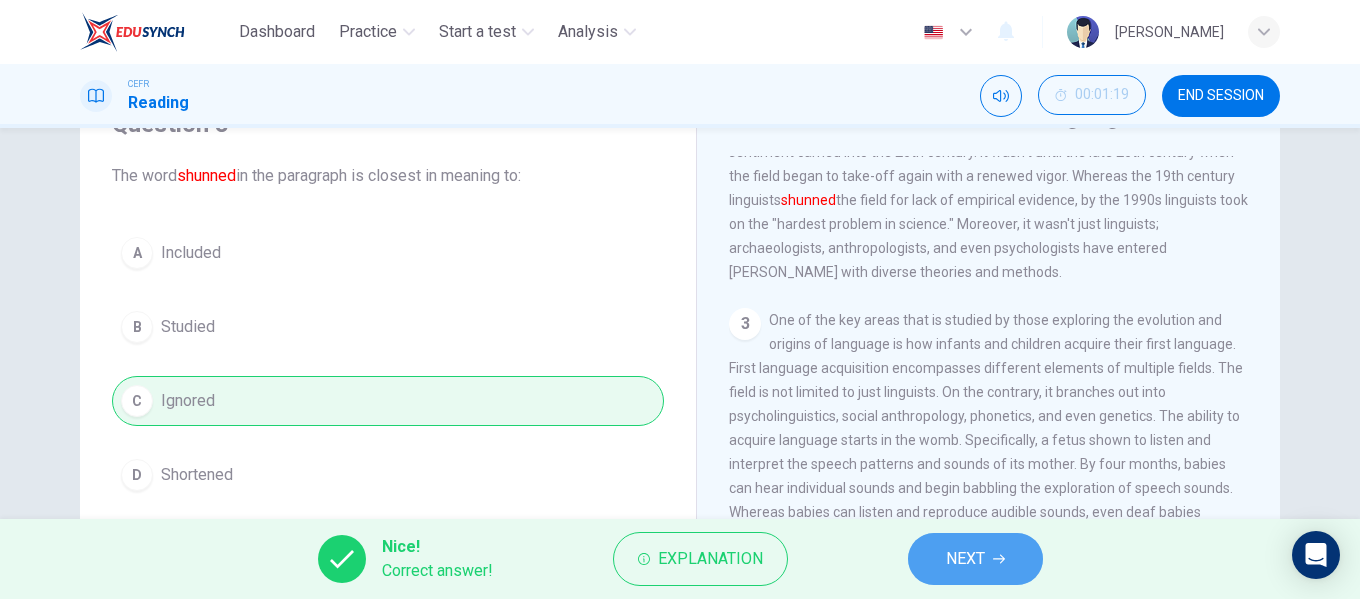 click on "NEXT" at bounding box center (965, 559) 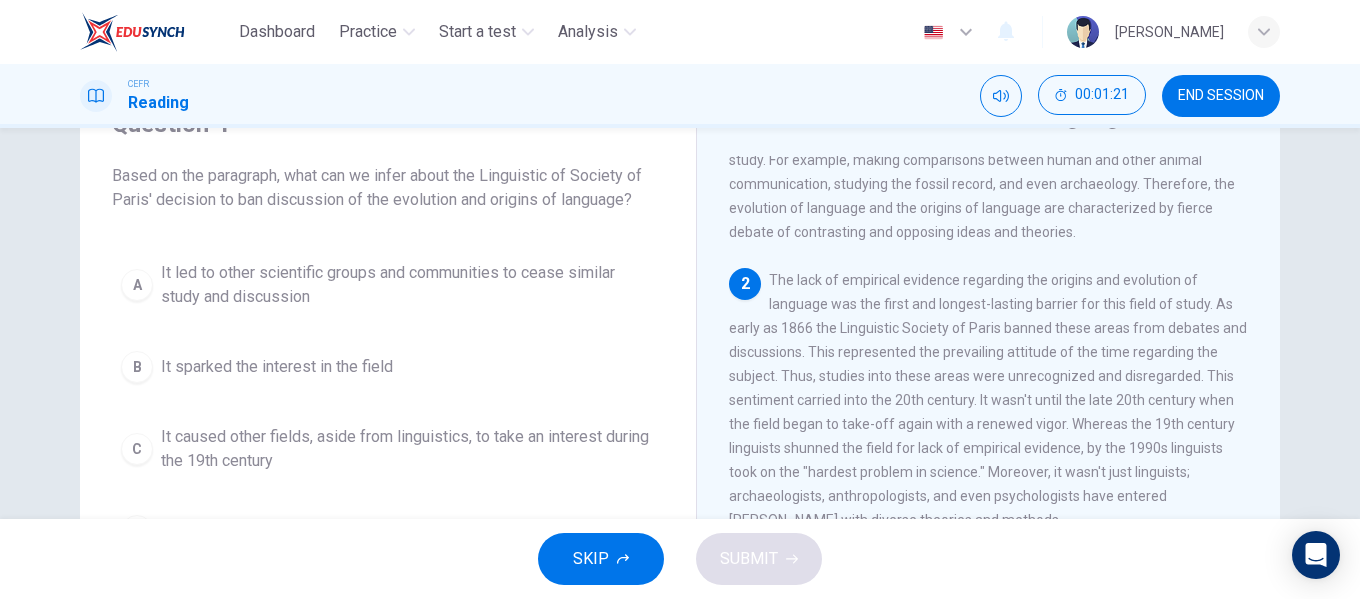 scroll, scrollTop: 200, scrollLeft: 0, axis: vertical 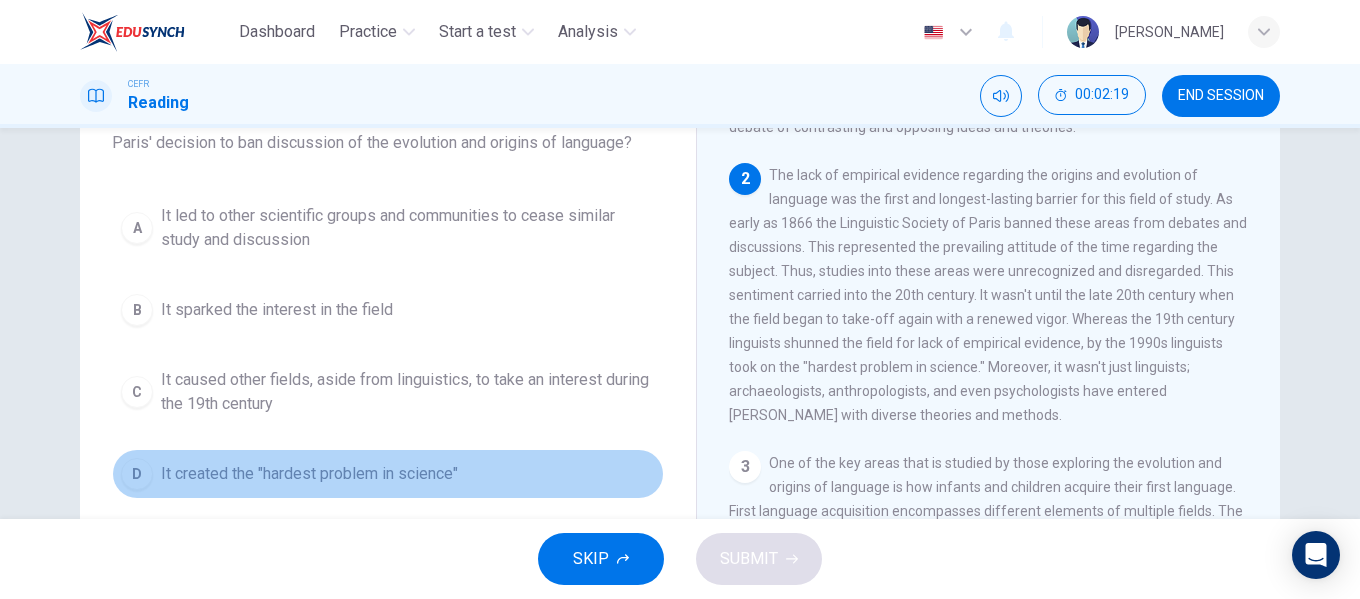 click on "It created the "hardest problem in science"" at bounding box center (309, 474) 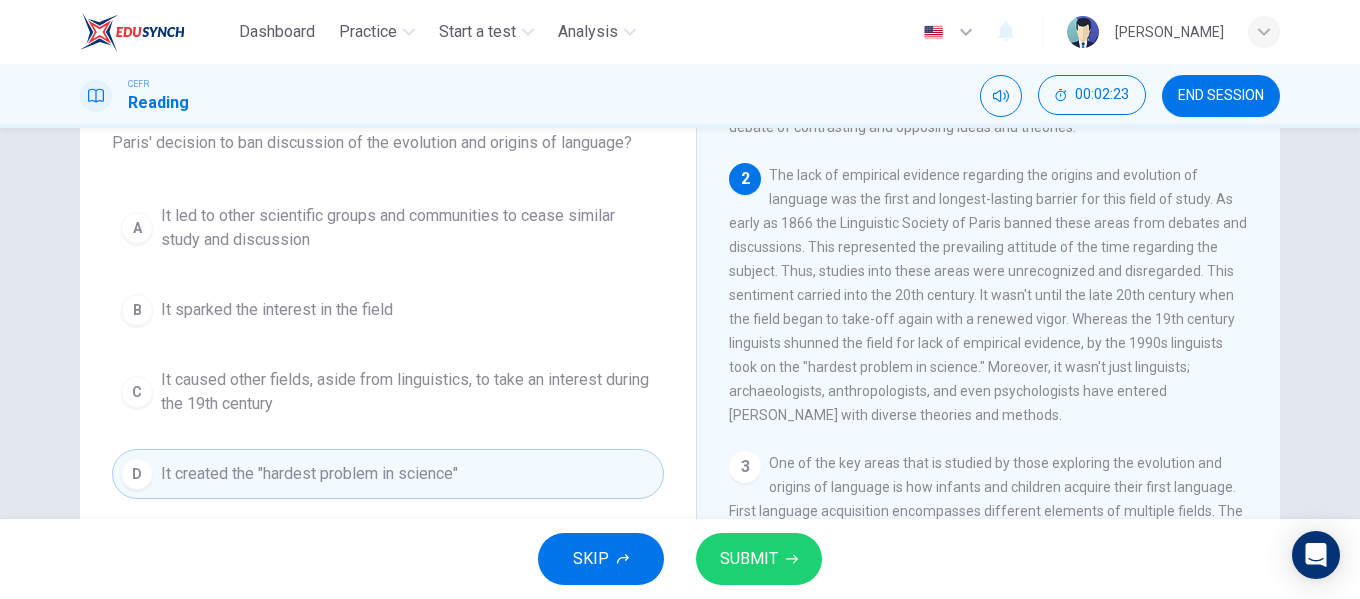 click on "SUBMIT" at bounding box center (759, 559) 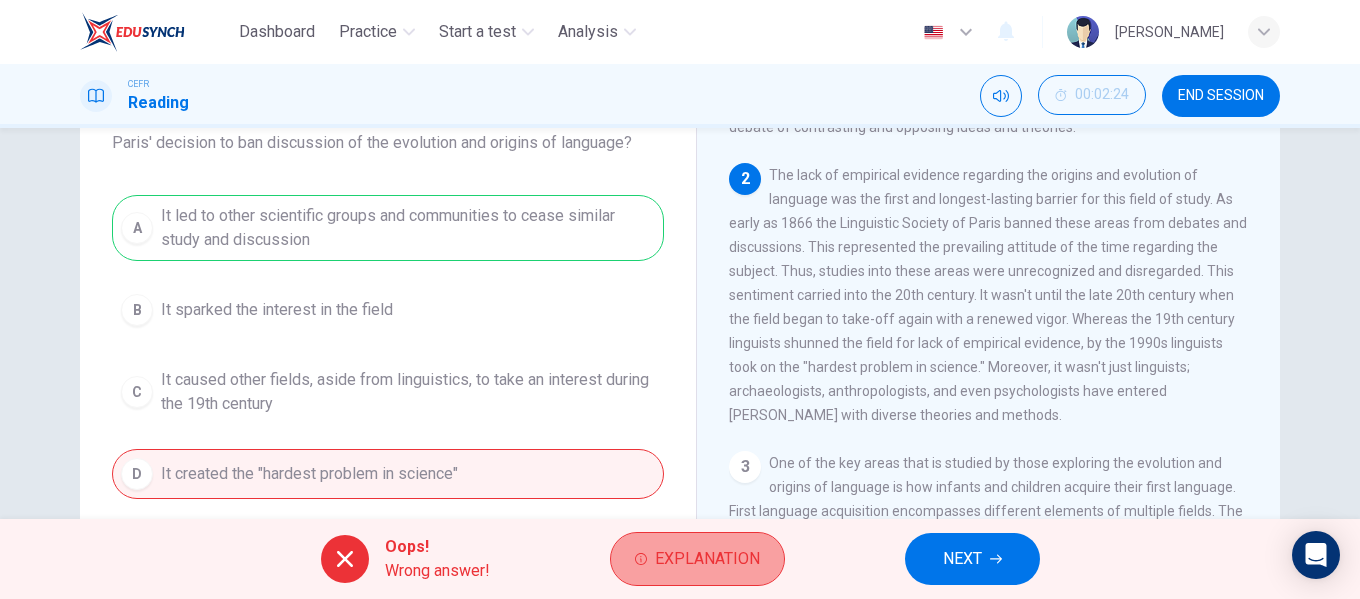 click on "Explanation" at bounding box center (707, 559) 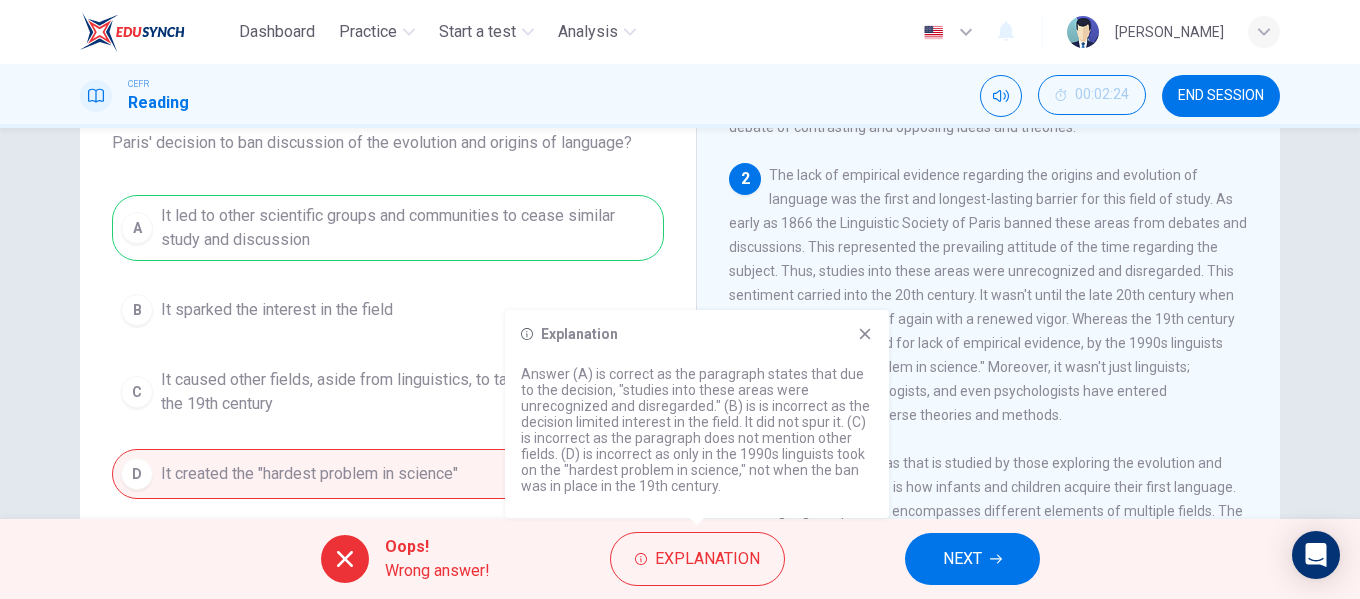 click 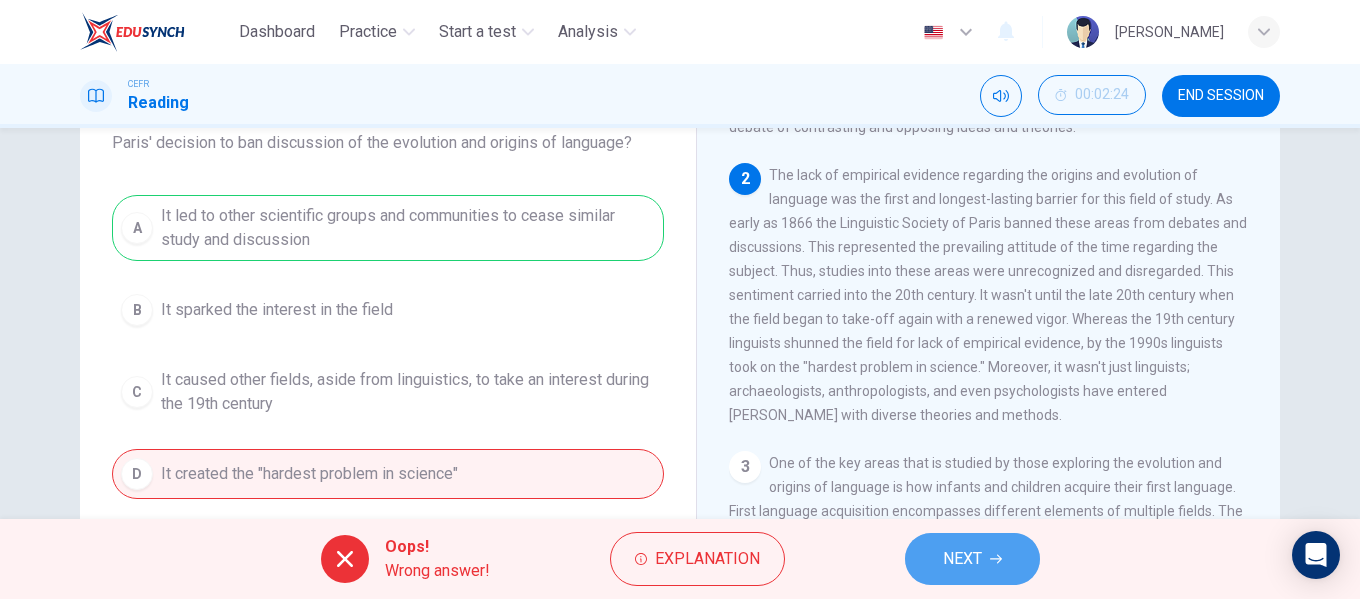 click on "NEXT" at bounding box center [962, 559] 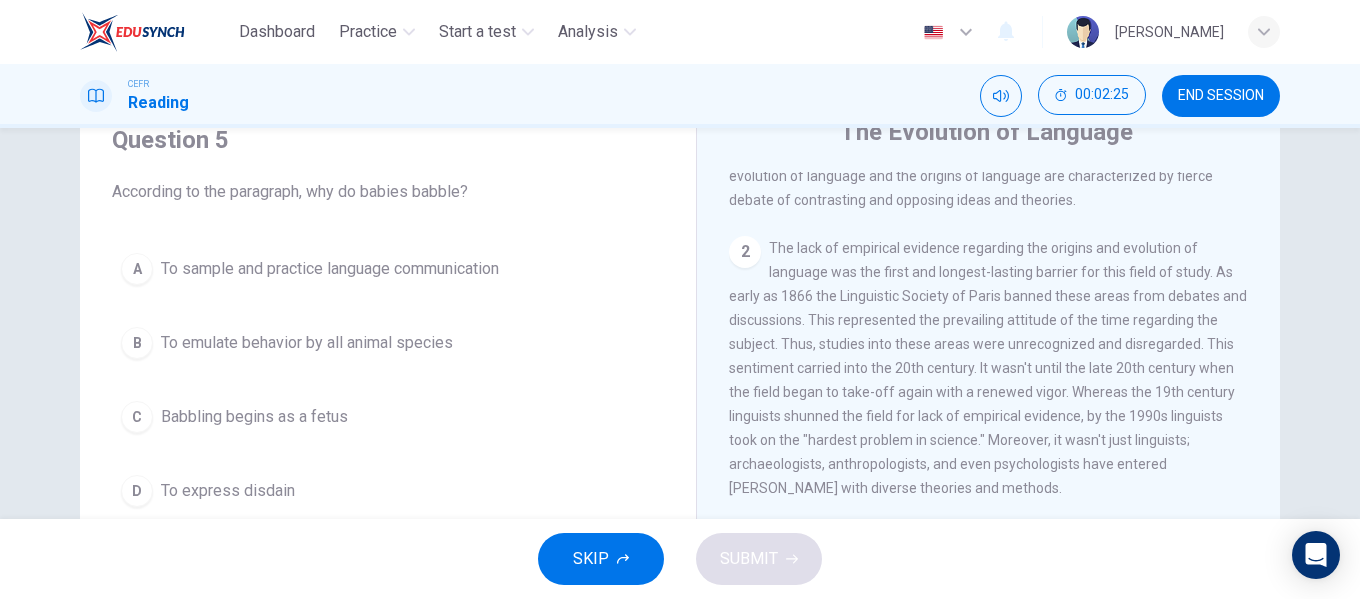 scroll, scrollTop: 100, scrollLeft: 0, axis: vertical 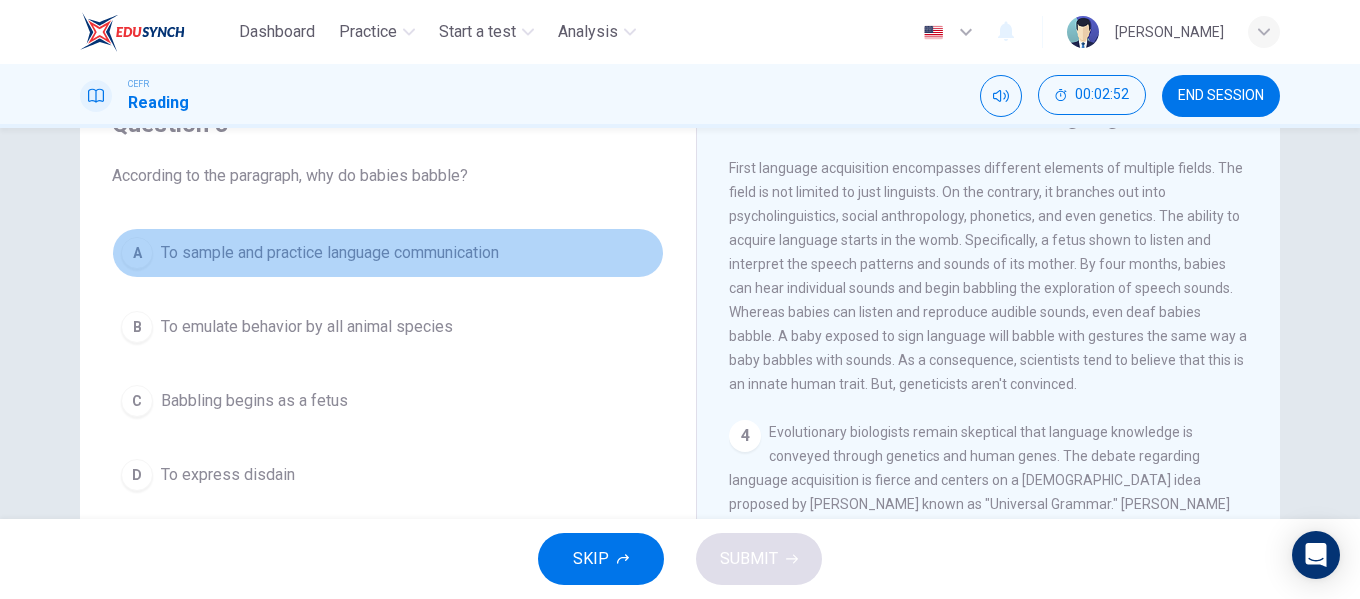 click on "To sample and practice language communication" at bounding box center (330, 253) 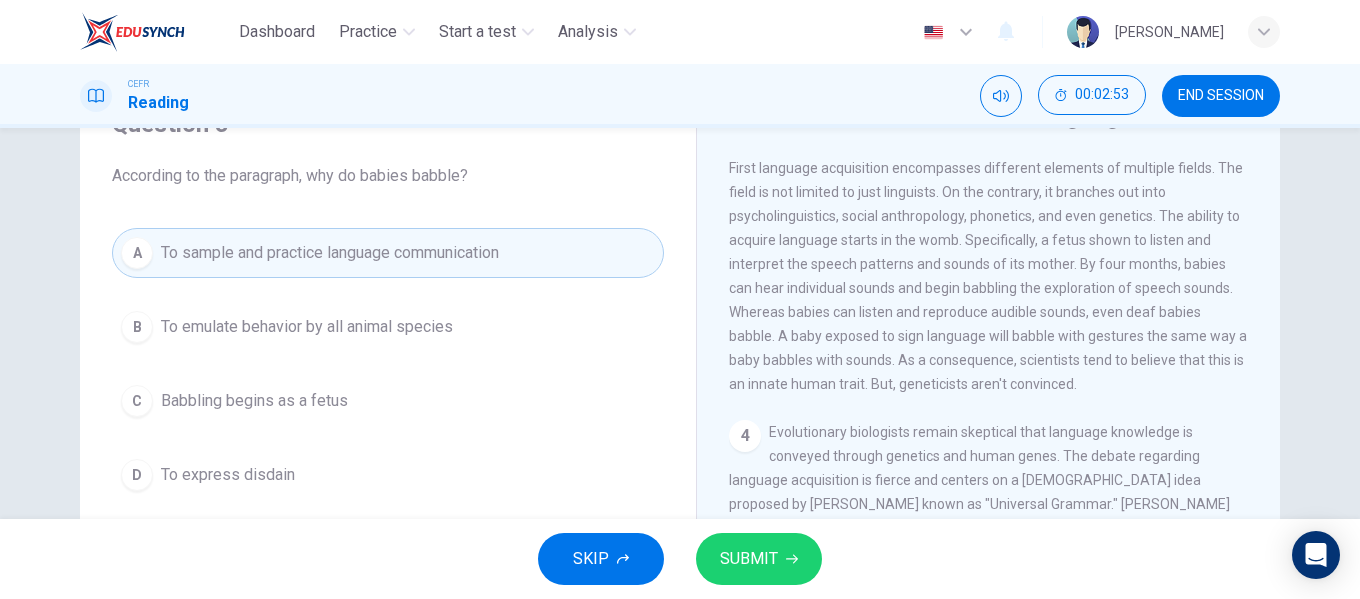 click on "SUBMIT" at bounding box center (759, 559) 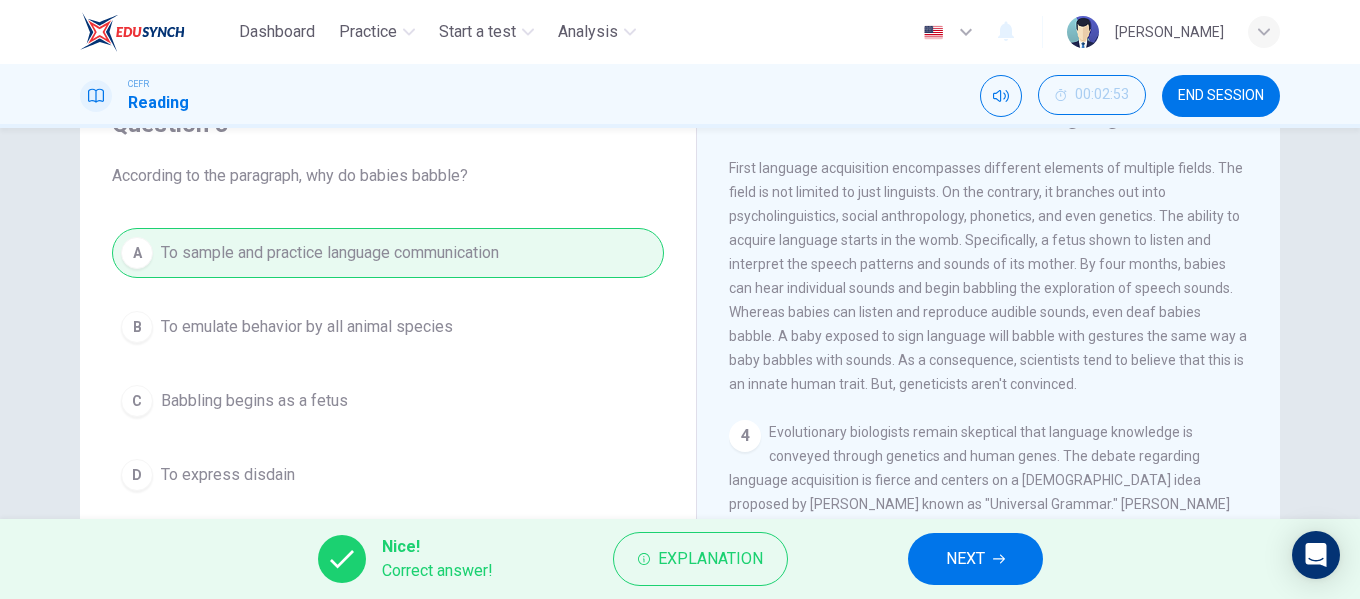 click on "NEXT" at bounding box center (965, 559) 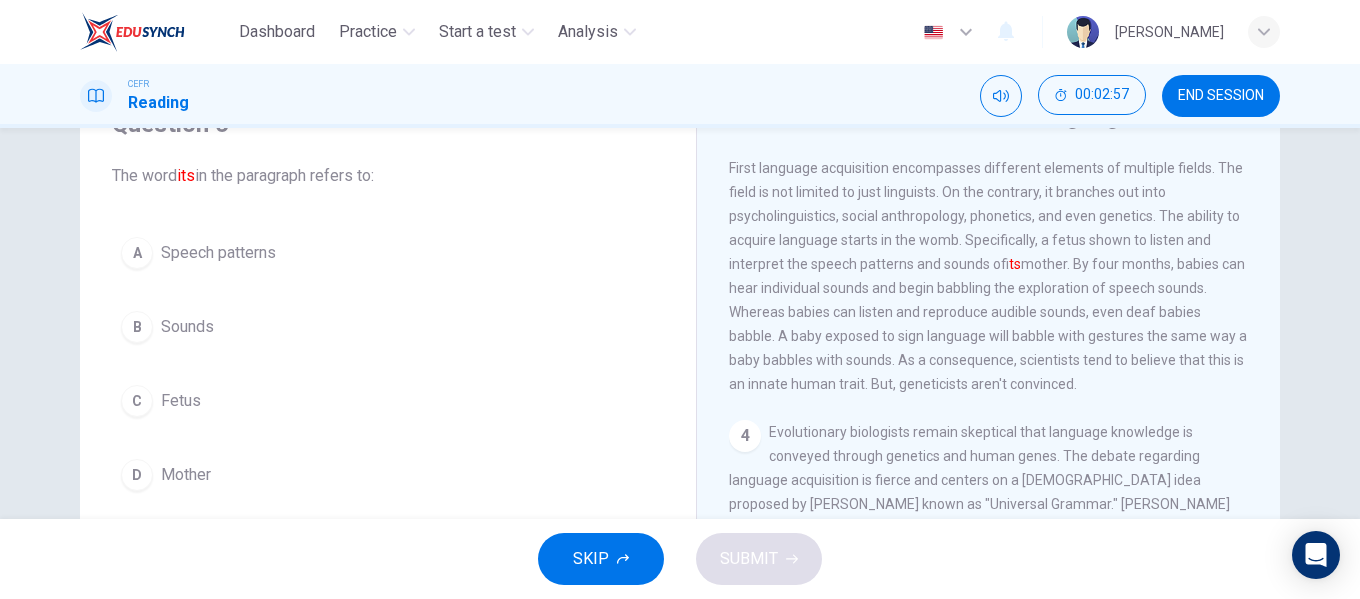 click on "Fetus" at bounding box center (181, 401) 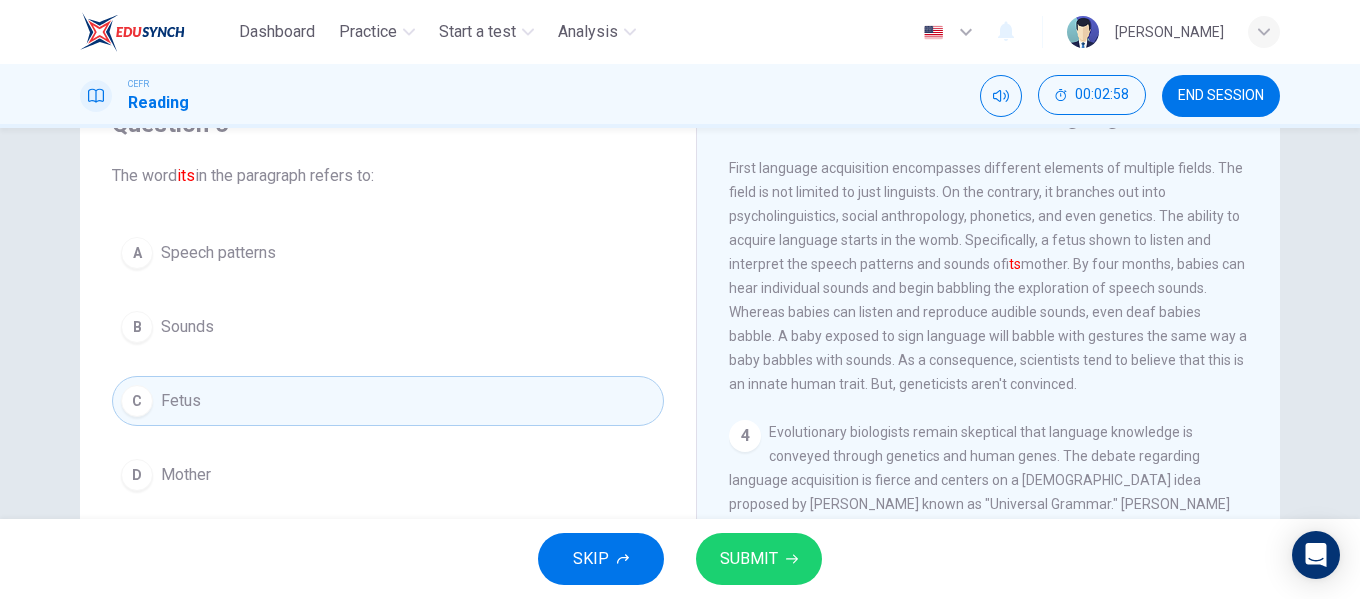 click on "SUBMIT" at bounding box center (749, 559) 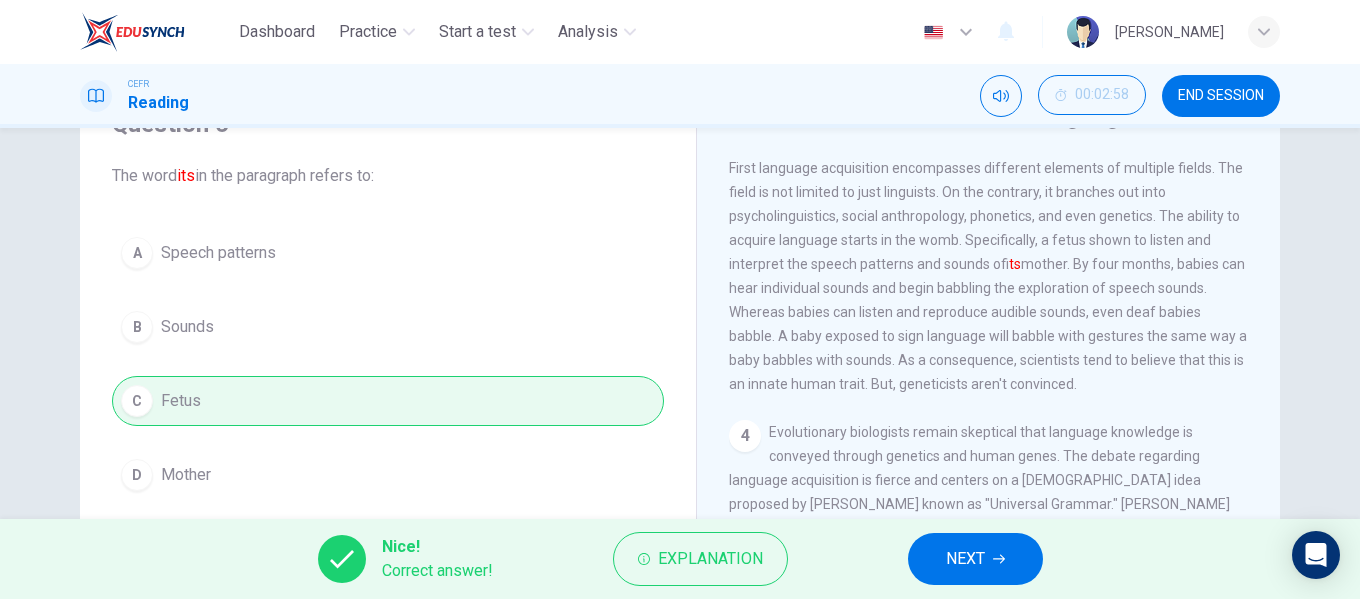 click on "NEXT" at bounding box center (965, 559) 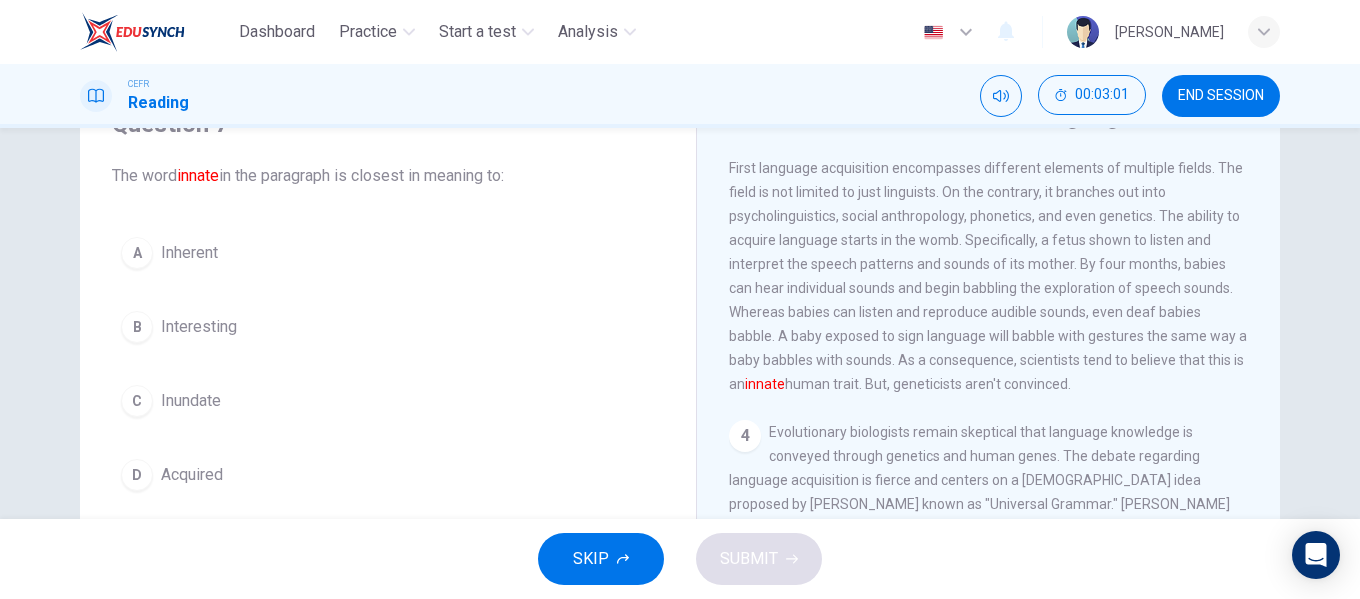 click on "Inherent" at bounding box center [189, 253] 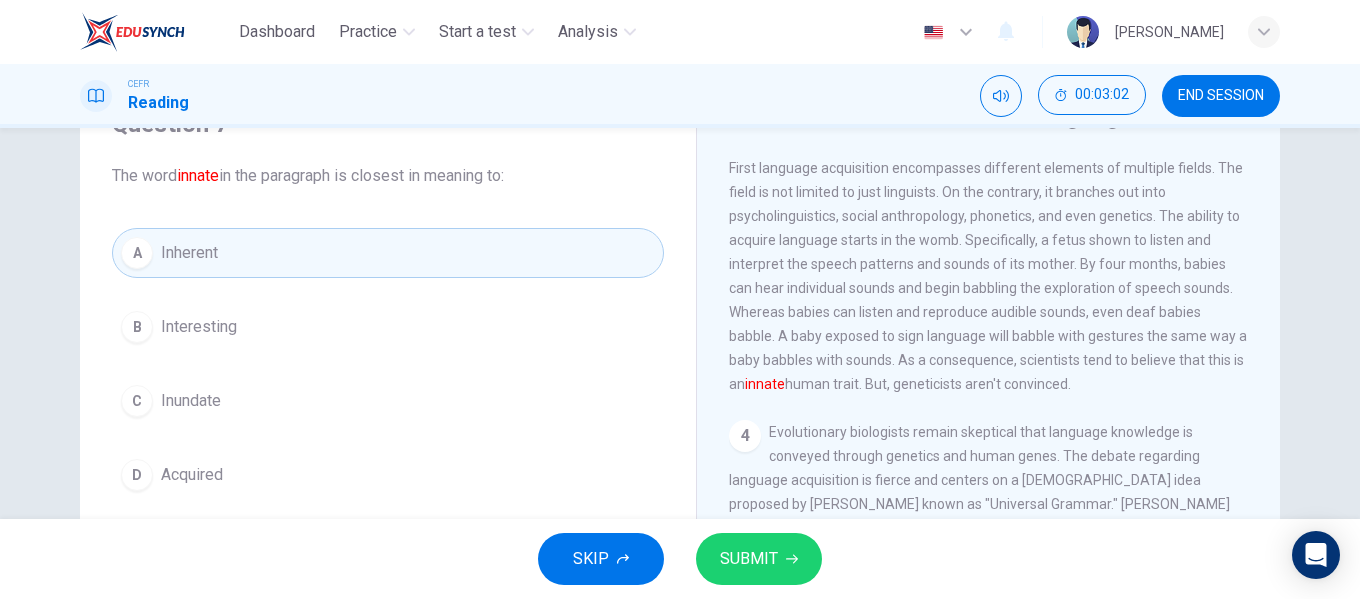 click on "SUBMIT" at bounding box center (759, 559) 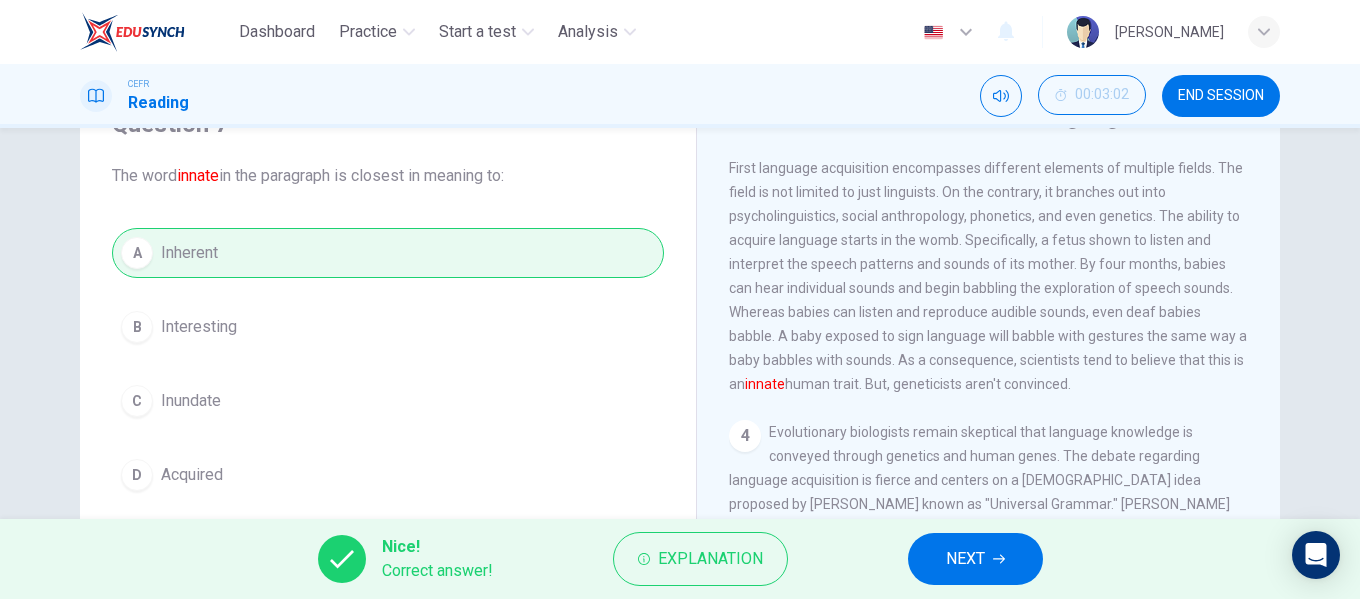 click on "NEXT" at bounding box center (965, 559) 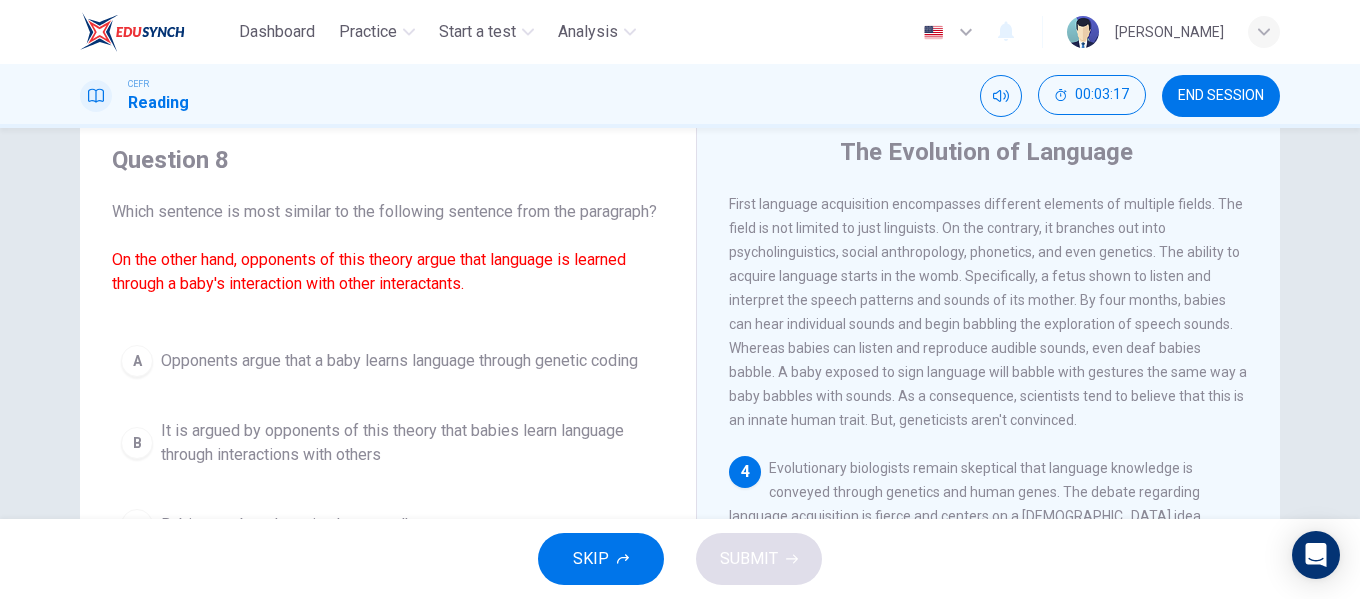 scroll, scrollTop: 100, scrollLeft: 0, axis: vertical 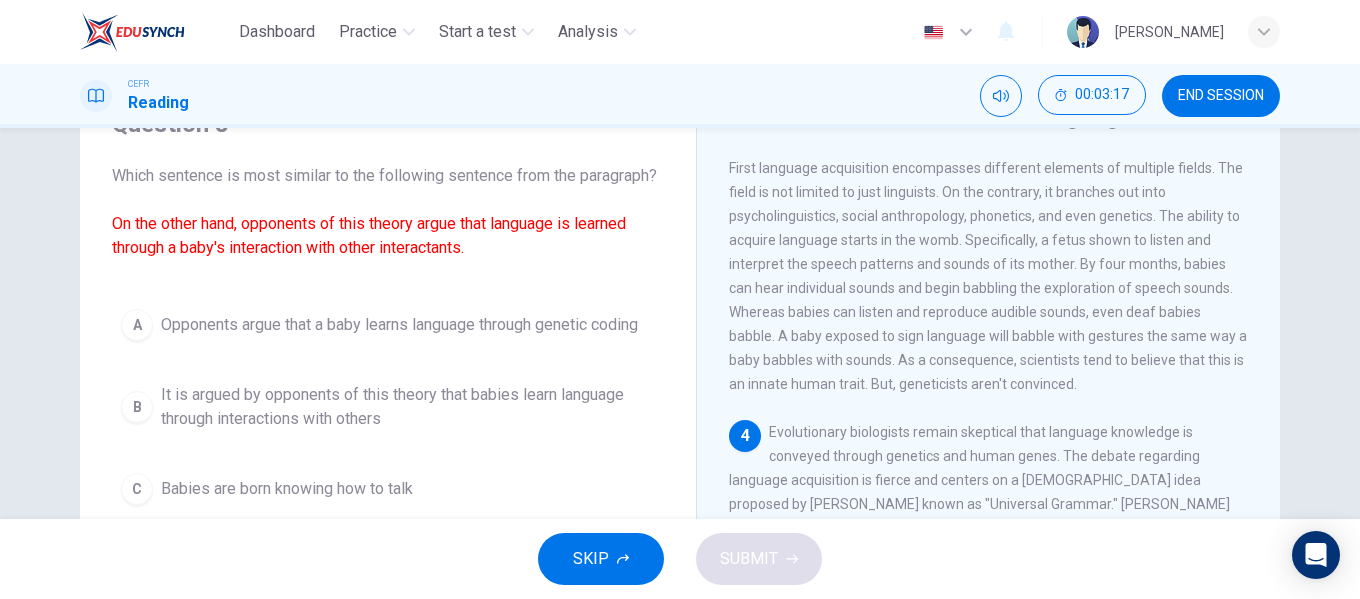 click on "It is argued by opponents of this theory that babies learn language through interactions with others" at bounding box center (408, 407) 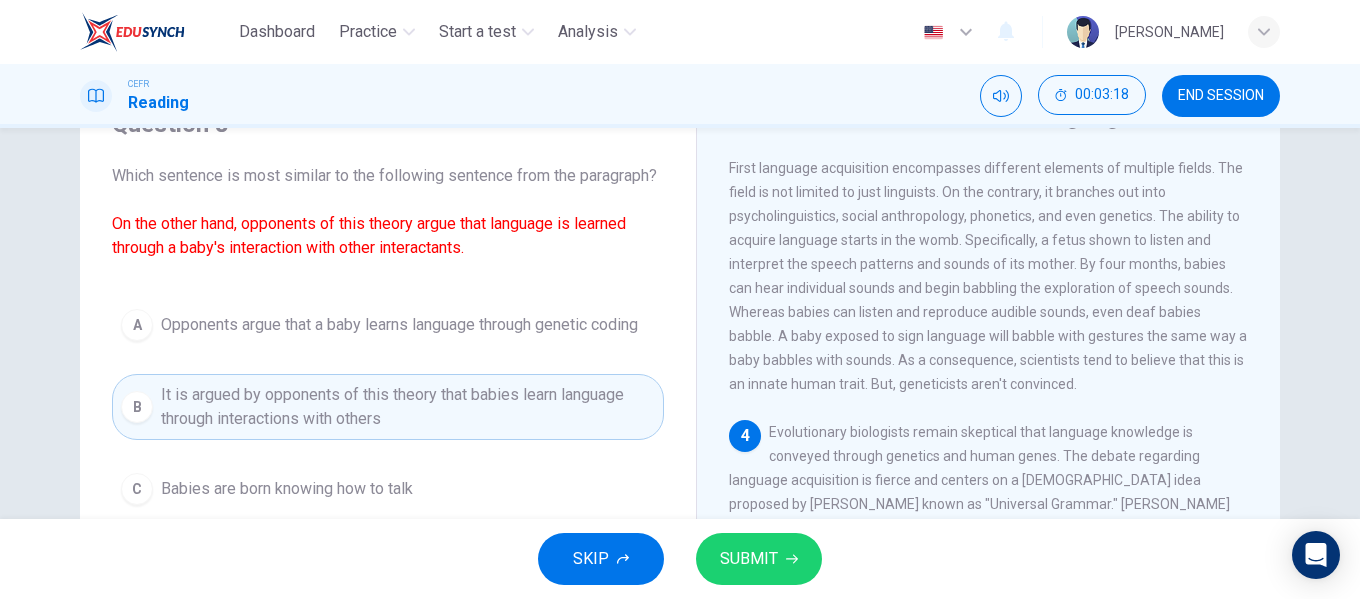 click 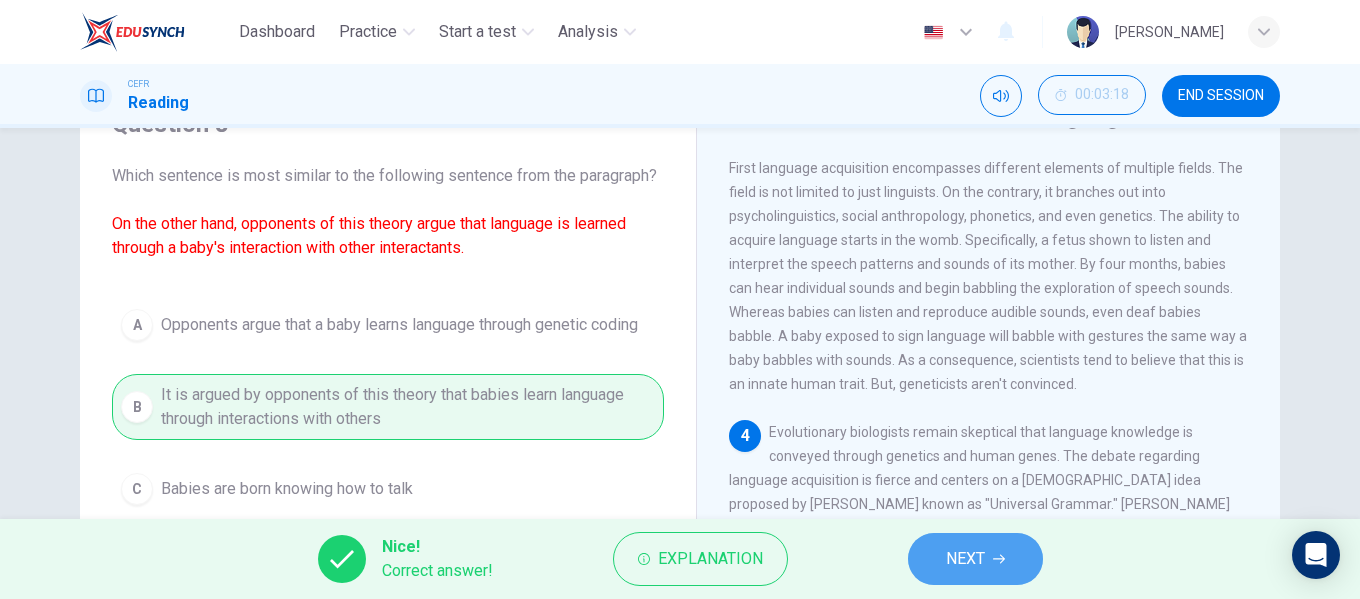 click on "NEXT" at bounding box center [965, 559] 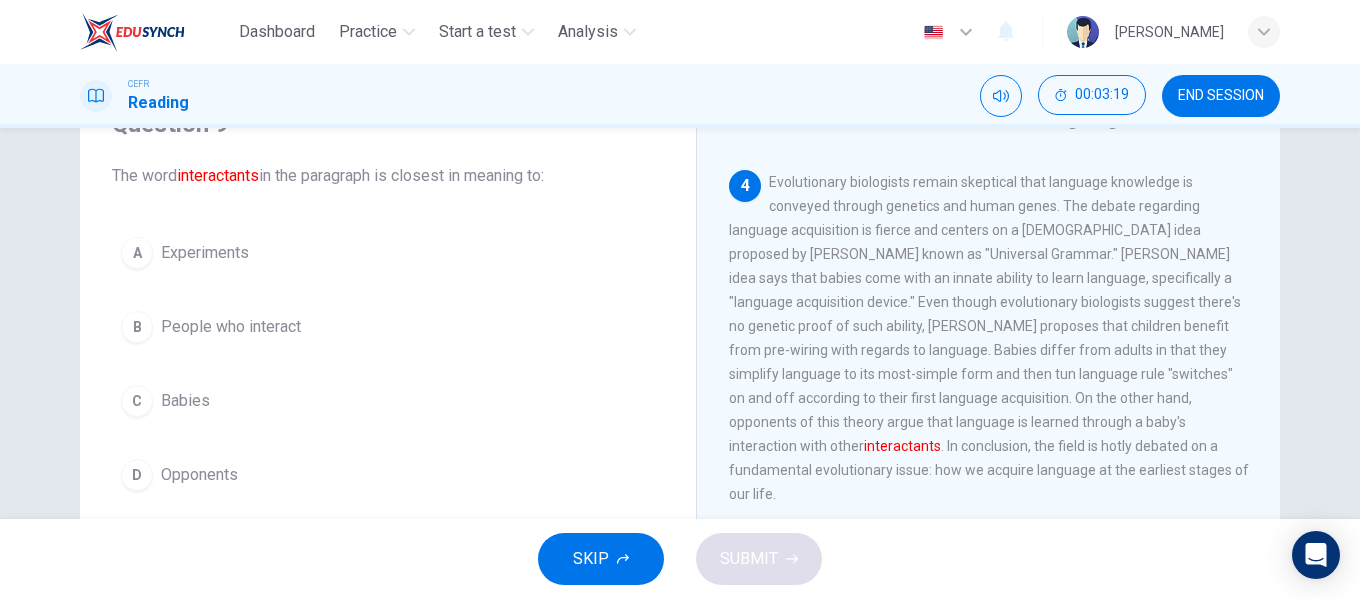 scroll, scrollTop: 900, scrollLeft: 0, axis: vertical 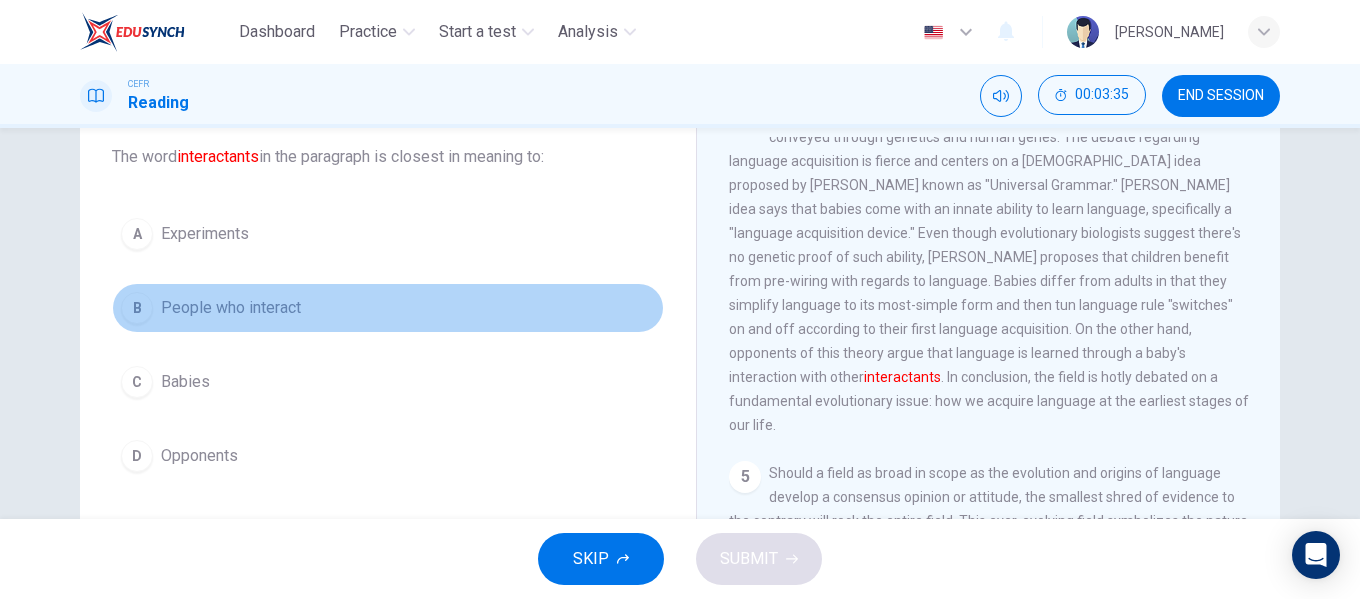 click on "People who interact" at bounding box center [231, 308] 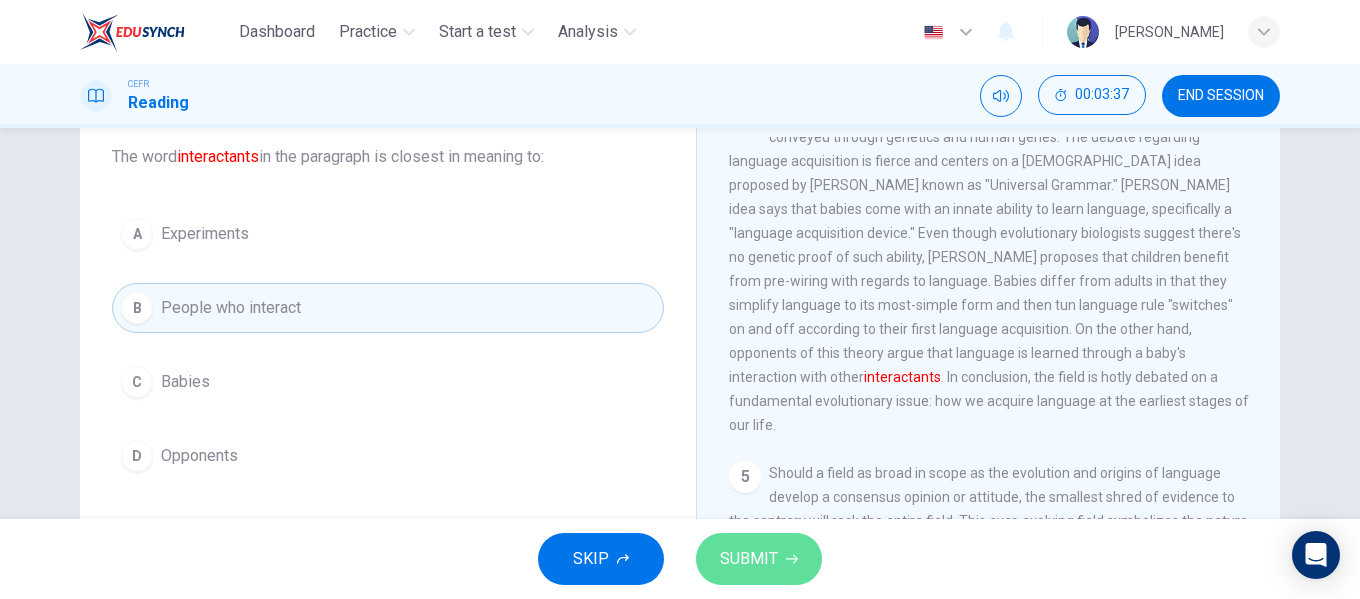 click on "SUBMIT" at bounding box center (759, 559) 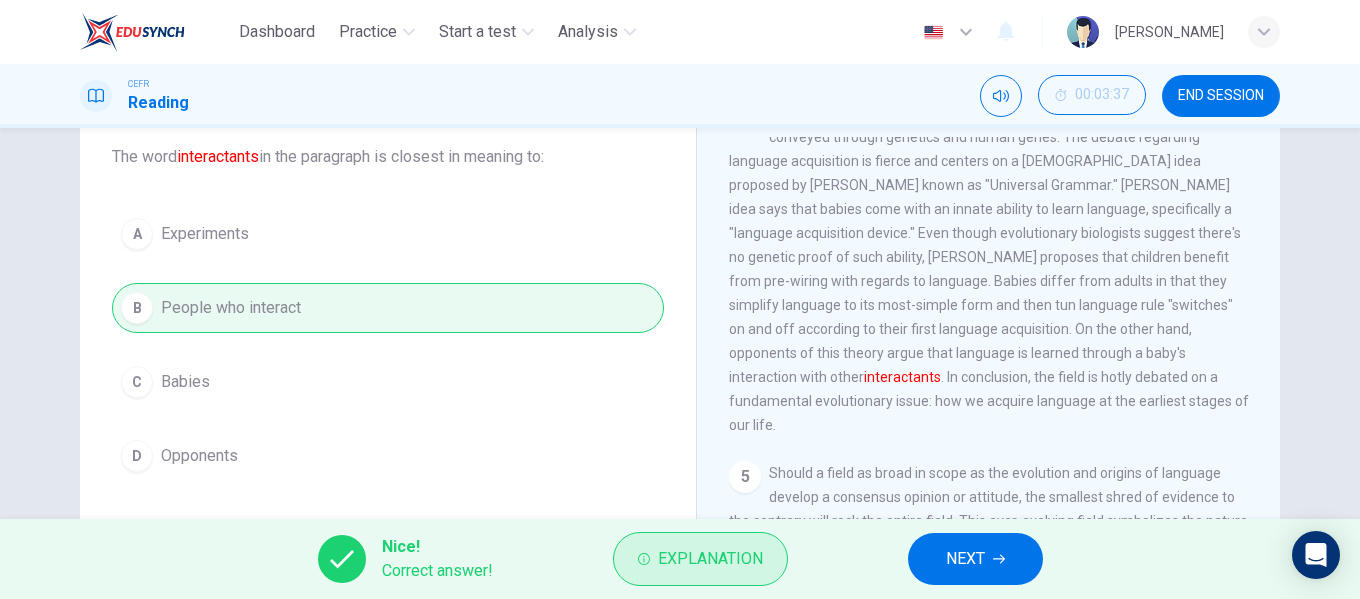 click on "Explanation" at bounding box center (710, 559) 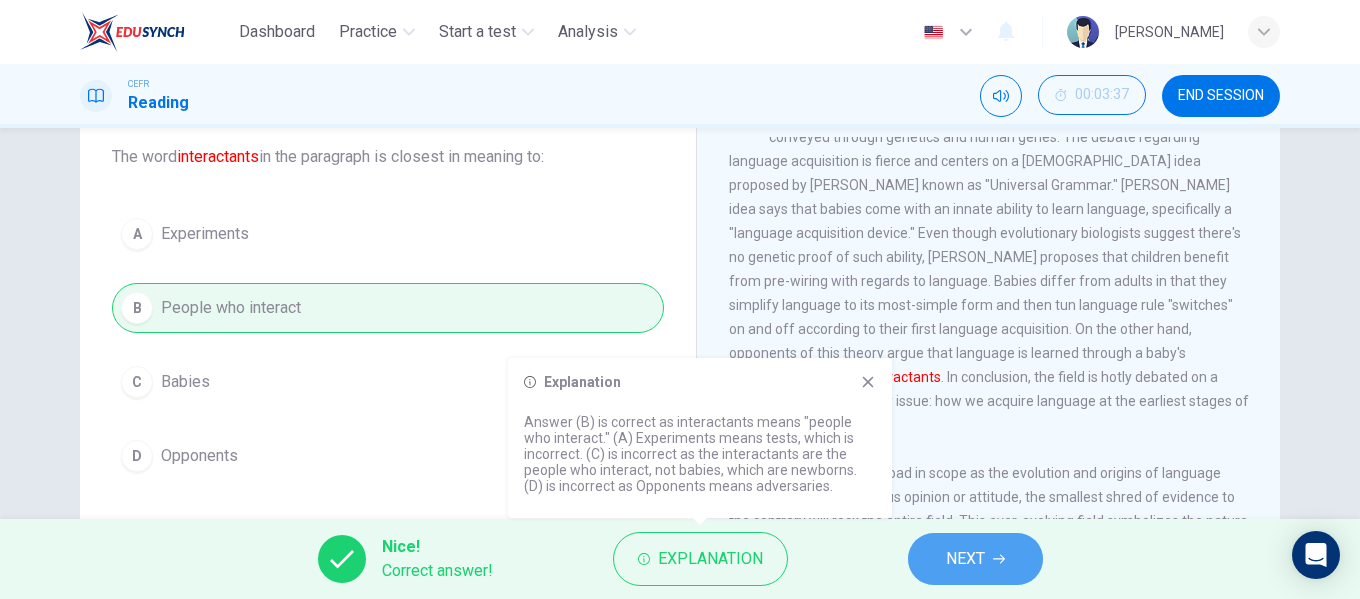 click on "NEXT" at bounding box center [965, 559] 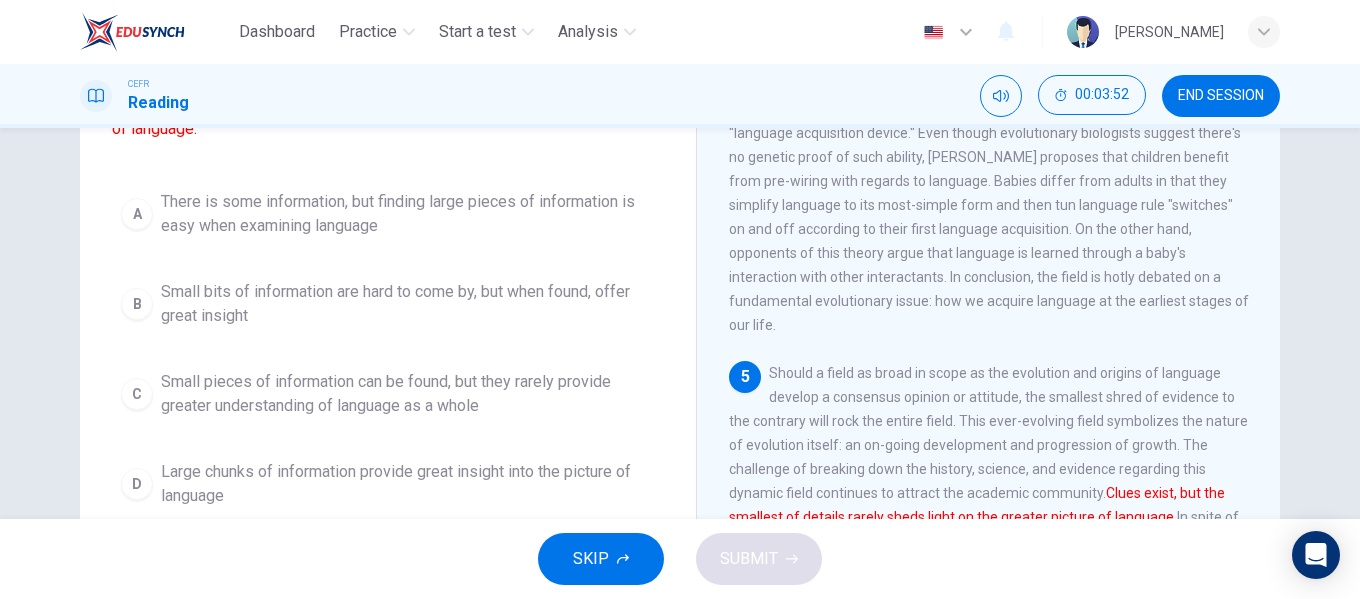 scroll, scrollTop: 119, scrollLeft: 0, axis: vertical 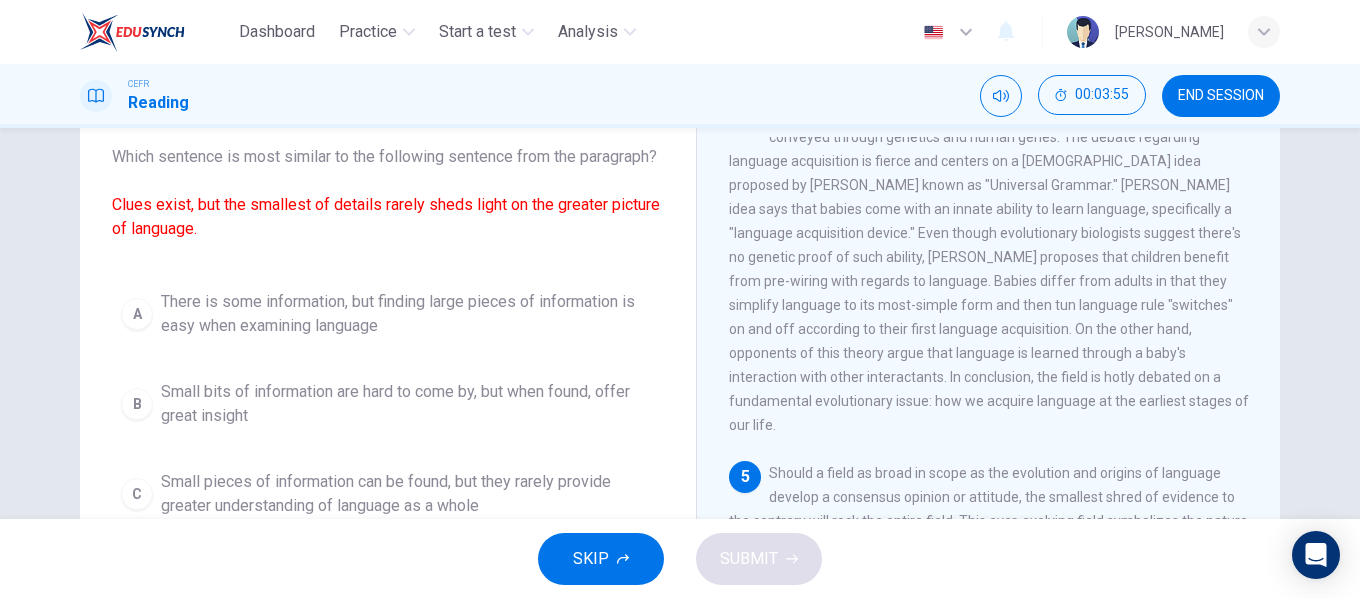 click on "Small bits of information are hard to come by, but when found, offer great insight" at bounding box center (408, 404) 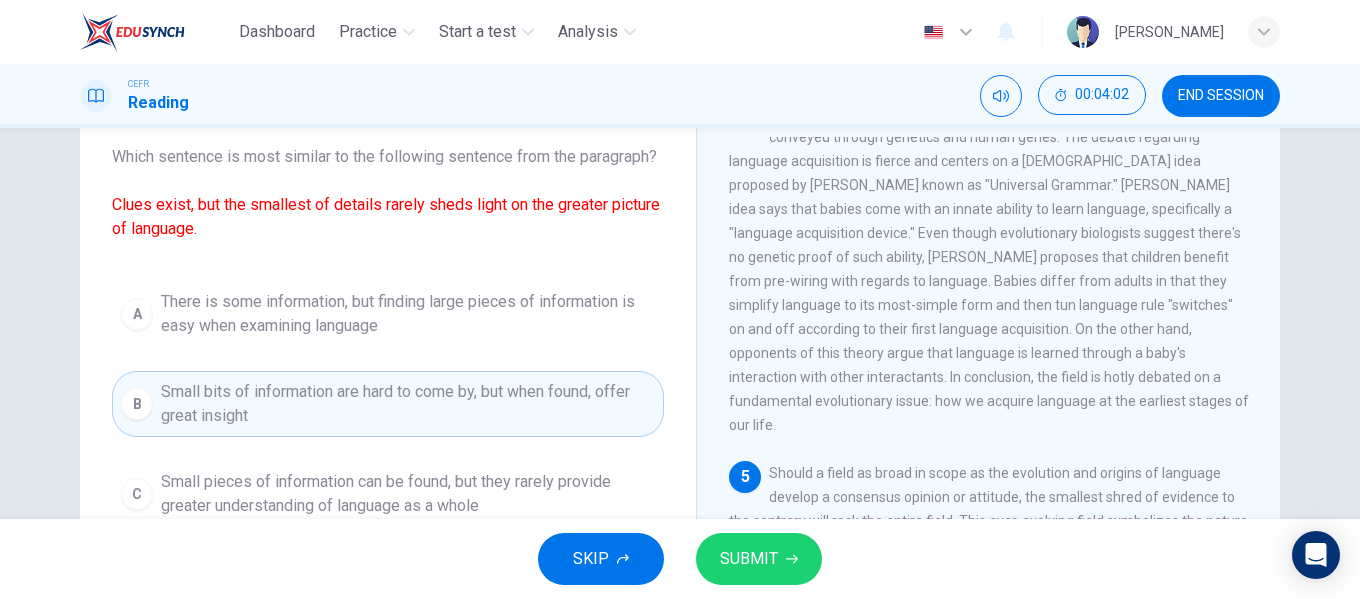 scroll, scrollTop: 219, scrollLeft: 0, axis: vertical 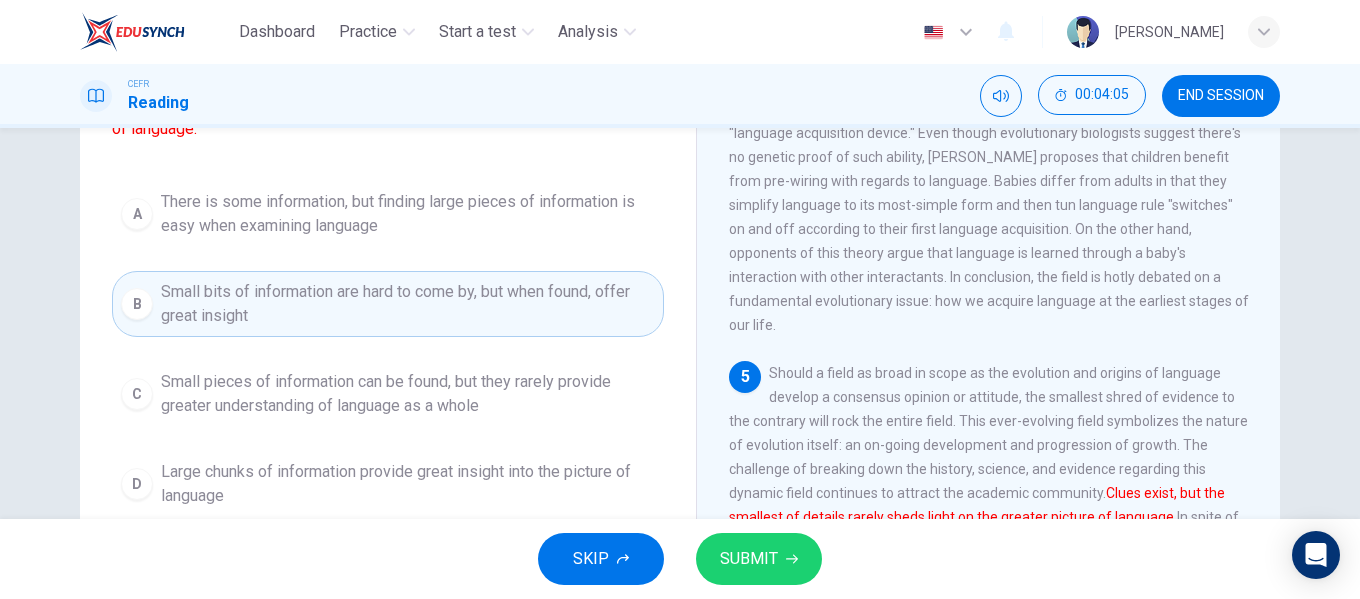click on "Small pieces of information can be found, but they rarely provide greater understanding of language as a whole" at bounding box center (408, 394) 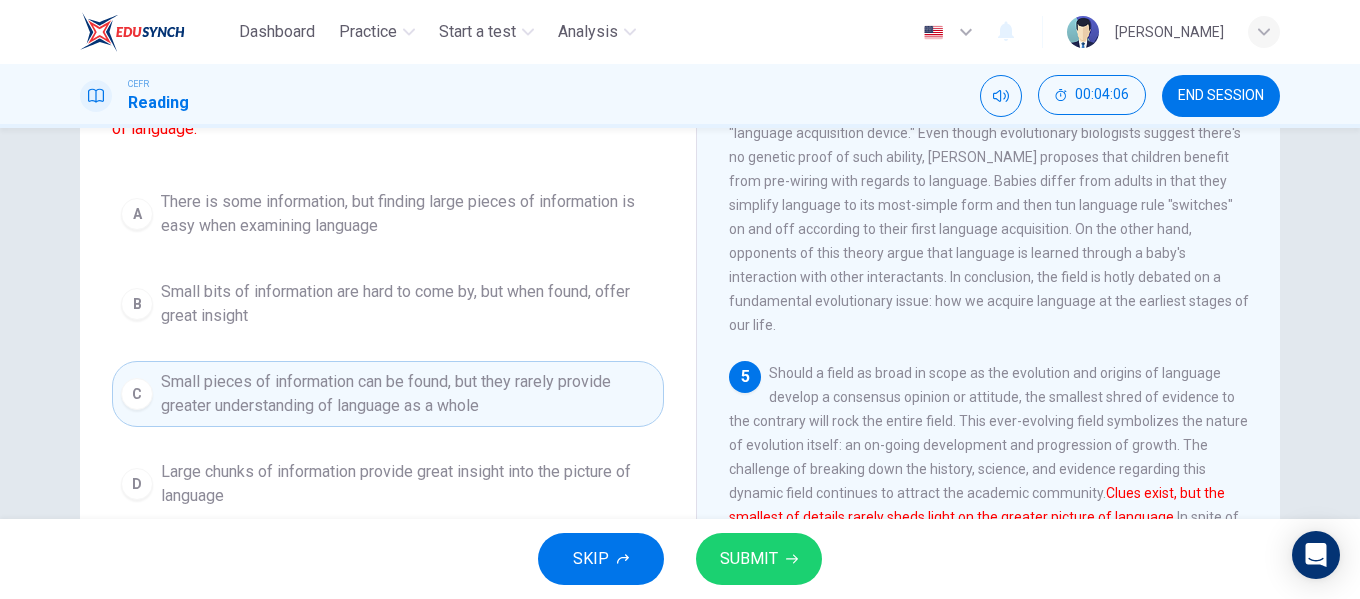 click on "SUBMIT" at bounding box center [759, 559] 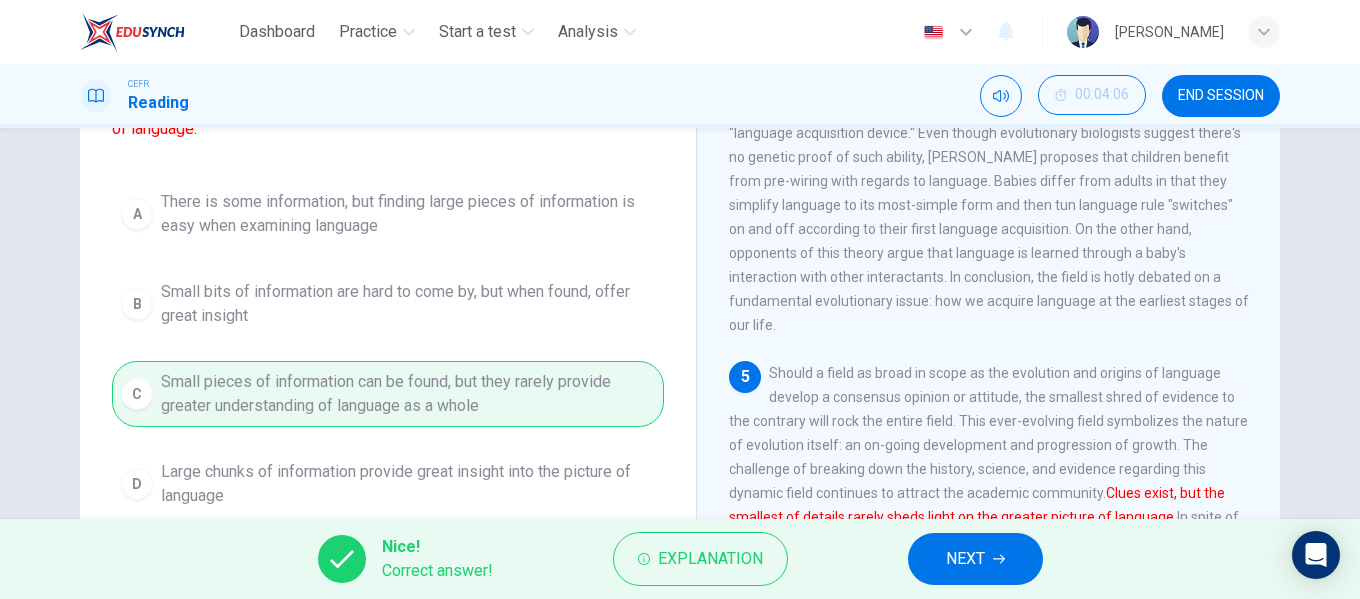 click 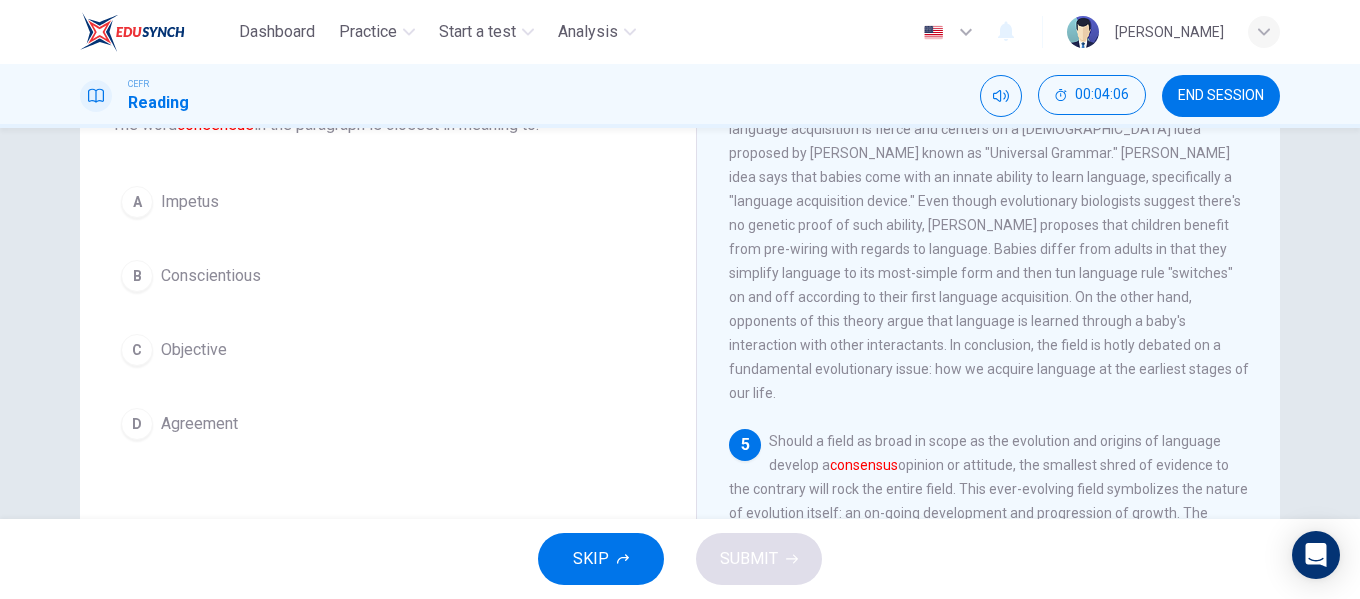 scroll, scrollTop: 119, scrollLeft: 0, axis: vertical 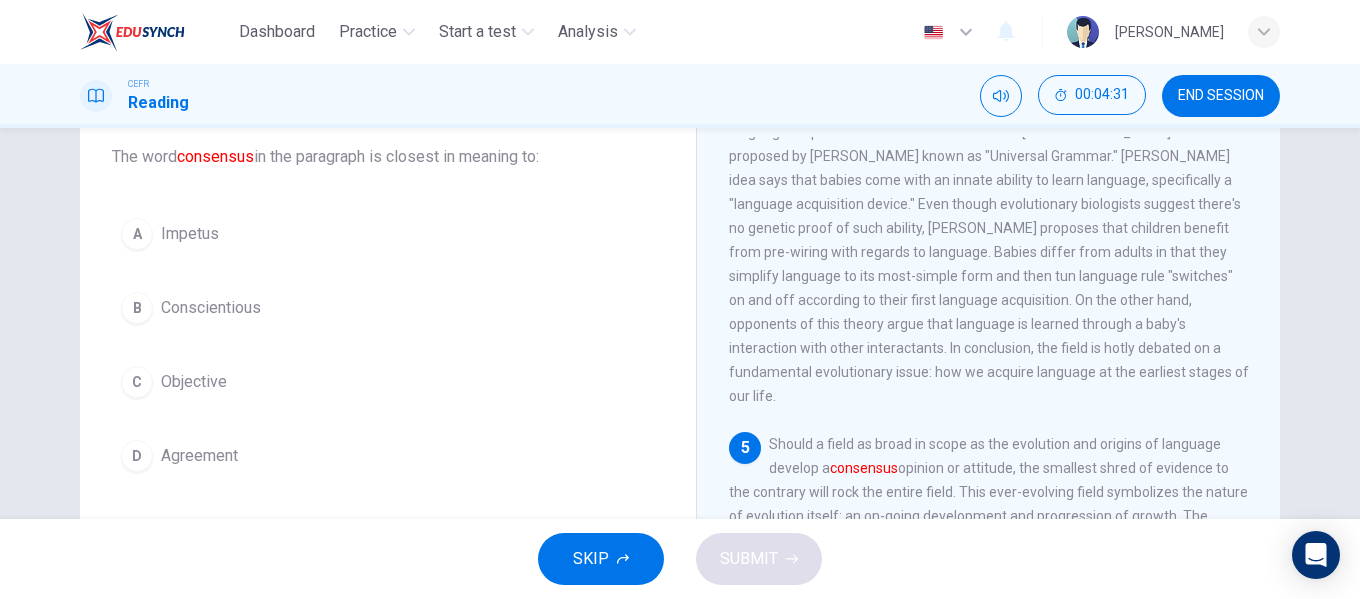 click on "B Conscientious" at bounding box center (388, 308) 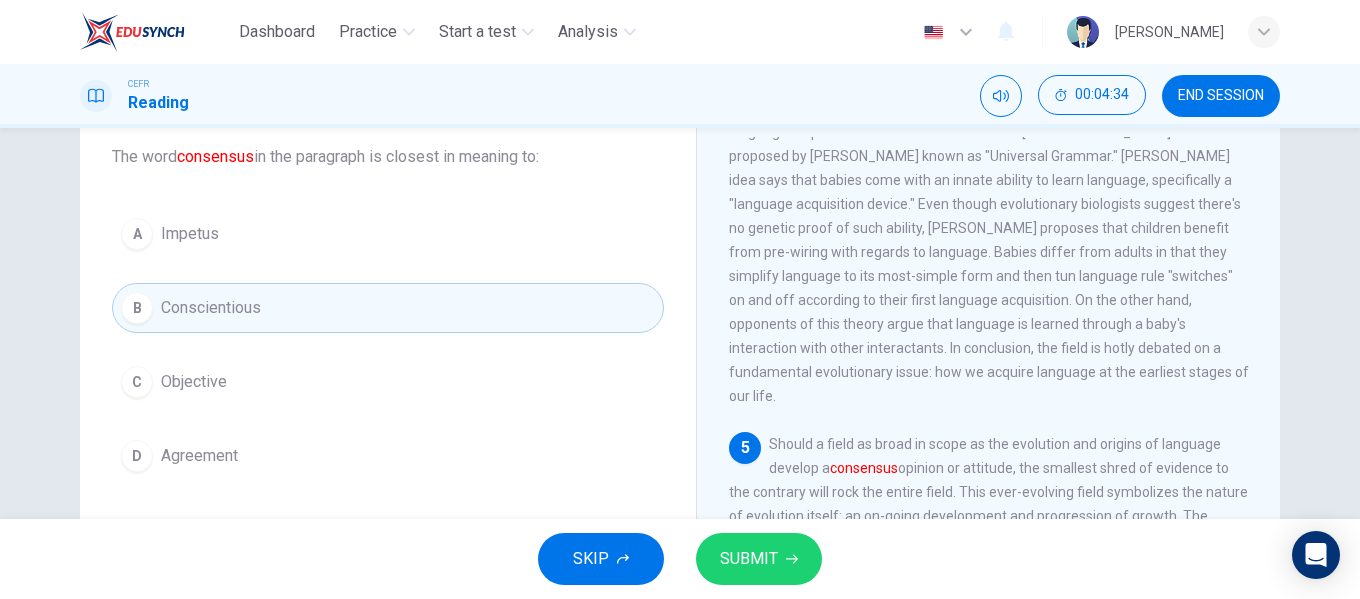 click on "A Impetus B Conscientious C Objective D Agreement" at bounding box center [388, 345] 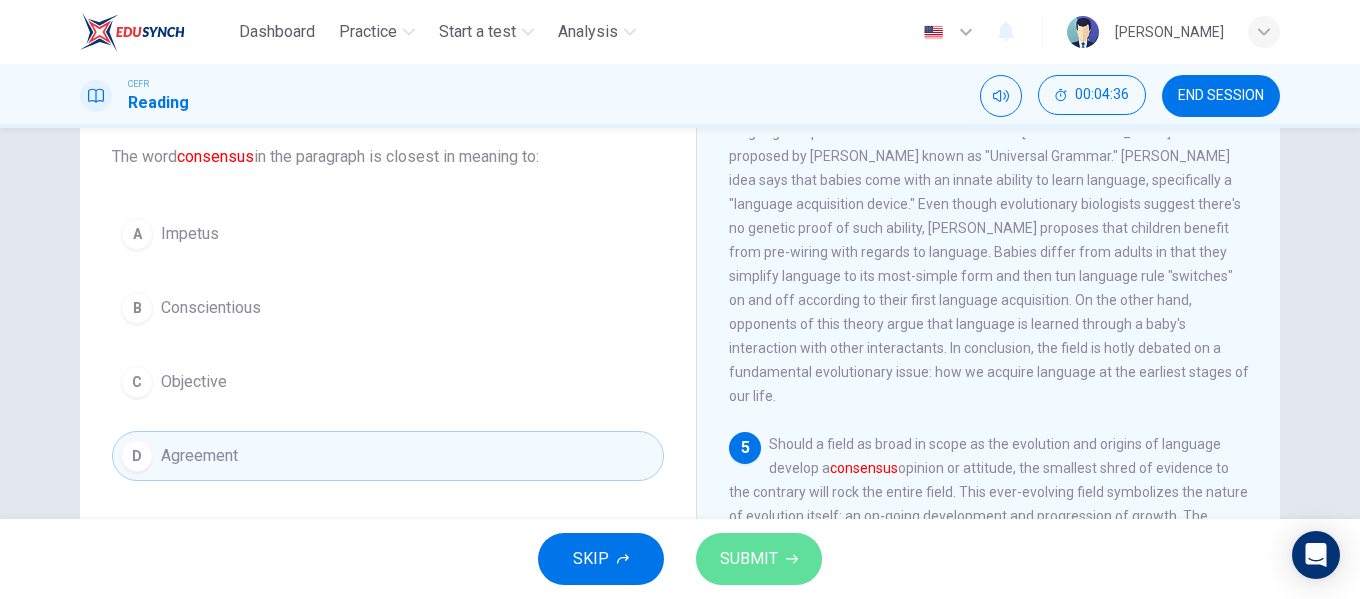 click on "SUBMIT" at bounding box center [759, 559] 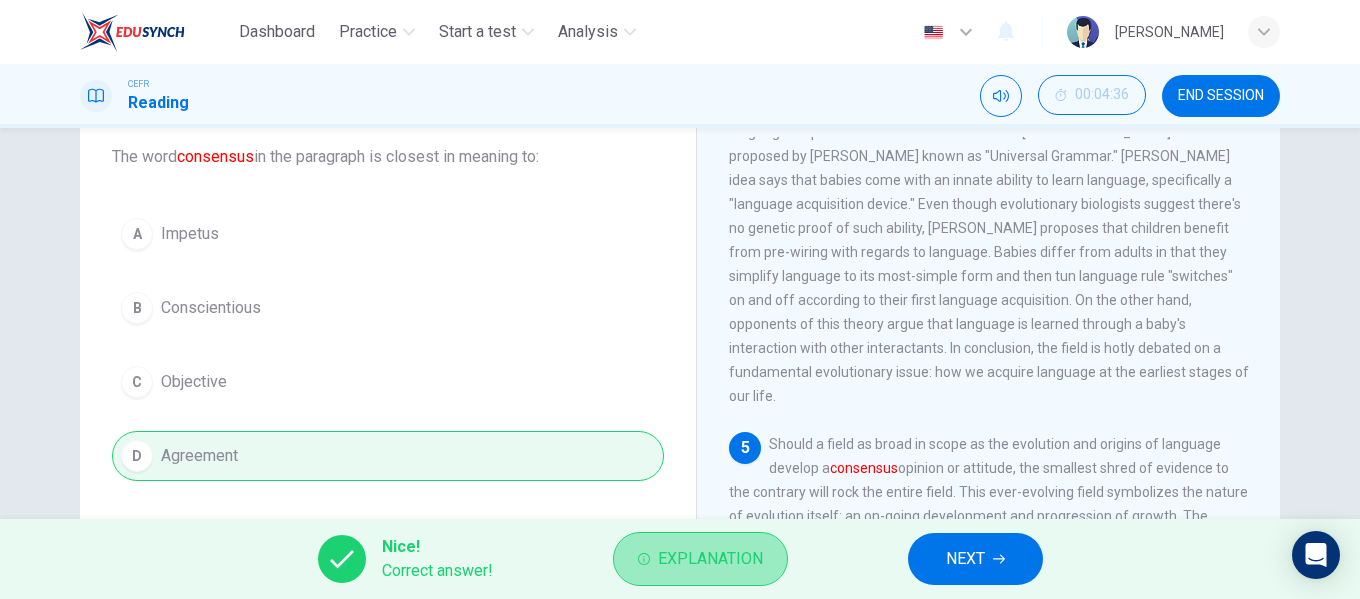 click on "Explanation" at bounding box center (700, 559) 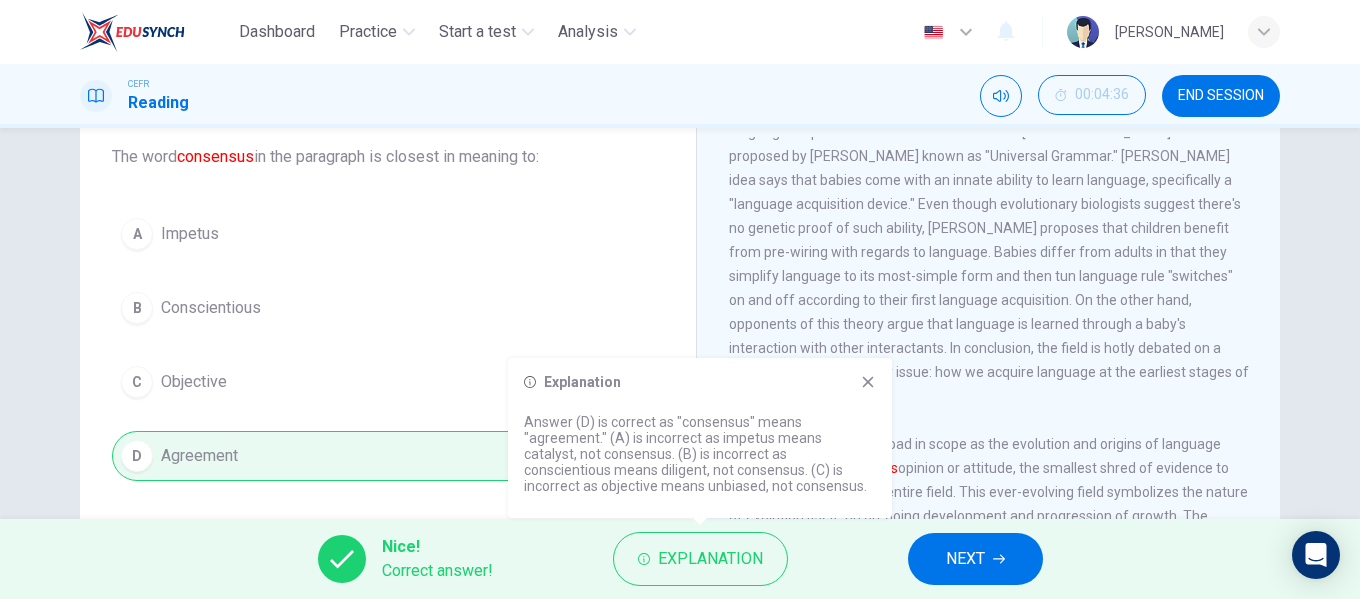 click 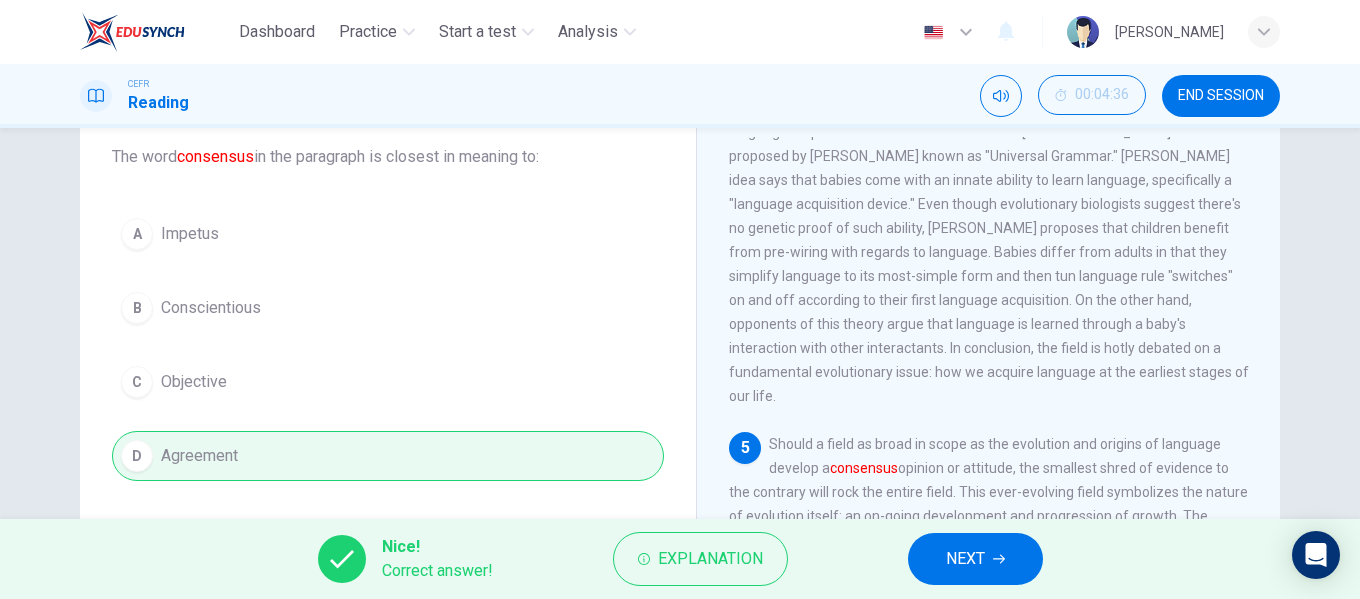 click on "NEXT" at bounding box center [965, 559] 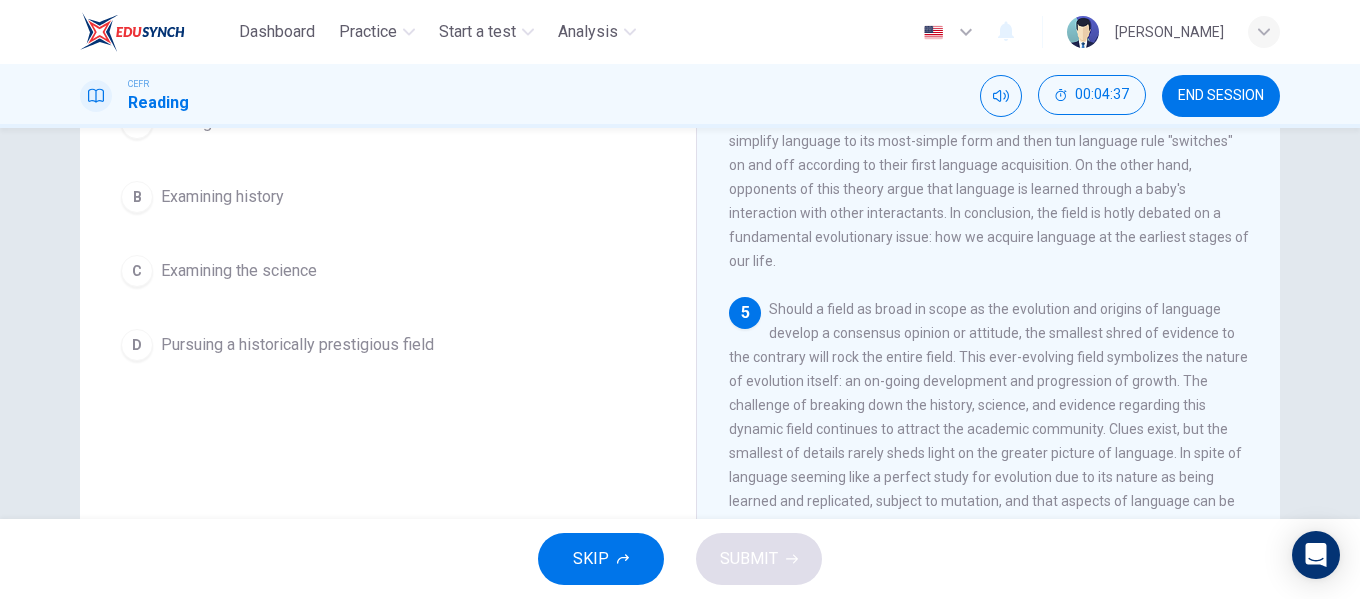 scroll, scrollTop: 384, scrollLeft: 0, axis: vertical 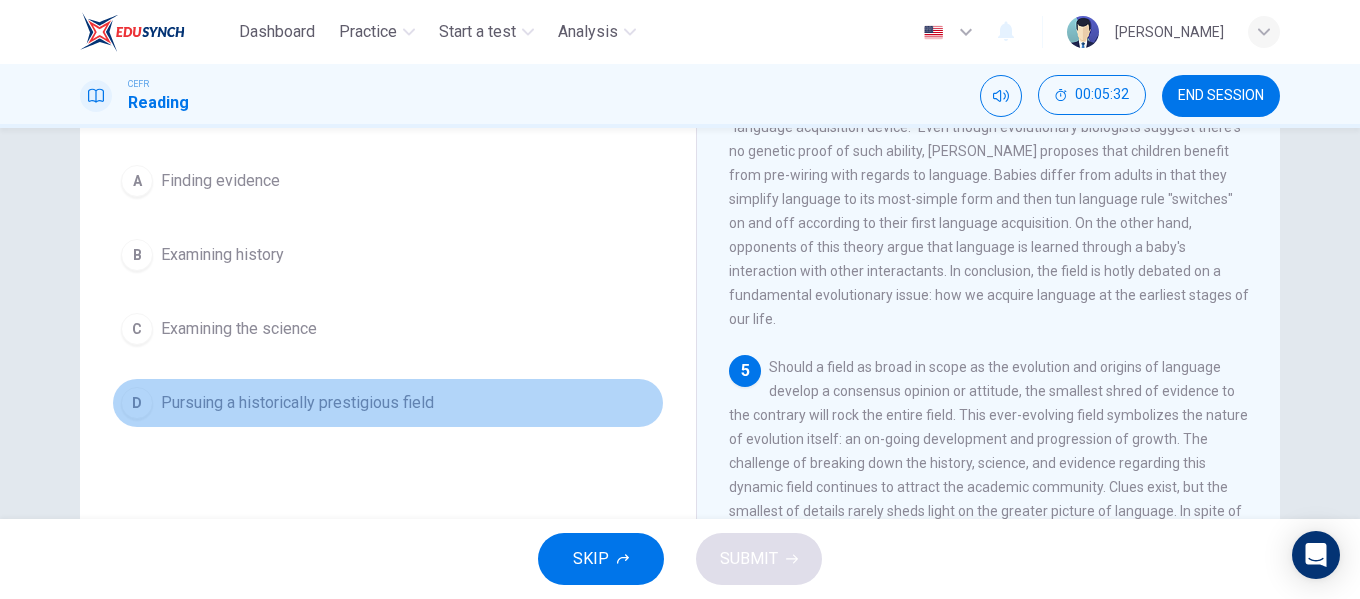 click on "D Pursuing a historically prestigious field" at bounding box center [388, 403] 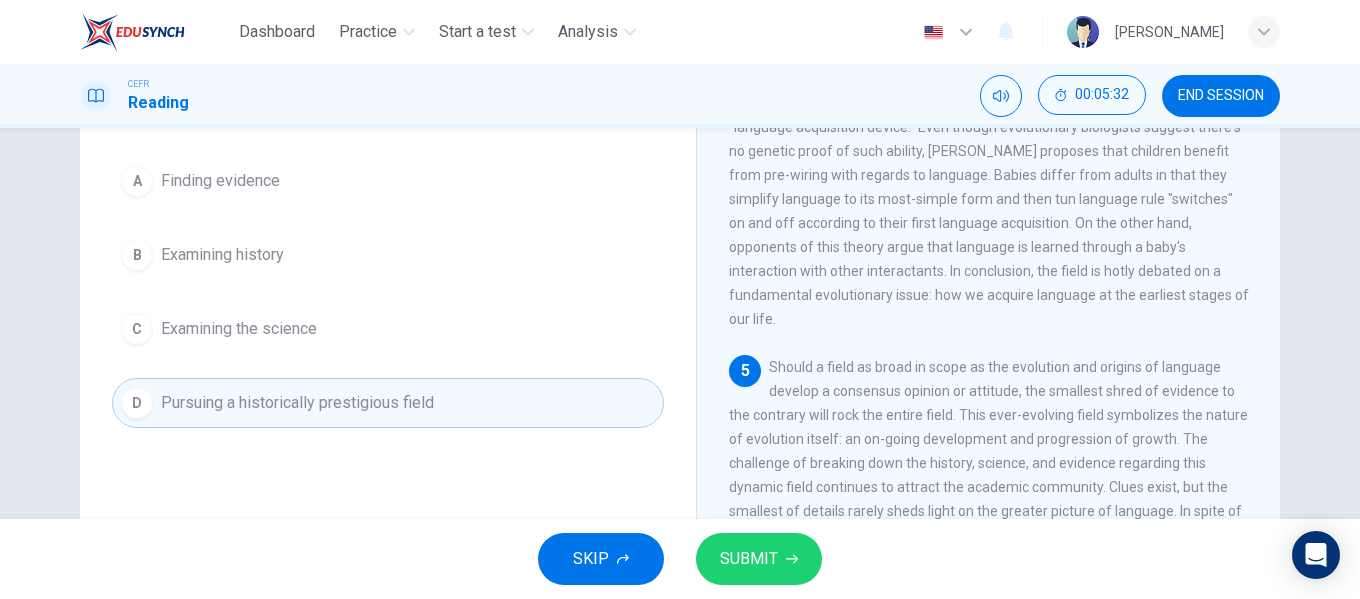 click on "SUBMIT" at bounding box center (759, 559) 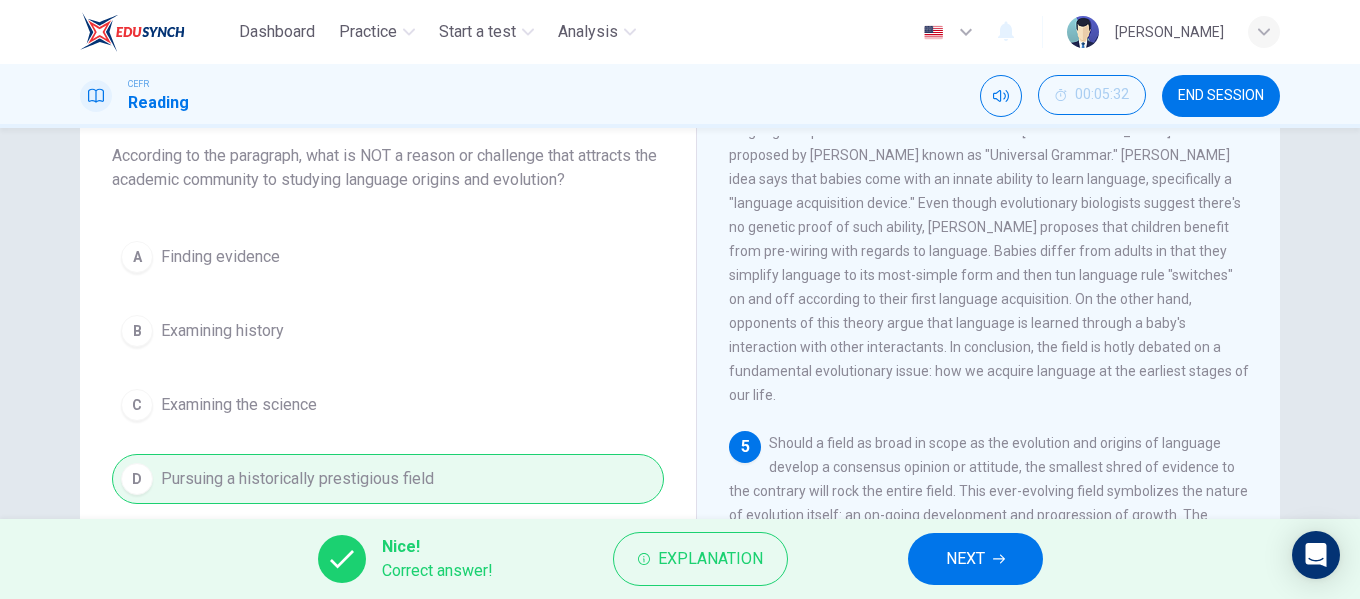 scroll, scrollTop: 384, scrollLeft: 0, axis: vertical 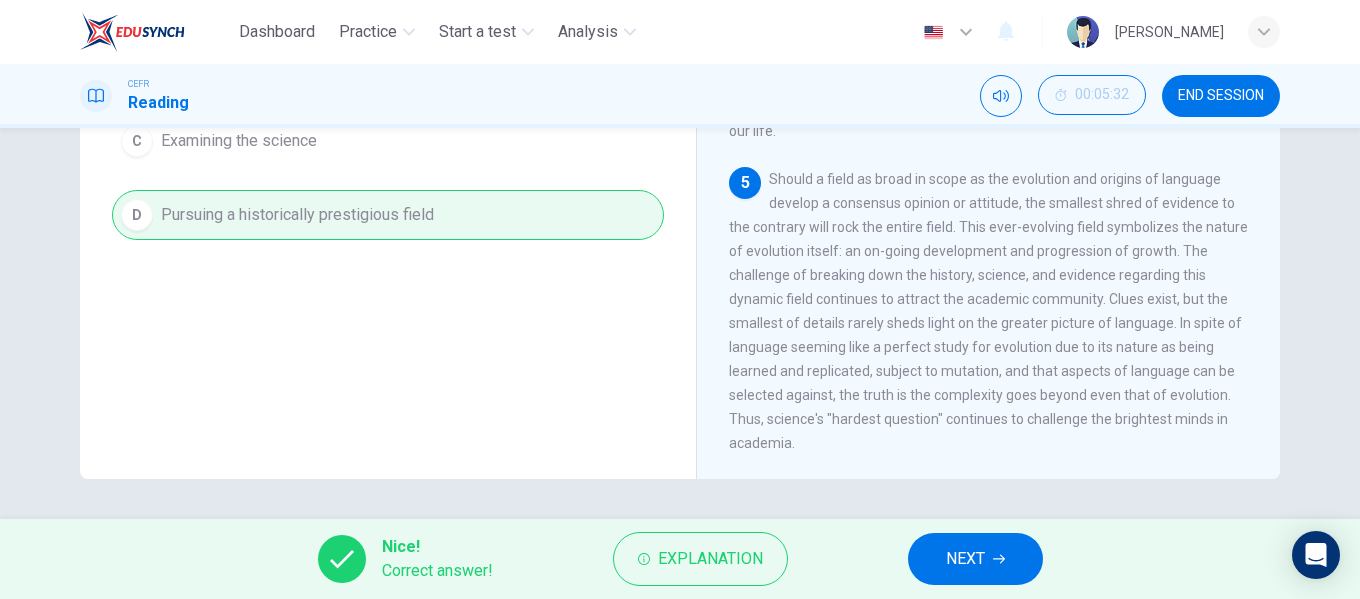click on "NEXT" at bounding box center [965, 559] 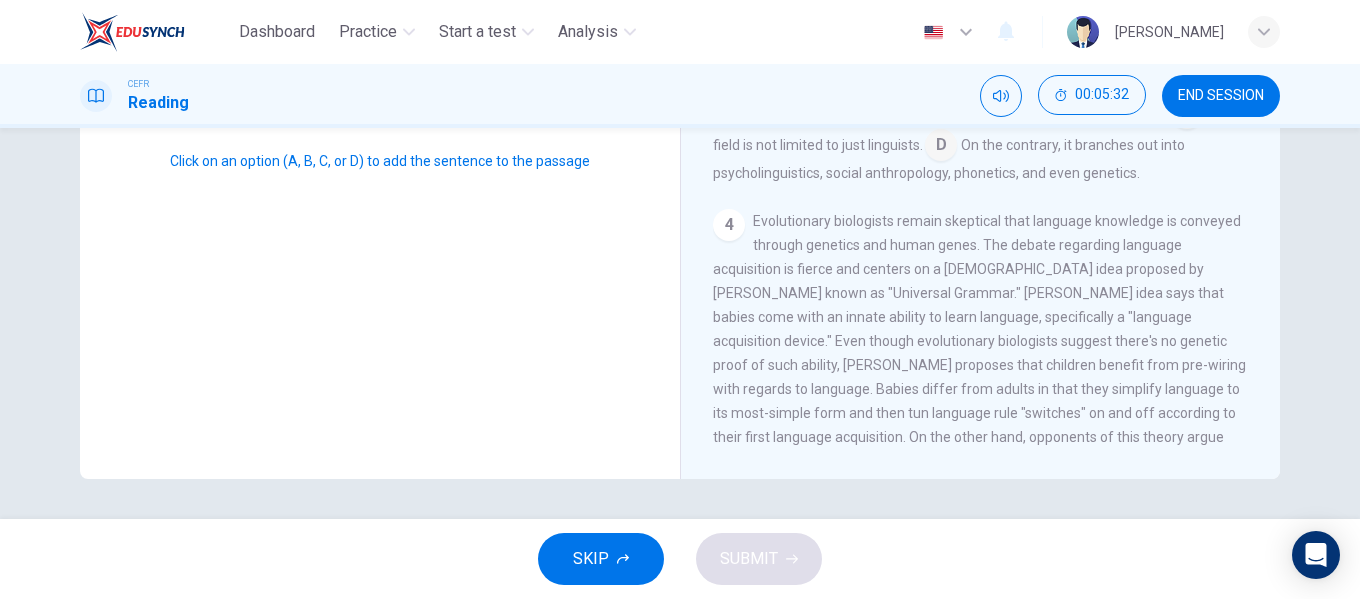 scroll, scrollTop: 342, scrollLeft: 0, axis: vertical 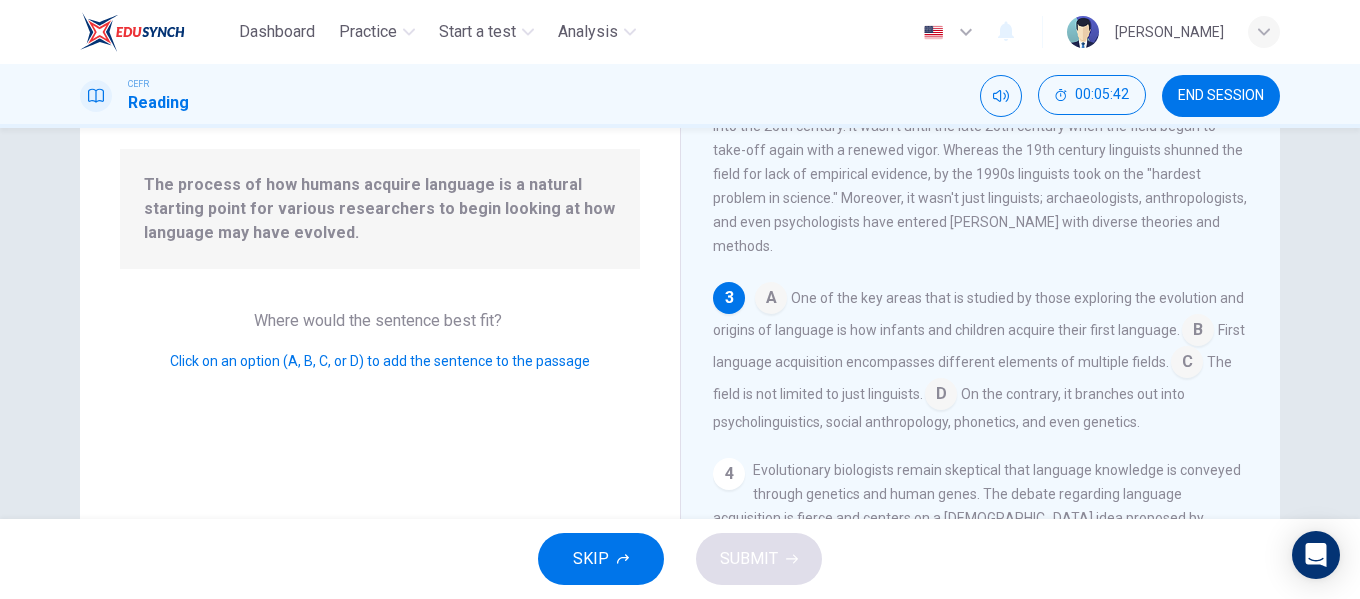 click at bounding box center [1198, 332] 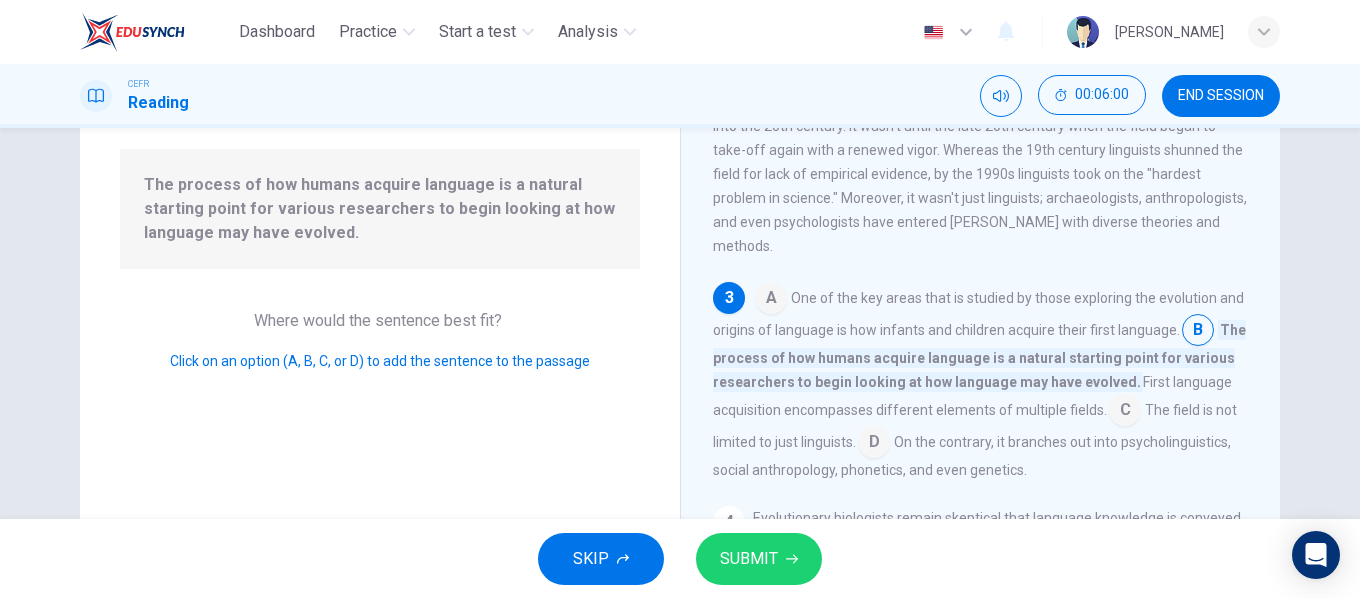 click at bounding box center [771, 300] 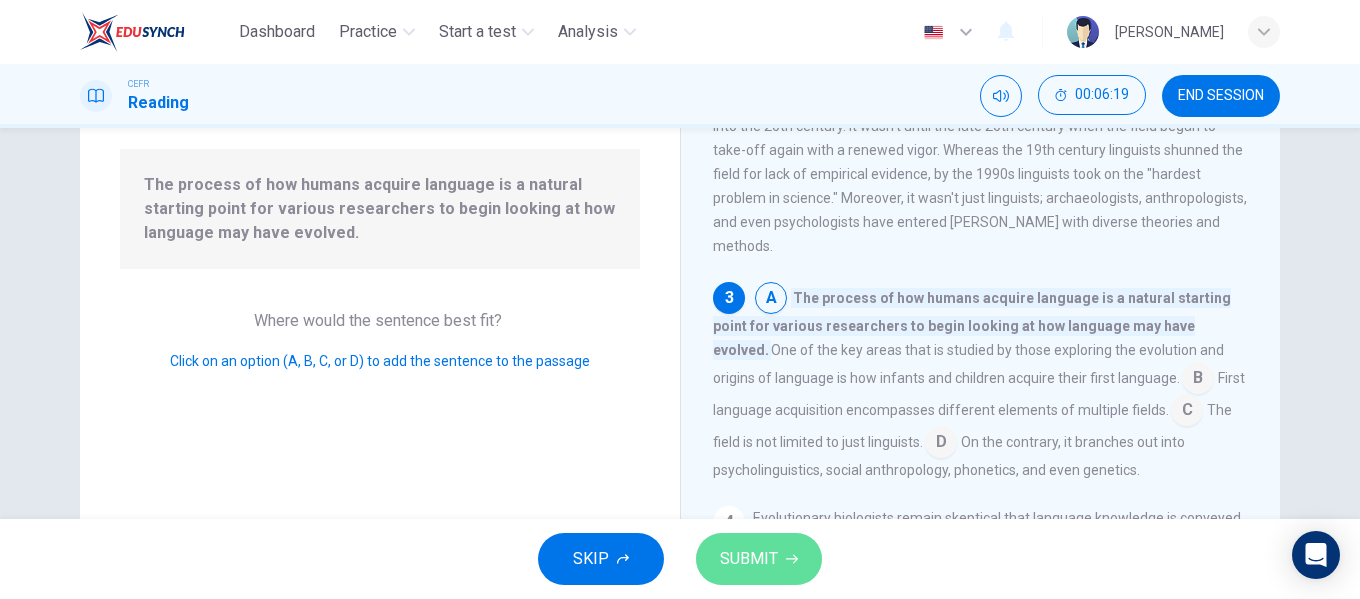 click on "SUBMIT" at bounding box center [749, 559] 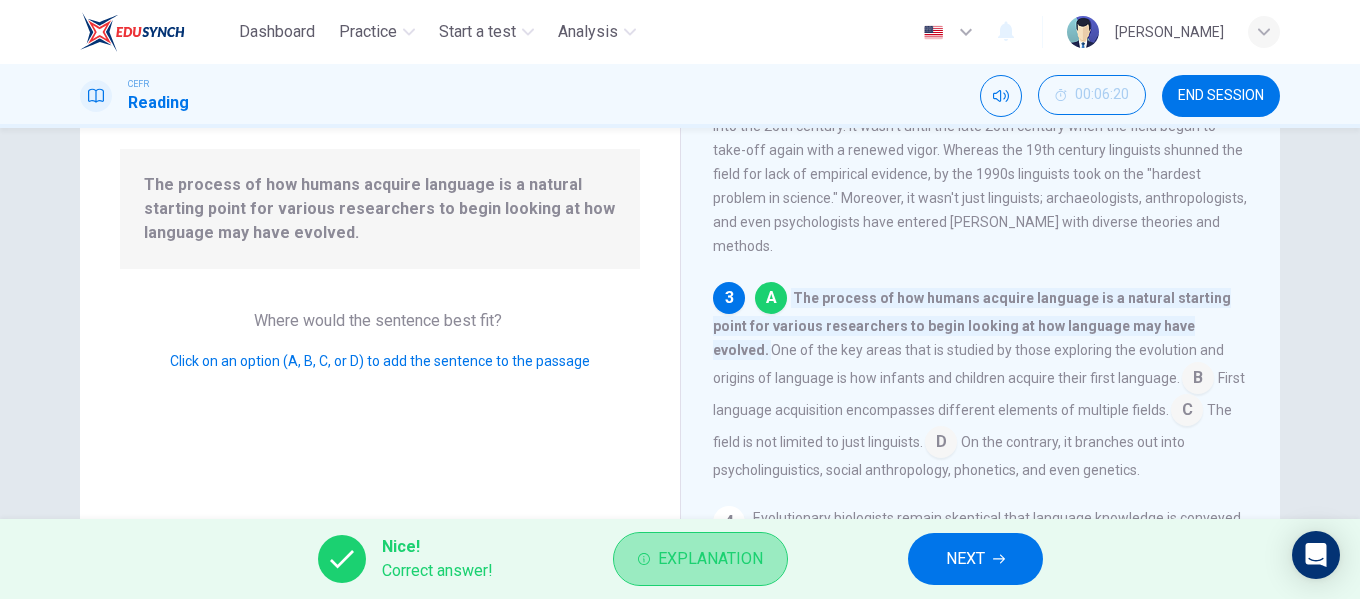 click on "Explanation" at bounding box center (710, 559) 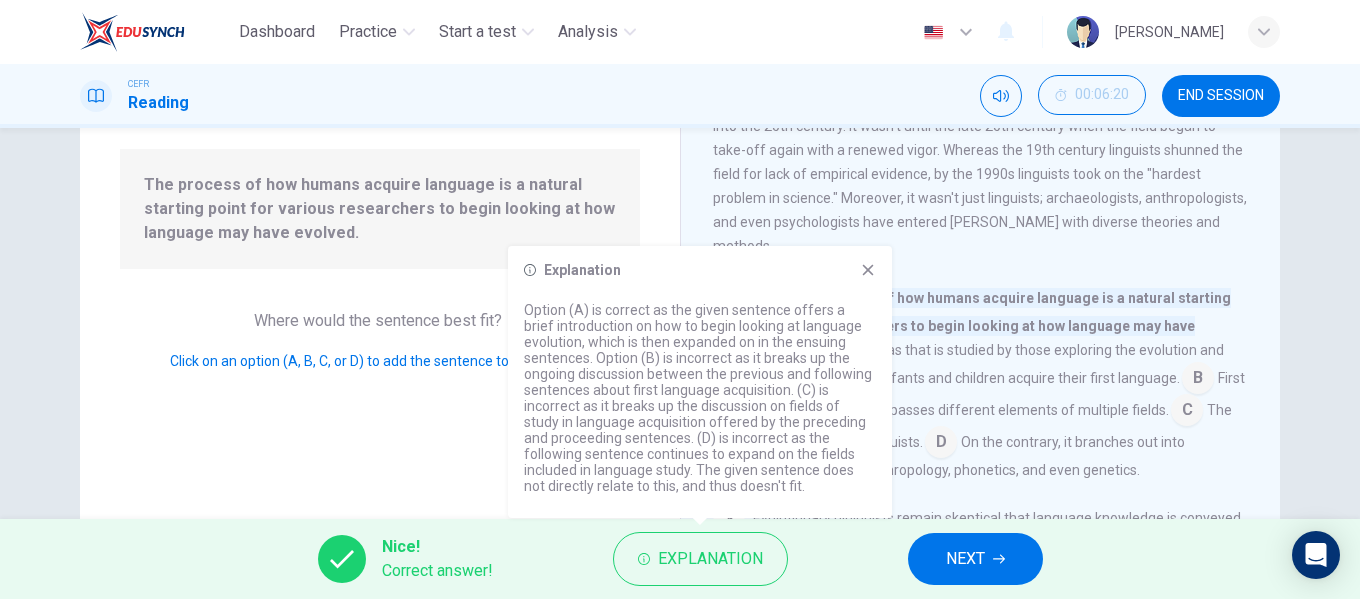 click 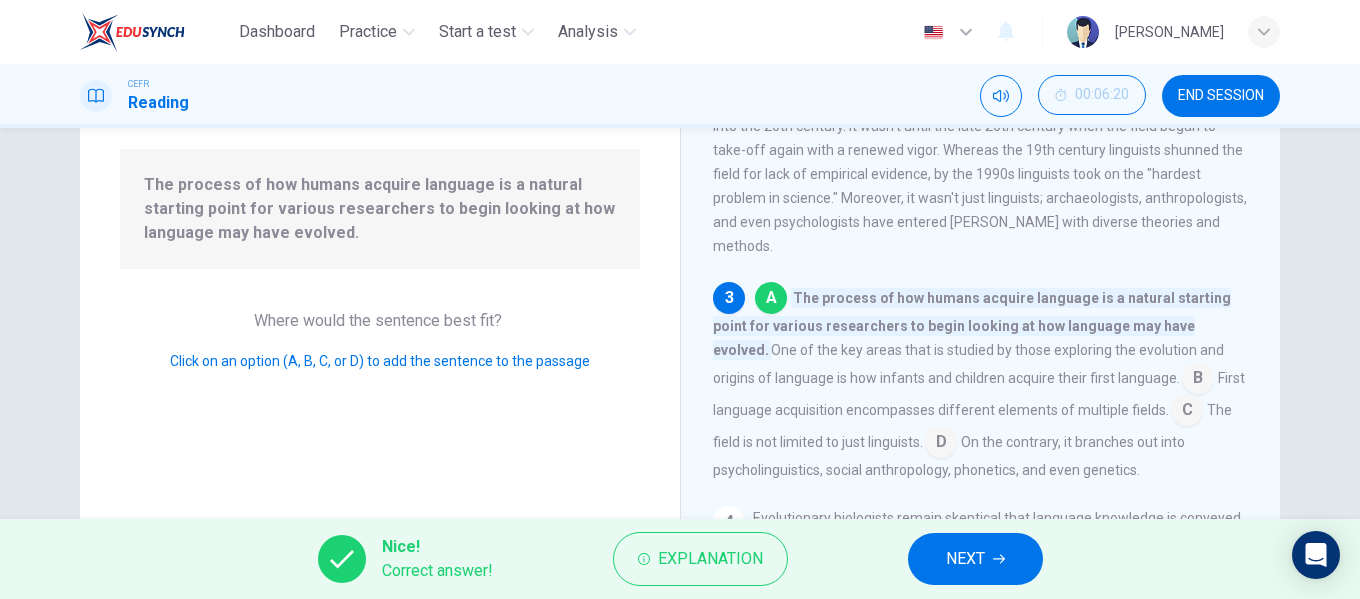 click on "NEXT" at bounding box center (975, 559) 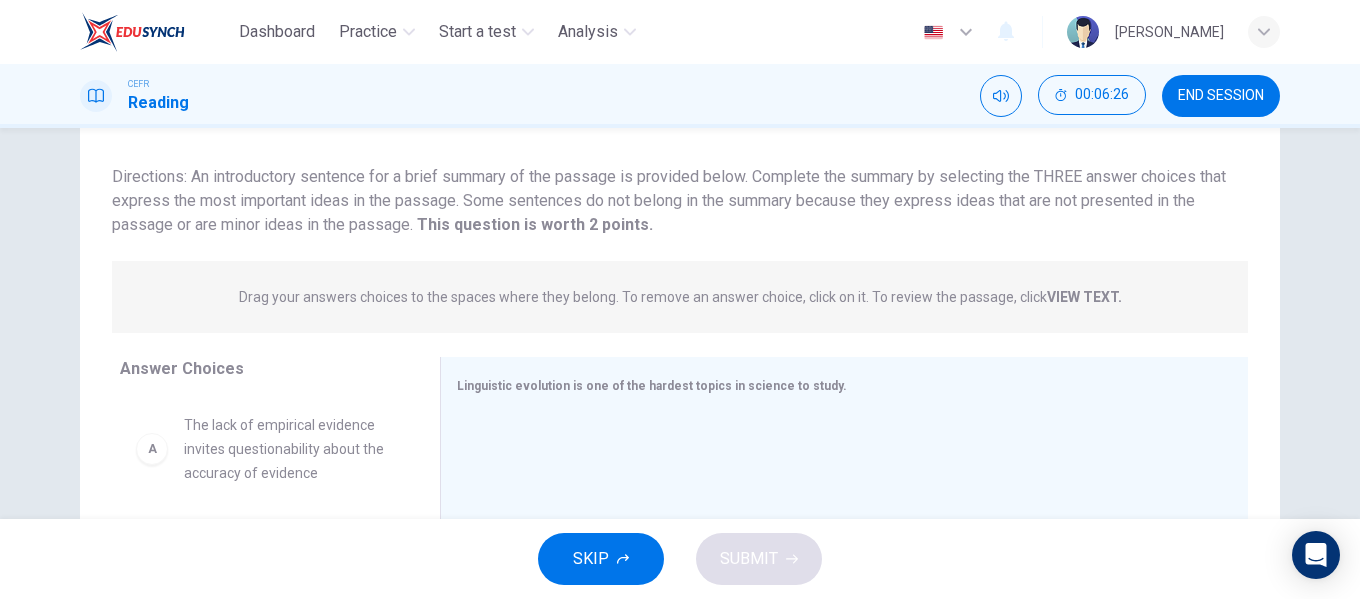 scroll, scrollTop: 84, scrollLeft: 0, axis: vertical 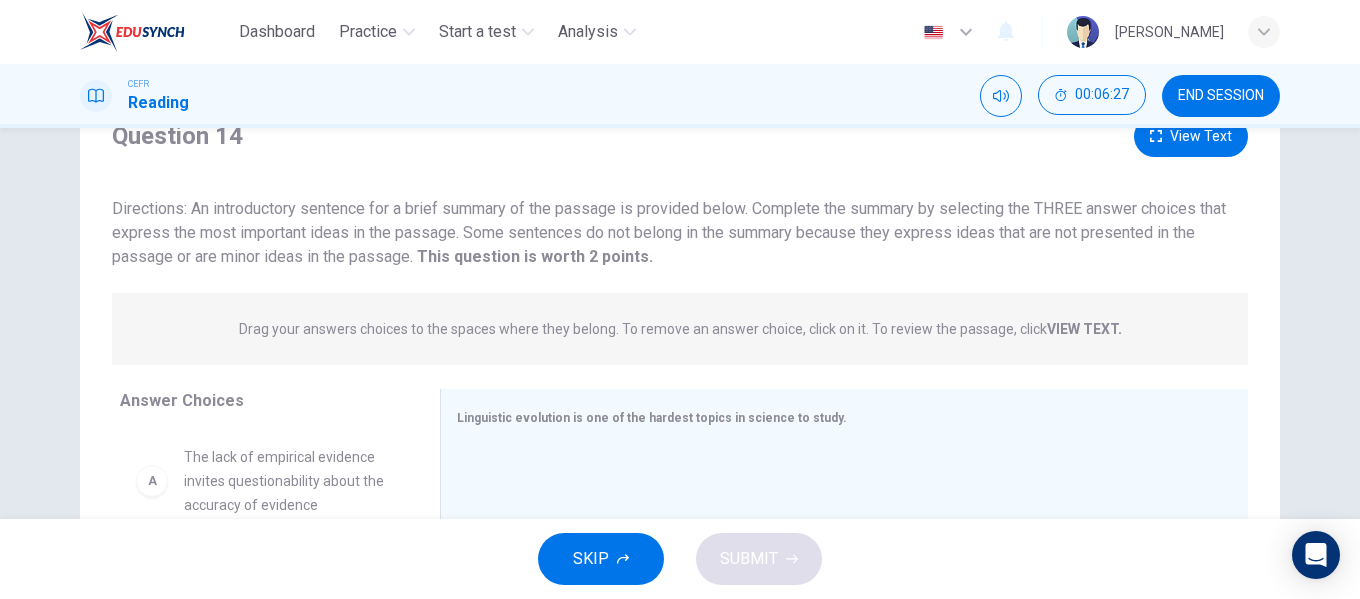 click on "View Text" at bounding box center [1191, 136] 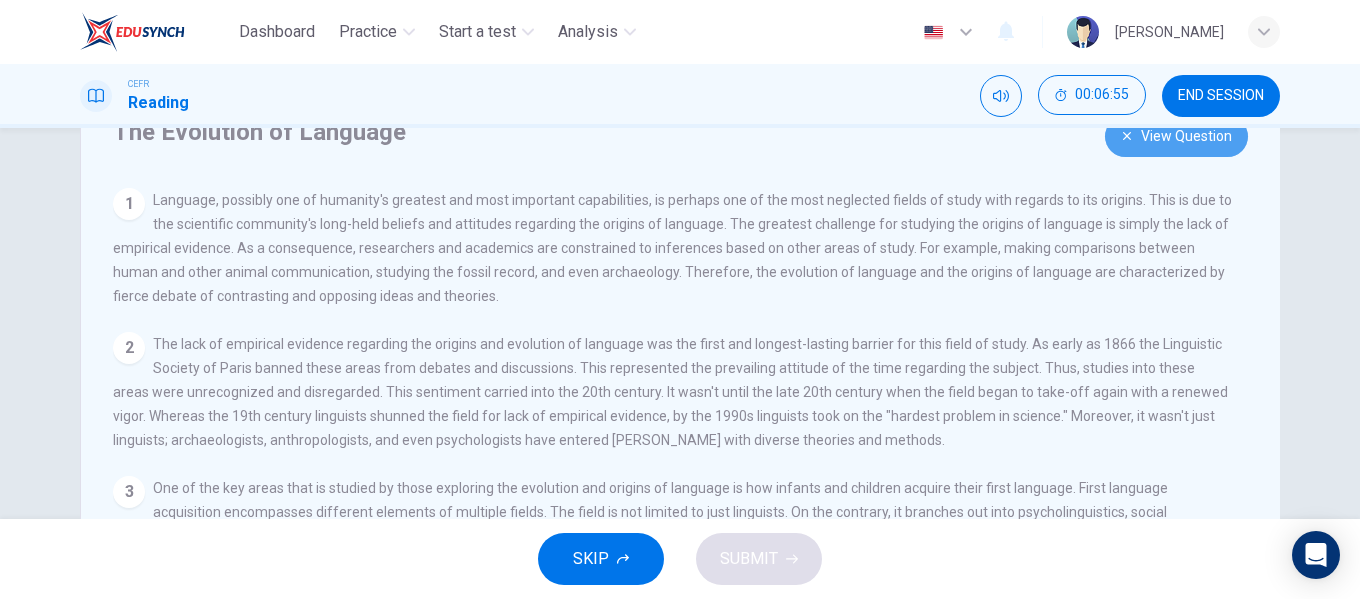 click on "View Question" at bounding box center (1176, 136) 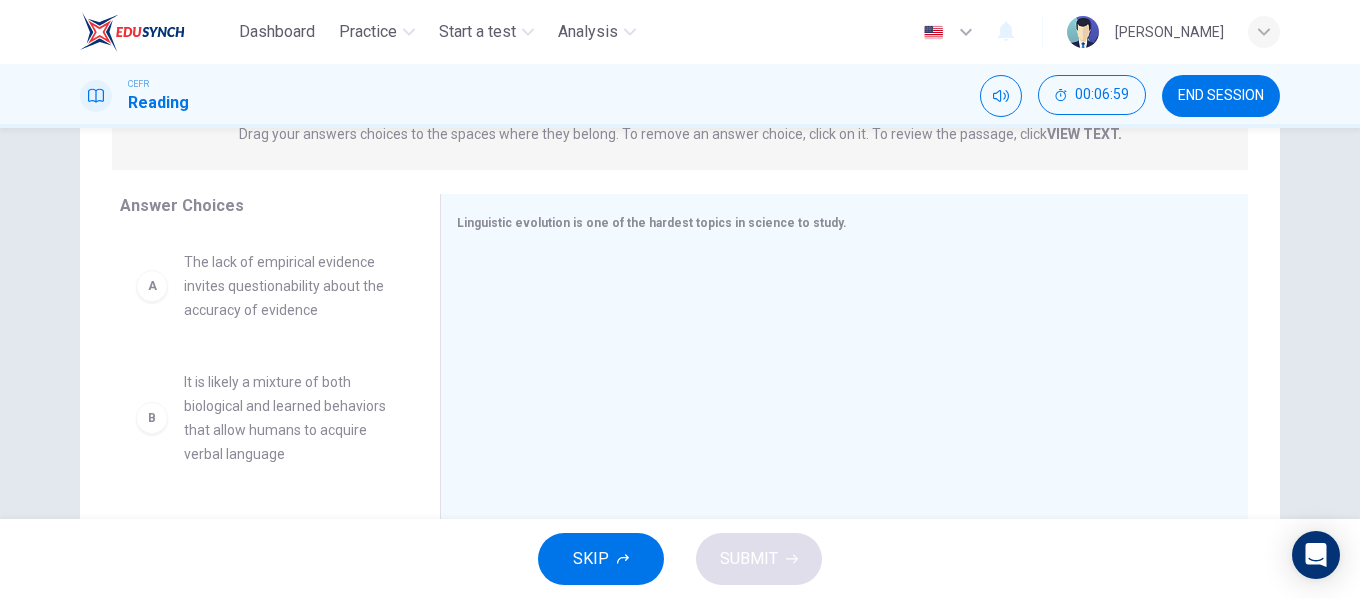scroll, scrollTop: 284, scrollLeft: 0, axis: vertical 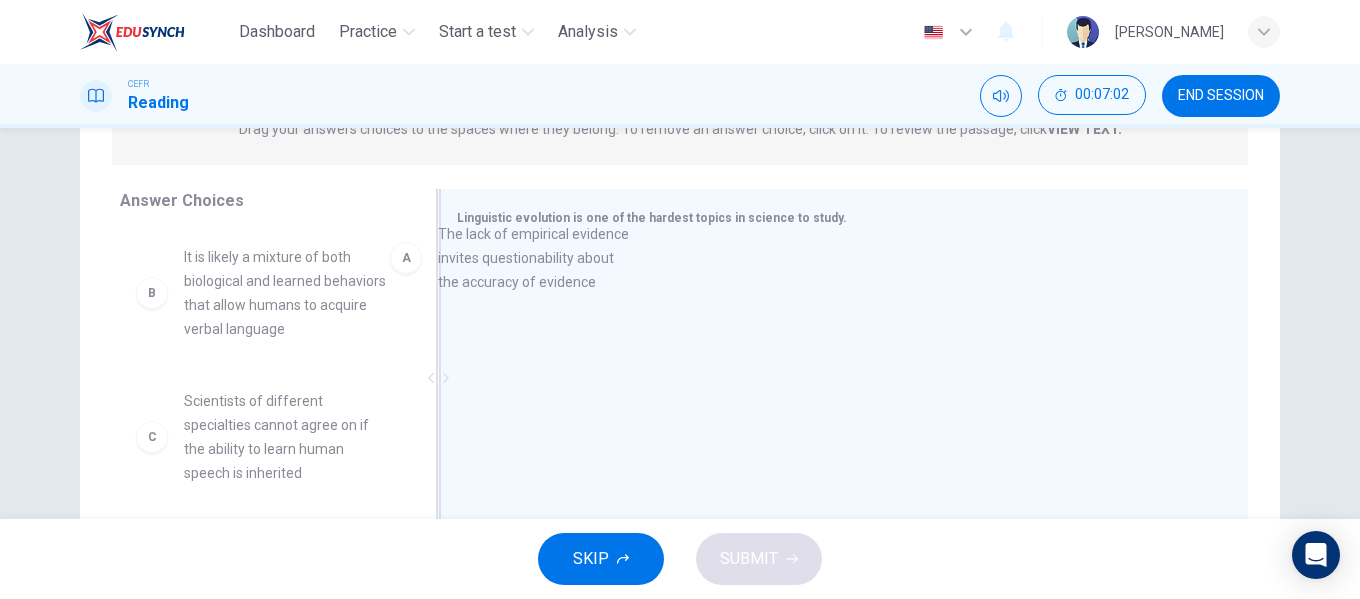 drag, startPoint x: 365, startPoint y: 290, endPoint x: 603, endPoint y: 262, distance: 239.6414 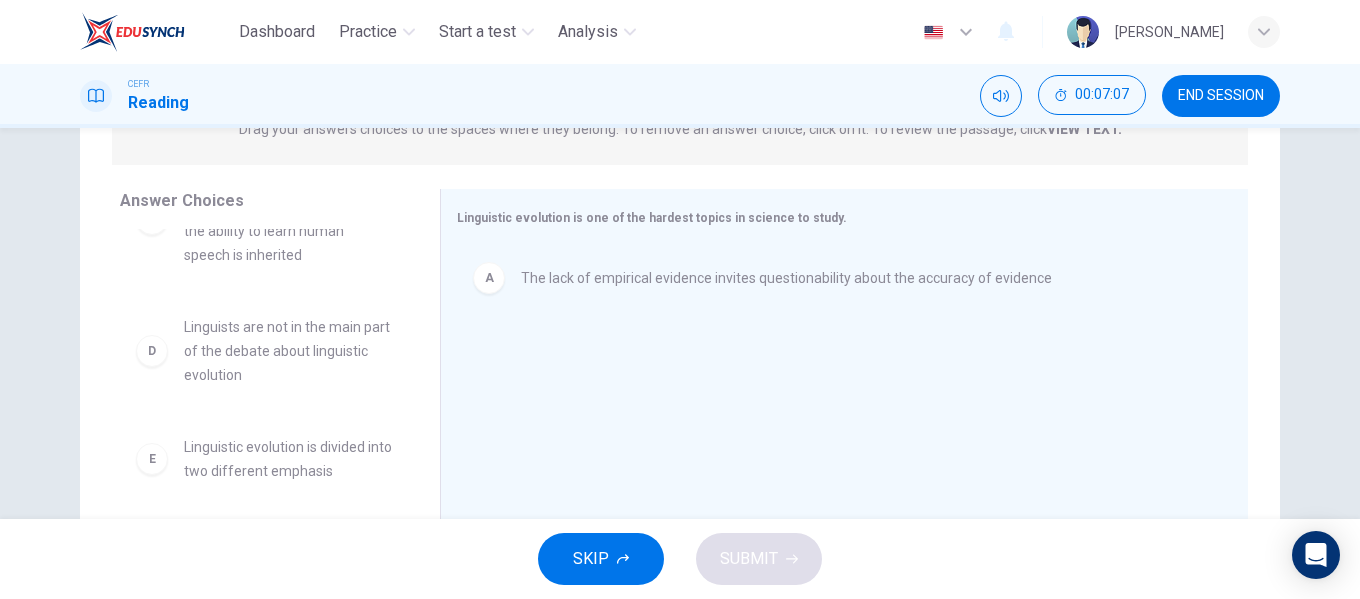 scroll, scrollTop: 266, scrollLeft: 0, axis: vertical 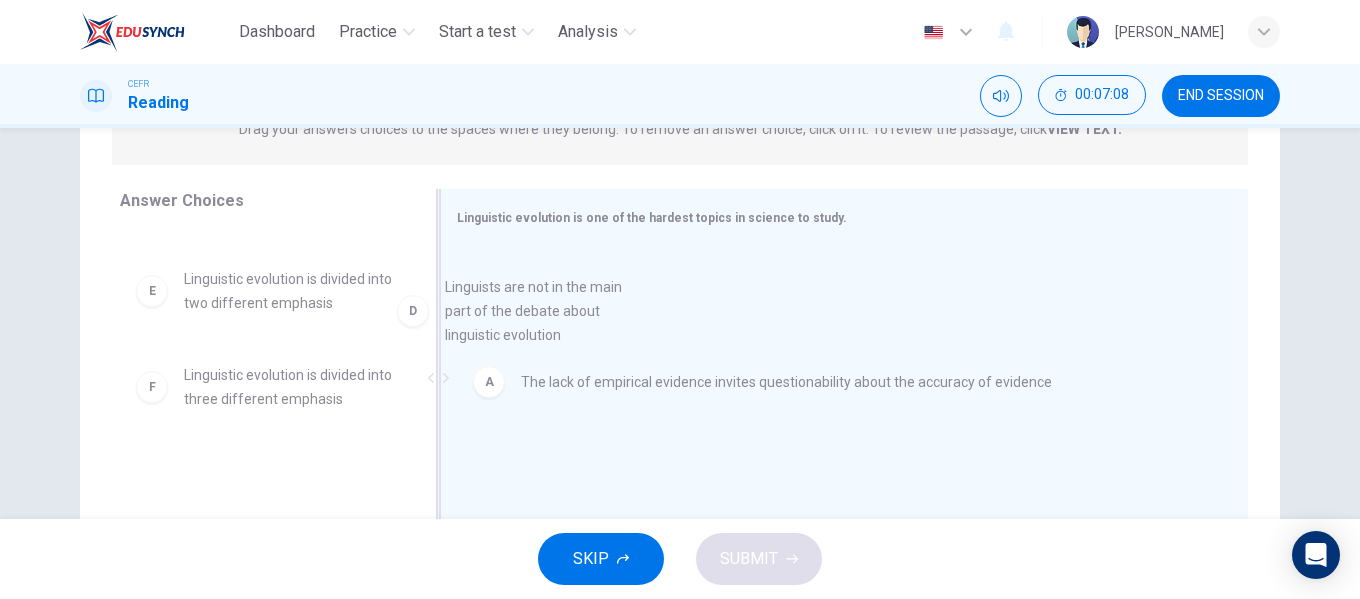 drag, startPoint x: 236, startPoint y: 322, endPoint x: 505, endPoint y: 330, distance: 269.11893 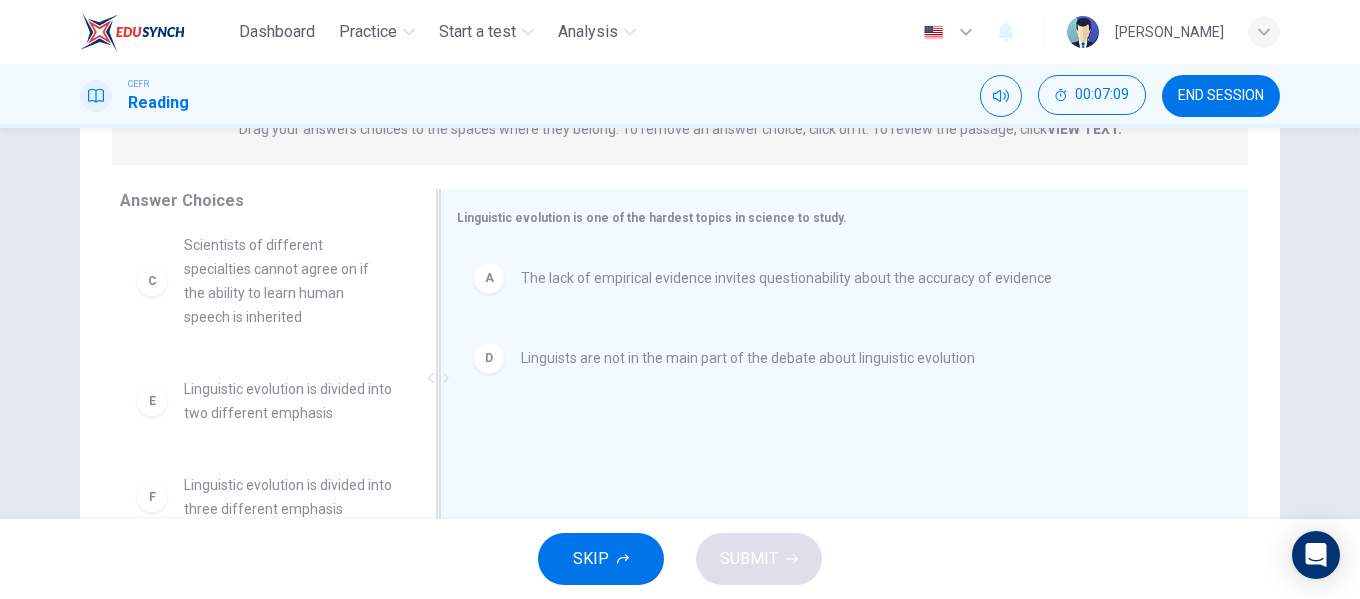 scroll, scrollTop: 156, scrollLeft: 0, axis: vertical 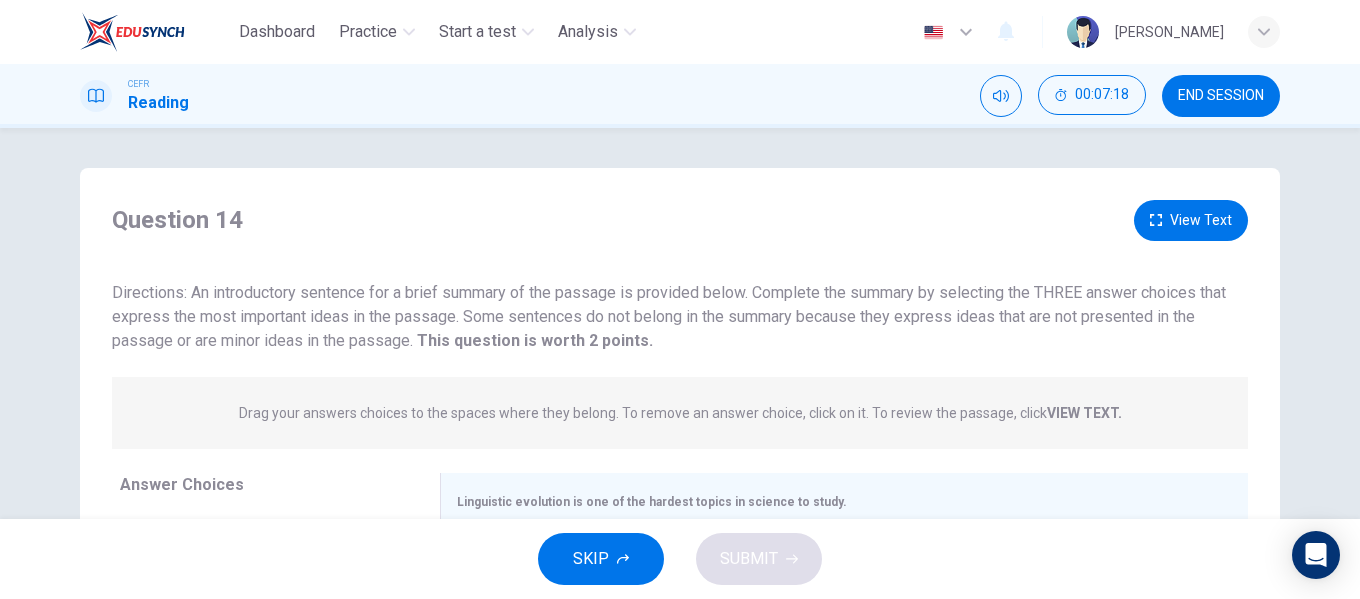 click on "View Text" at bounding box center (1191, 220) 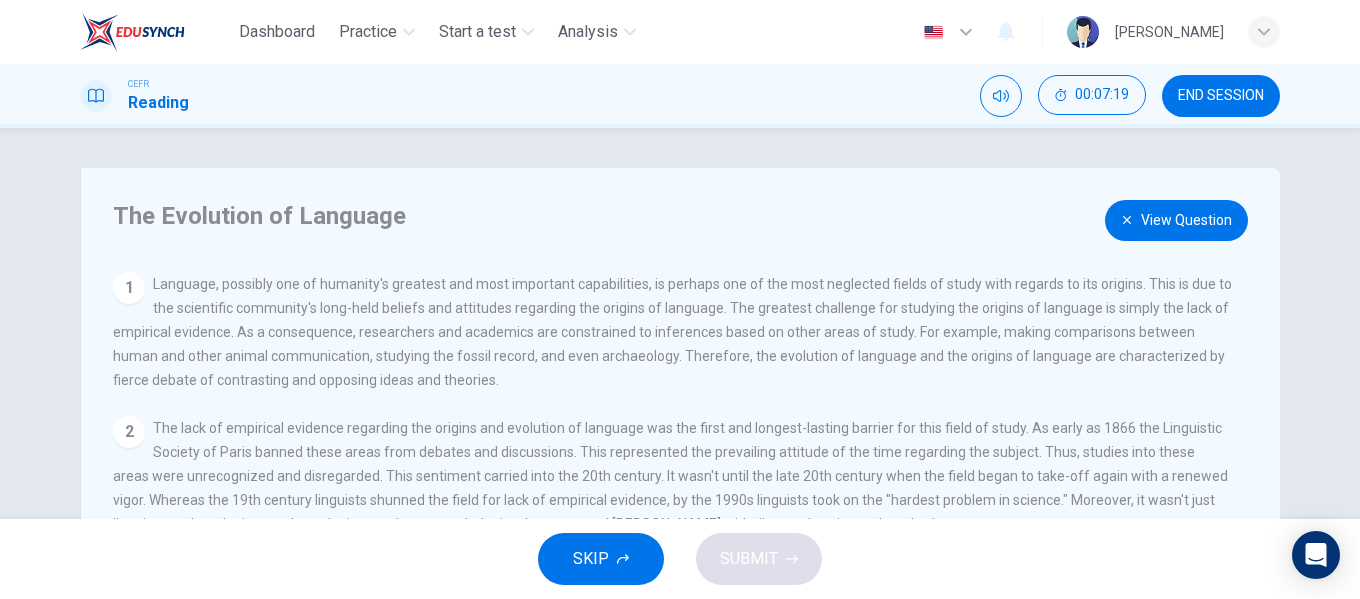 scroll, scrollTop: 100, scrollLeft: 0, axis: vertical 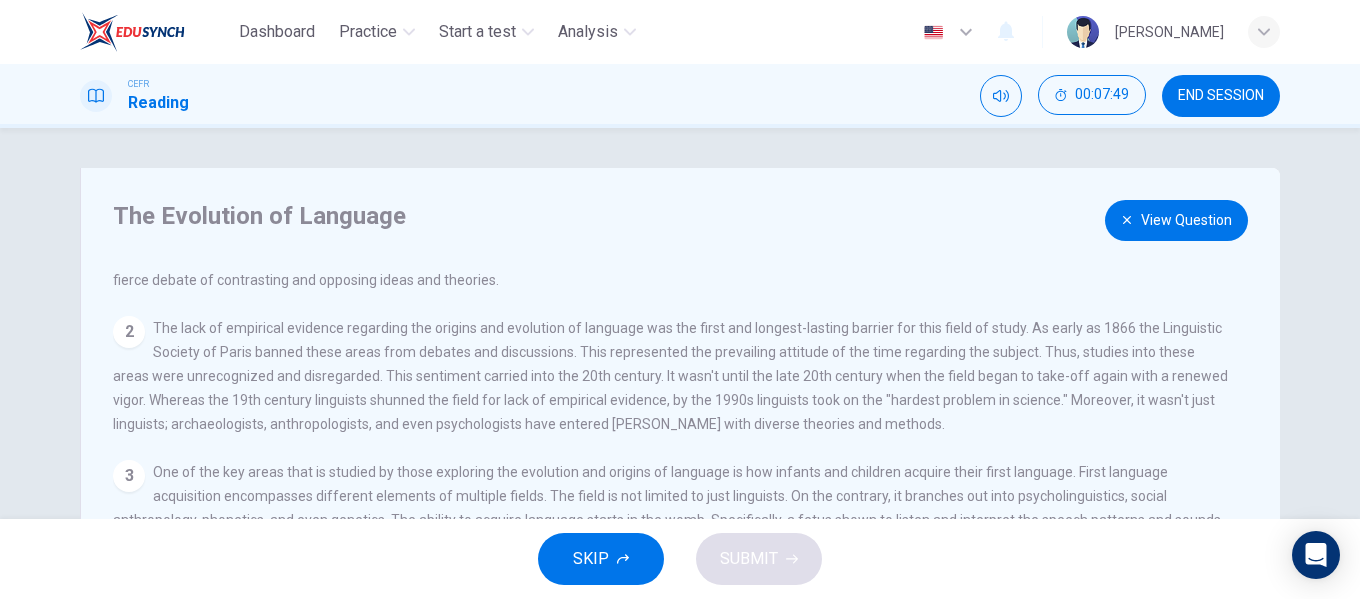 click on "View Question" at bounding box center [1176, 220] 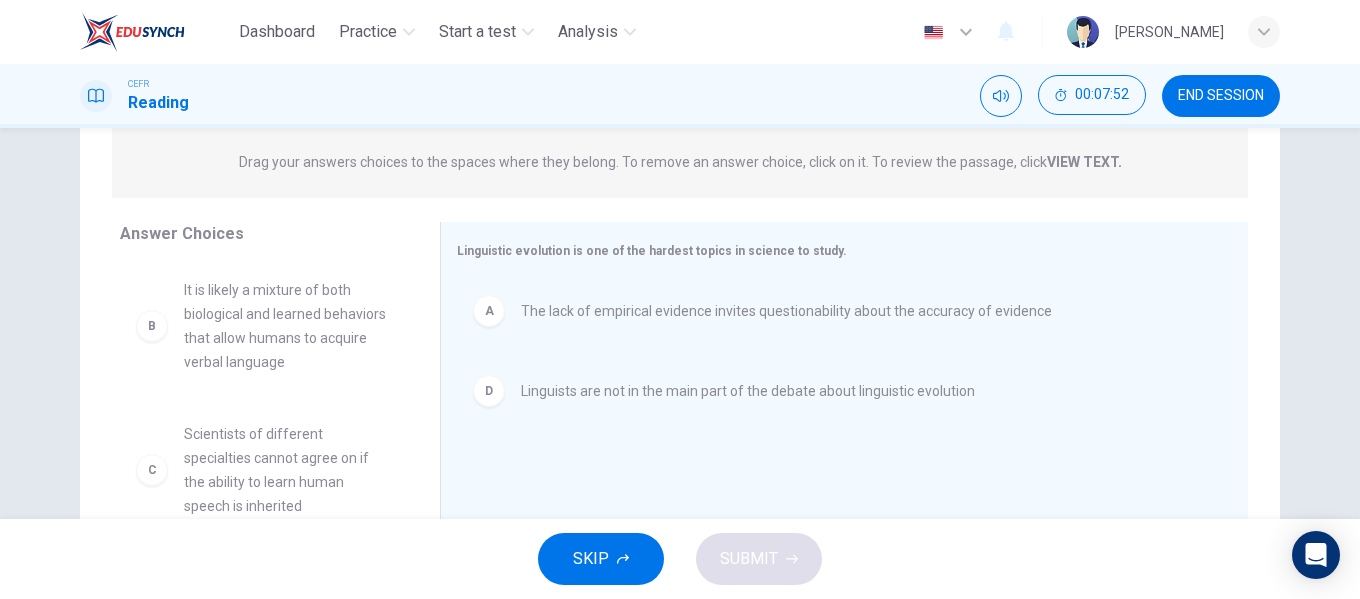 scroll, scrollTop: 300, scrollLeft: 0, axis: vertical 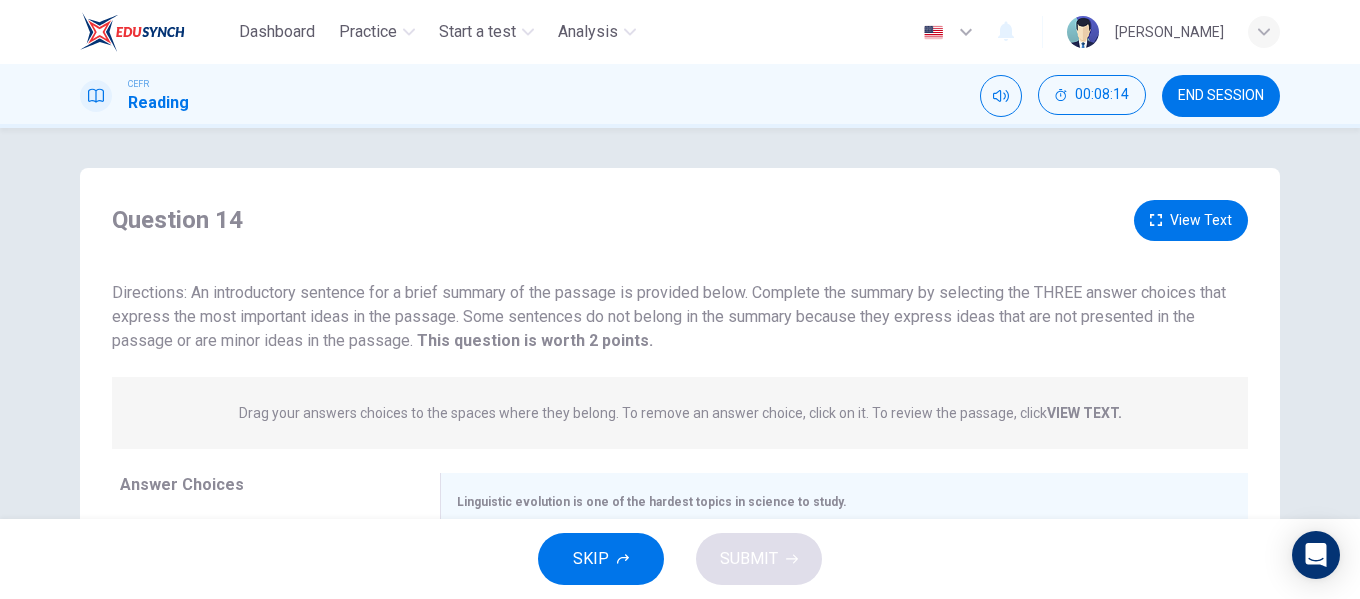 click on "View Text" at bounding box center [1191, 220] 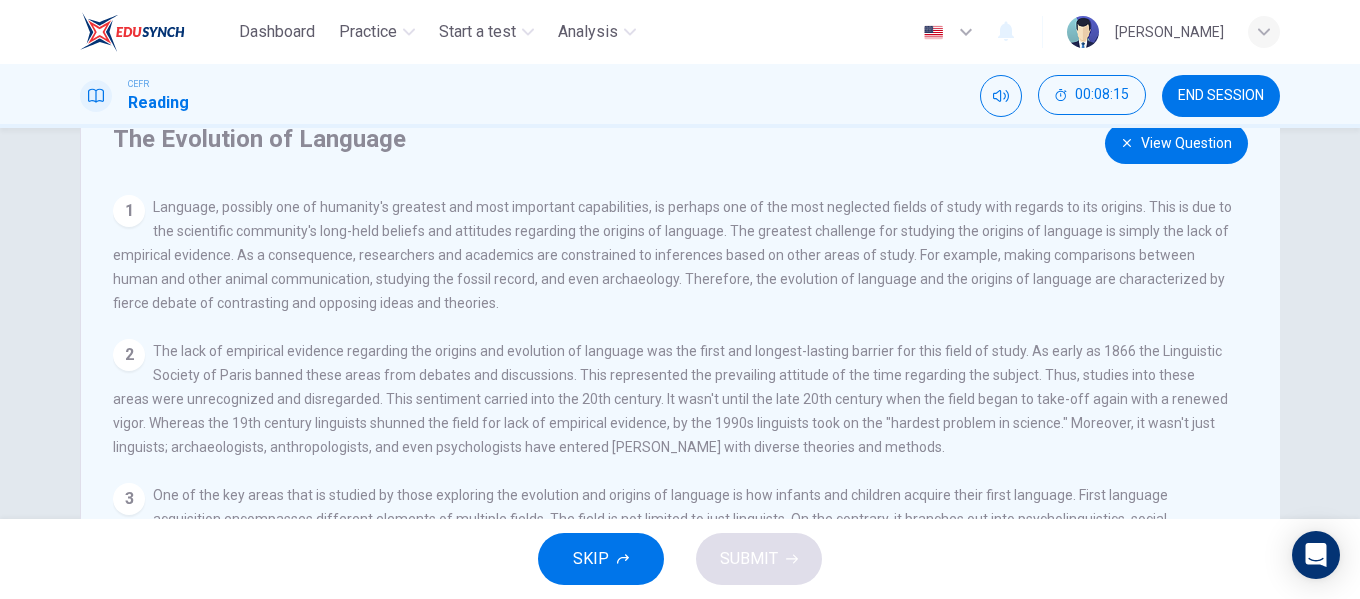 scroll, scrollTop: 300, scrollLeft: 0, axis: vertical 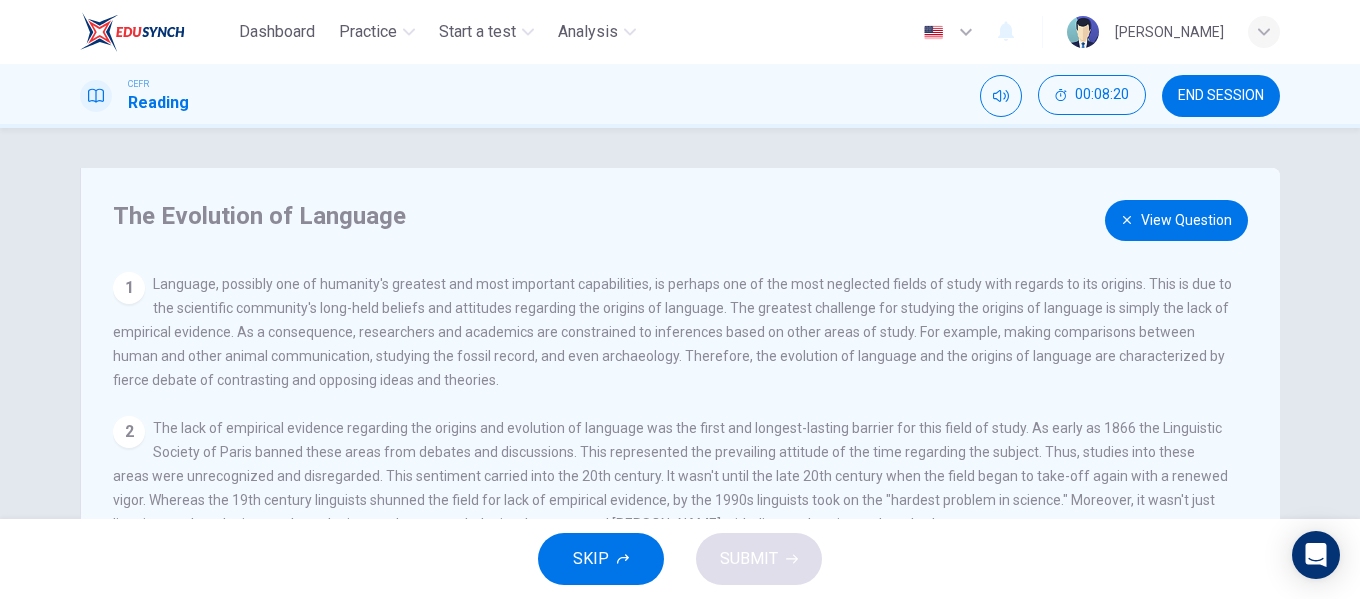 click on "View Question" at bounding box center (1176, 220) 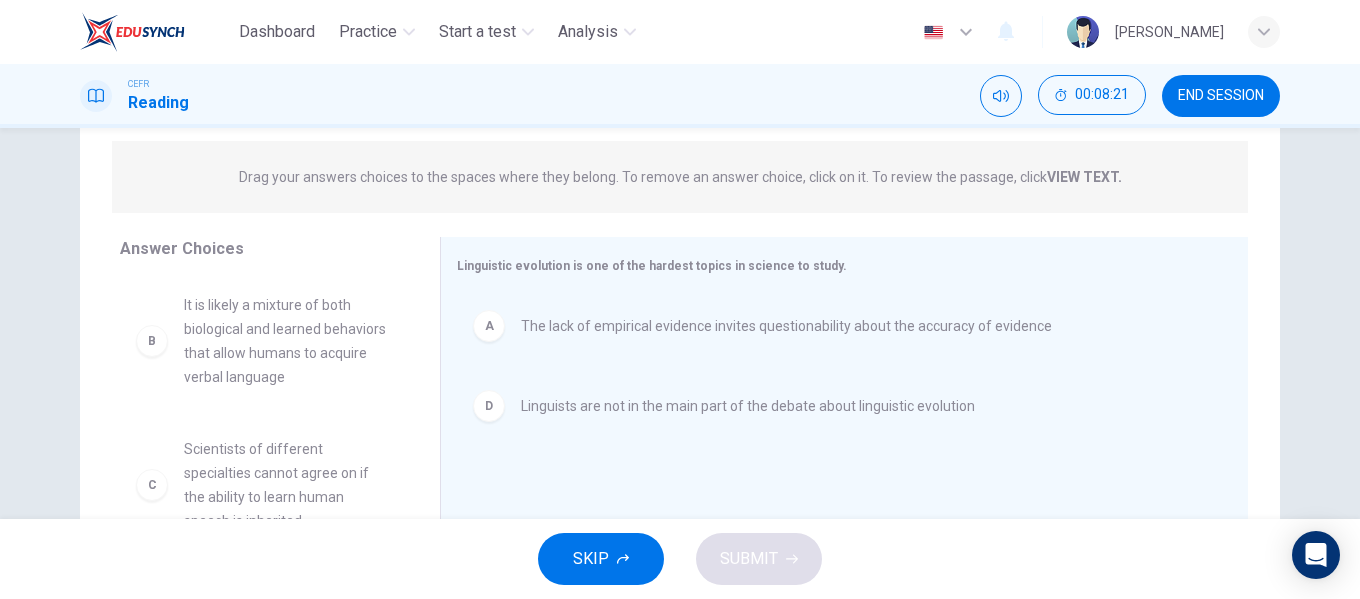 scroll, scrollTop: 300, scrollLeft: 0, axis: vertical 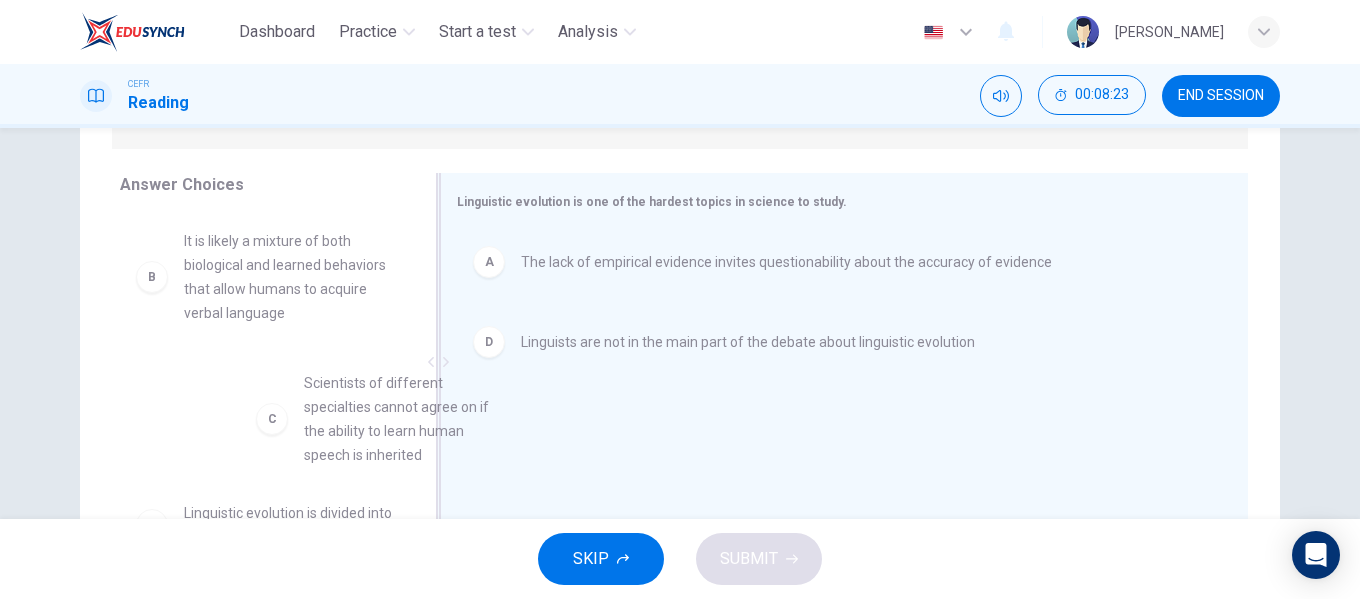 drag, startPoint x: 342, startPoint y: 394, endPoint x: 590, endPoint y: 390, distance: 248.03226 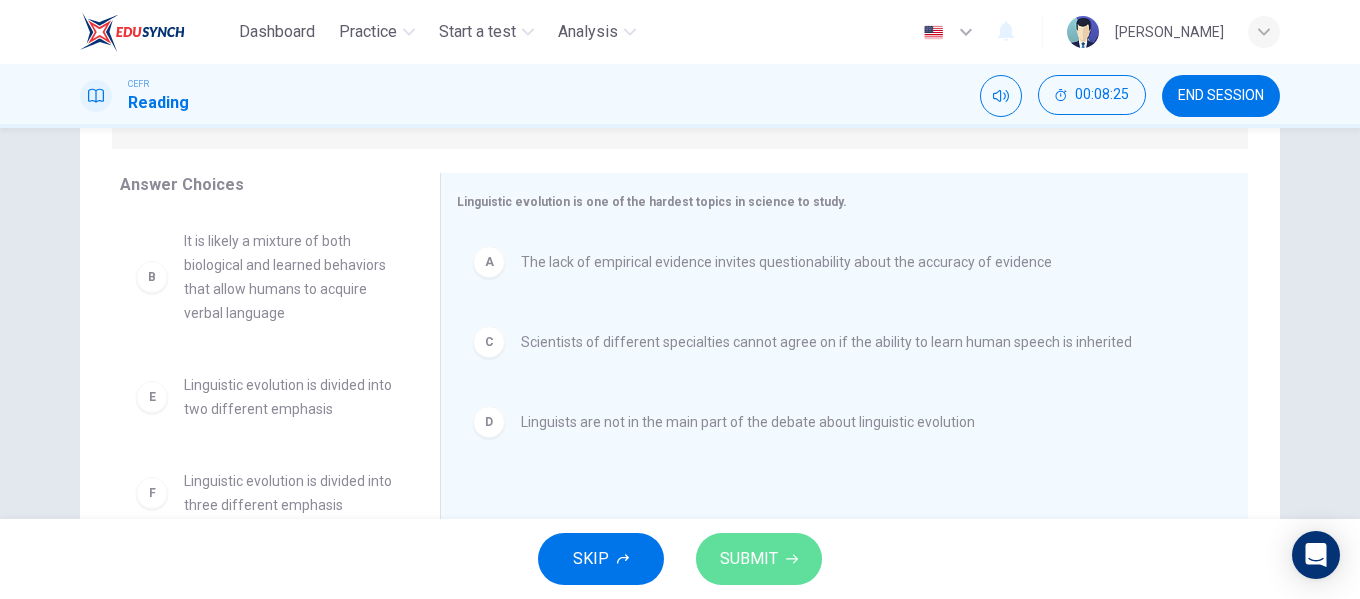 click on "SUBMIT" at bounding box center (759, 559) 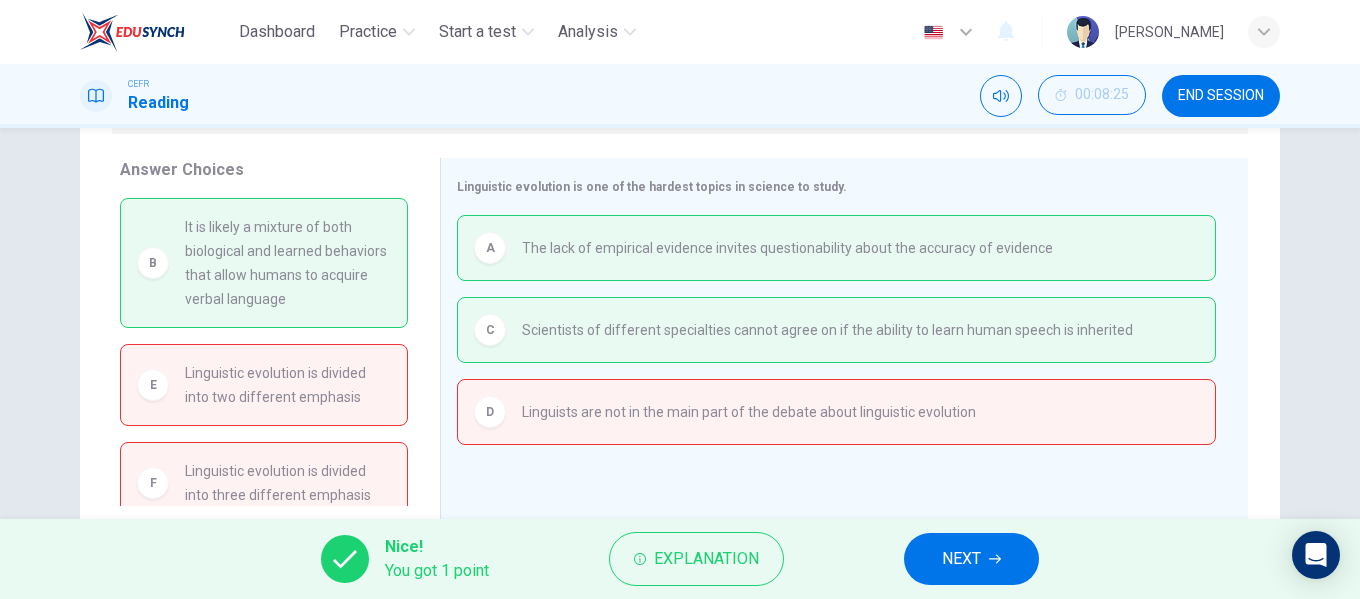 scroll, scrollTop: 284, scrollLeft: 0, axis: vertical 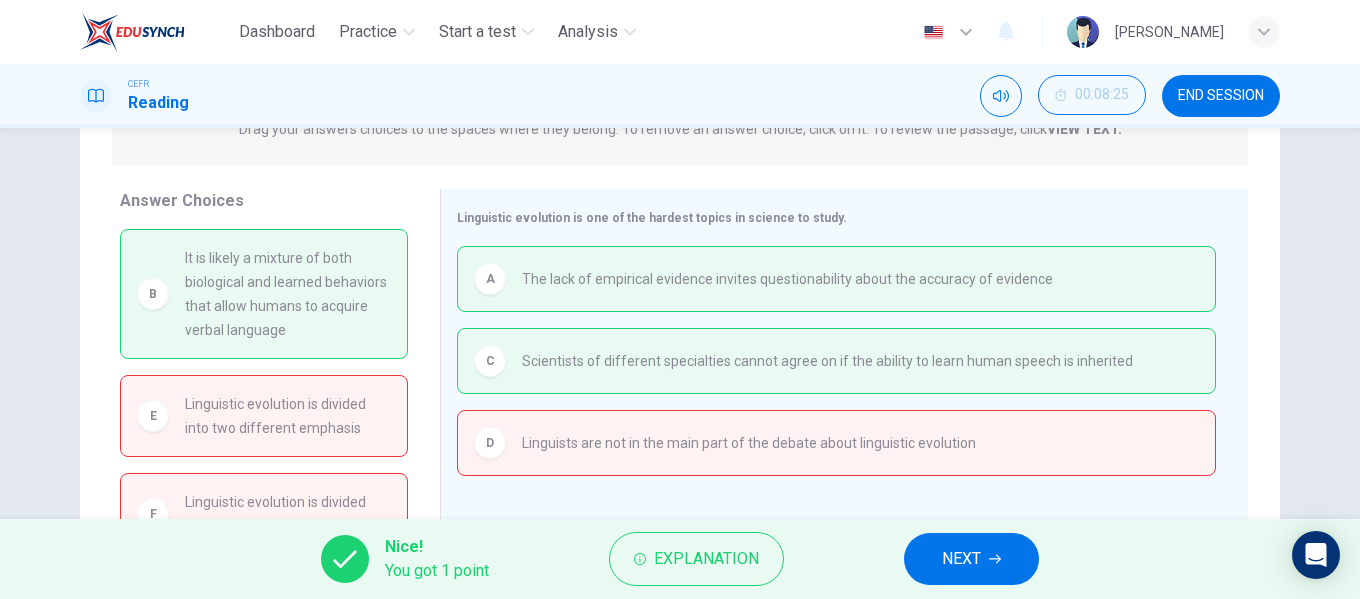 click on "It is likely a mixture of both biological and learned behaviors that allow humans to acquire verbal language" at bounding box center (288, 294) 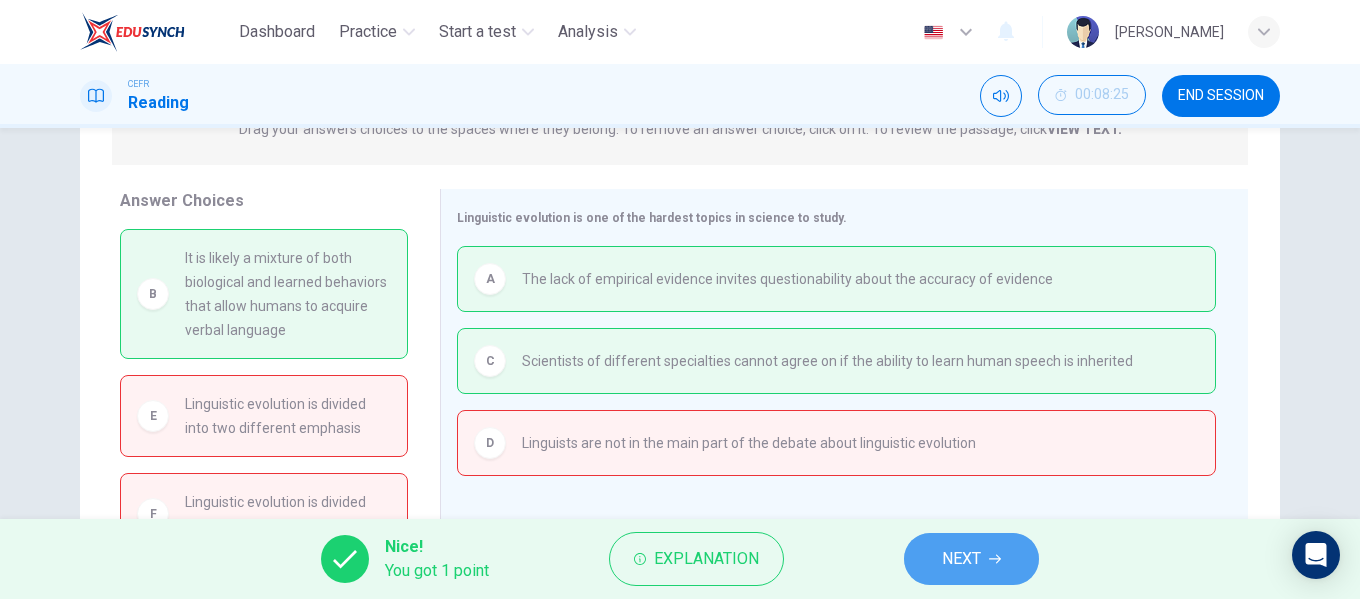 click on "NEXT" at bounding box center (961, 559) 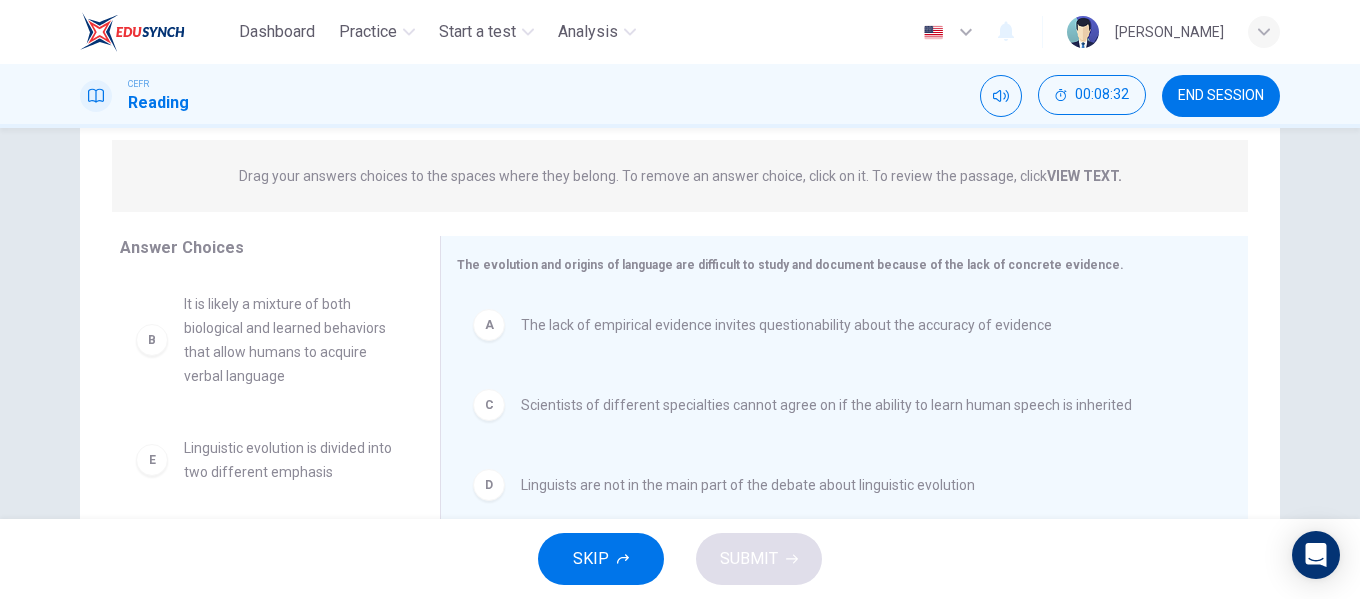 scroll, scrollTop: 284, scrollLeft: 0, axis: vertical 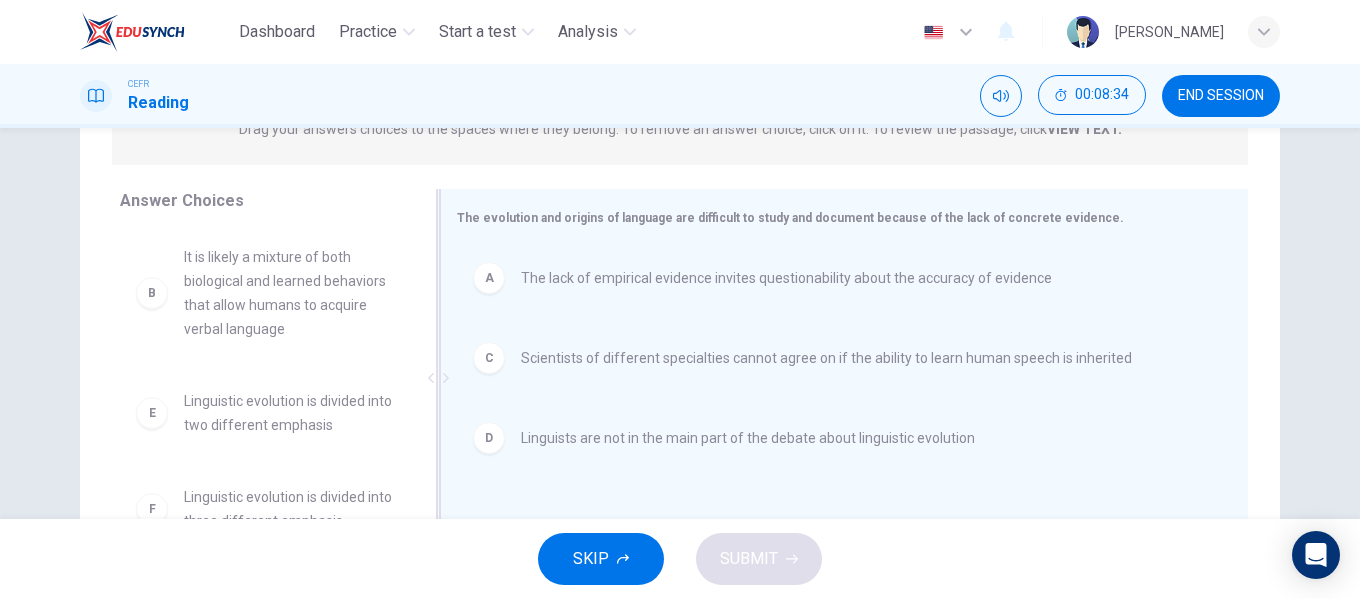 click on "Scientists of different specialties cannot agree on if the ability to learn human speech is inherited" at bounding box center [826, 358] 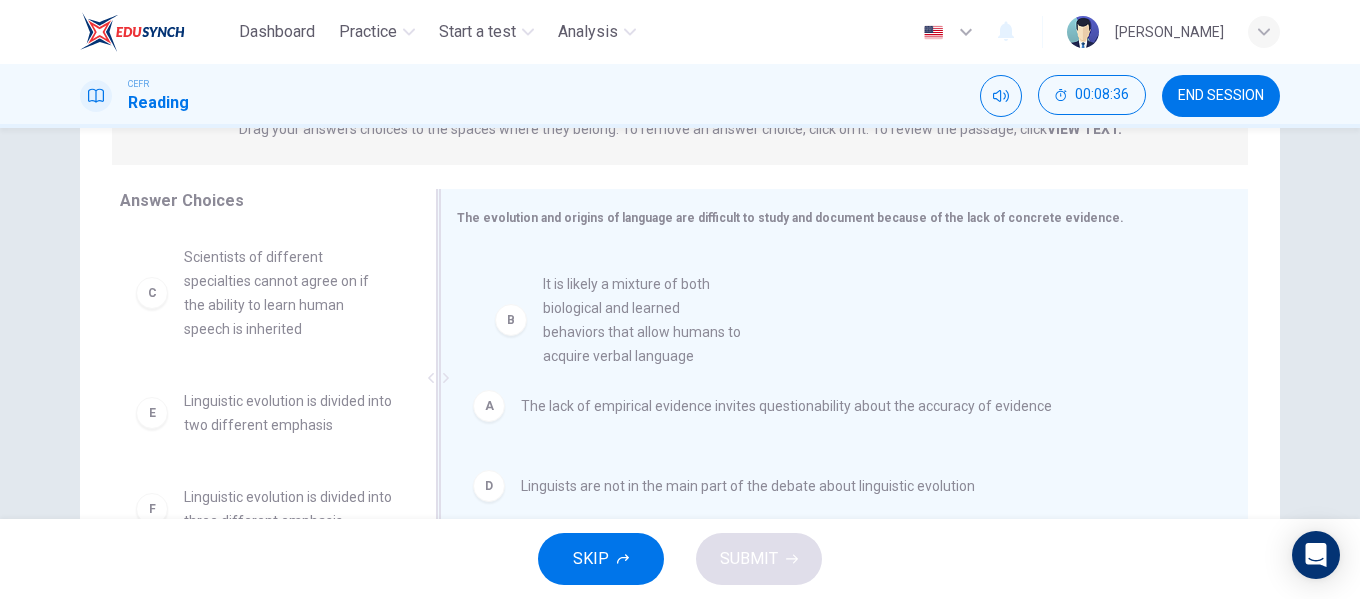 drag, startPoint x: 268, startPoint y: 307, endPoint x: 624, endPoint y: 332, distance: 356.87674 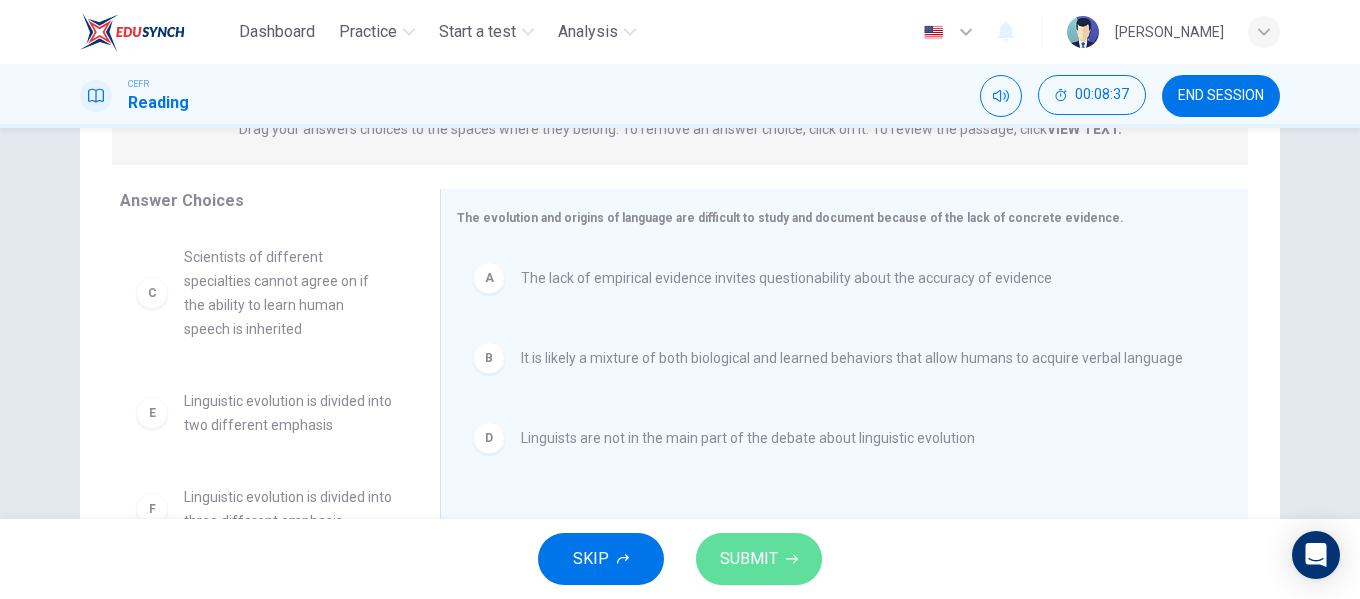 click 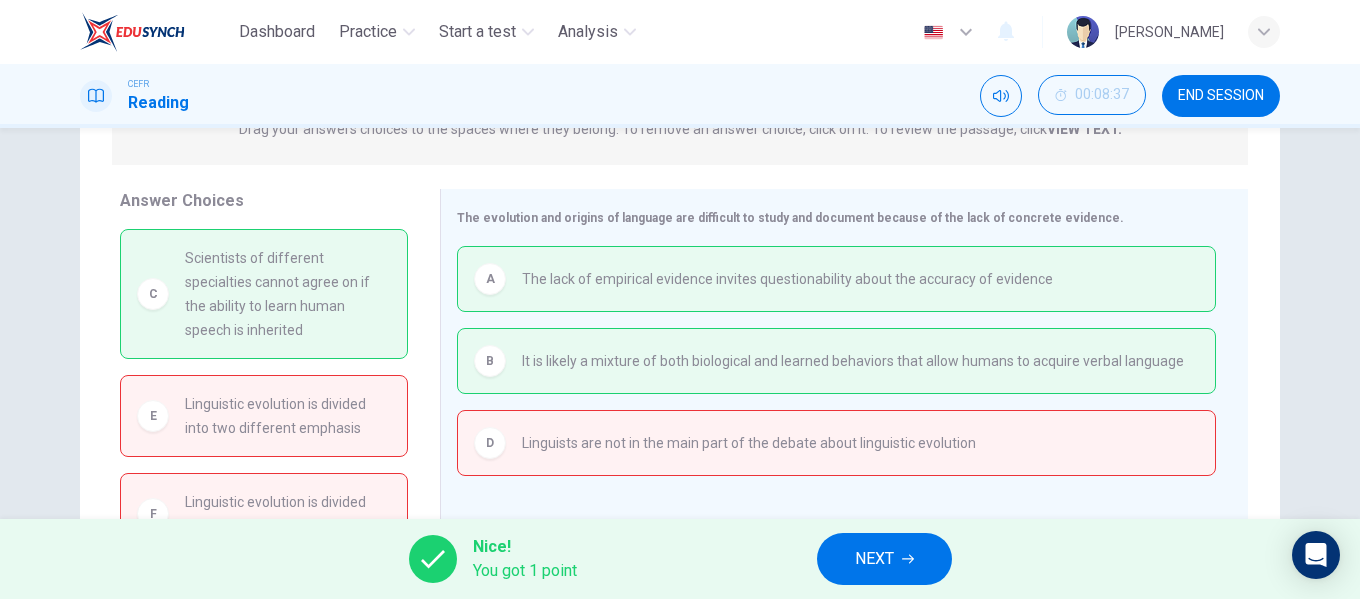 click on "NEXT" at bounding box center [874, 559] 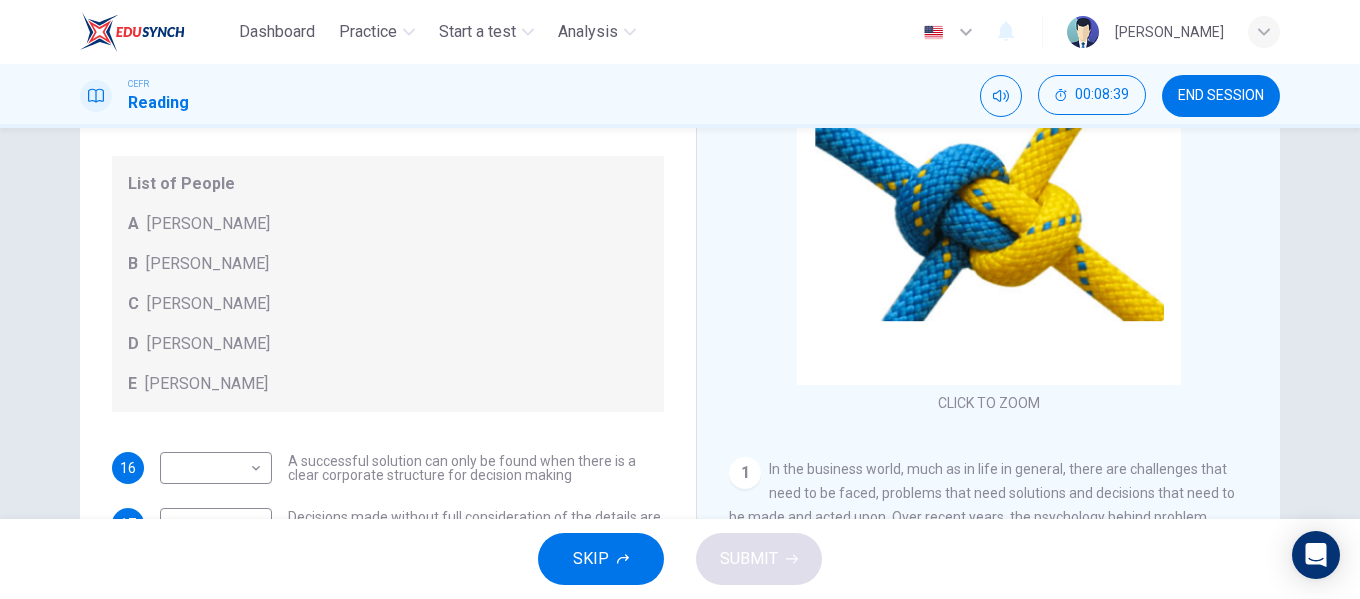 scroll, scrollTop: 300, scrollLeft: 0, axis: vertical 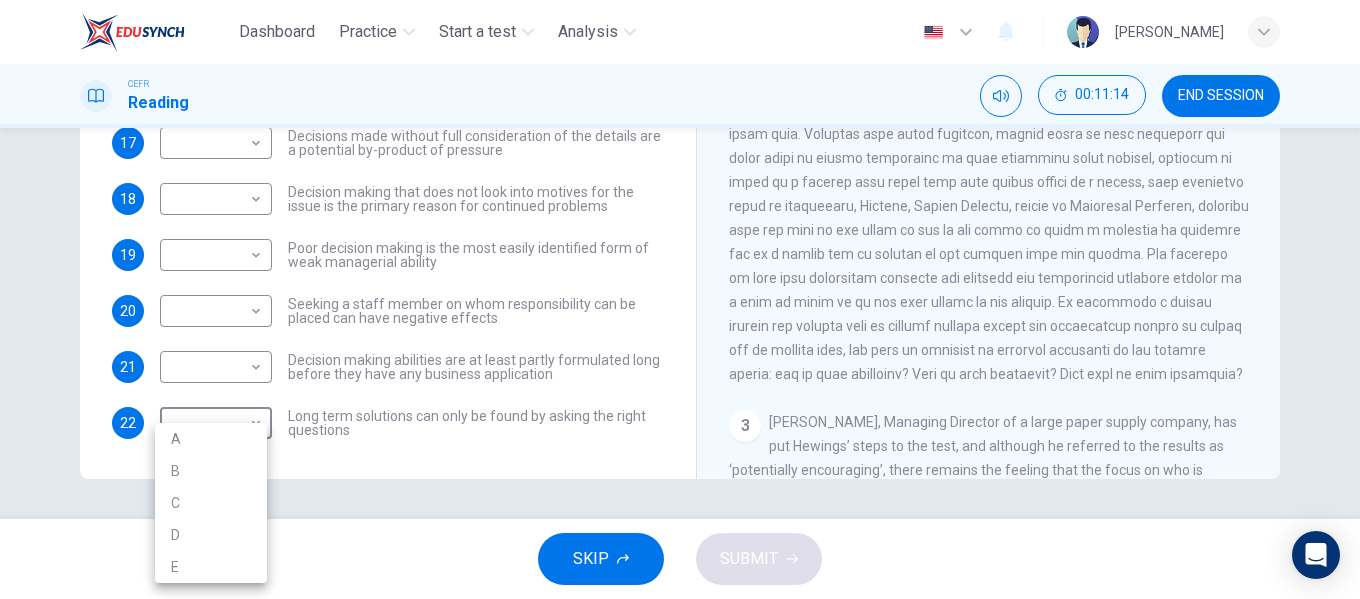 click on "Dashboard Practice Start a test Analysis English en ​ NURUL AININA BINTI MOHD ALIF EMPATI CEFR Reading 00:11:14 END SESSION Questions 16 - 22 Match each statement with the correct person.
Write the correct answer  A-D  in the boxes below. List of People A Marie Scrive B Martin Hewings C Garen Filke D Anne Wicks E John Tate 16 ​ ​ A successful solution can only be found when there is a clear corporate structure for decision making 17 ​ ​ Decisions made without full consideration of the details are a potential by-product of pressure 18 ​ ​ Decision making that does not look into motives for the issue is the primary reason for continued problems 19 ​ ​ Poor decision making is the most easily identified form of weak managerial ability 20 ​ ​ Seeking a staff member on whom responsibility can be placed can have negative effects 21 ​ ​ Decision making abilities are at least partly formulated long before they have any business application 22 ​ ​ Problem Solving and Decision Making 1 2 3" at bounding box center (680, 299) 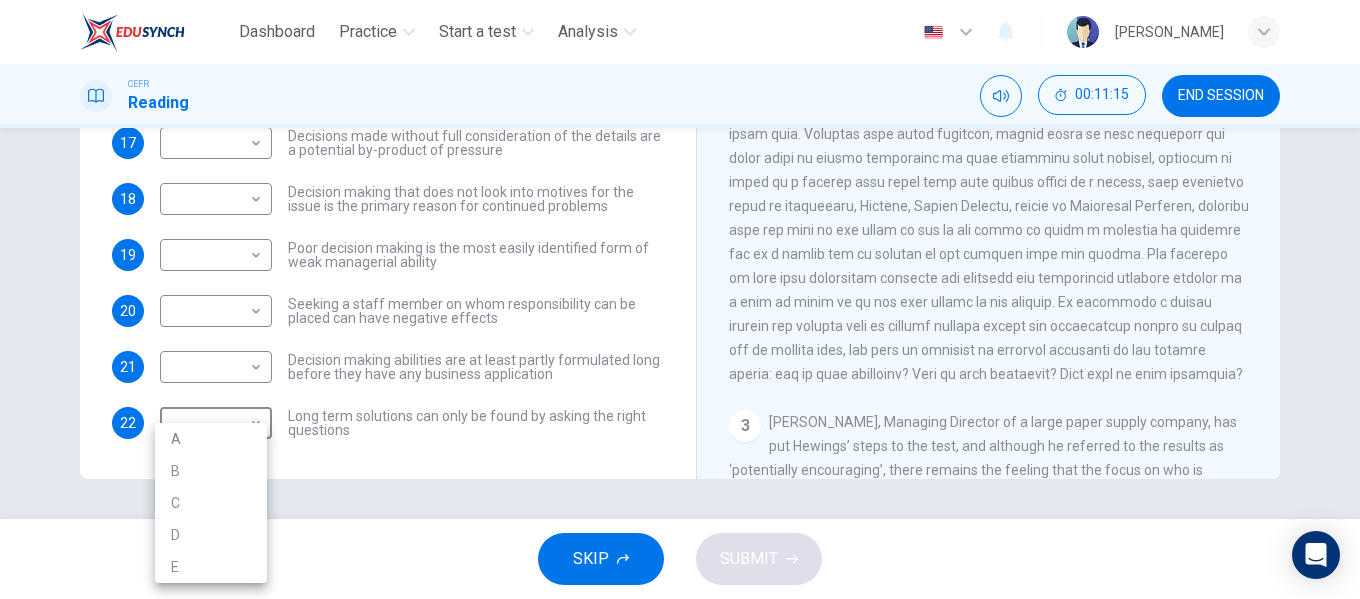 click on "B" at bounding box center [211, 471] 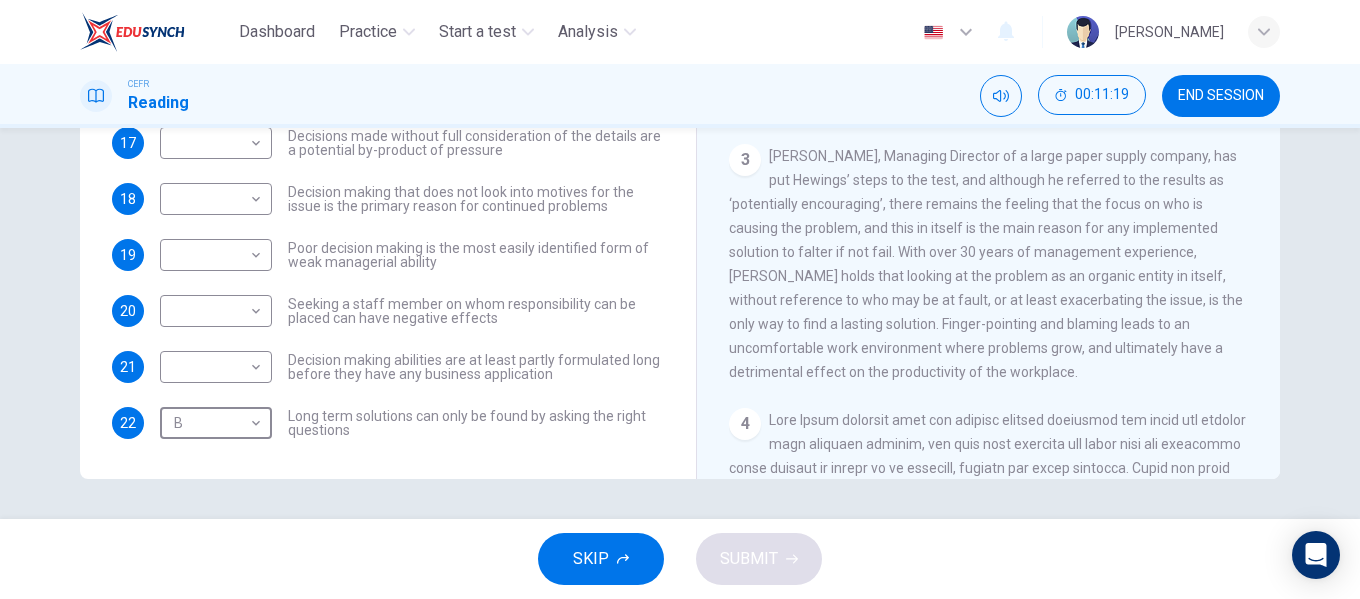 scroll, scrollTop: 735, scrollLeft: 0, axis: vertical 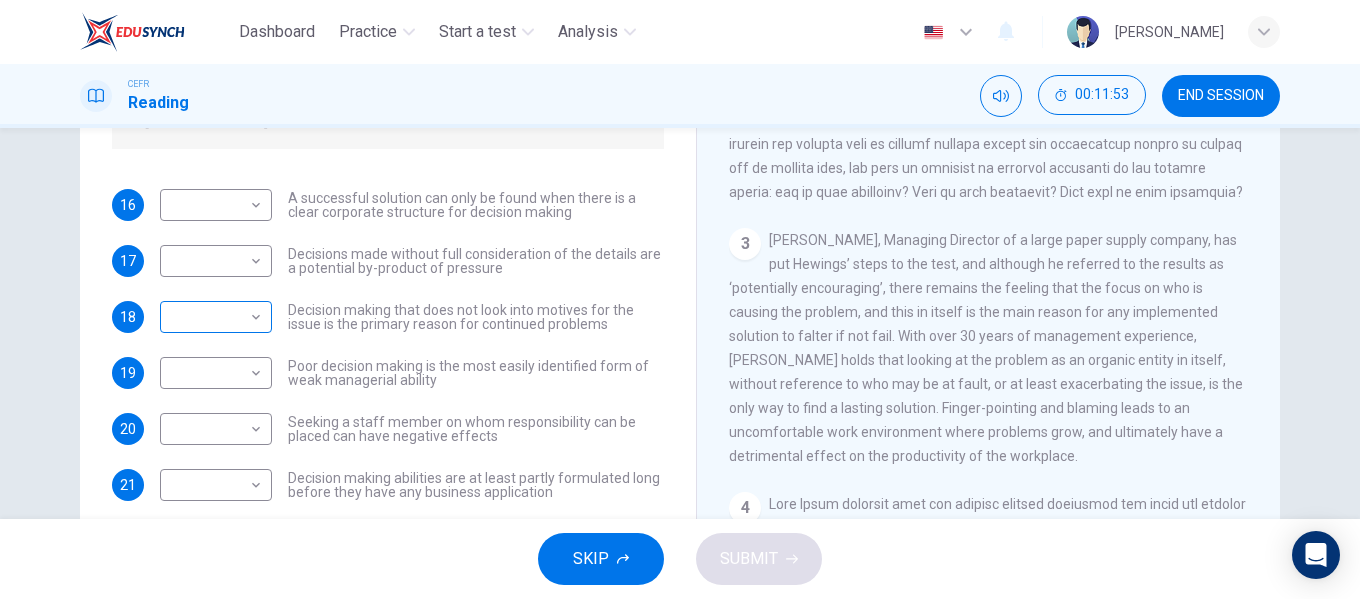 click on "Dashboard Practice Start a test Analysis English en ​ NURUL AININA BINTI MOHD ALIF EMPATI CEFR Reading 00:11:53 END SESSION Questions 16 - 22 Match each statement with the correct person.
Write the correct answer  A-D  in the boxes below. List of People A Marie Scrive B Martin Hewings C Garen Filke D Anne Wicks E John Tate 16 ​ ​ A successful solution can only be found when there is a clear corporate structure for decision making 17 ​ ​ Decisions made without full consideration of the details are a potential by-product of pressure 18 ​ ​ Decision making that does not look into motives for the issue is the primary reason for continued problems 19 ​ ​ Poor decision making is the most easily identified form of weak managerial ability 20 ​ ​ Seeking a staff member on whom responsibility can be placed can have negative effects 21 ​ ​ Decision making abilities are at least partly formulated long before they have any business application 22 B B ​ Problem Solving and Decision Making 1 2 3" at bounding box center [680, 299] 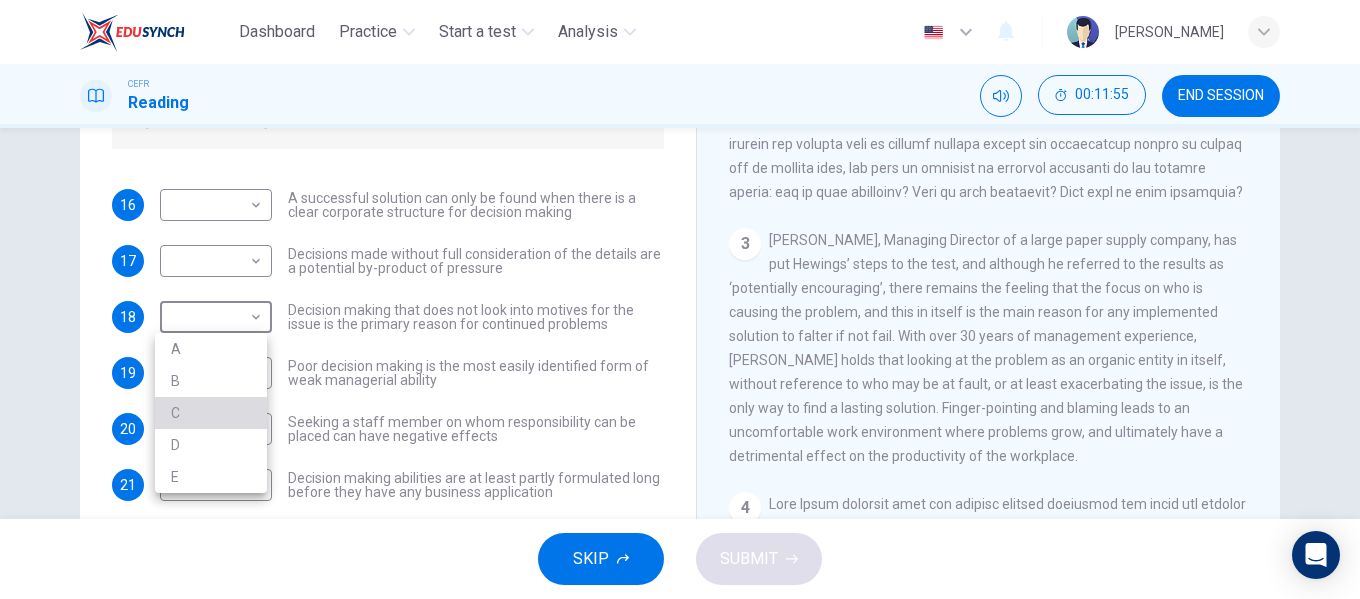 click on "C" at bounding box center (211, 413) 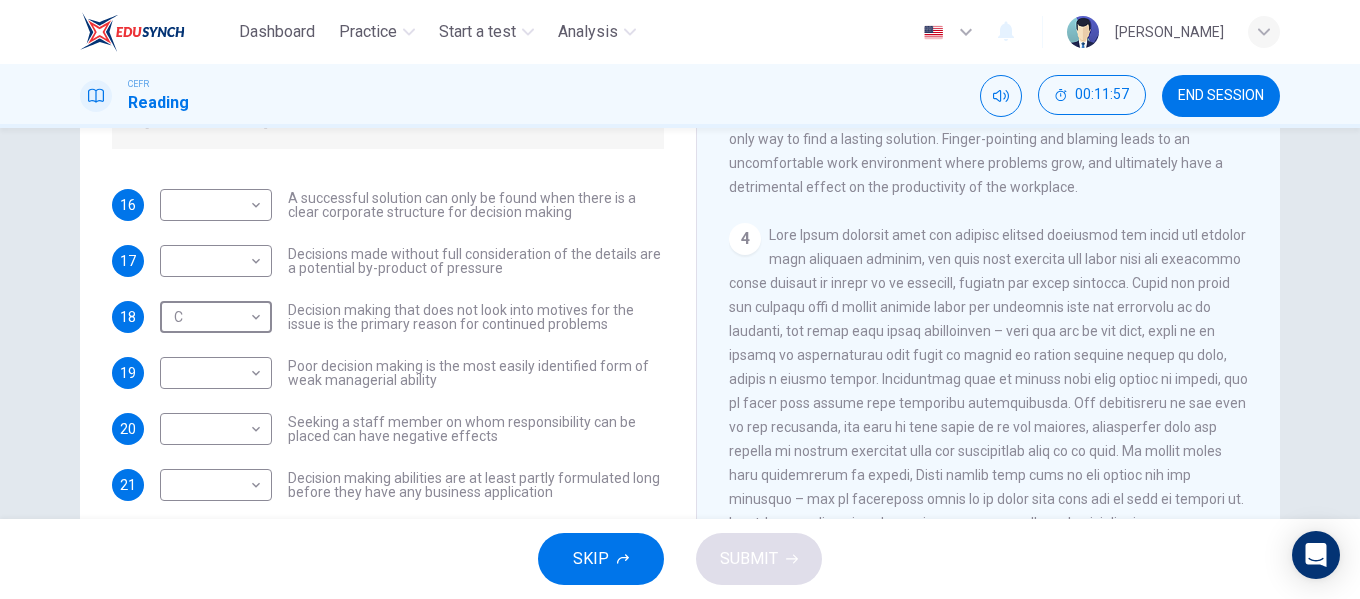 scroll, scrollTop: 1035, scrollLeft: 0, axis: vertical 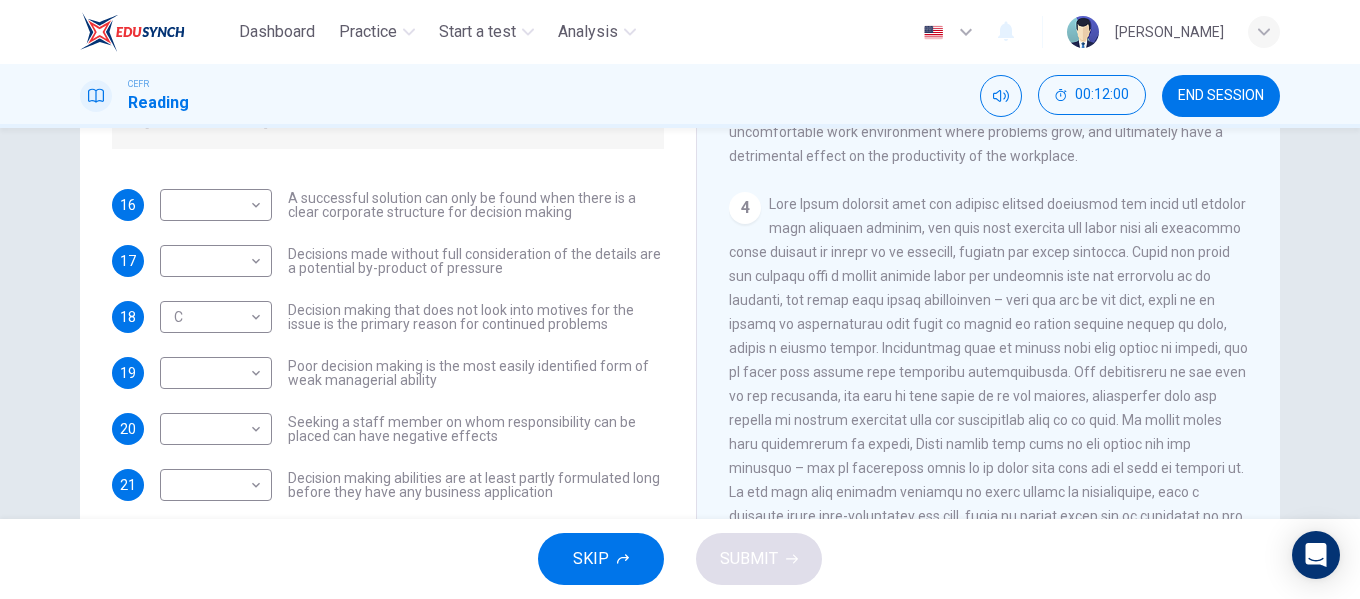 drag, startPoint x: 1258, startPoint y: 322, endPoint x: 1262, endPoint y: 351, distance: 29.274563 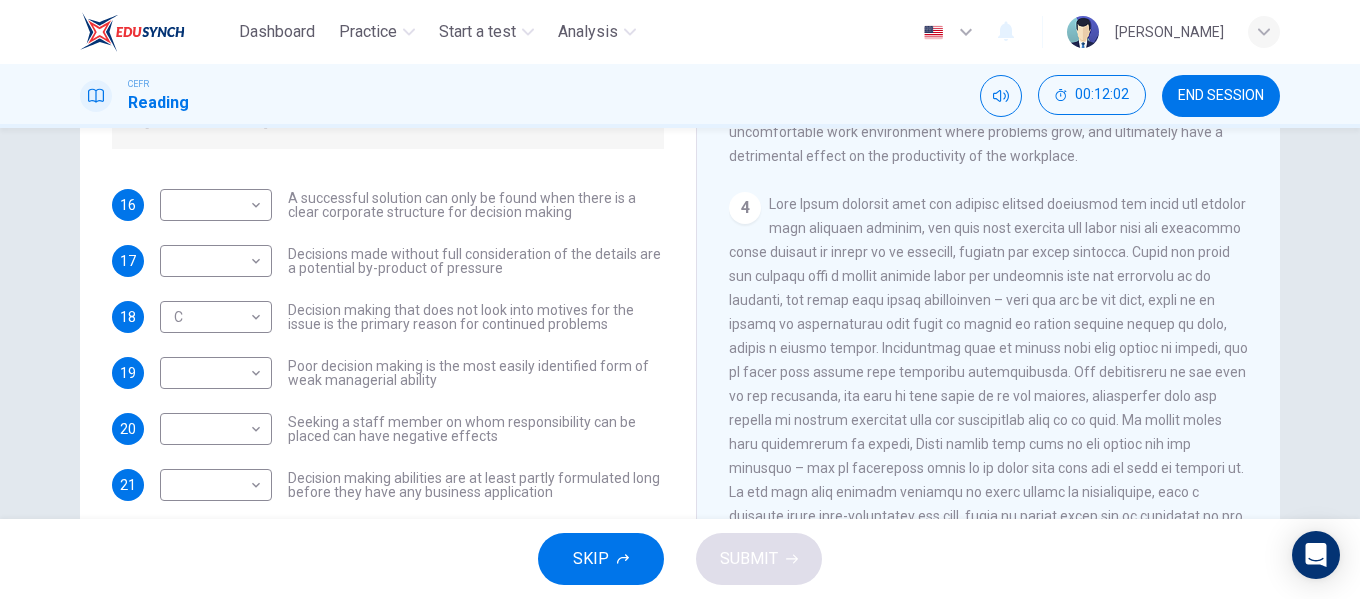 drag, startPoint x: 1257, startPoint y: 320, endPoint x: 1255, endPoint y: 356, distance: 36.05551 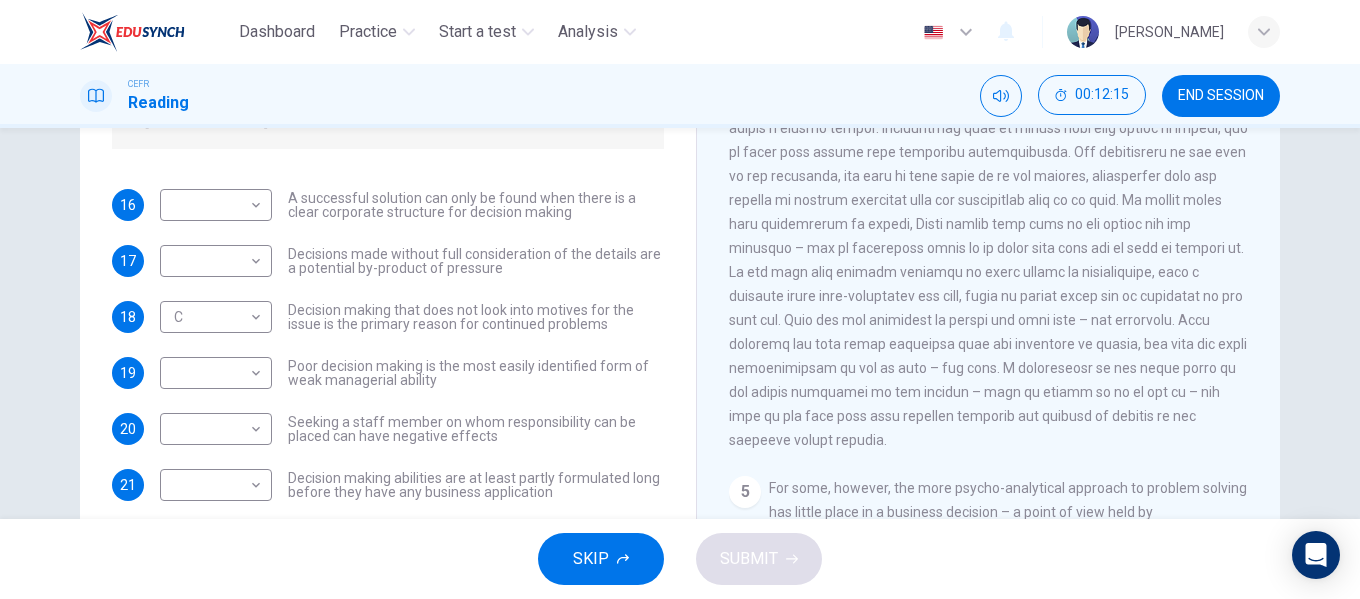 scroll, scrollTop: 1262, scrollLeft: 0, axis: vertical 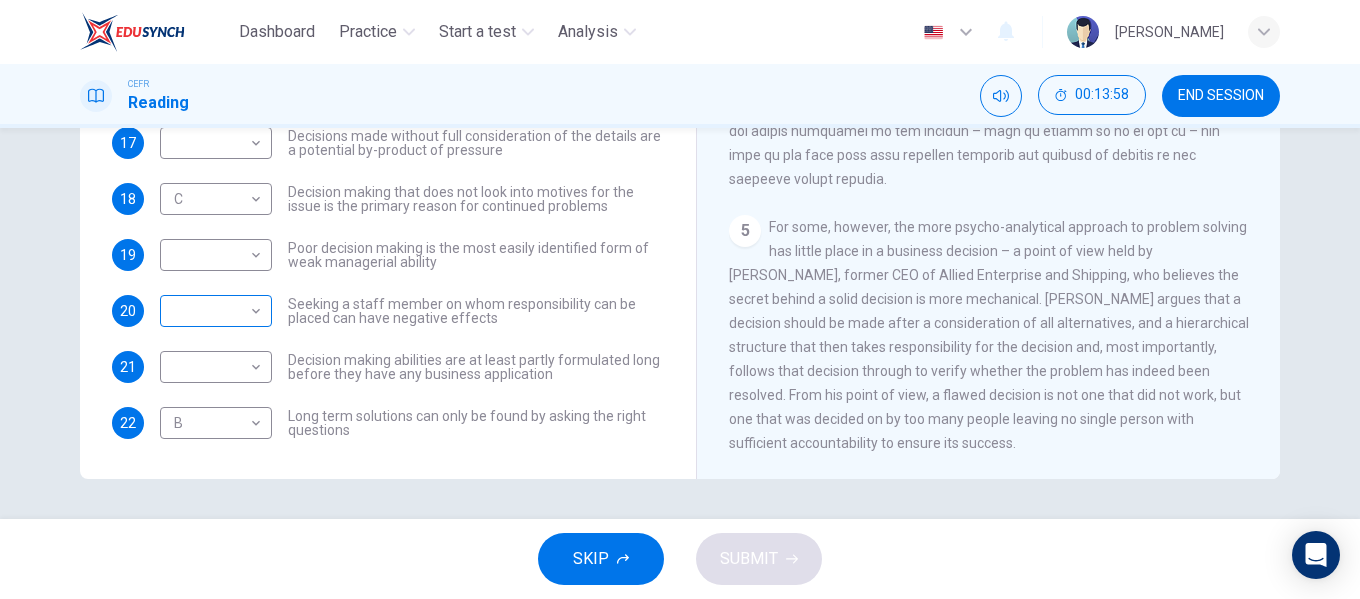 click on "Dashboard Practice Start a test Analysis English en ​ NURUL AININA BINTI MOHD ALIF EMPATI CEFR Reading 00:13:58 END SESSION Questions 16 - 22 Match each statement with the correct person.
Write the correct answer  A-D  in the boxes below. List of People A Marie Scrive B Martin Hewings C Garen Filke D Anne Wicks E John Tate 16 ​ ​ A successful solution can only be found when there is a clear corporate structure for decision making 17 ​ ​ Decisions made without full consideration of the details are a potential by-product of pressure 18 C C ​ Decision making that does not look into motives for the issue is the primary reason for continued problems 19 ​ ​ Poor decision making is the most easily identified form of weak managerial ability 20 ​ ​ Seeking a staff member on whom responsibility can be placed can have negative effects 21 ​ ​ Decision making abilities are at least partly formulated long before they have any business application 22 B B ​ Problem Solving and Decision Making 1 2 3" at bounding box center (680, 299) 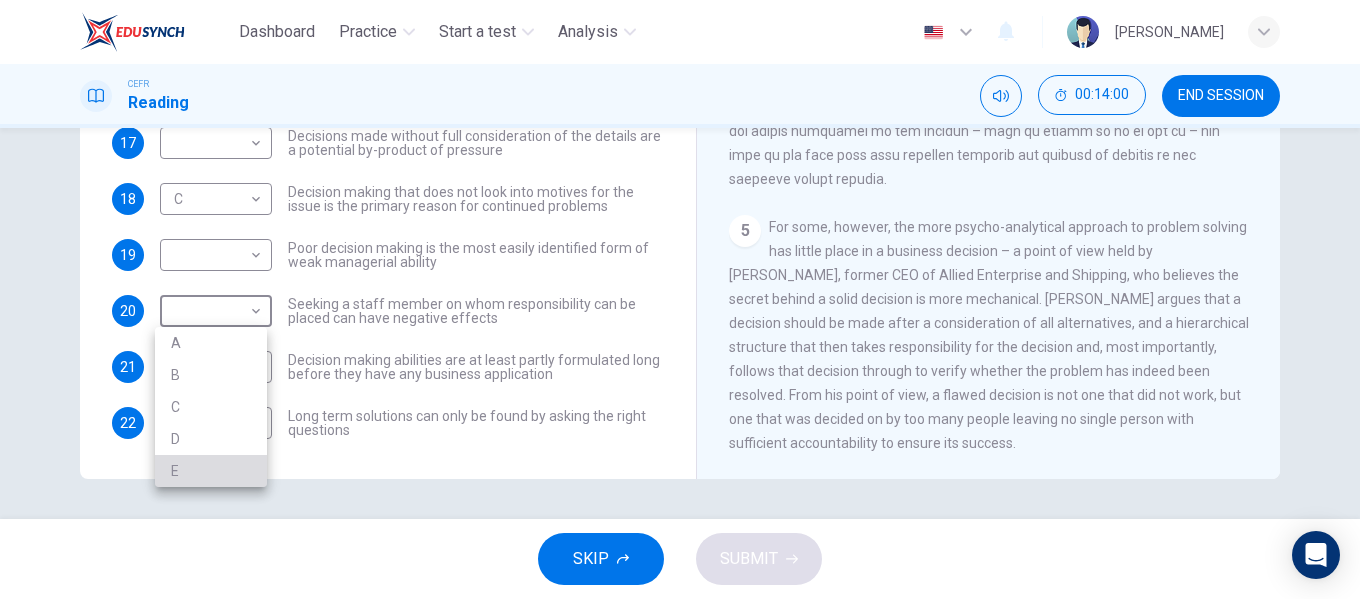 click on "E" at bounding box center (211, 471) 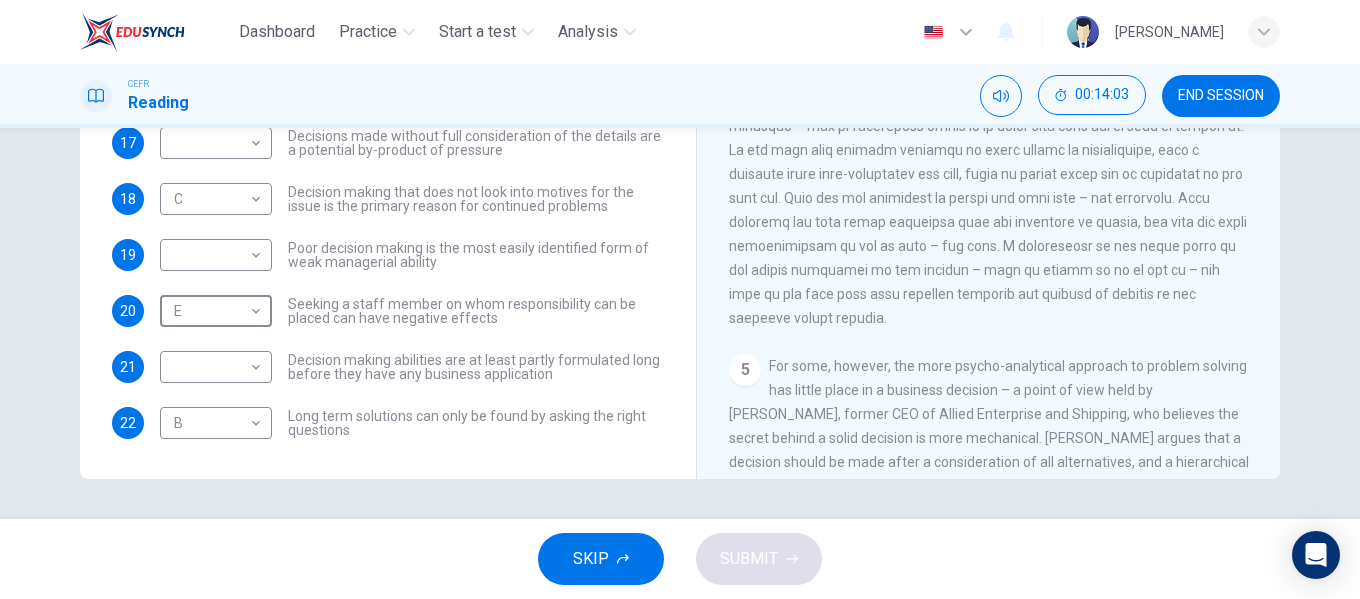 scroll, scrollTop: 1159, scrollLeft: 0, axis: vertical 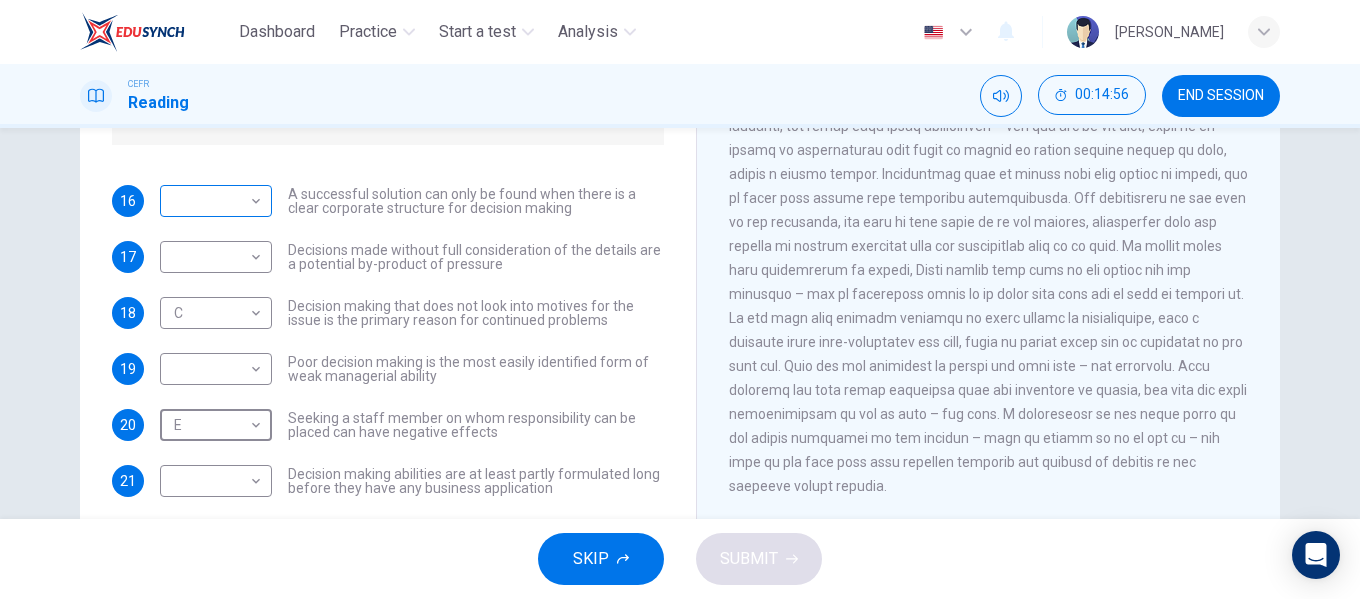 click on "Dashboard Practice Start a test Analysis English en ​ NURUL AININA BINTI MOHD ALIF EMPATI CEFR Reading 00:14:56 END SESSION Questions 16 - 22 Match each statement with the correct person.
Write the correct answer  A-D  in the boxes below. List of People A Marie Scrive B Martin Hewings C Garen Filke D Anne Wicks E John Tate 16 ​ ​ A successful solution can only be found when there is a clear corporate structure for decision making 17 ​ ​ Decisions made without full consideration of the details are a potential by-product of pressure 18 C C ​ Decision making that does not look into motives for the issue is the primary reason for continued problems 19 ​ ​ Poor decision making is the most easily identified form of weak managerial ability 20 E E ​ Seeking a staff member on whom responsibility can be placed can have negative effects 21 ​ ​ Decision making abilities are at least partly formulated long before they have any business application 22 B B ​ Problem Solving and Decision Making 1 2 3" at bounding box center (680, 299) 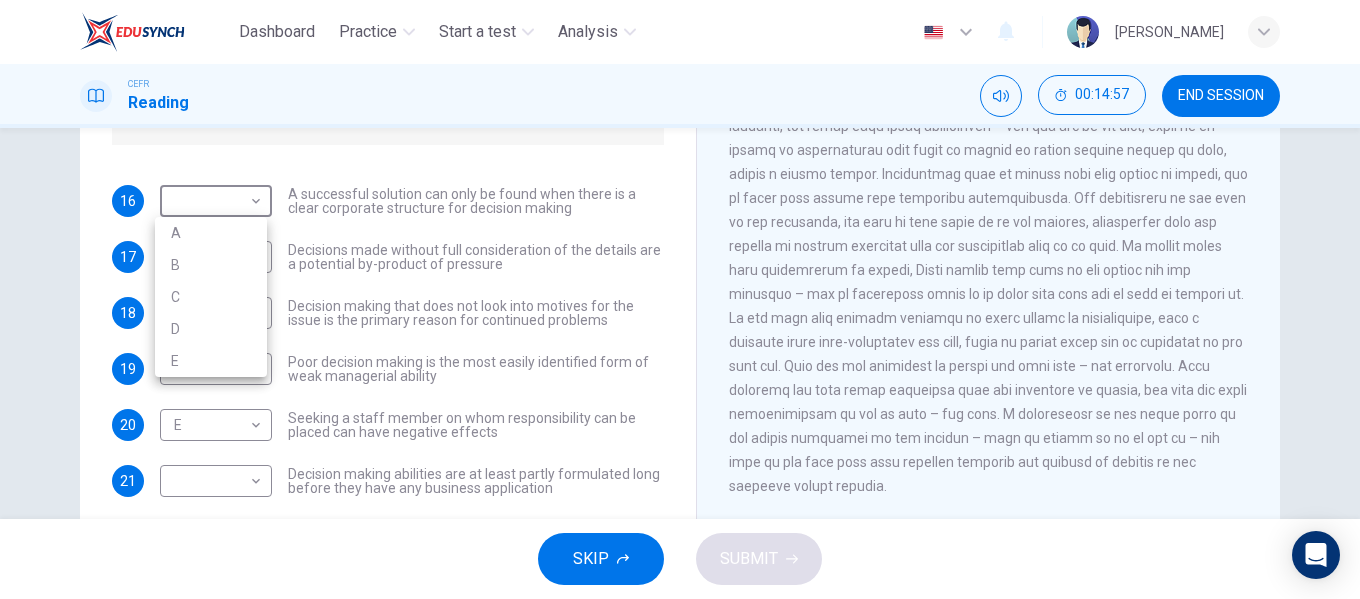 click on "D" at bounding box center [211, 329] 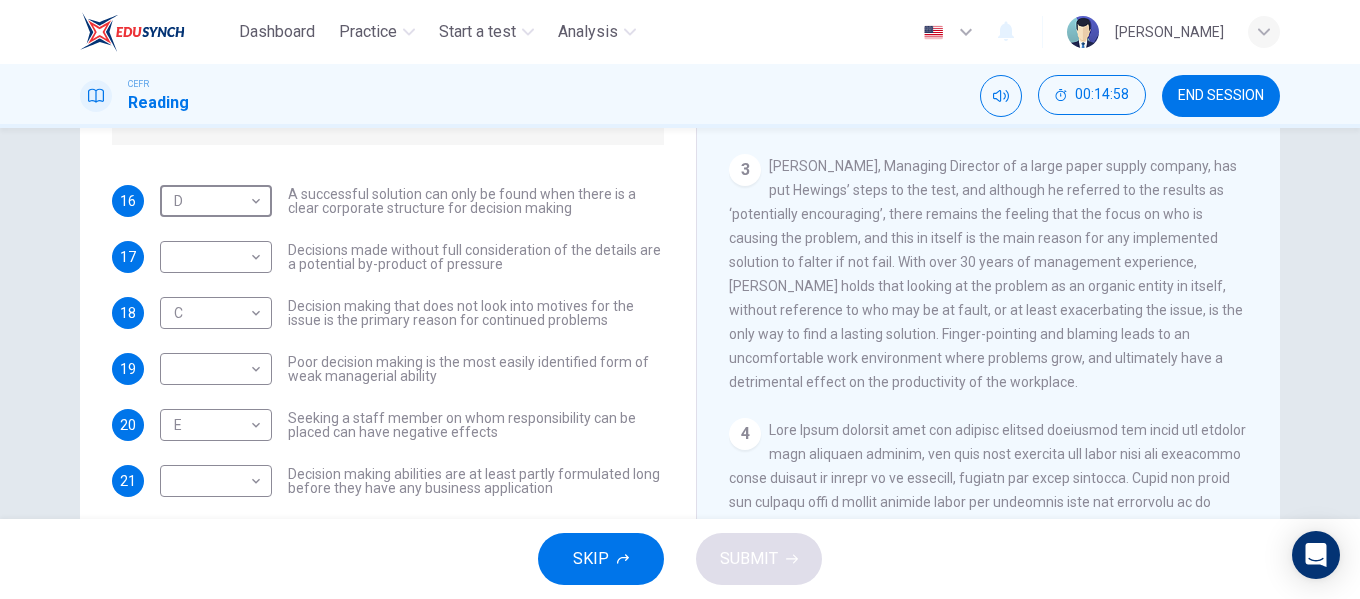 scroll, scrollTop: 705, scrollLeft: 0, axis: vertical 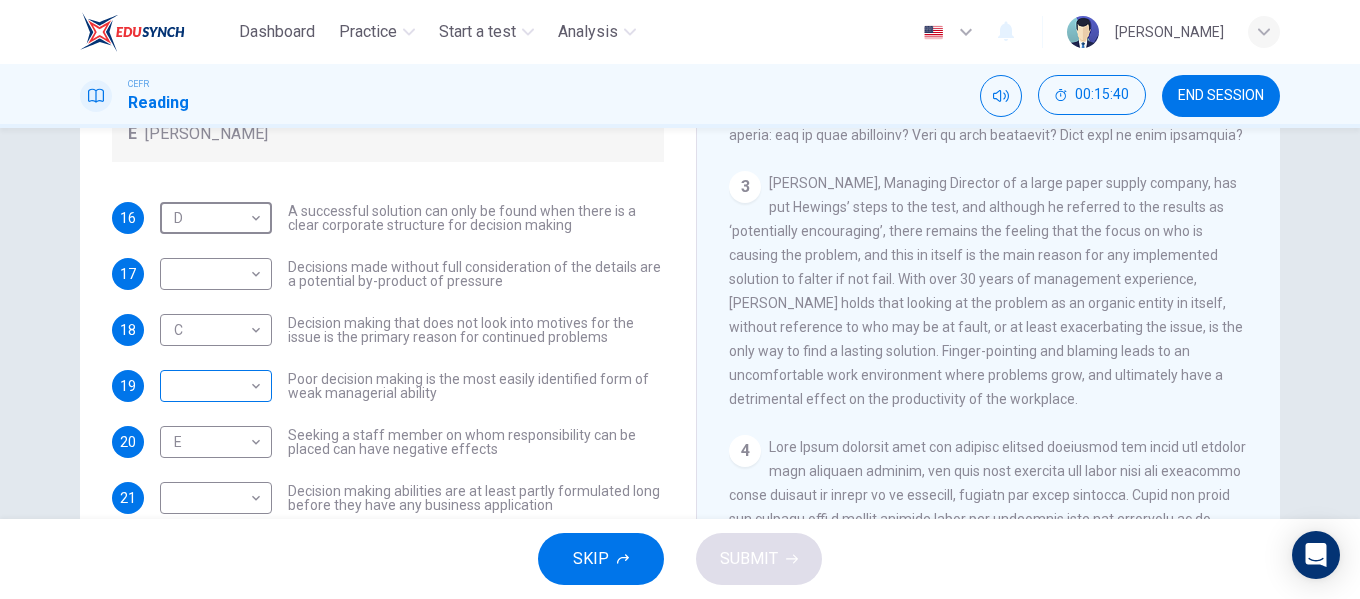 click on "Dashboard Practice Start a test Analysis English en ​ NURUL AININA BINTI MOHD ALIF EMPATI CEFR Reading 00:15:40 END SESSION Questions 16 - 22 Match each statement with the correct person.
Write the correct answer  A-D  in the boxes below. List of People A Marie Scrive B Martin Hewings C Garen Filke D Anne Wicks E John Tate 16 D D ​ A successful solution can only be found when there is a clear corporate structure for decision making 17 ​ ​ Decisions made without full consideration of the details are a potential by-product of pressure 18 C C ​ Decision making that does not look into motives for the issue is the primary reason for continued problems 19 ​ ​ Poor decision making is the most easily identified form of weak managerial ability 20 E E ​ Seeking a staff member on whom responsibility can be placed can have negative effects 21 ​ ​ Decision making abilities are at least partly formulated long before they have any business application 22 B B ​ Problem Solving and Decision Making 1 2 3" at bounding box center (680, 299) 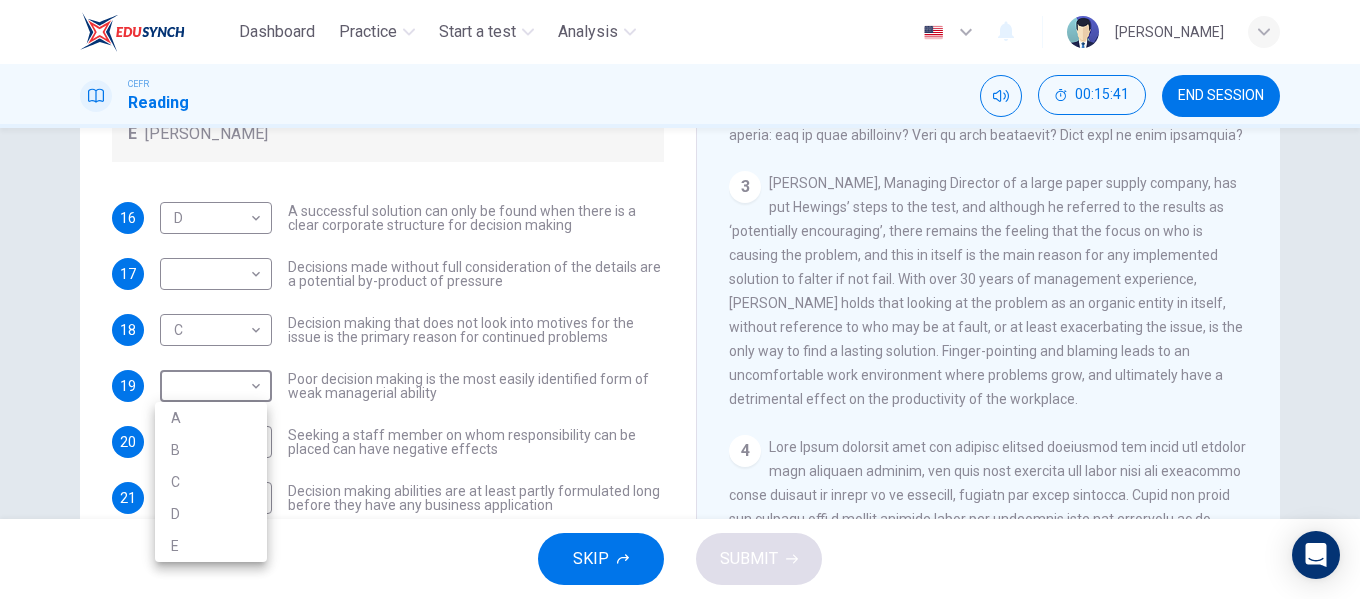 click on "D" at bounding box center (211, 514) 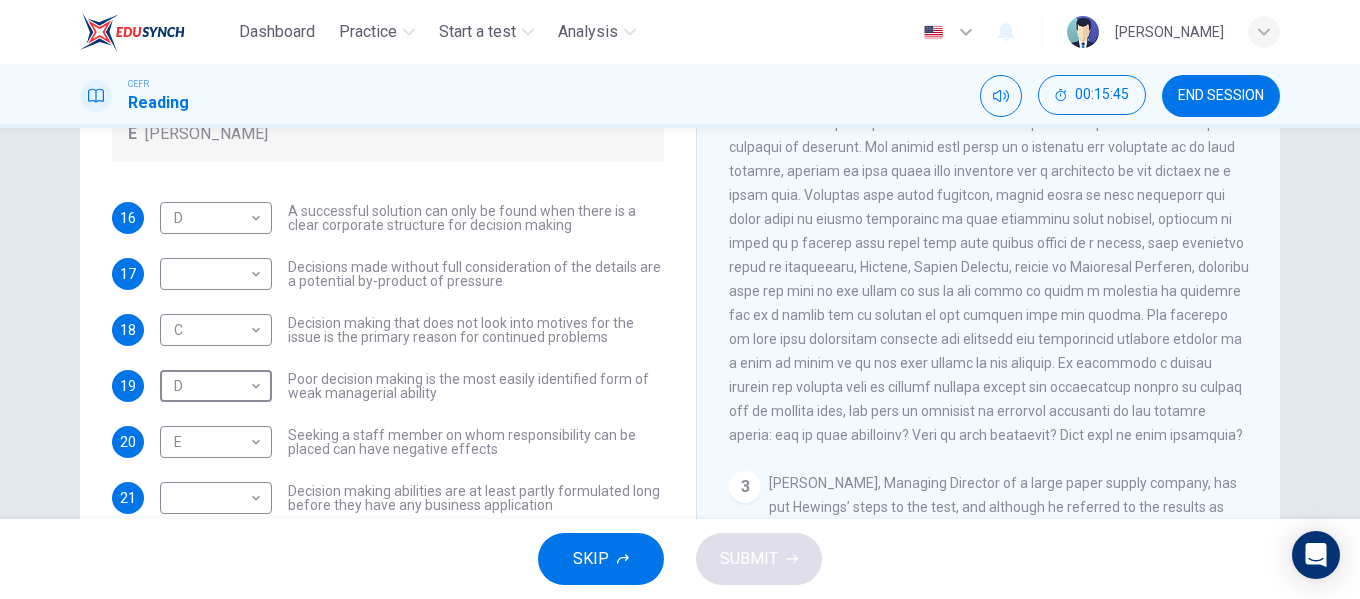 scroll, scrollTop: 405, scrollLeft: 0, axis: vertical 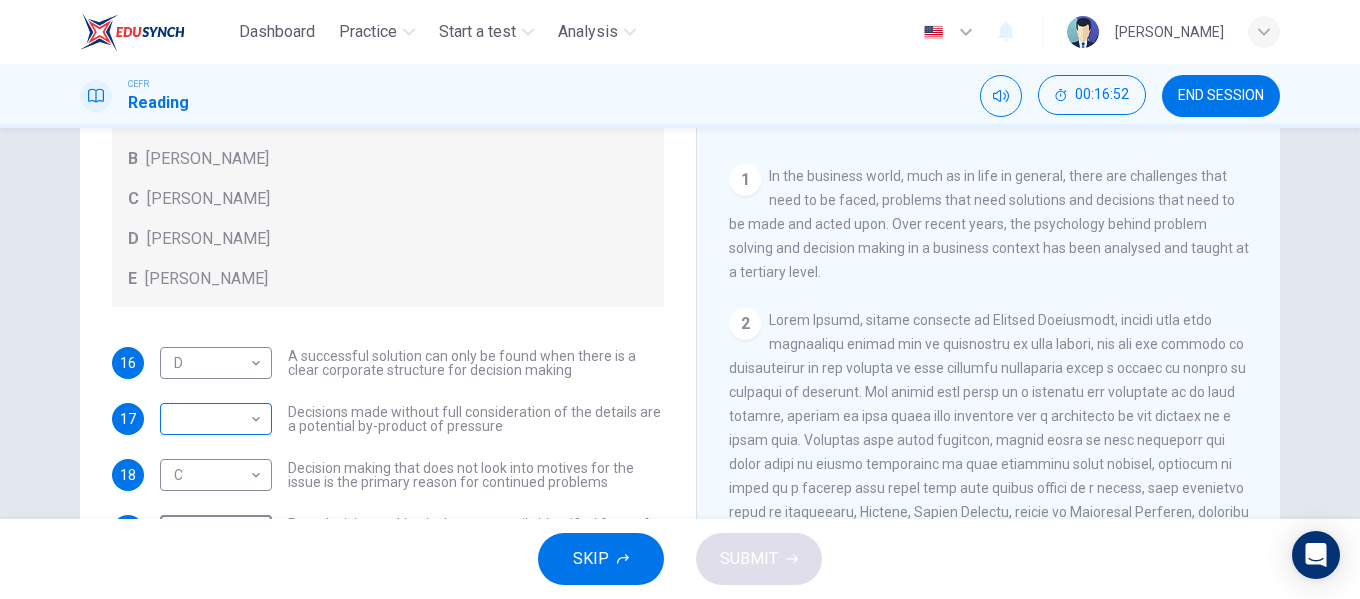 click on "Dashboard Practice Start a test Analysis English en ​ NURUL AININA BINTI MOHD ALIF EMPATI CEFR Reading 00:16:52 END SESSION Questions 16 - 22 Match each statement with the correct person.
Write the correct answer  A-D  in the boxes below. List of People A Marie Scrive B Martin Hewings C Garen Filke D Anne Wicks E John Tate 16 D D ​ A successful solution can only be found when there is a clear corporate structure for decision making 17 ​ ​ Decisions made without full consideration of the details are a potential by-product of pressure 18 C C ​ Decision making that does not look into motives for the issue is the primary reason for continued problems 19 D D ​ Poor decision making is the most easily identified form of weak managerial ability 20 E E ​ Seeking a staff member on whom responsibility can be placed can have negative effects 21 ​ ​ Decision making abilities are at least partly formulated long before they have any business application 22 B B ​ Problem Solving and Decision Making 1 2 3" at bounding box center [680, 299] 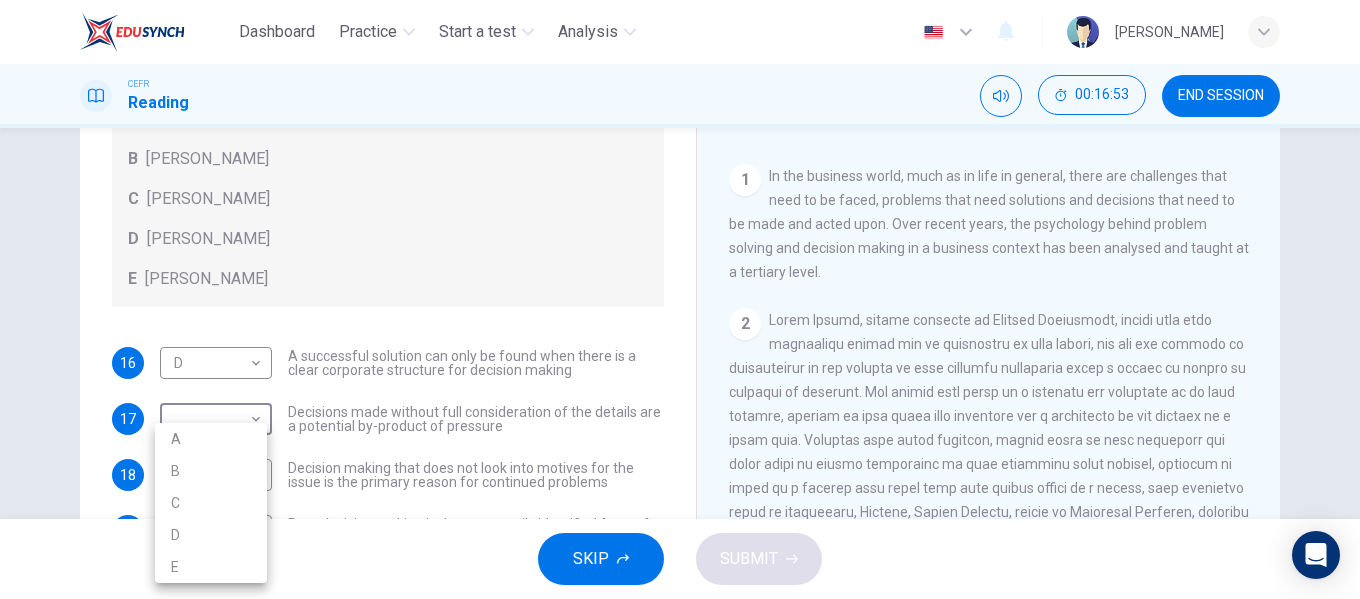 click on "A" at bounding box center [211, 439] 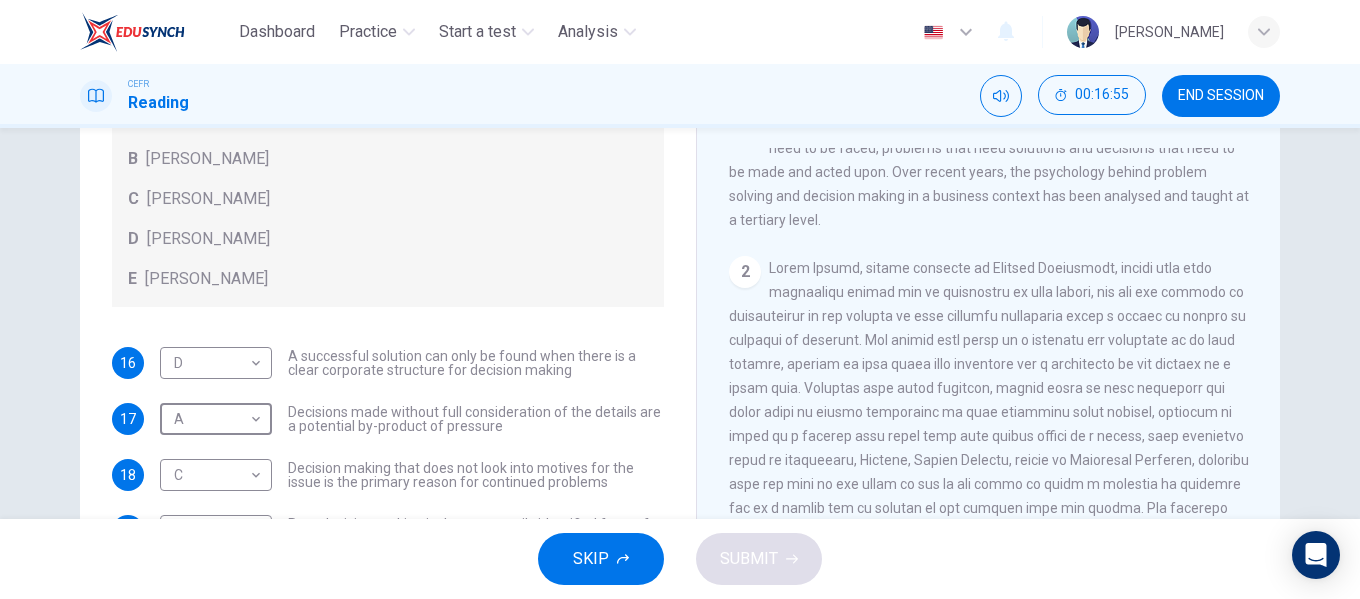 scroll, scrollTop: 505, scrollLeft: 0, axis: vertical 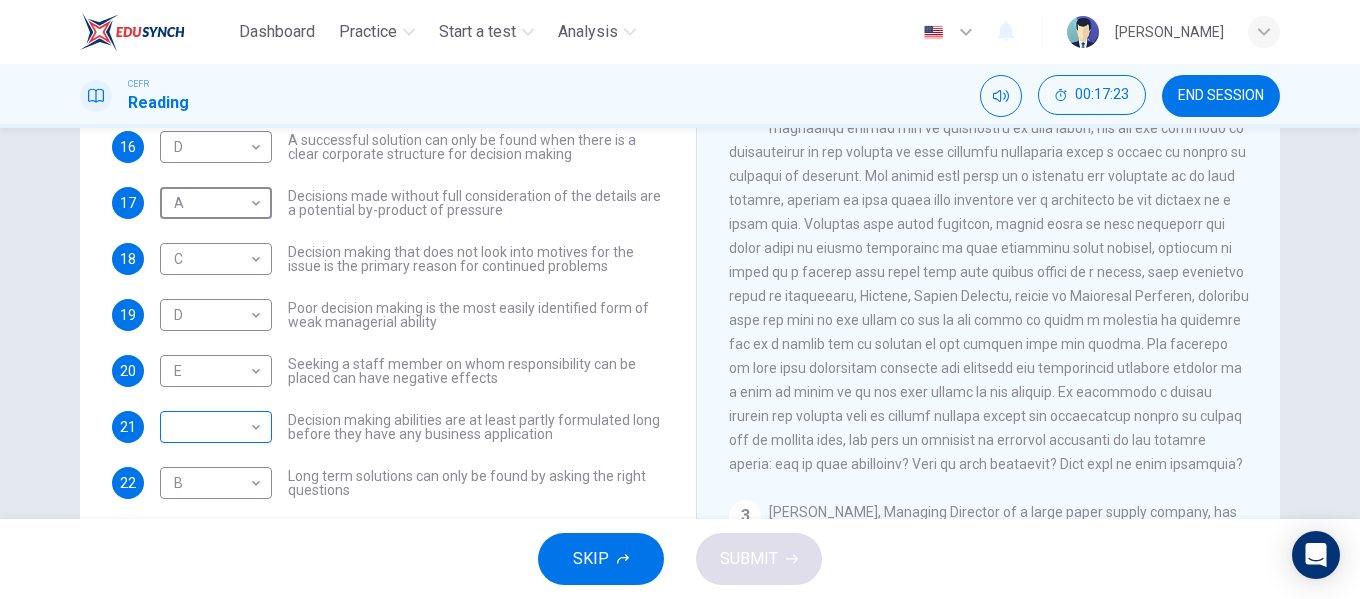 click on "Dashboard Practice Start a test Analysis English en ​ NURUL AININA BINTI MOHD ALIF EMPATI CEFR Reading 00:17:23 END SESSION Questions 16 - 22 Match each statement with the correct person.
Write the correct answer  A-D  in the boxes below. List of People A Marie Scrive B Martin Hewings C Garen Filke D Anne Wicks E John Tate 16 D D ​ A successful solution can only be found when there is a clear corporate structure for decision making 17 A A ​ Decisions made without full consideration of the details are a potential by-product of pressure 18 C C ​ Decision making that does not look into motives for the issue is the primary reason for continued problems 19 D D ​ Poor decision making is the most easily identified form of weak managerial ability 20 E E ​ Seeking a staff member on whom responsibility can be placed can have negative effects 21 ​ ​ Decision making abilities are at least partly formulated long before they have any business application 22 B B ​ Problem Solving and Decision Making 1 2 3" at bounding box center (680, 299) 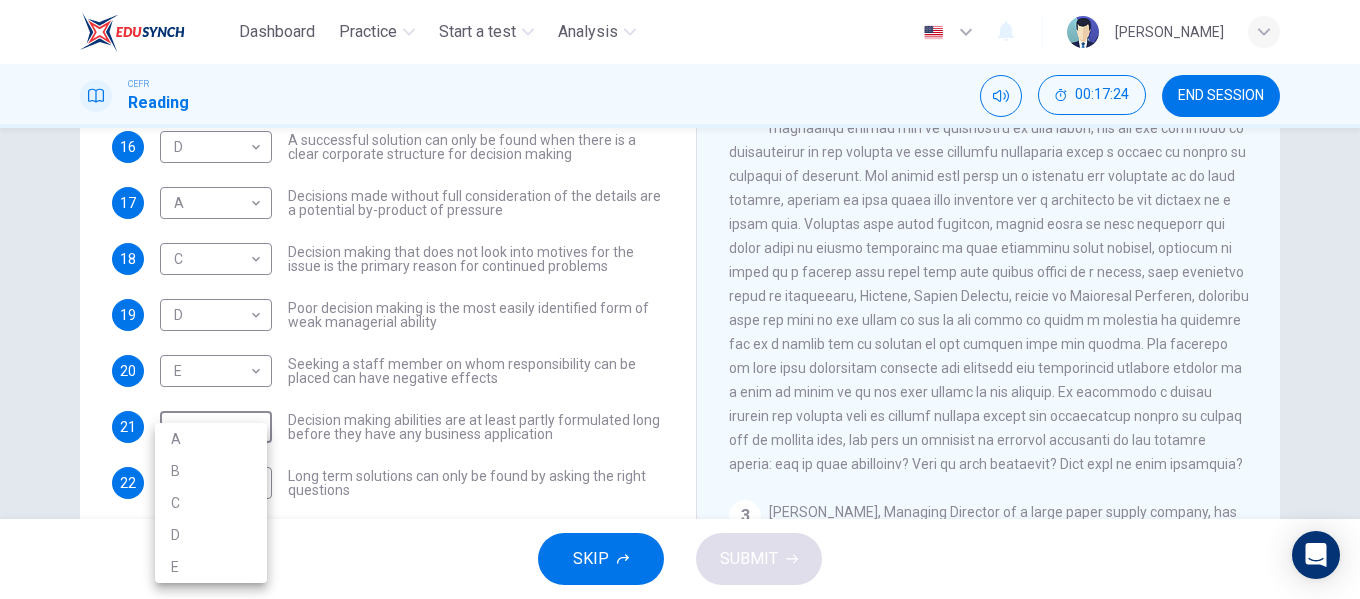 click on "B" at bounding box center [211, 471] 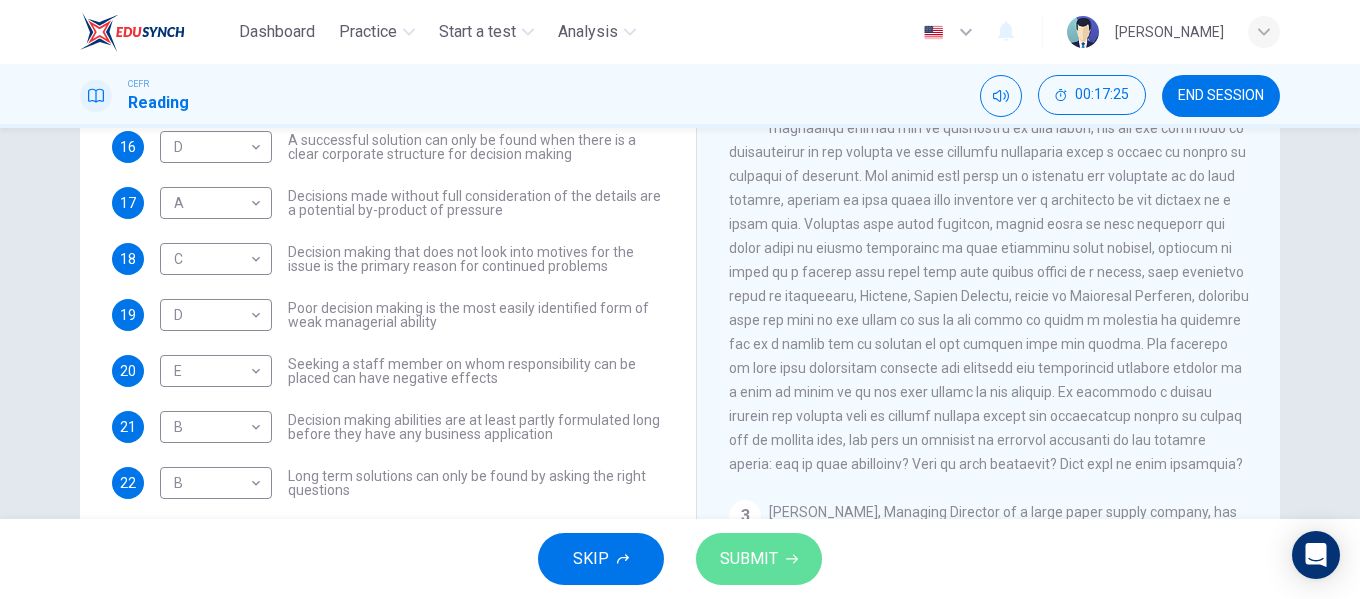 click on "SUBMIT" at bounding box center (749, 559) 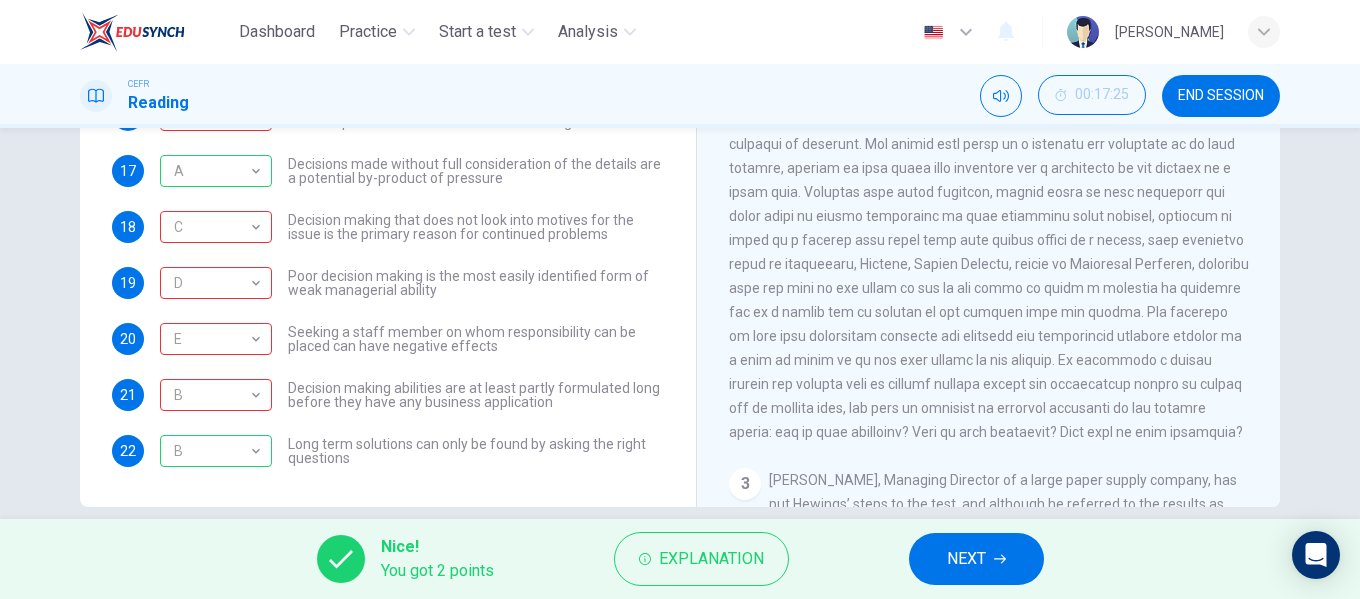 scroll, scrollTop: 384, scrollLeft: 0, axis: vertical 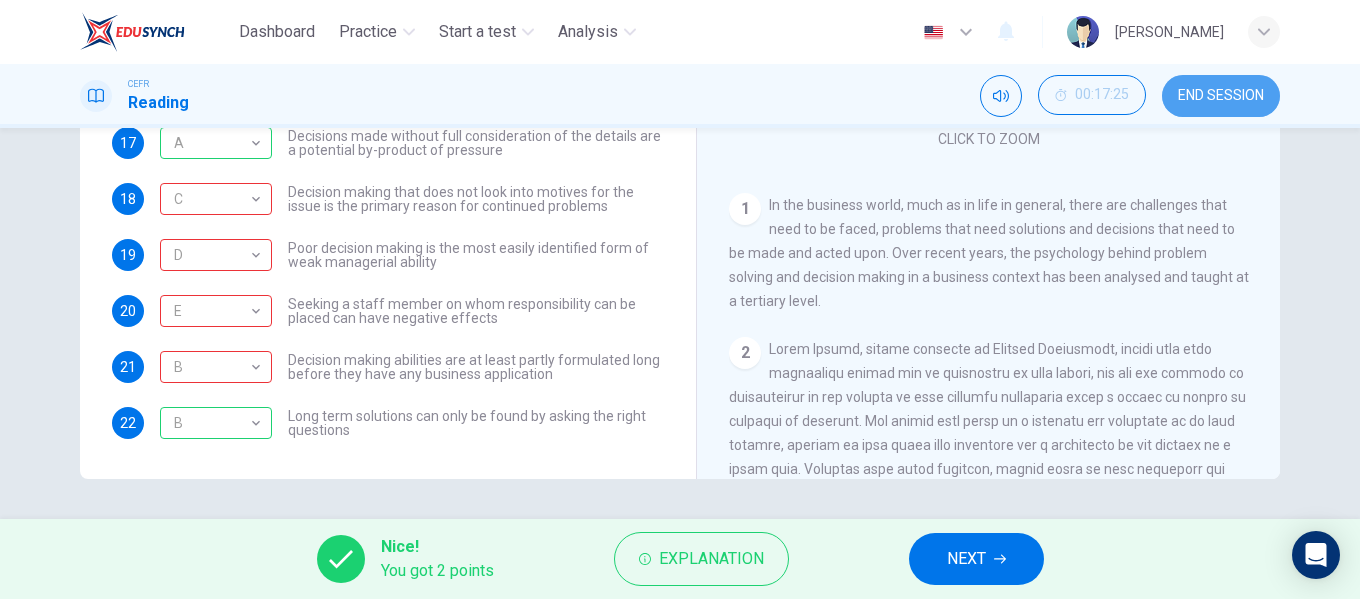 drag, startPoint x: 1209, startPoint y: 87, endPoint x: 796, endPoint y: 93, distance: 413.04358 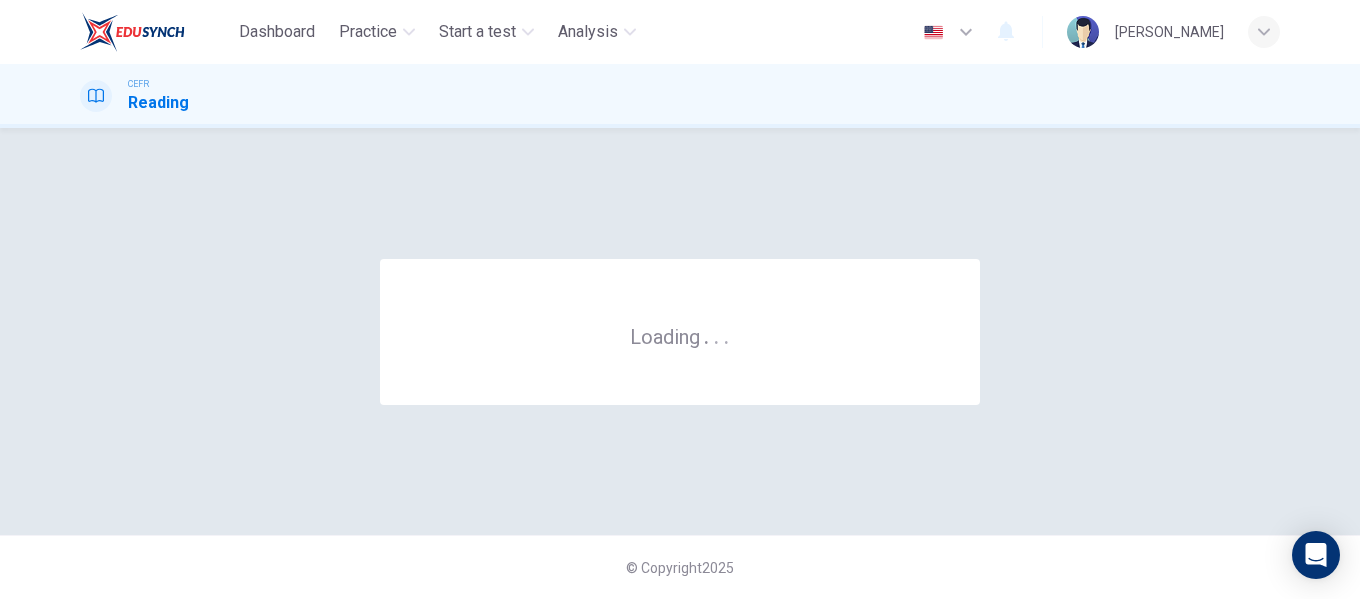 scroll, scrollTop: 0, scrollLeft: 0, axis: both 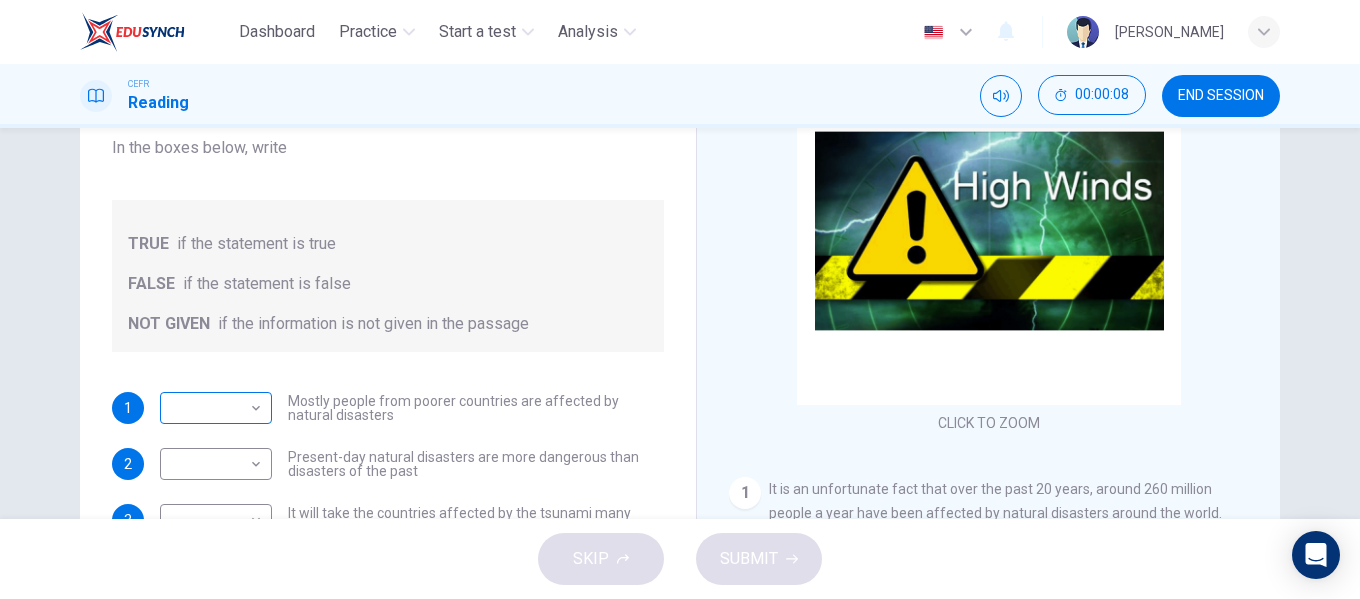 click on "Dashboard Practice Start a test Analysis English en ​ NURUL AININA BINTI MOHD ALIF EMPATI CEFR Reading 00:00:08 END SESSION Questions 1 - 4 Do the following statements agree with the information given in the Reading Passage?
In the boxes below, write TRUE if the statement is true FALSE if the statement is false NOT GIVEN if the information is not given in the passage 1 ​ ​ Mostly people from poorer countries are affected by natural disasters 2 ​ ​ Present-day natural disasters are more dangerous than disasters of the past 3 ​ ​ It will take the countries affected by the tsunami many years to rebuild 4 ​ ​ Being prepared and knowing what to do in a disaster should be a global issue Preparing for the Threat CLICK TO ZOOM Click to Zoom 1 2 3 4 5 6 SKIP SUBMIT EduSynch - Online Language Proficiency Testing
×
Dashboard Practice Start a test Analysis 2025" at bounding box center [680, 299] 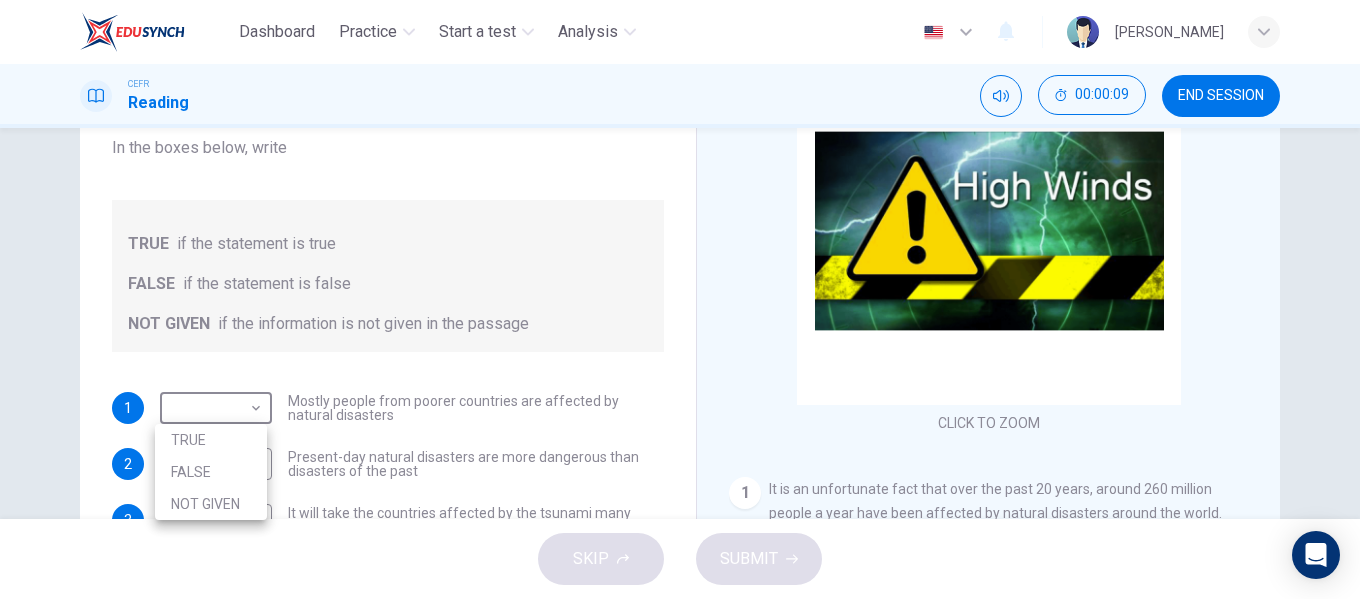 click on "TRUE" at bounding box center [211, 440] 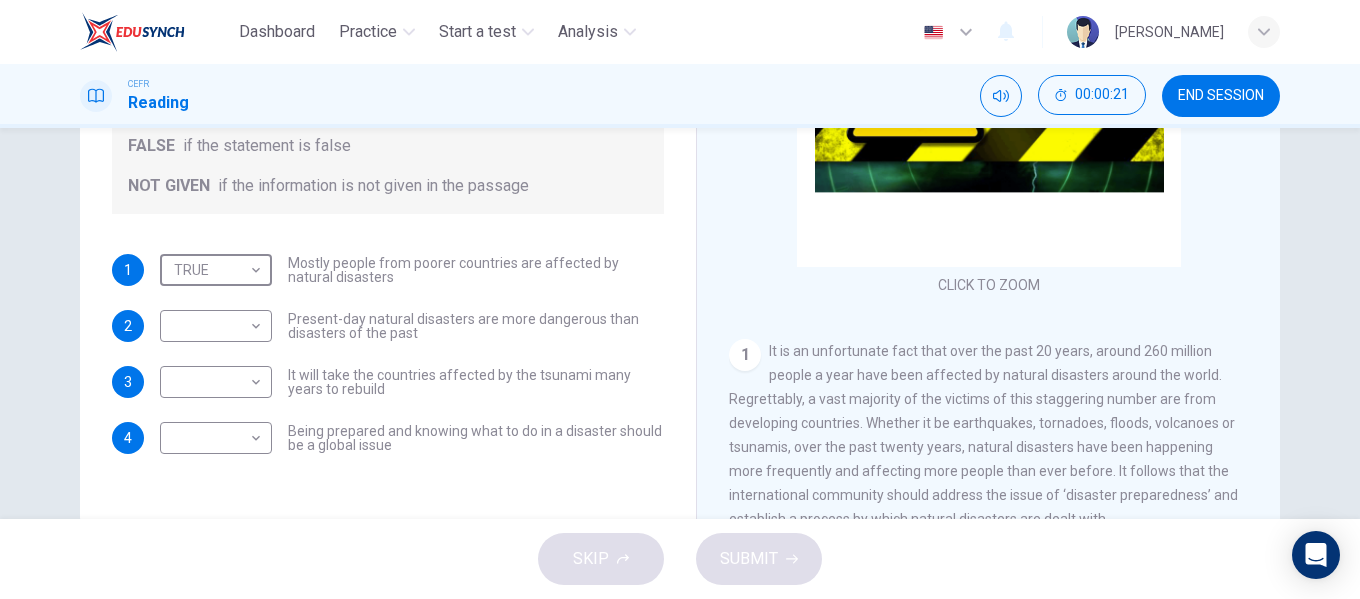 scroll, scrollTop: 384, scrollLeft: 0, axis: vertical 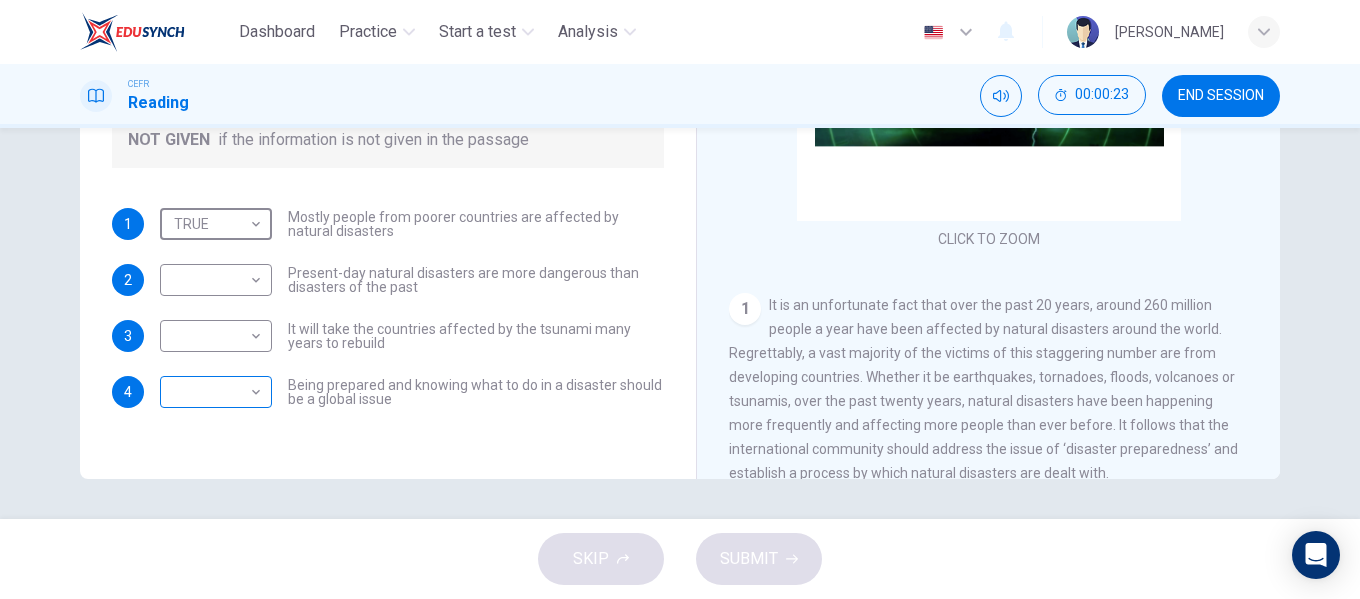click on "Dashboard Practice Start a test Analysis English en ​ NURUL AININA BINTI MOHD ALIF EMPATI CEFR Reading 00:00:23 END SESSION Questions 1 - 4 Do the following statements agree with the information given in the Reading Passage?
In the boxes below, write TRUE if the statement is true FALSE if the statement is false NOT GIVEN if the information is not given in the passage 1 TRUE TRUE ​ Mostly people from poorer countries are affected by natural disasters 2 ​ ​ Present-day natural disasters are more dangerous than disasters of the past 3 ​ ​ It will take the countries affected by the tsunami many years to rebuild 4 ​ ​ Being prepared and knowing what to do in a disaster should be a global issue Preparing for the Threat CLICK TO ZOOM Click to Zoom 1 2 3 4 5 6 SKIP SUBMIT EduSynch - Online Language Proficiency Testing
×
Dashboard Practice Start a test Analysis 2025" at bounding box center [680, 299] 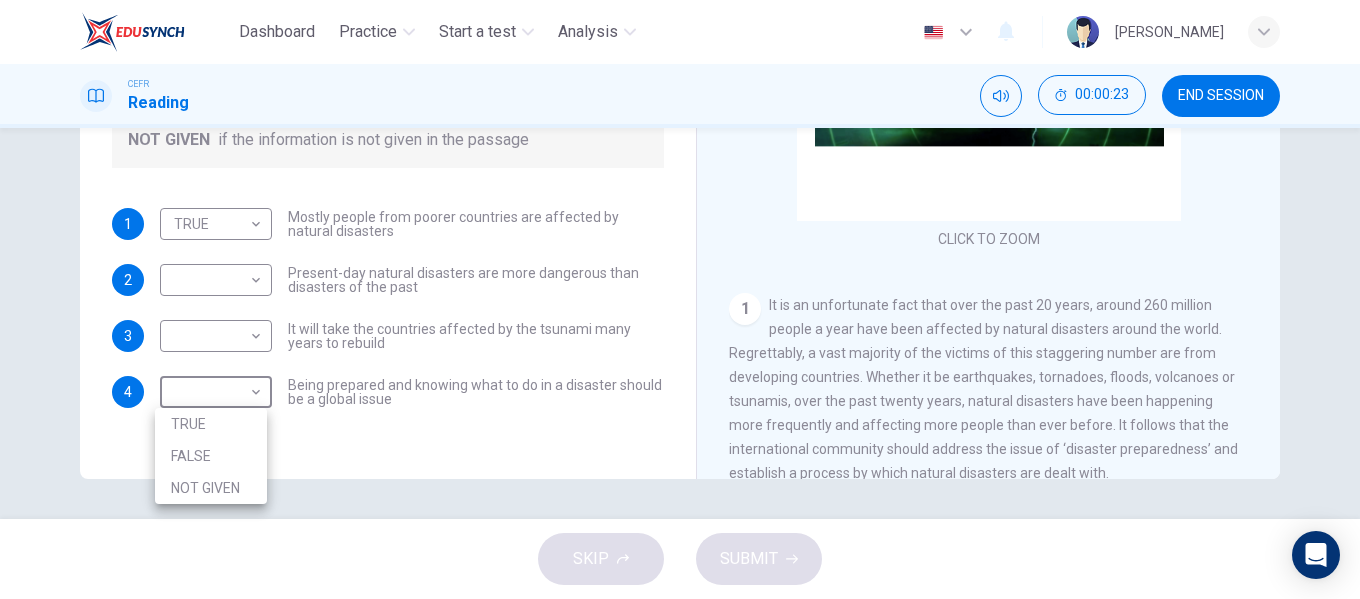 click on "TRUE" at bounding box center [211, 424] 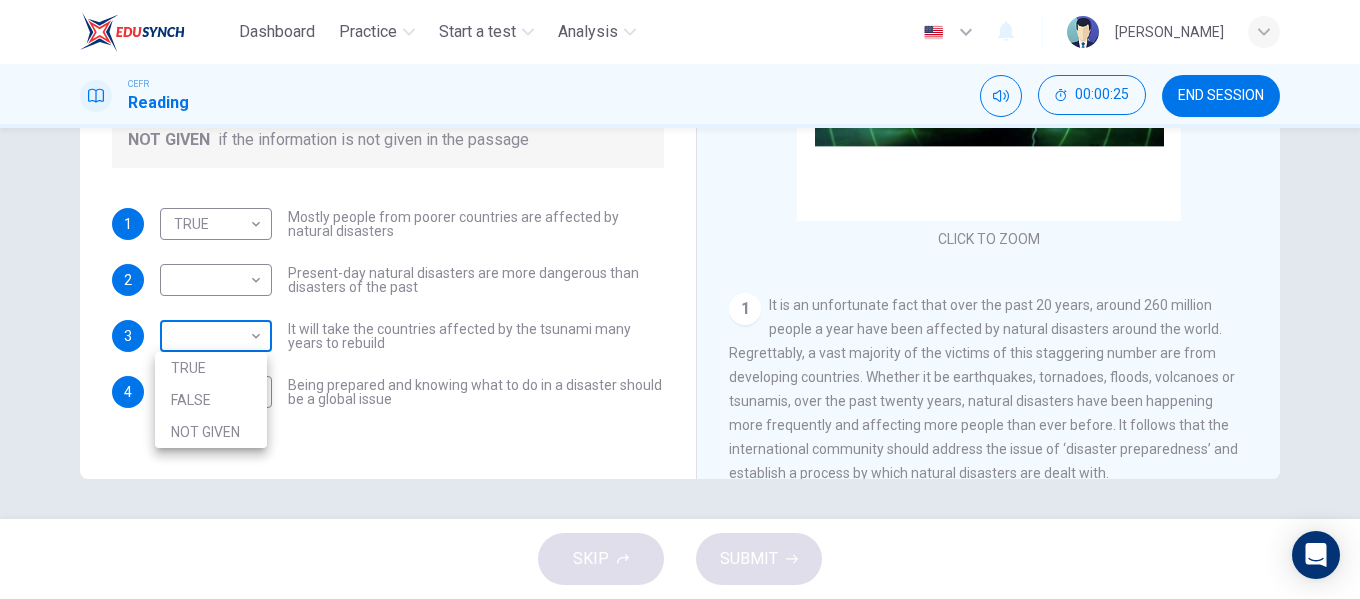 click on "Dashboard Practice Start a test Analysis English en ​ NURUL AININA BINTI MOHD ALIF EMPATI CEFR Reading 00:00:25 END SESSION Questions 1 - 4 Do the following statements agree with the information given in the Reading Passage?
In the boxes below, write TRUE if the statement is true FALSE if the statement is false NOT GIVEN if the information is not given in the passage 1 TRUE TRUE ​ Mostly people from poorer countries are affected by natural disasters 2 ​ ​ Present-day natural disasters are more dangerous than disasters of the past 3 ​ ​ It will take the countries affected by the tsunami many years to rebuild 4 TRUE TRUE ​ Being prepared and knowing what to do in a disaster should be a global issue Preparing for the Threat CLICK TO ZOOM Click to Zoom 1 2 3 4 5 6 SKIP SUBMIT EduSynch - Online Language Proficiency Testing
×
Dashboard Practice Start a test Analysis" at bounding box center (680, 299) 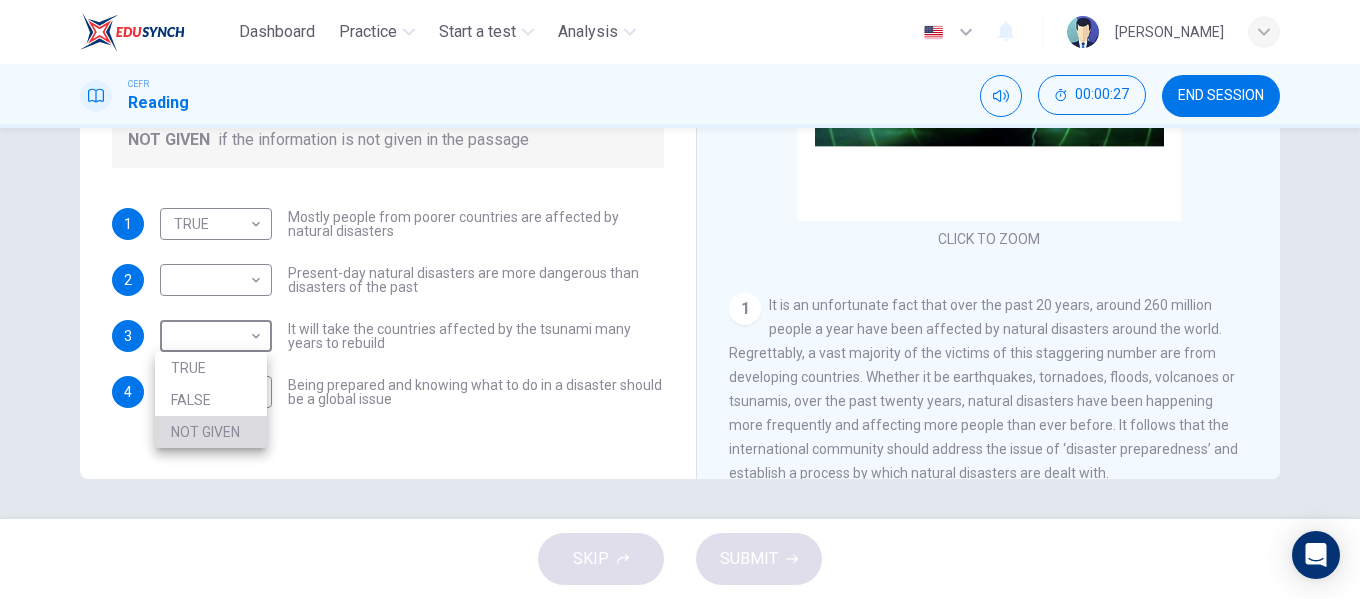 click on "NOT GIVEN" at bounding box center [211, 432] 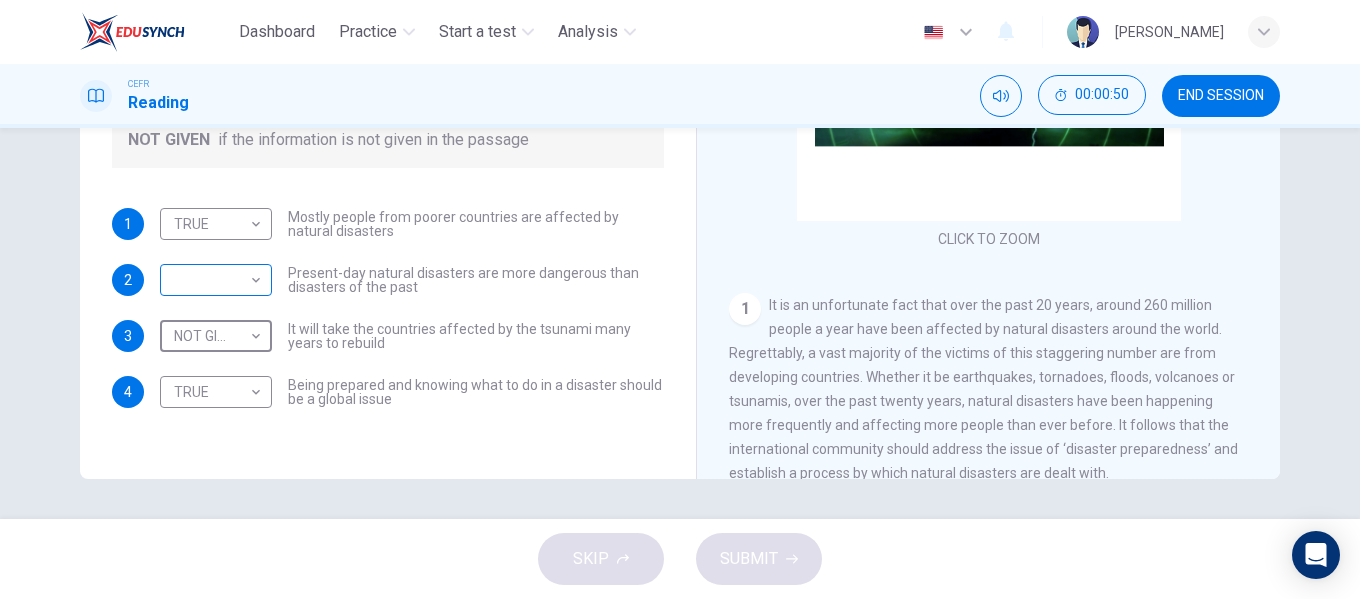 click on "Dashboard Practice Start a test Analysis English en ​ NURUL AININA BINTI MOHD ALIF EMPATI CEFR Reading 00:00:50 END SESSION Questions 1 - 4 Do the following statements agree with the information given in the Reading Passage?
In the boxes below, write TRUE if the statement is true FALSE if the statement is false NOT GIVEN if the information is not given in the passage 1 TRUE TRUE ​ Mostly people from poorer countries are affected by natural disasters 2 ​ ​ Present-day natural disasters are more dangerous than disasters of the past 3 NOT GIVEN NOT GIVEN ​ It will take the countries affected by the tsunami many years to rebuild 4 TRUE TRUE ​ Being prepared and knowing what to do in a disaster should be a global issue Preparing for the Threat CLICK TO ZOOM Click to Zoom 1 2 3 4 5 6 SKIP SUBMIT EduSynch - Online Language Proficiency Testing
×
Dashboard Practice 2025" at bounding box center [680, 299] 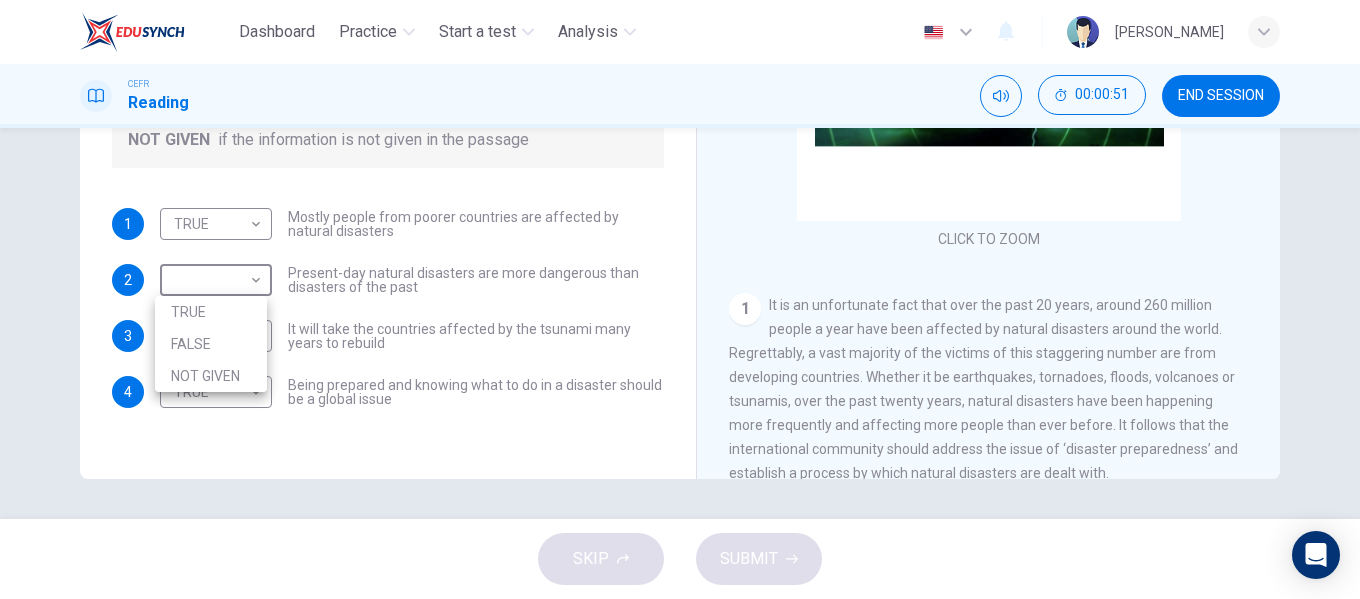 click on "NOT GIVEN" at bounding box center (211, 376) 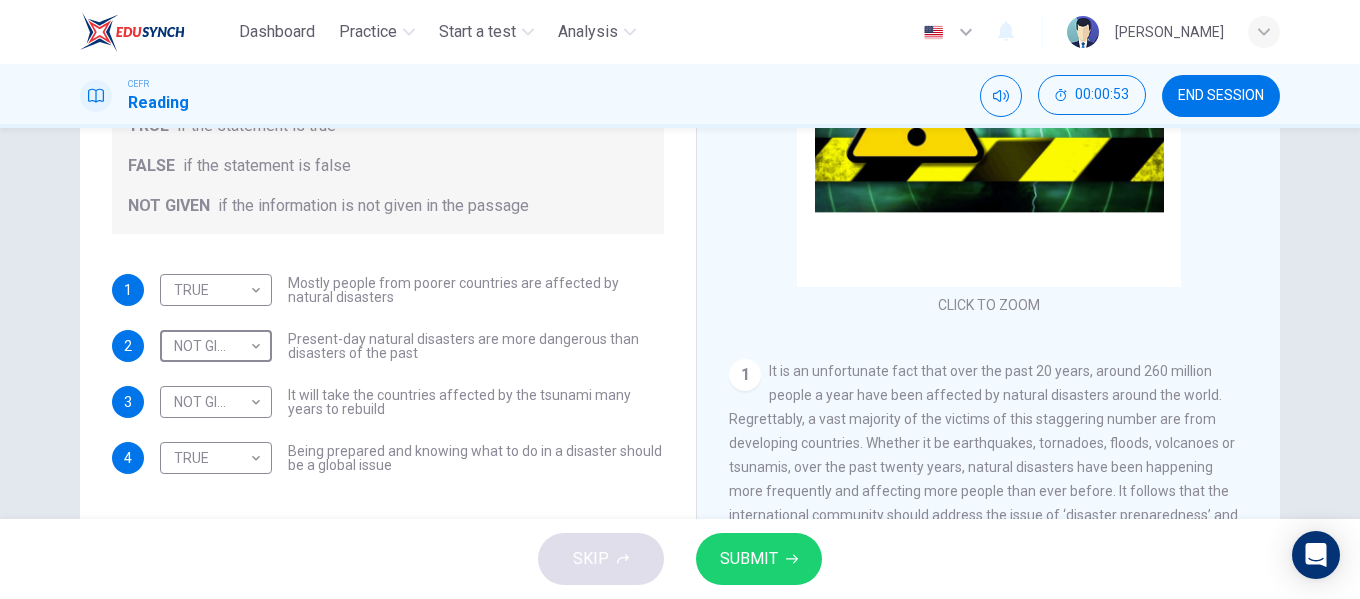 scroll, scrollTop: 284, scrollLeft: 0, axis: vertical 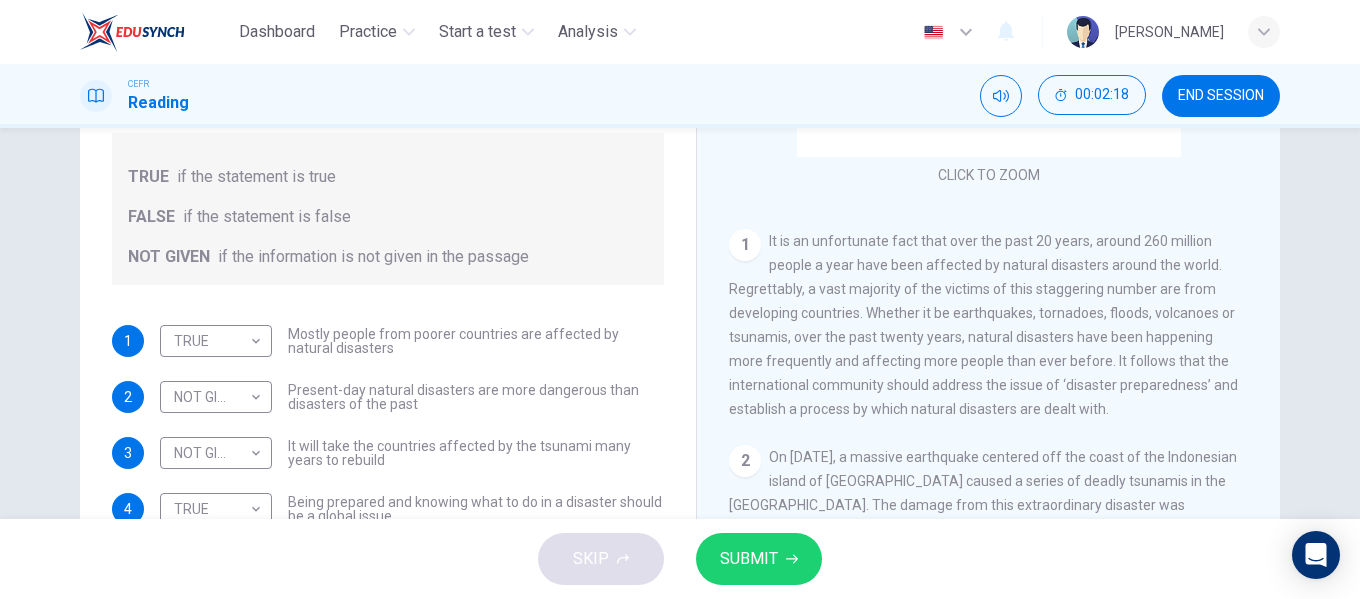 drag, startPoint x: 1243, startPoint y: 185, endPoint x: 1243, endPoint y: 207, distance: 22 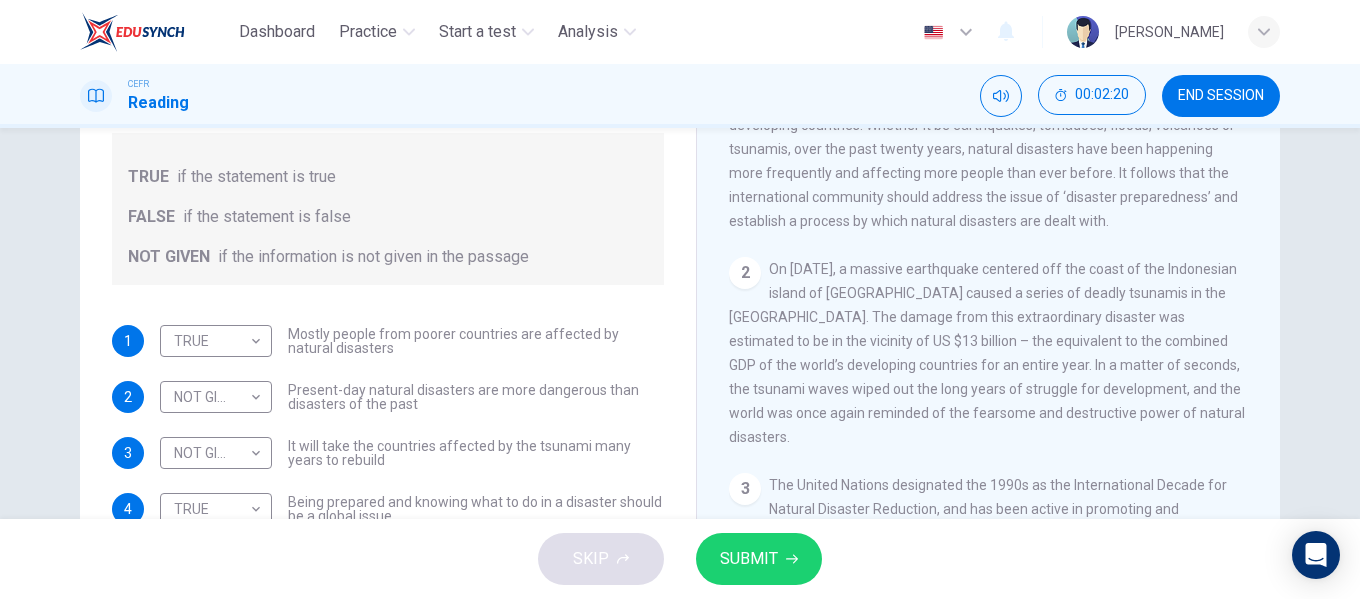 scroll, scrollTop: 385, scrollLeft: 0, axis: vertical 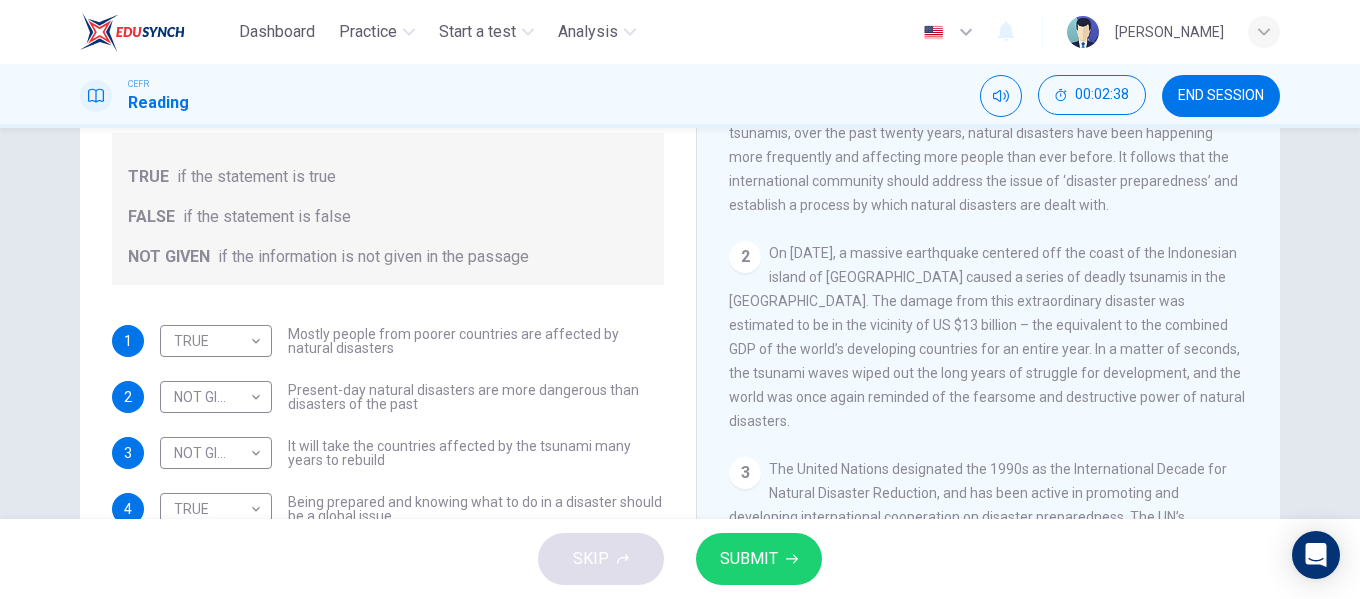 click on "SUBMIT" at bounding box center [749, 559] 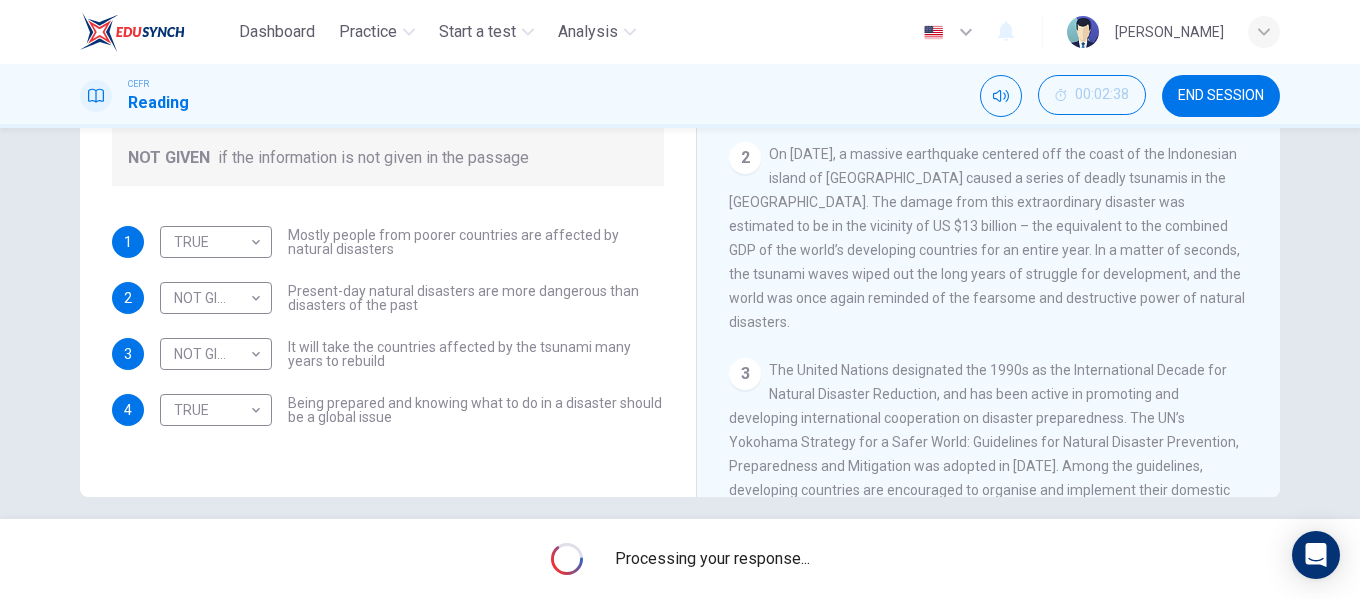 scroll, scrollTop: 367, scrollLeft: 0, axis: vertical 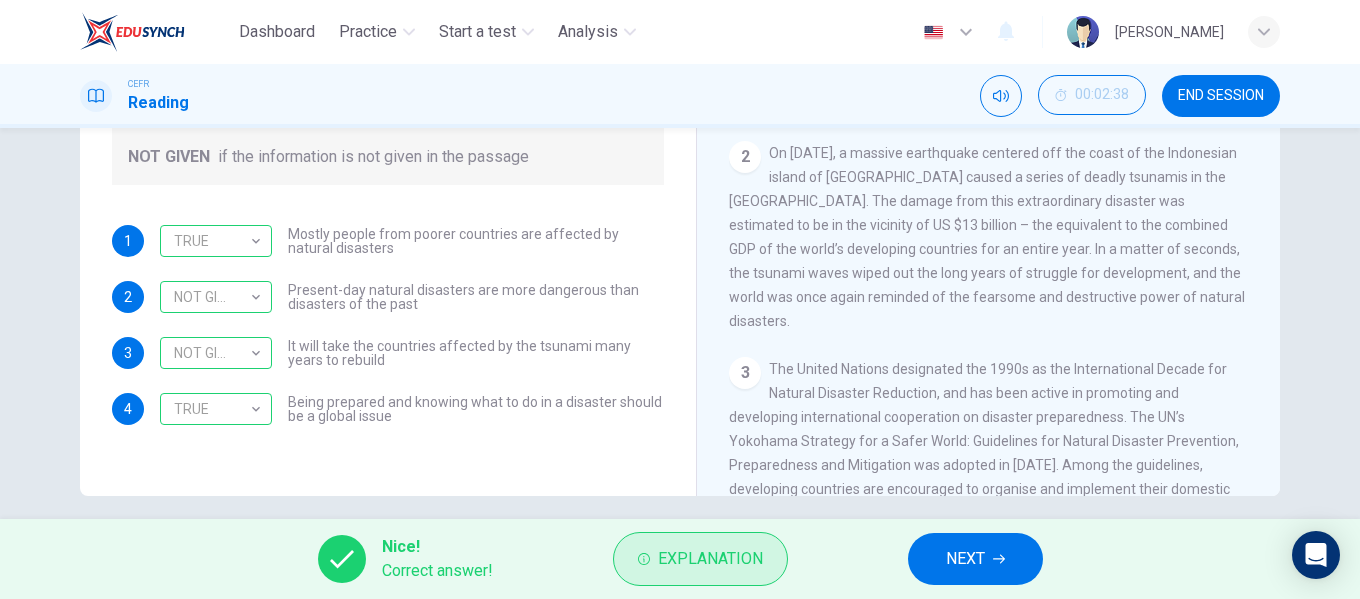 click on "Explanation" at bounding box center [710, 559] 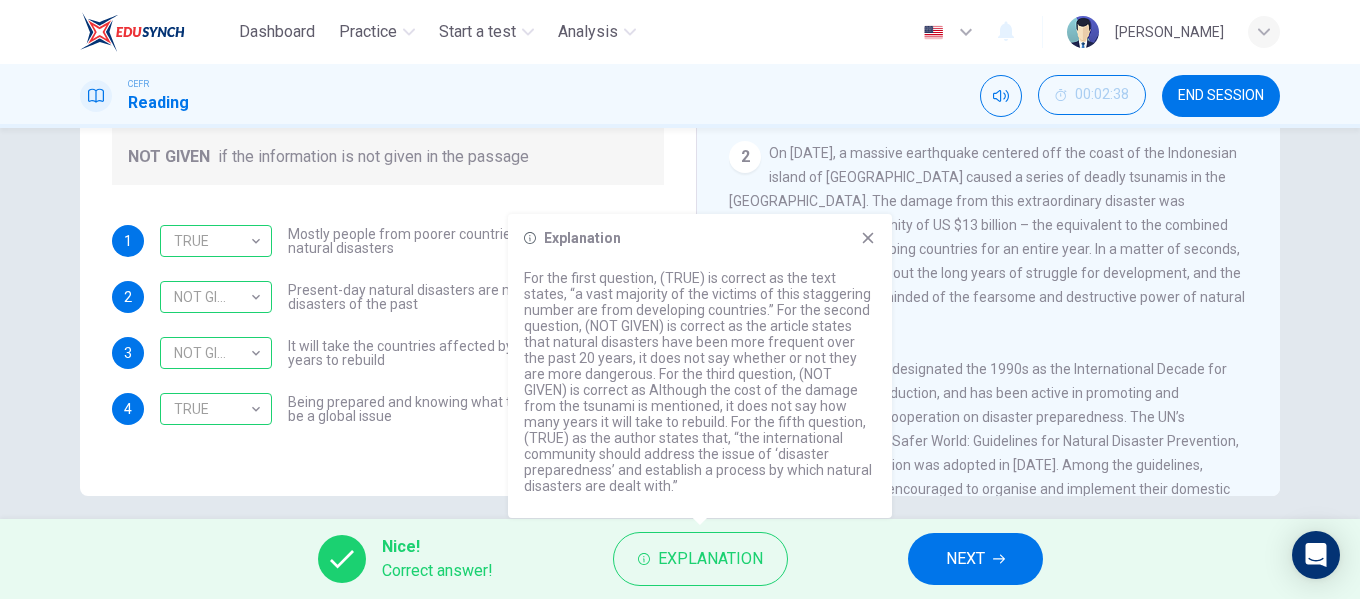 click 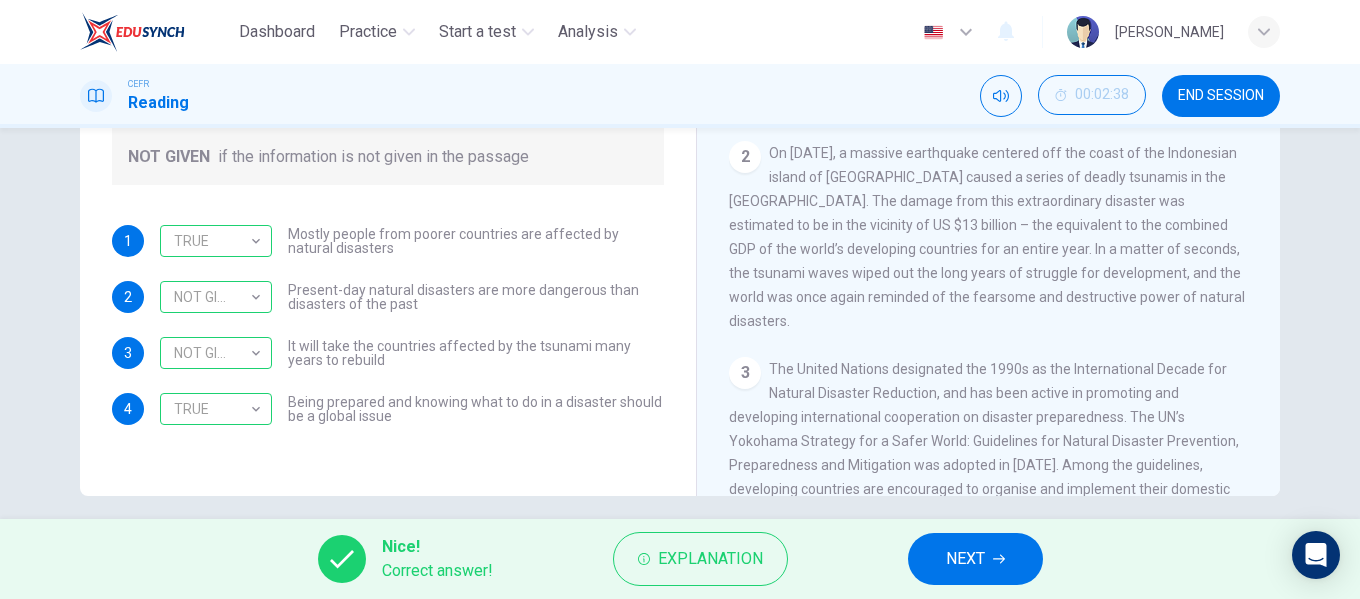 click on "NEXT" at bounding box center (975, 559) 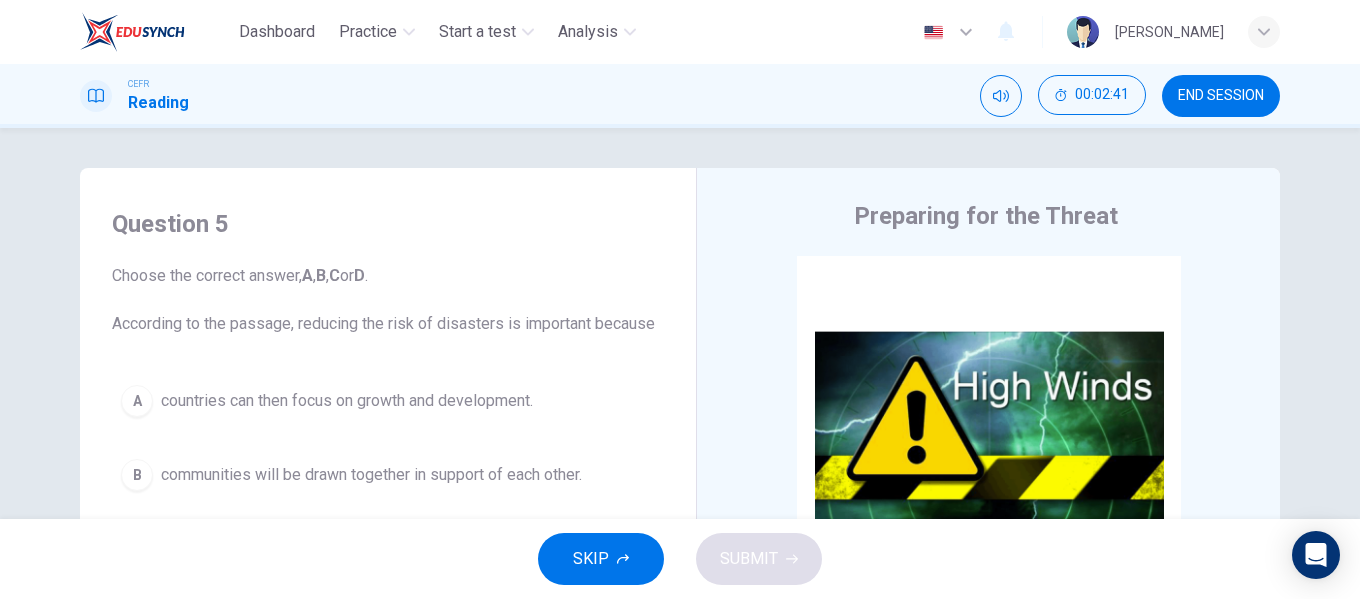 scroll, scrollTop: 100, scrollLeft: 0, axis: vertical 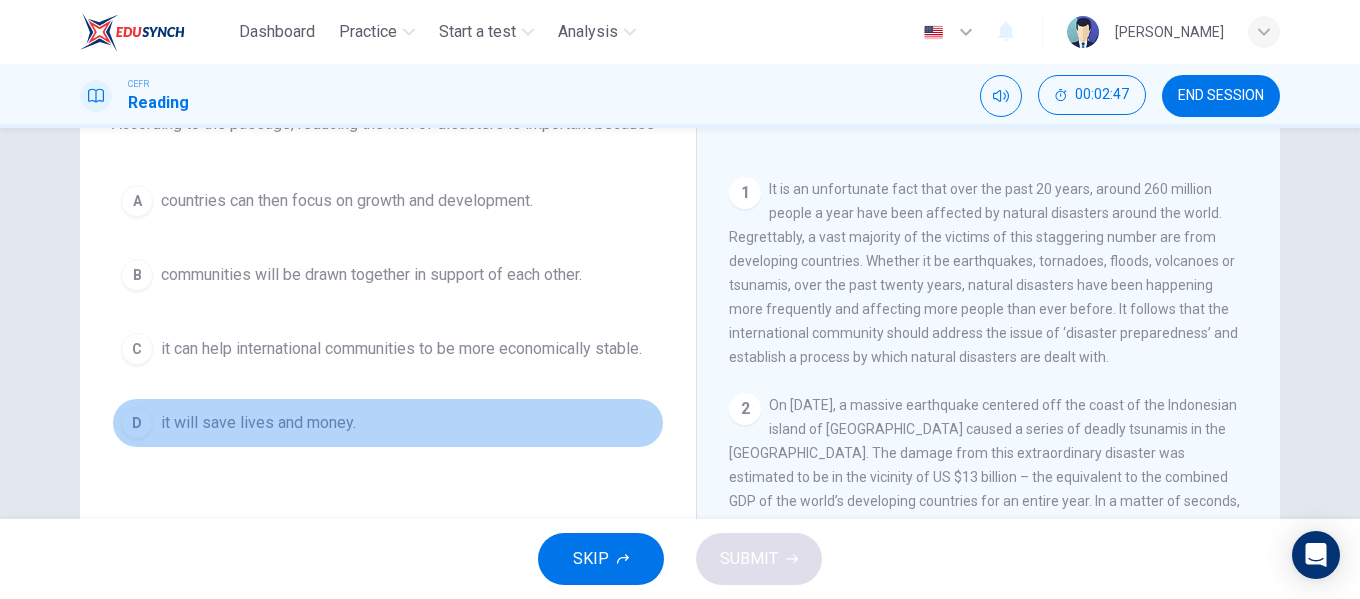 click on "D it will save lives and money." at bounding box center (388, 423) 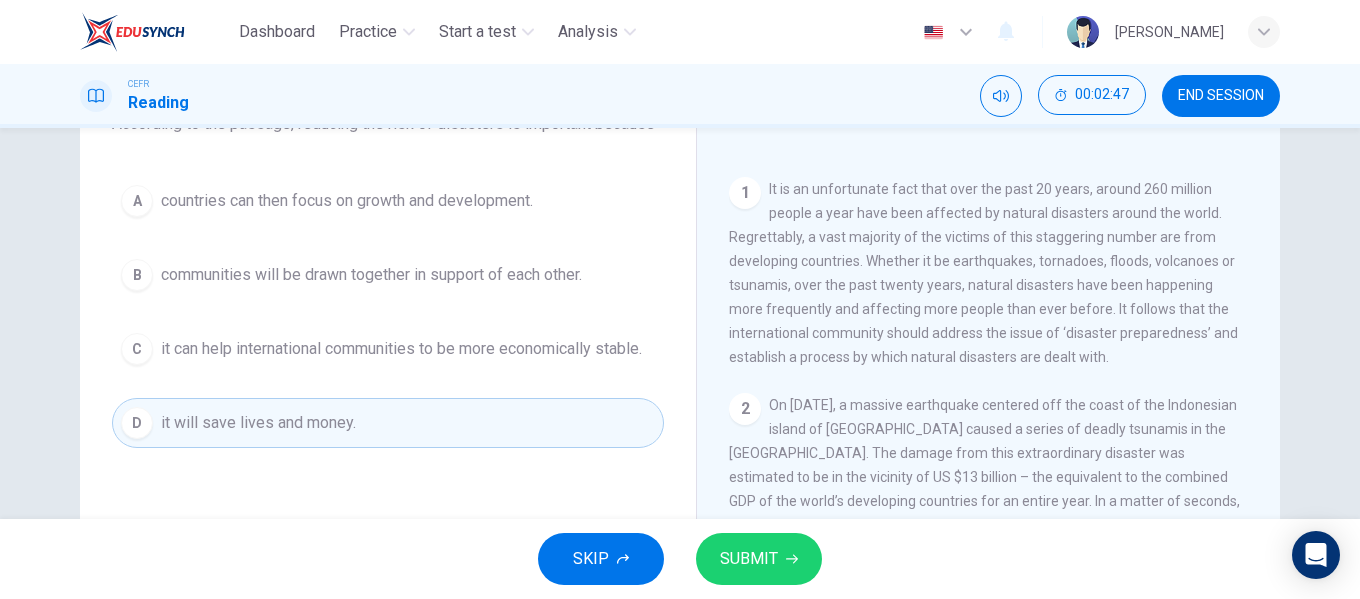 click on "SUBMIT" at bounding box center (759, 559) 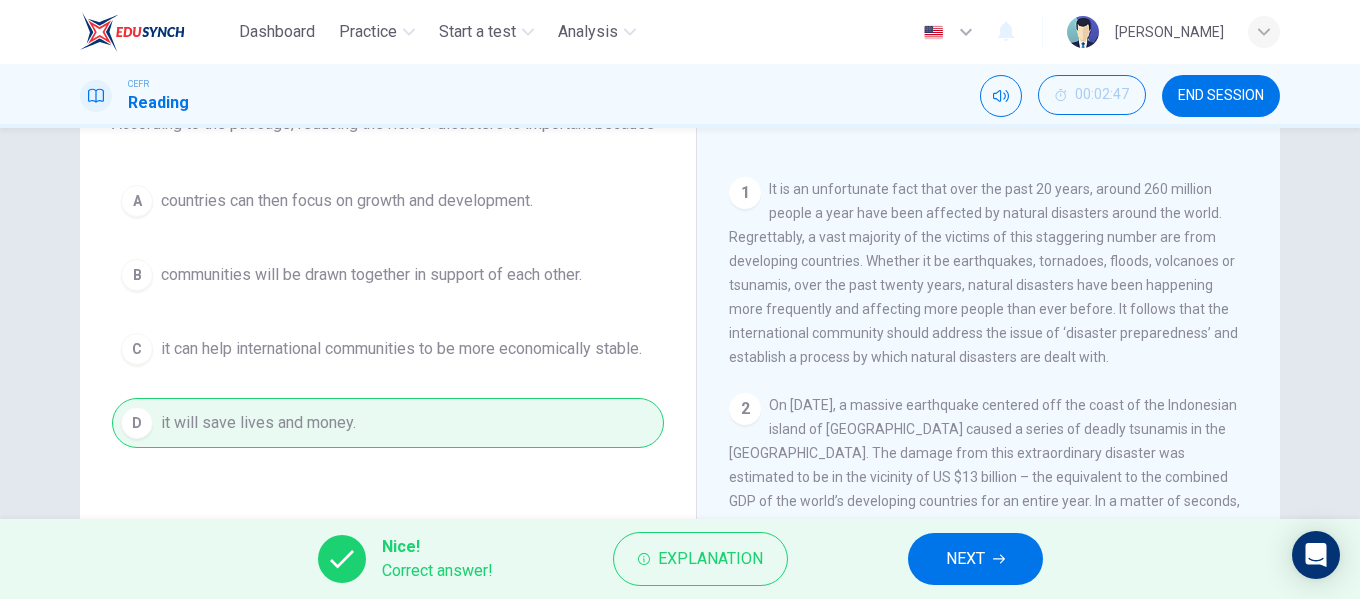 click on "NEXT" at bounding box center (965, 559) 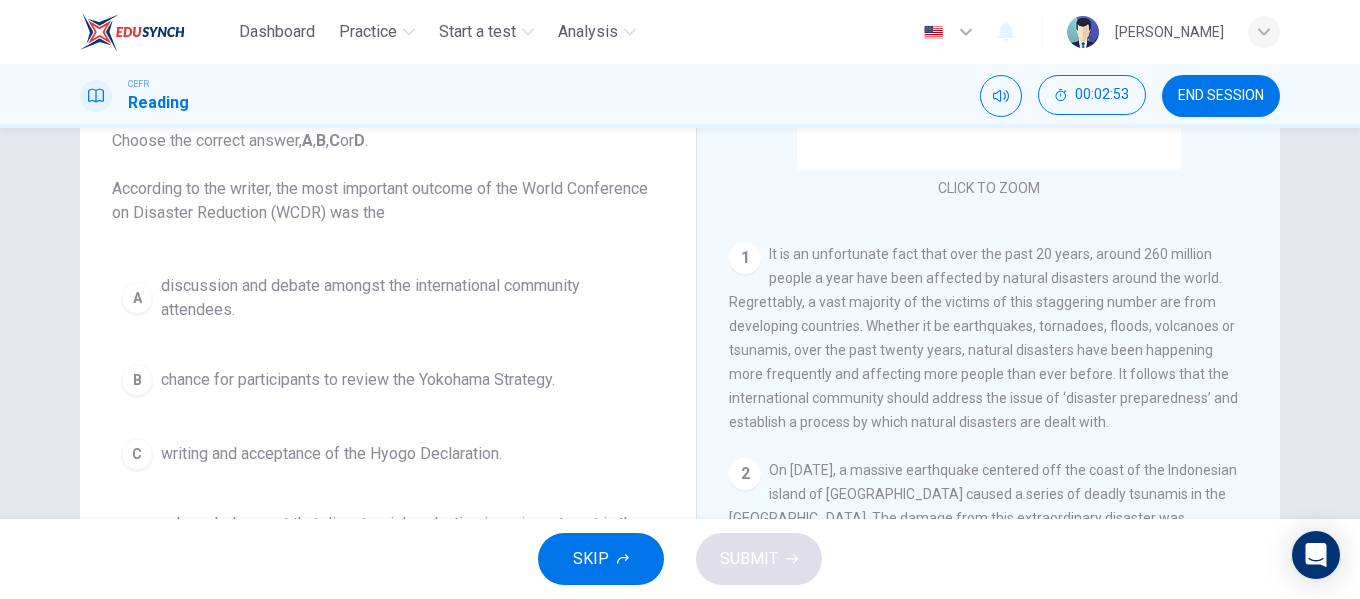 scroll, scrollTop: 100, scrollLeft: 0, axis: vertical 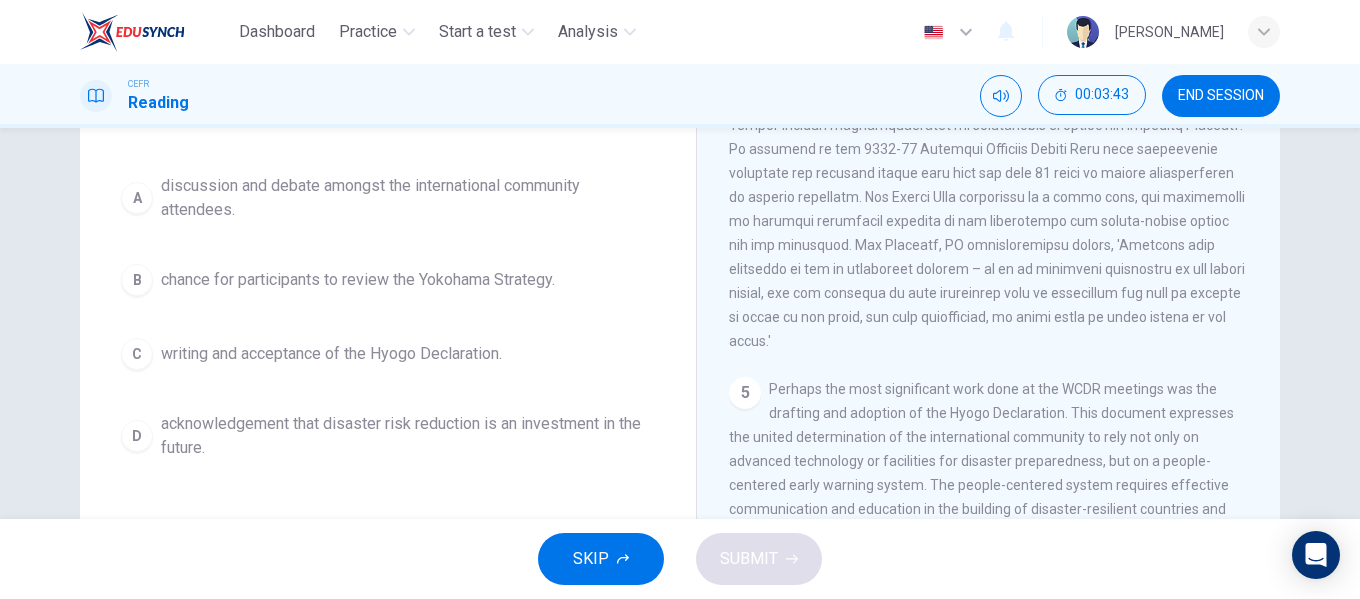 click on "C writing and acceptance of the Hyogo Declaration." at bounding box center [388, 354] 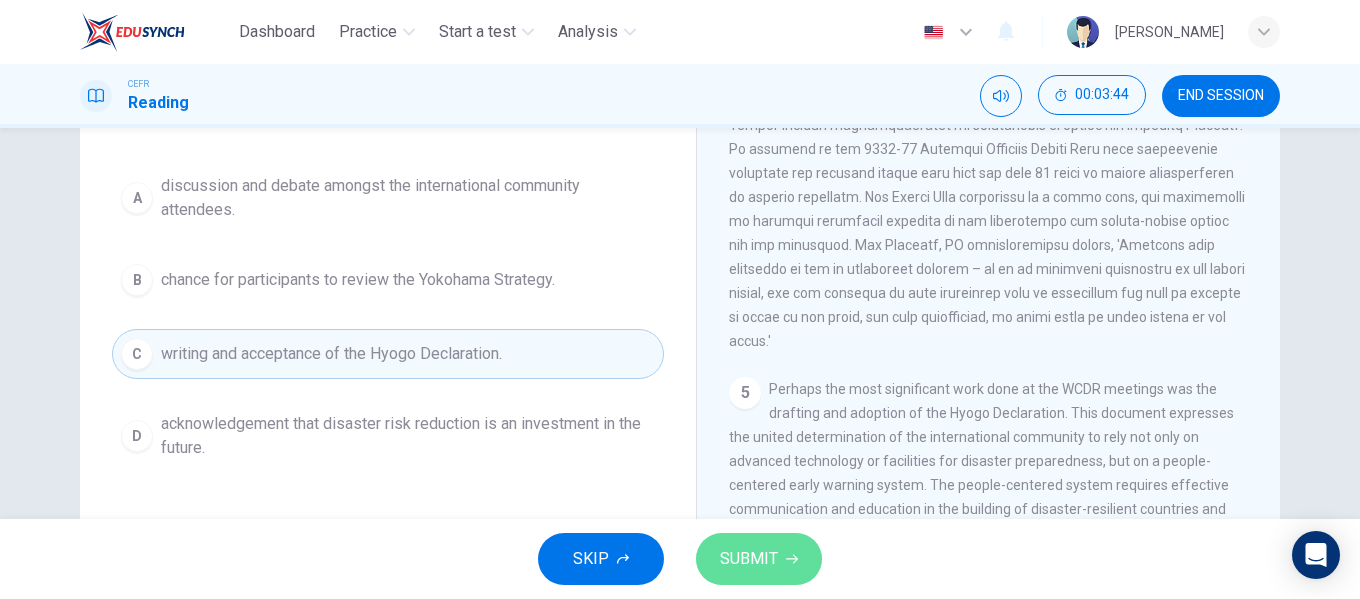 click on "SUBMIT" at bounding box center [749, 559] 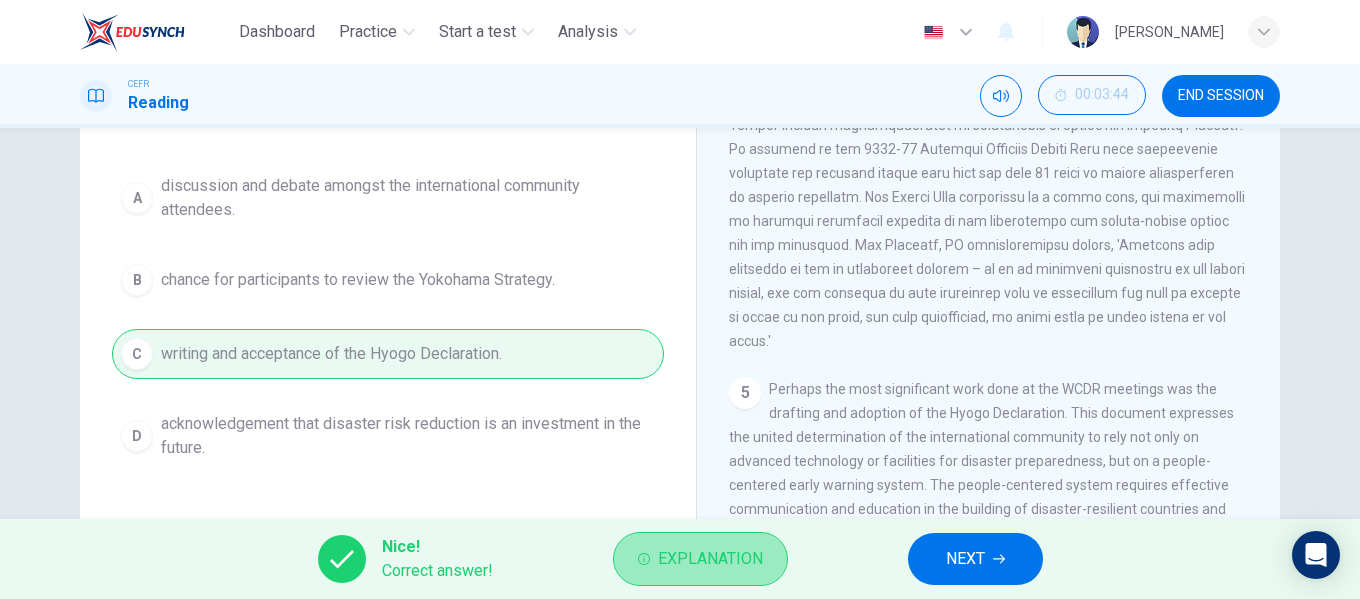 click on "Explanation" at bounding box center [710, 559] 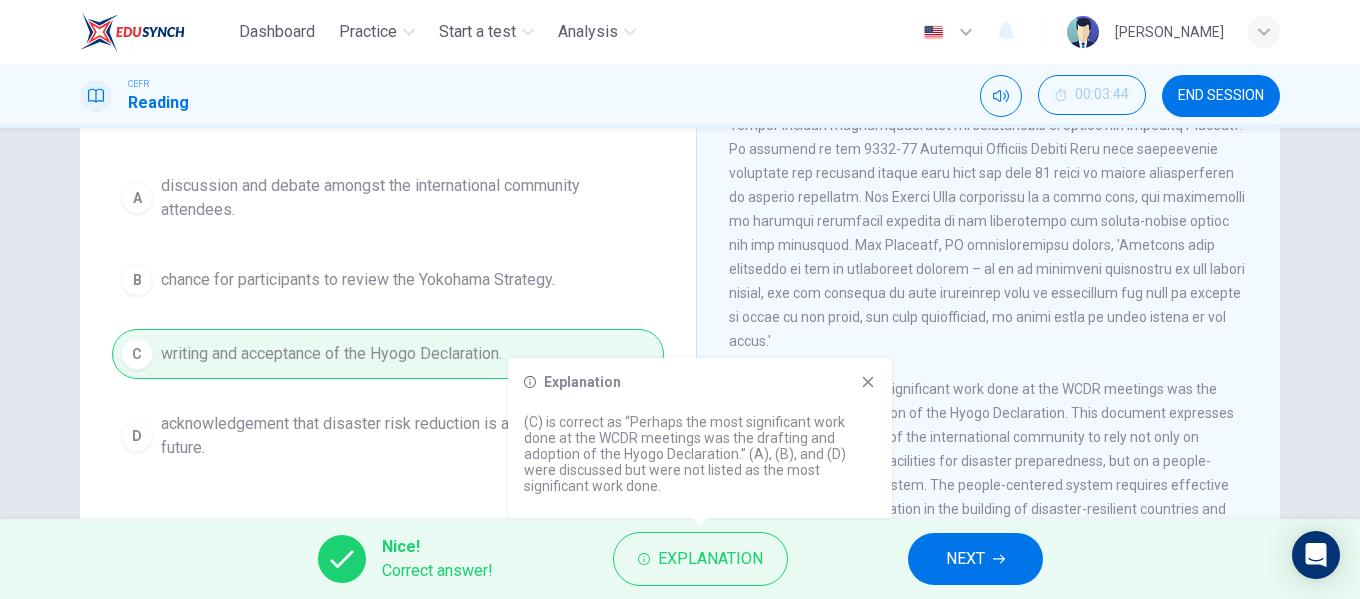 click 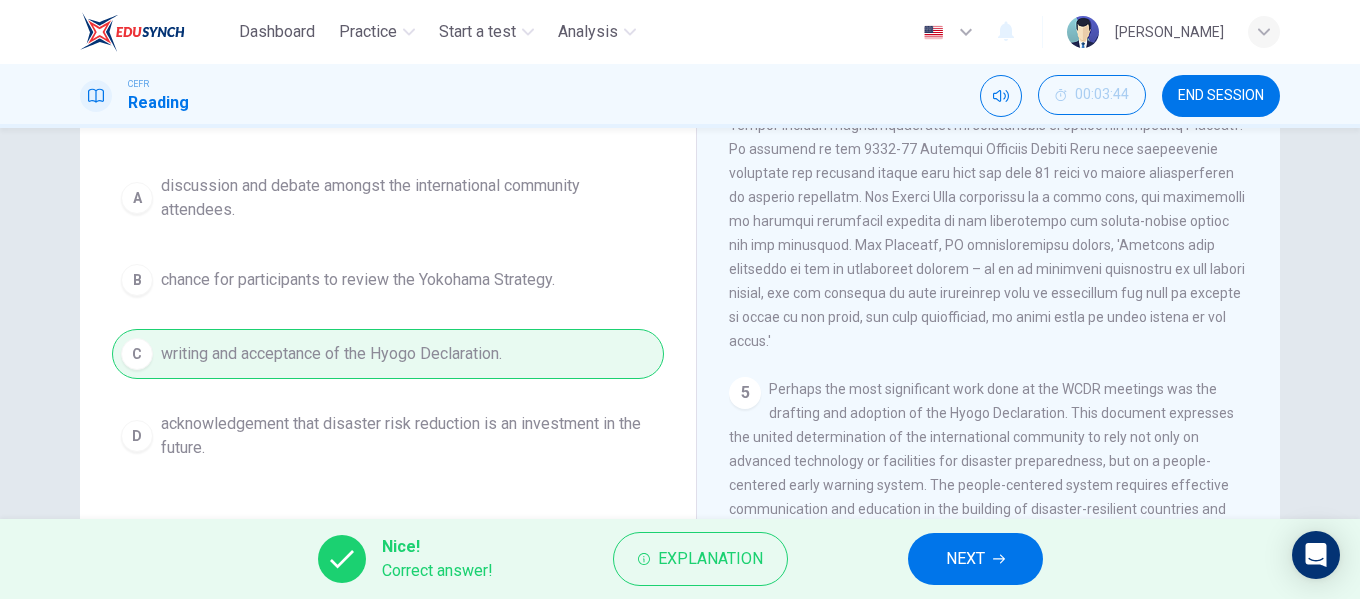 click on "NEXT" at bounding box center [965, 559] 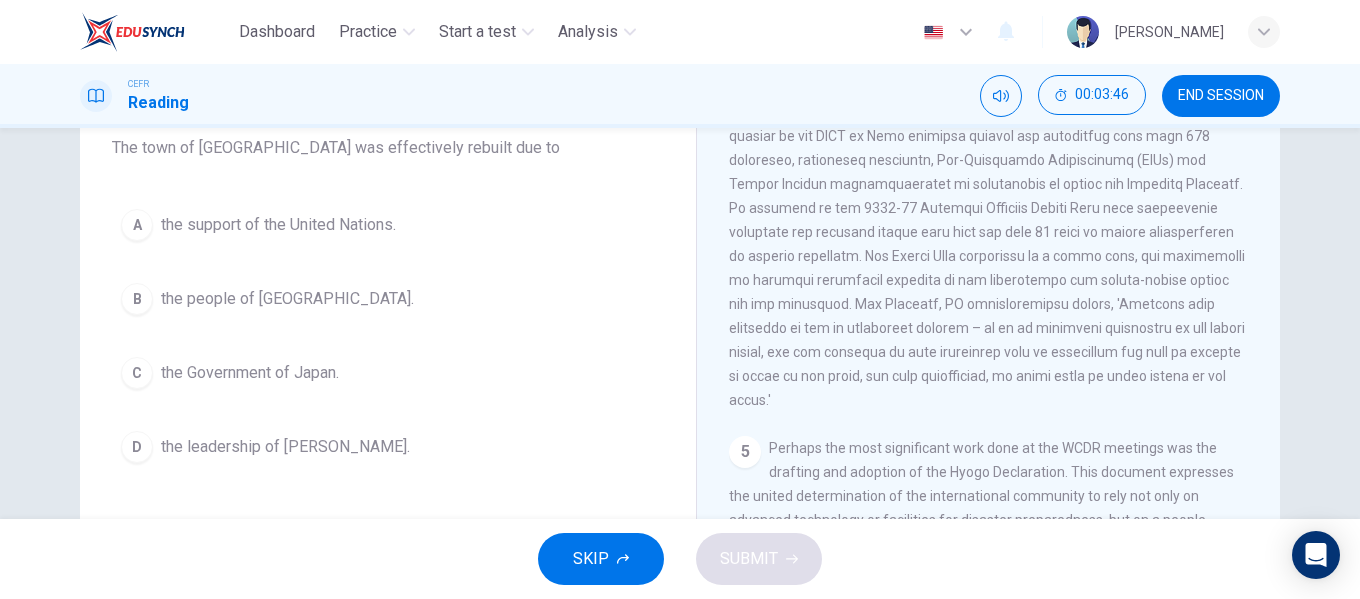 scroll, scrollTop: 211, scrollLeft: 0, axis: vertical 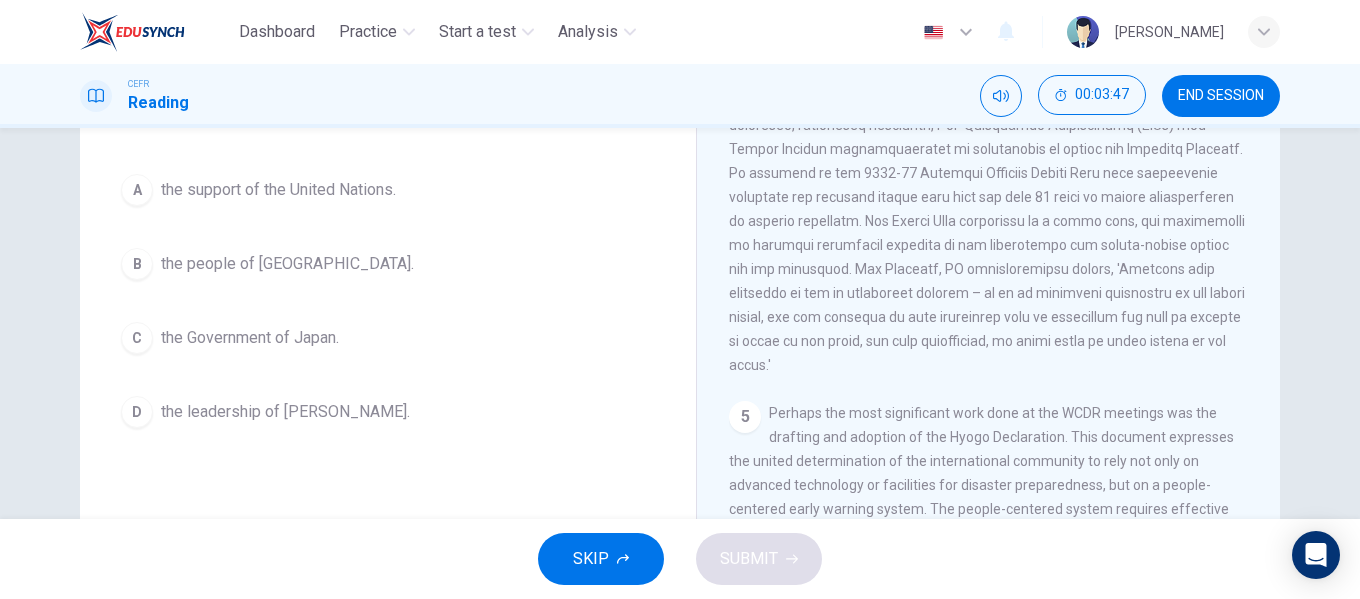 click on "the people of Kobe." at bounding box center [287, 264] 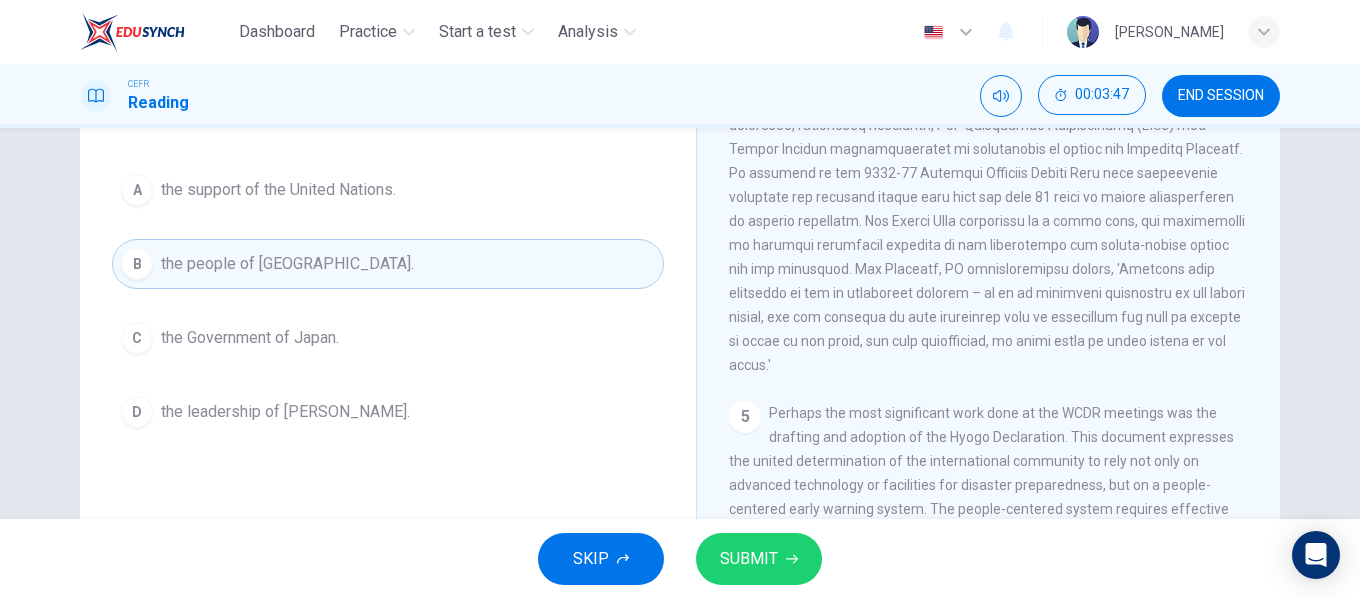 click on "SUBMIT" at bounding box center [759, 559] 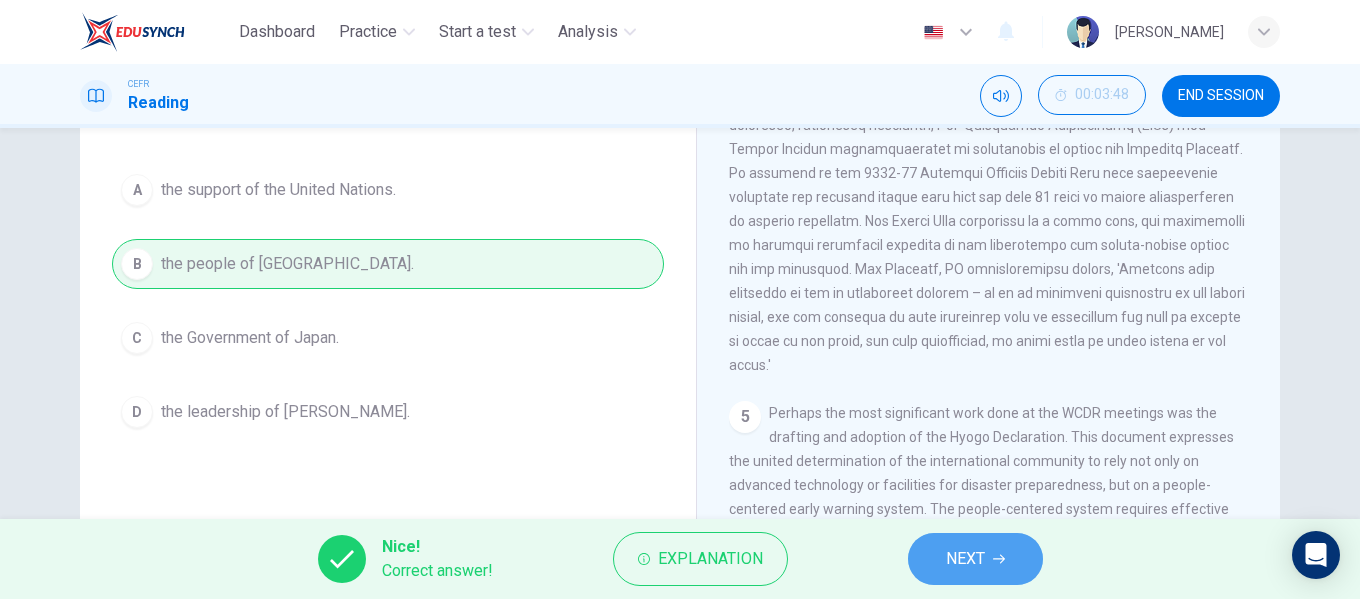 click on "NEXT" at bounding box center (965, 559) 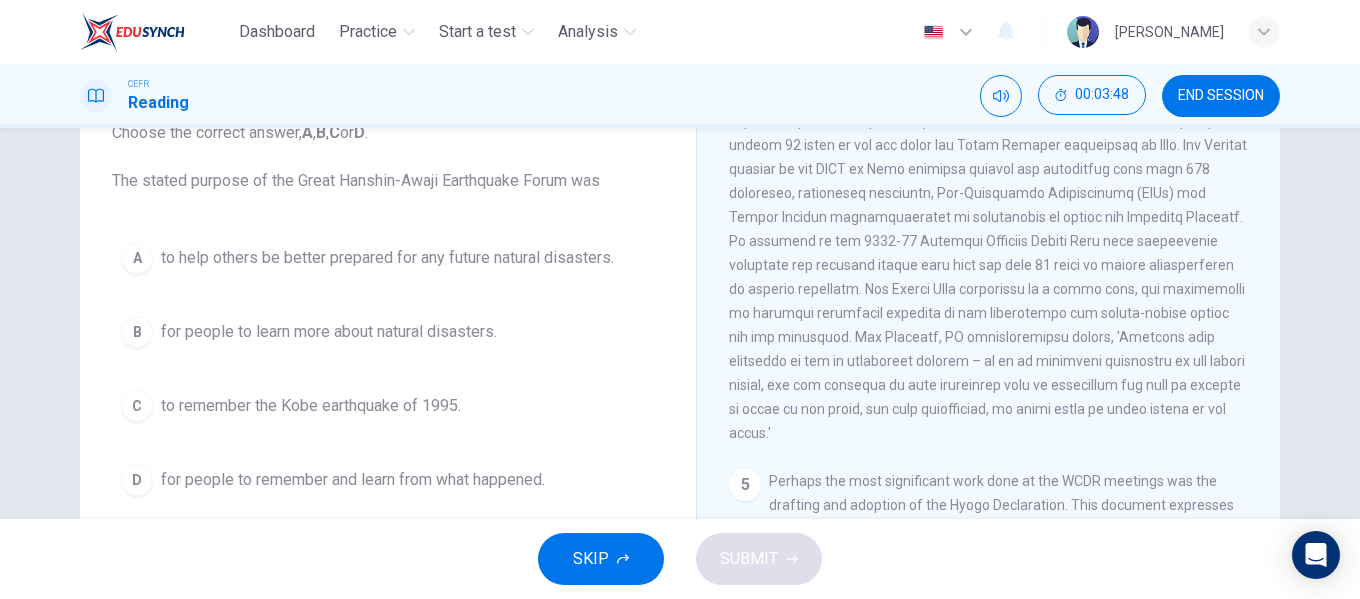 scroll, scrollTop: 111, scrollLeft: 0, axis: vertical 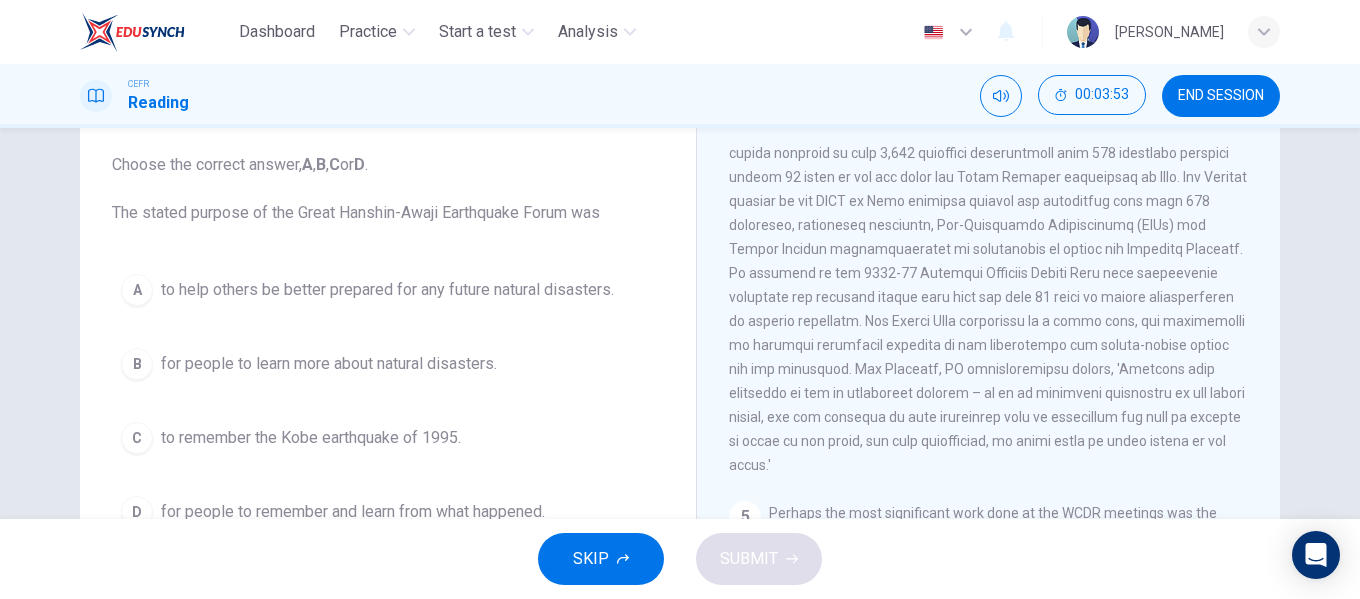 click on "D for people to remember and learn from what happened." at bounding box center [388, 512] 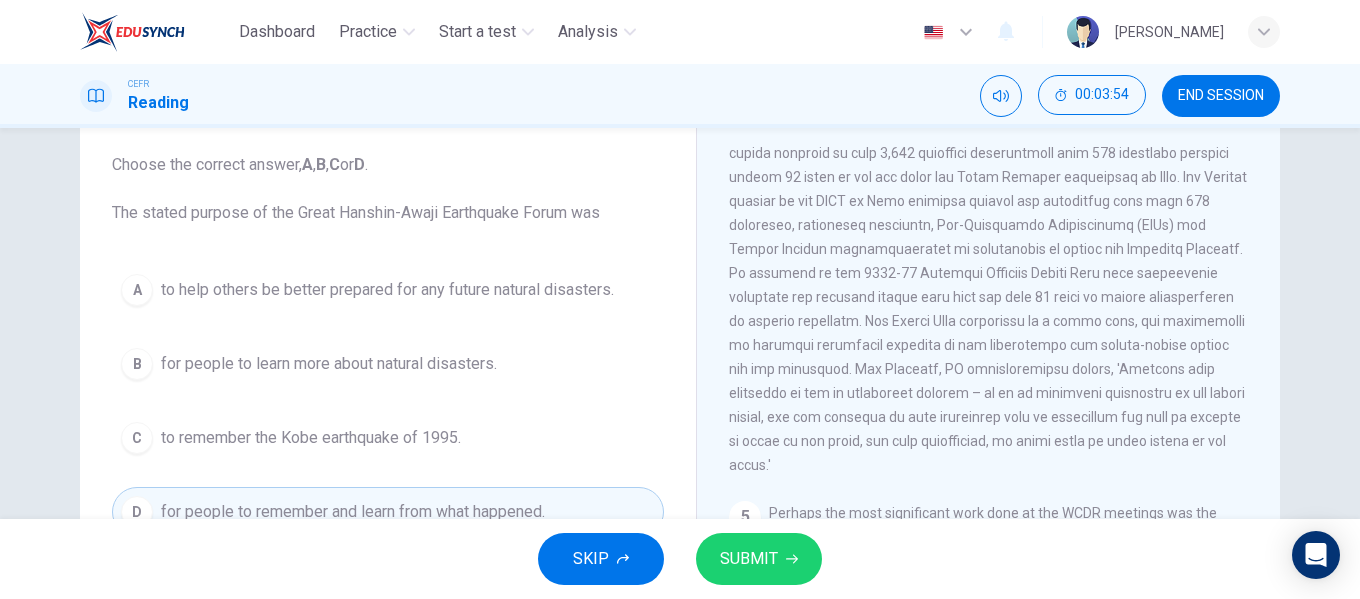 click on "SUBMIT" at bounding box center (759, 559) 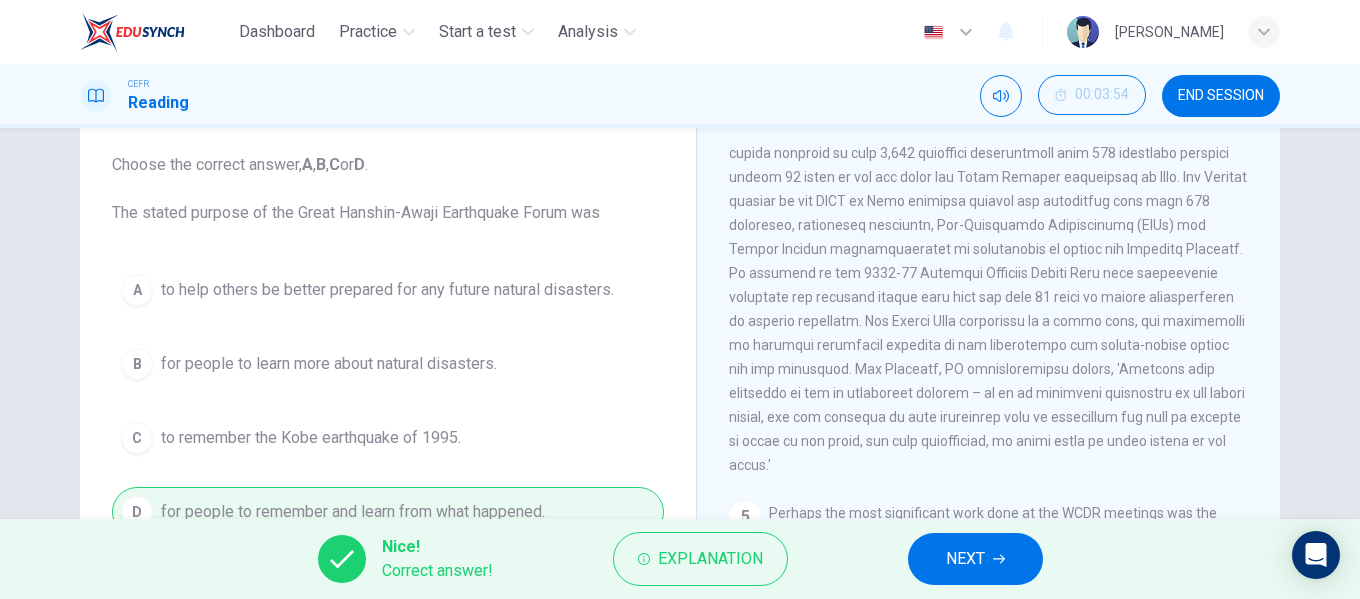 click on "NEXT" at bounding box center (965, 559) 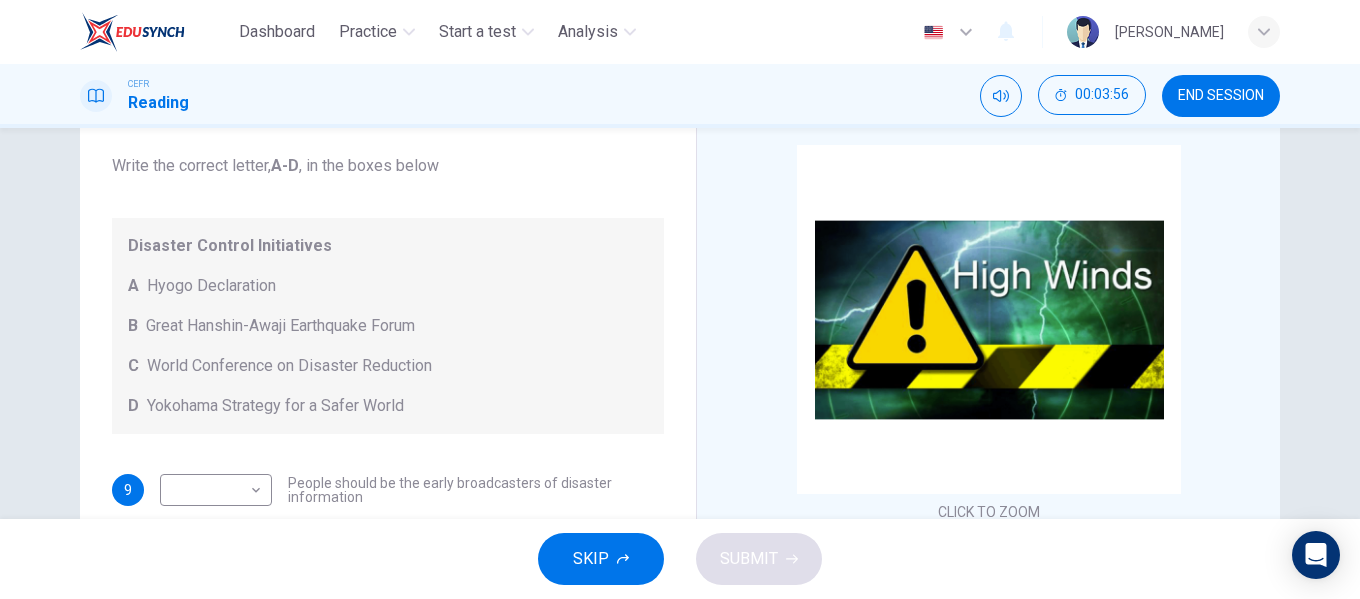 scroll, scrollTop: 137, scrollLeft: 0, axis: vertical 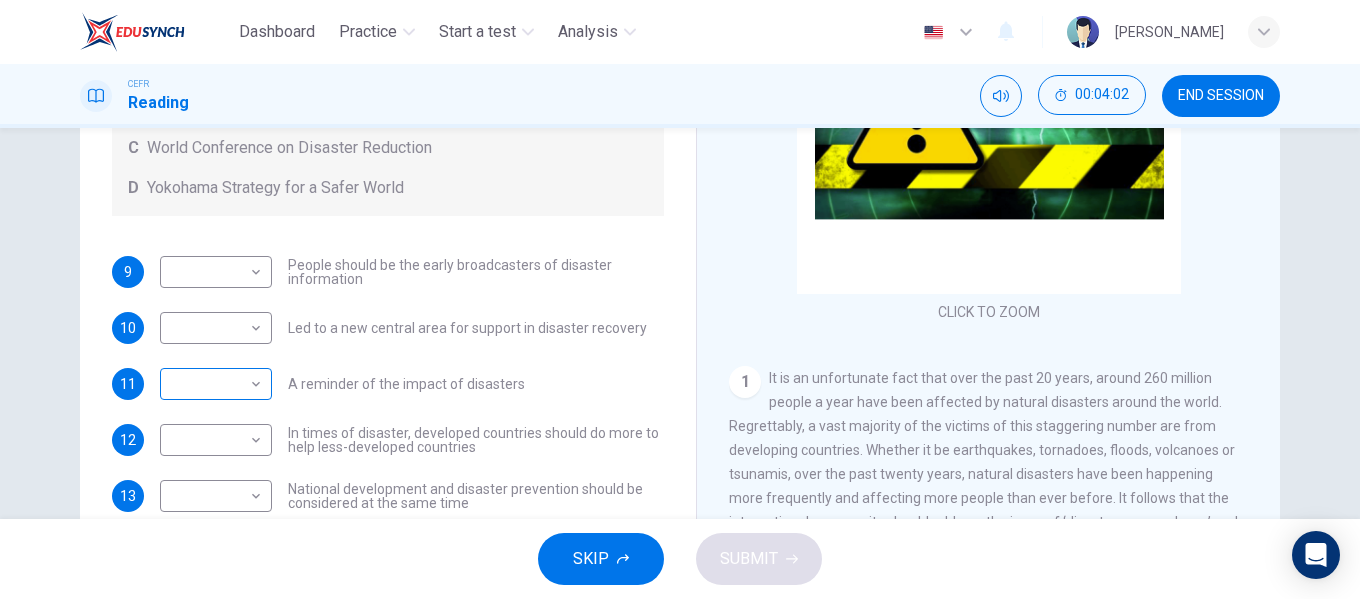 click on "Dashboard Practice Start a test Analysis English en ​ NURUL AININA BINTI MOHD ALIF EMPATI CEFR Reading 00:04:02 END SESSION Questions 9 - 13 Look at the following statements and the list of disaster control initiatives below.
Match each statement with the correct disaster control initiative,  A-D .
Write the correct letter,  A-D , in the boxes below Disaster Control Initiatives A Hyogo Declaration B Great Hanshin-Awaji Earthquake Forum C World Conference on Disaster Reduction D Yokohama Strategy for a Safer World 9 ​ ​ People should be the early broadcasters of disaster information 10 ​ ​ Led to a new central area for support in disaster recovery 11 ​ ​ A reminder of the impact of disasters 12 ​ ​ In times of disaster, developed countries should do more to help less-developed countries 13 ​ ​ National development and disaster prevention should be considered at the same time Preparing for the Threat CLICK TO ZOOM Click to Zoom 1 2 3 4 5 6 SKIP SUBMIT
×" at bounding box center [680, 299] 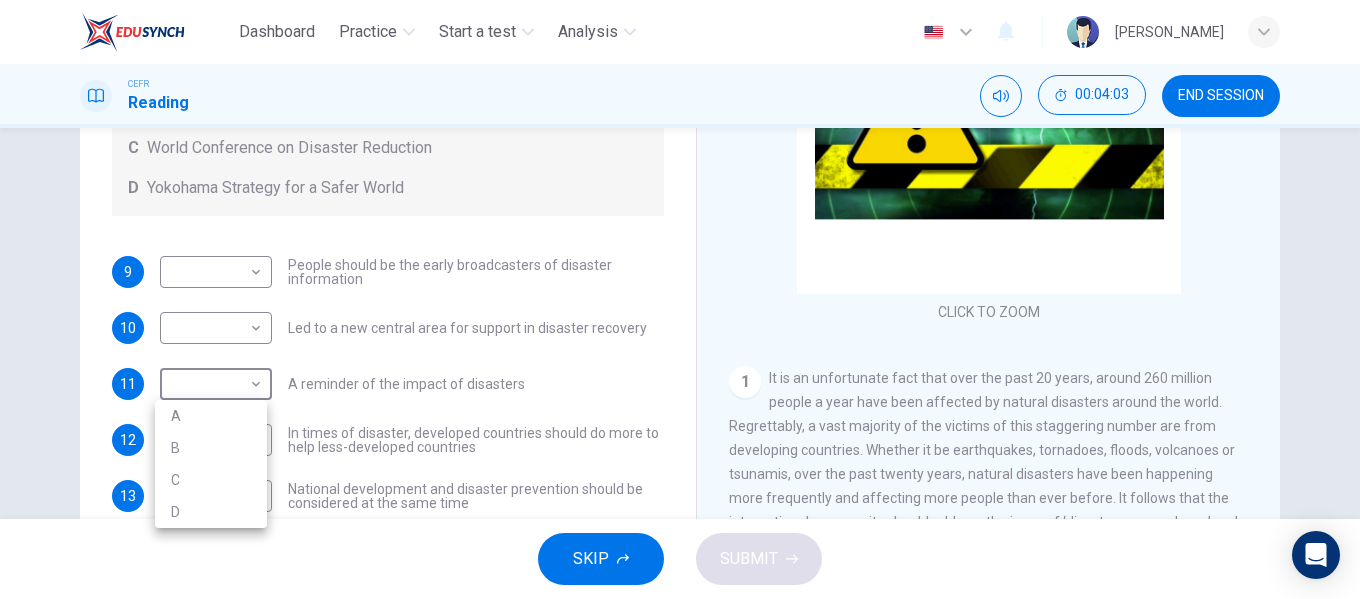 click on "B" at bounding box center (211, 448) 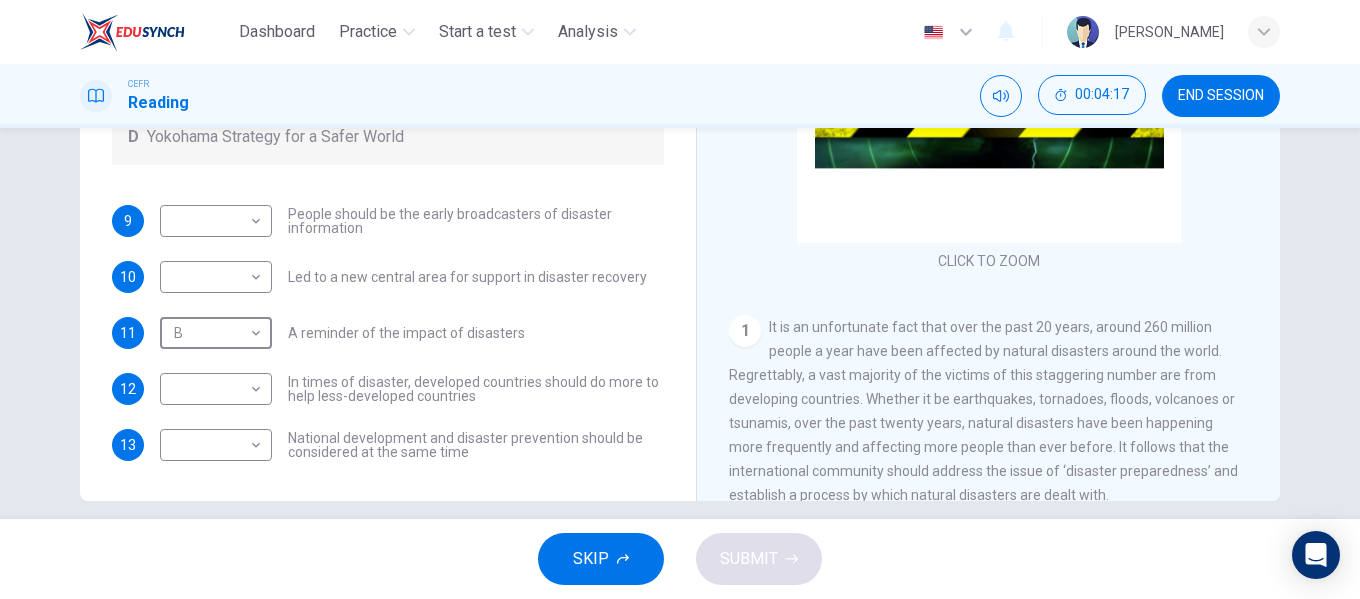 scroll, scrollTop: 384, scrollLeft: 0, axis: vertical 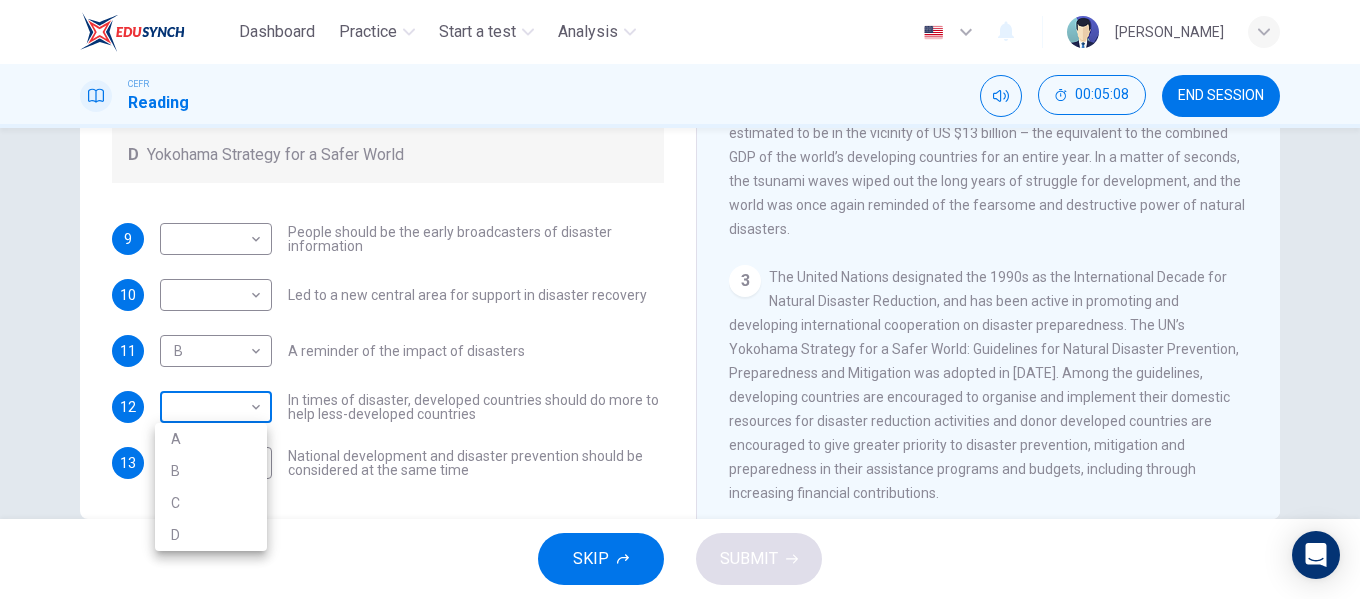 click on "Dashboard Practice Start a test Analysis English en ​ NURUL AININA BINTI MOHD ALIF EMPATI CEFR Reading 00:05:08 END SESSION Questions 9 - 13 Look at the following statements and the list of disaster control initiatives below.
Match each statement with the correct disaster control initiative,  A-D .
Write the correct letter,  A-D , in the boxes below Disaster Control Initiatives A Hyogo Declaration B Great Hanshin-Awaji Earthquake Forum C World Conference on Disaster Reduction D Yokohama Strategy for a Safer World 9 ​ ​ People should be the early broadcasters of disaster information 10 ​ ​ Led to a new central area for support in disaster recovery 11 B B ​ A reminder of the impact of disasters 12 ​ ​ In times of disaster, developed countries should do more to help less-developed countries 13 ​ ​ National development and disaster prevention should be considered at the same time Preparing for the Threat CLICK TO ZOOM Click to Zoom 1 2 3 4 5 6 SKIP SUBMIT
× A" at bounding box center (680, 299) 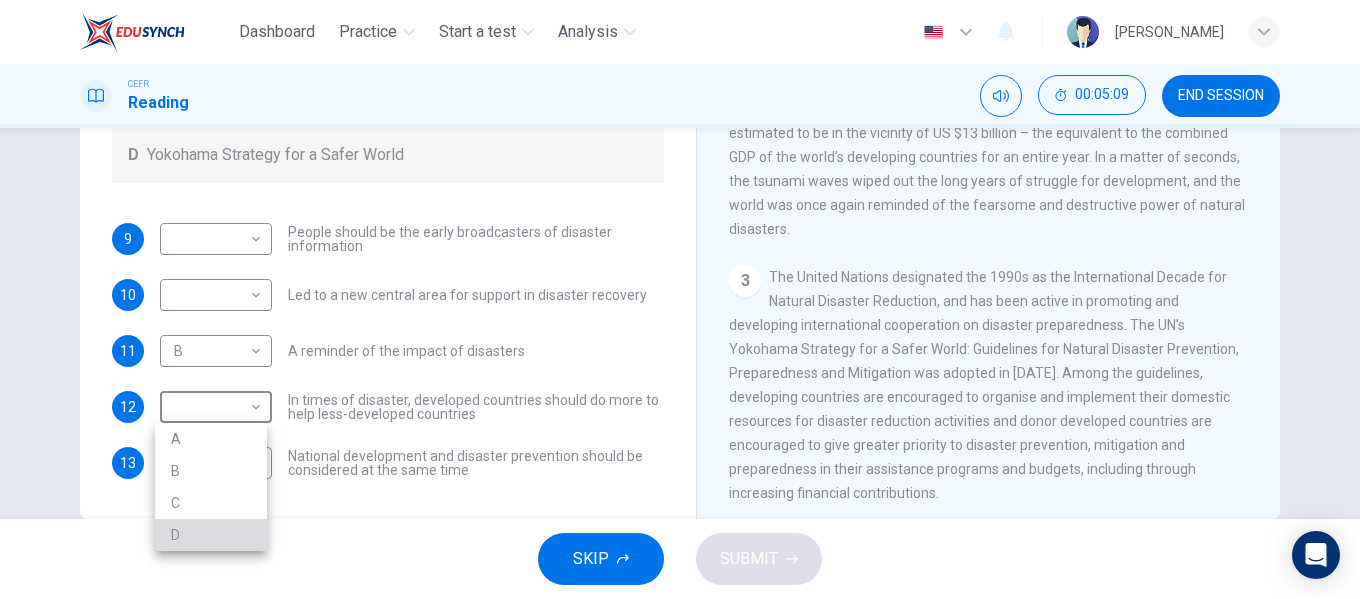 click on "D" at bounding box center (211, 535) 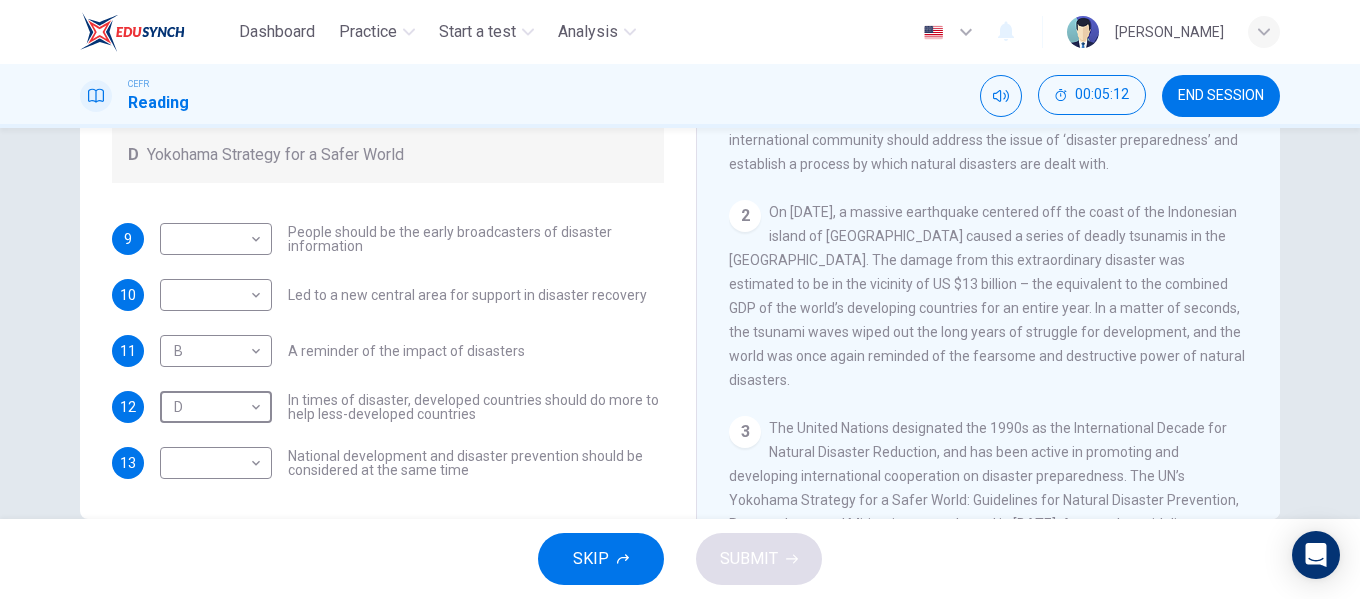 scroll, scrollTop: 300, scrollLeft: 0, axis: vertical 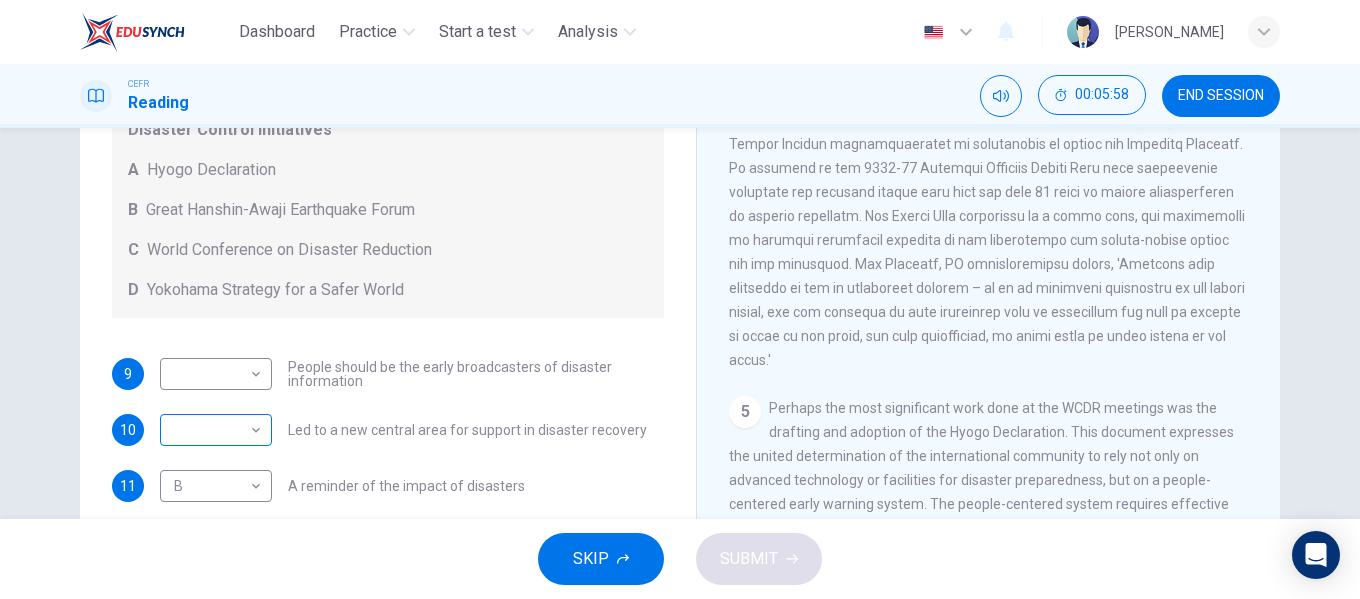 click on "Dashboard Practice Start a test Analysis English en ​ NURUL AININA BINTI MOHD ALIF EMPATI CEFR Reading 00:05:58 END SESSION Questions 9 - 13 Look at the following statements and the list of disaster control initiatives below.
Match each statement with the correct disaster control initiative,  A-D .
Write the correct letter,  A-D , in the boxes below Disaster Control Initiatives A Hyogo Declaration B Great Hanshin-Awaji Earthquake Forum C World Conference on Disaster Reduction D Yokohama Strategy for a Safer World 9 ​ ​ People should be the early broadcasters of disaster information 10 ​ ​ Led to a new central area for support in disaster recovery 11 B B ​ A reminder of the impact of disasters 12 D D ​ In times of disaster, developed countries should do more to help less-developed countries 13 ​ ​ National development and disaster prevention should be considered at the same time Preparing for the Threat CLICK TO ZOOM Click to Zoom 1 2 3 4 5 6 SKIP SUBMIT
×" at bounding box center (680, 299) 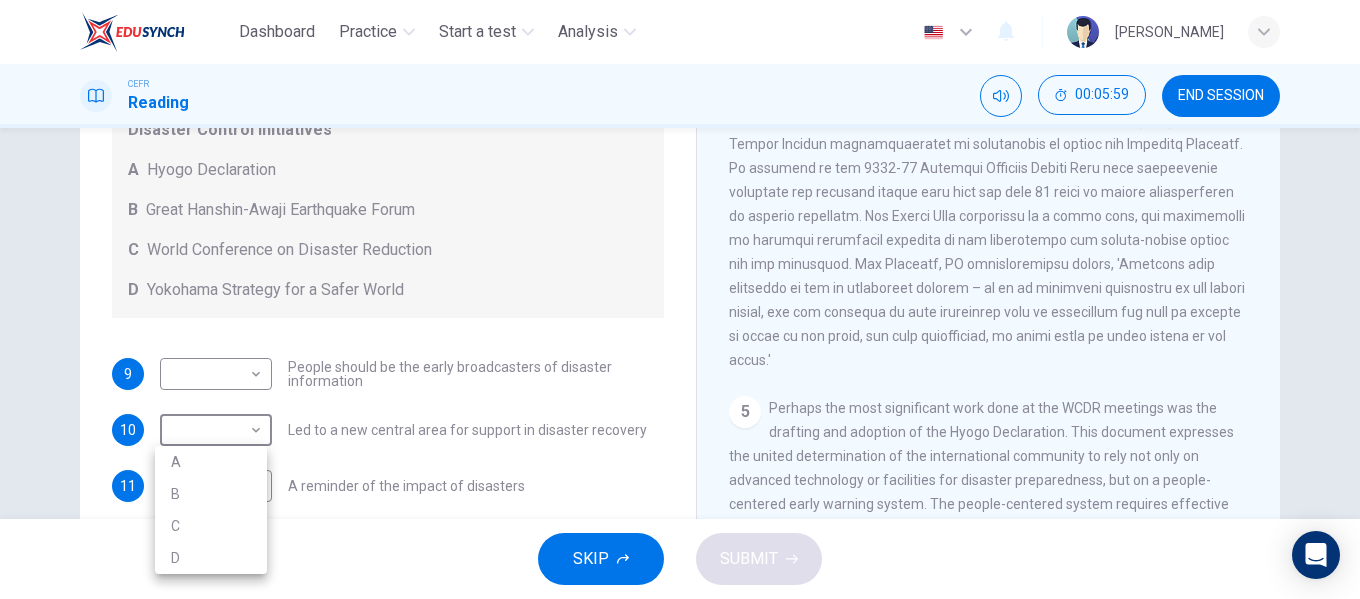 click on "A" at bounding box center [211, 462] 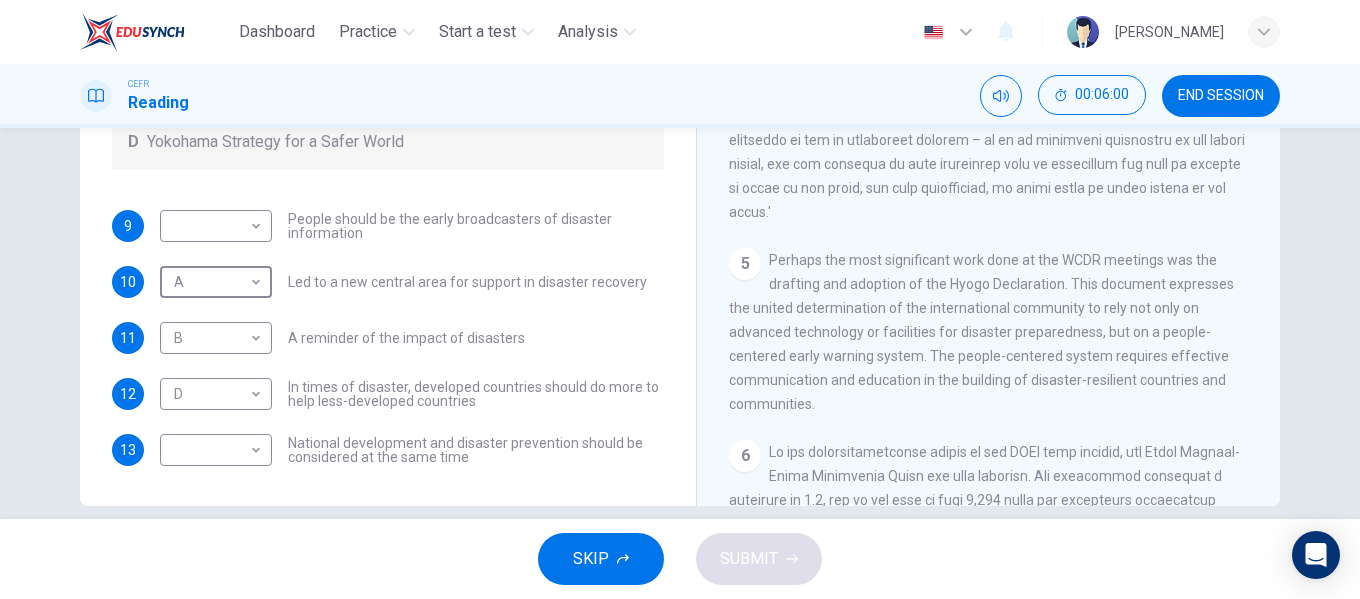 scroll, scrollTop: 384, scrollLeft: 0, axis: vertical 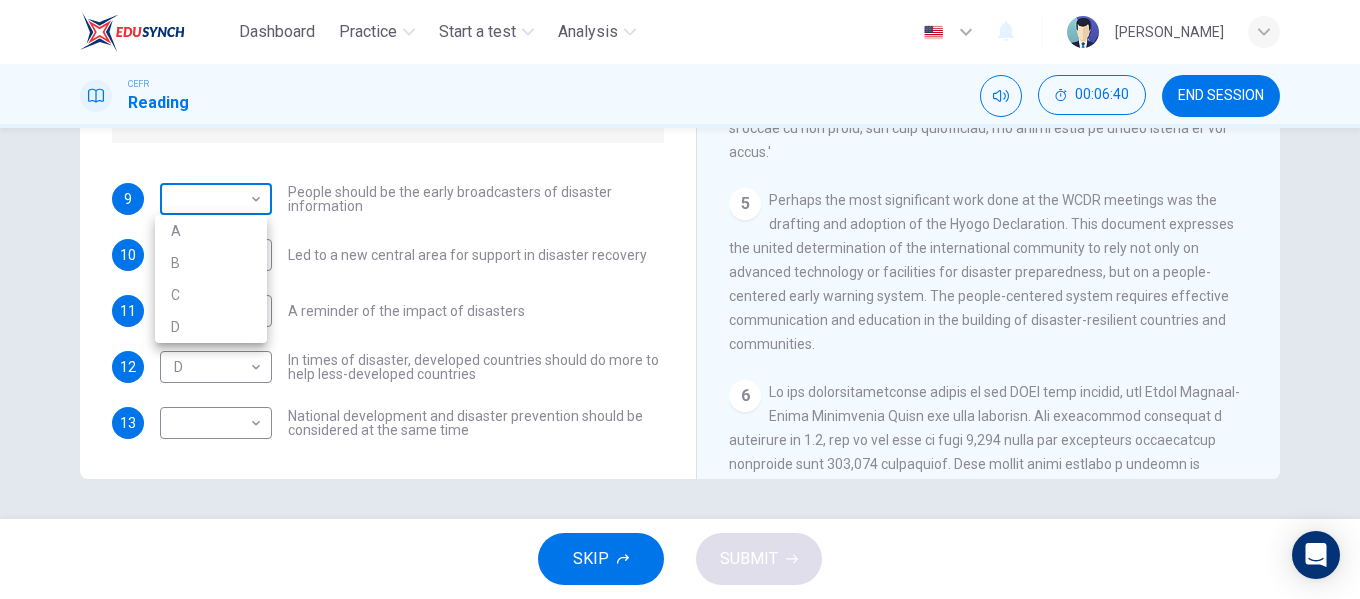 click on "Dashboard Practice Start a test Analysis English en ​ NURUL AININA BINTI MOHD ALIF EMPATI CEFR Reading 00:06:40 END SESSION Questions 9 - 13 Look at the following statements and the list of disaster control initiatives below.
Match each statement with the correct disaster control initiative,  A-D .
Write the correct letter,  A-D , in the boxes below Disaster Control Initiatives A Hyogo Declaration B Great Hanshin-Awaji Earthquake Forum C World Conference on Disaster Reduction D Yokohama Strategy for a Safer World 9 ​ ​ People should be the early broadcasters of disaster information 10 A A ​ Led to a new central area for support in disaster recovery 11 B B ​ A reminder of the impact of disasters 12 D D ​ In times of disaster, developed countries should do more to help less-developed countries 13 ​ ​ National development and disaster prevention should be considered at the same time Preparing for the Threat CLICK TO ZOOM Click to Zoom 1 2 3 4 5 6 SKIP SUBMIT
× A" at bounding box center [680, 299] 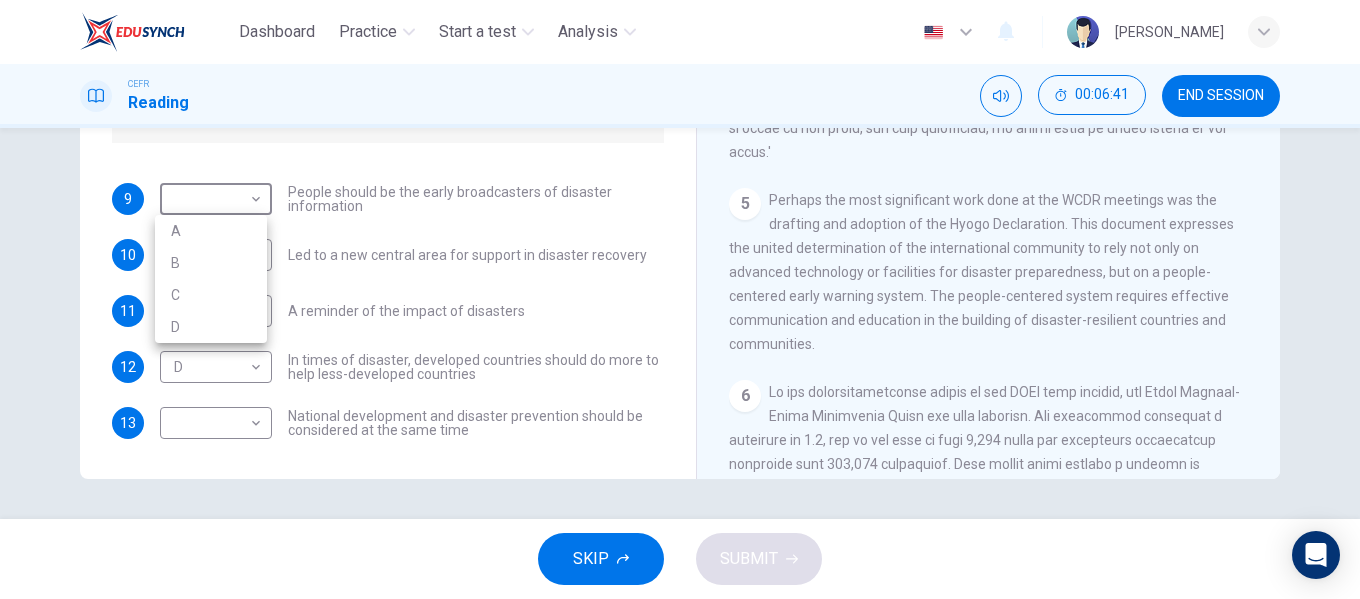 click on "A" at bounding box center [211, 231] 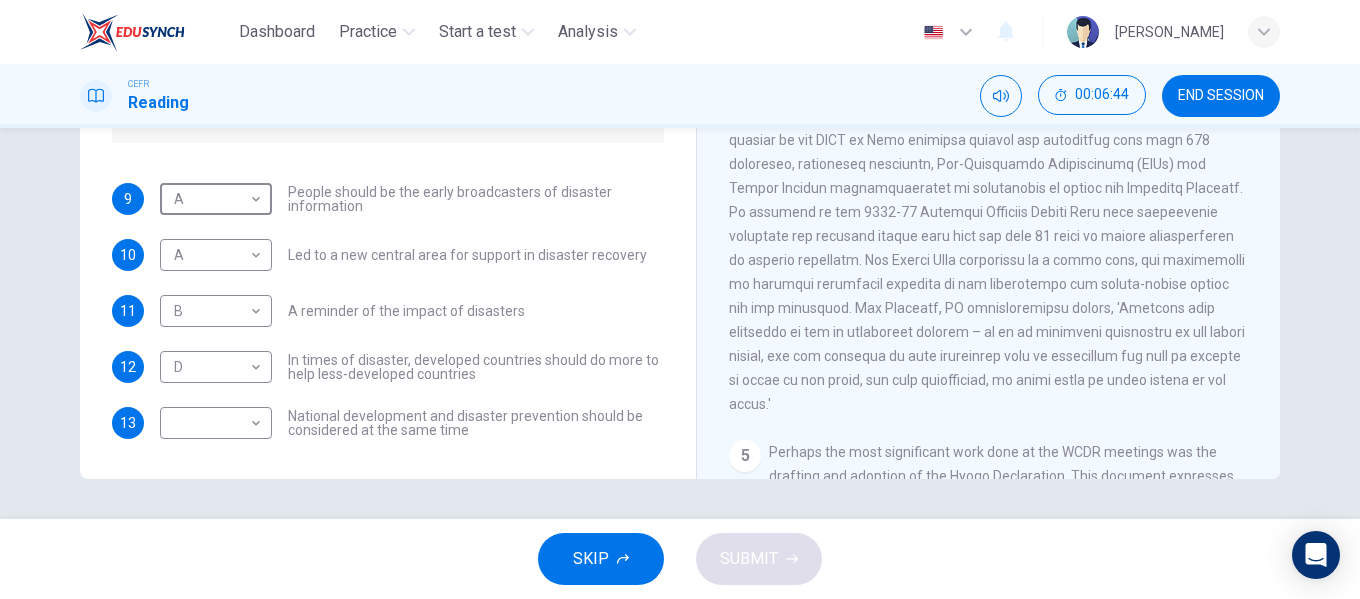 scroll, scrollTop: 933, scrollLeft: 0, axis: vertical 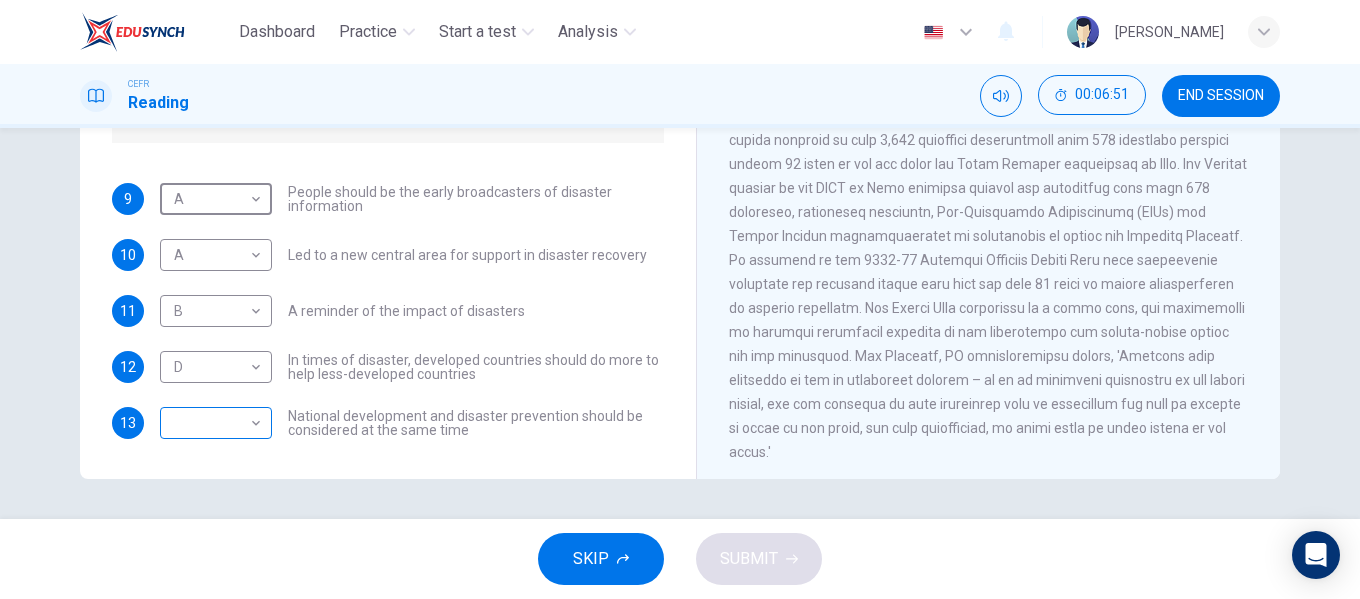 click on "Dashboard Practice Start a test Analysis English en ​ NURUL AININA BINTI MOHD ALIF EMPATI CEFR Reading 00:06:51 END SESSION Questions 9 - 13 Look at the following statements and the list of disaster control initiatives below.
Match each statement with the correct disaster control initiative,  A-D .
Write the correct letter,  A-D , in the boxes below Disaster Control Initiatives A Hyogo Declaration B Great Hanshin-Awaji Earthquake Forum C World Conference on Disaster Reduction D Yokohama Strategy for a Safer World 9 A A ​ People should be the early broadcasters of disaster information 10 A A ​ Led to a new central area for support in disaster recovery 11 B B ​ A reminder of the impact of disasters 12 D D ​ In times of disaster, developed countries should do more to help less-developed countries 13 ​ ​ National development and disaster prevention should be considered at the same time Preparing for the Threat CLICK TO ZOOM Click to Zoom 1 2 3 4 5 6 SKIP SUBMIT
×" at bounding box center (680, 299) 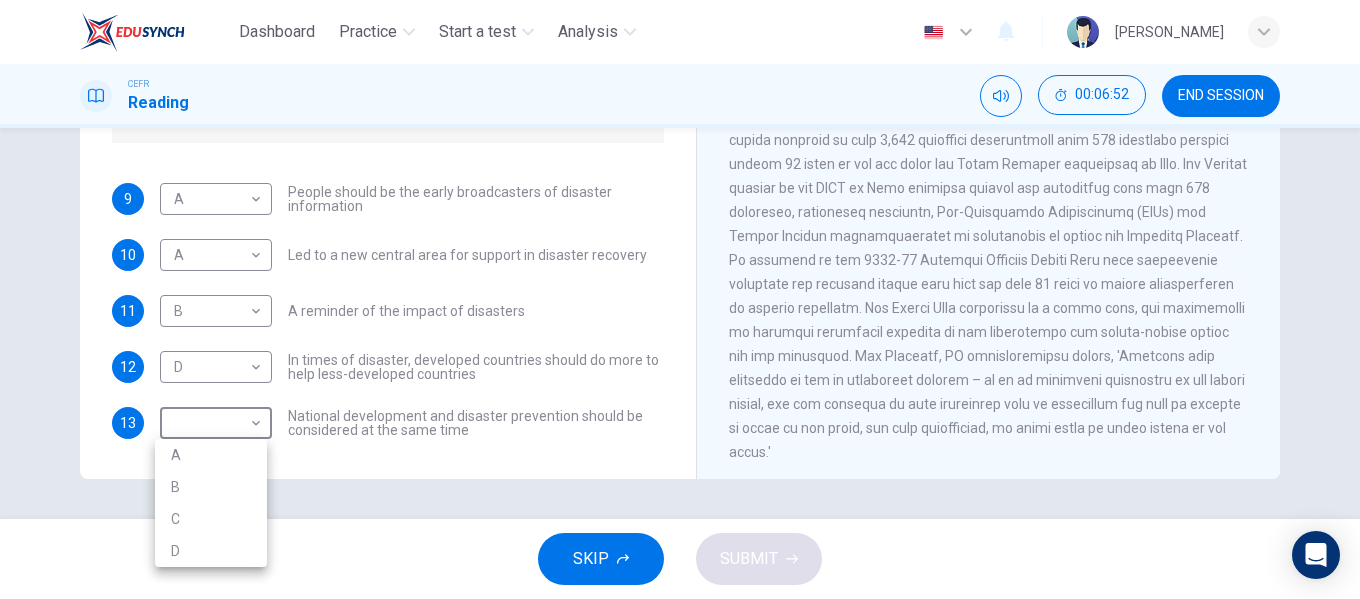 click at bounding box center [680, 299] 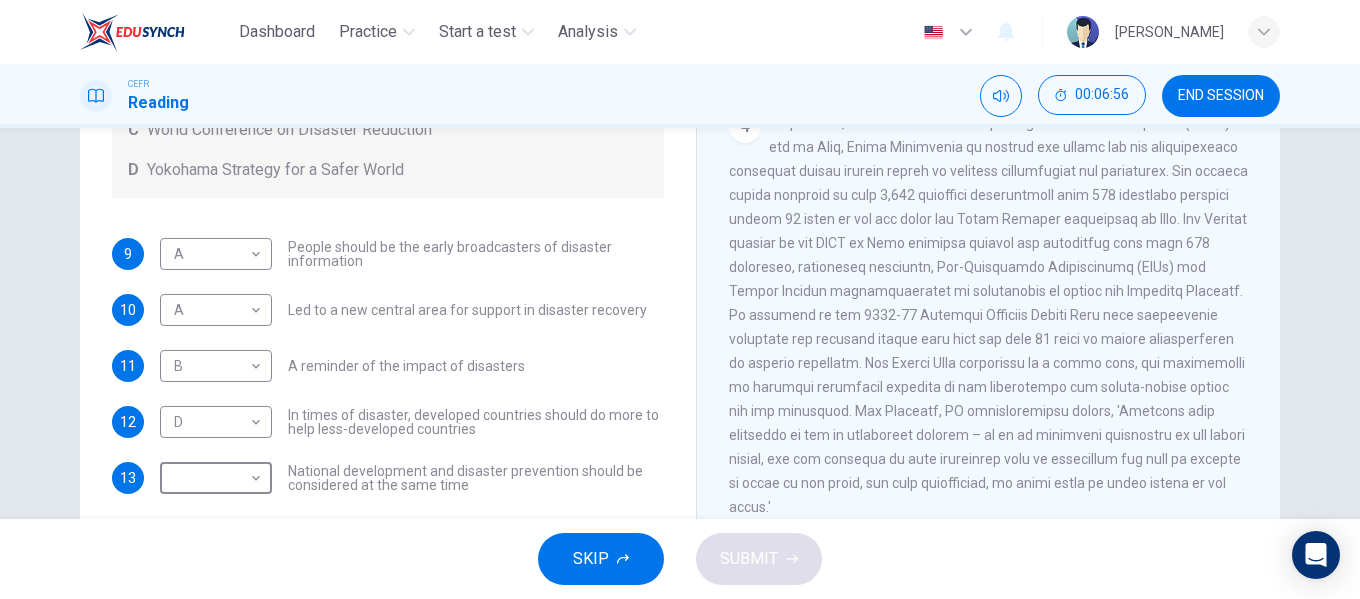 scroll, scrollTop: 378, scrollLeft: 0, axis: vertical 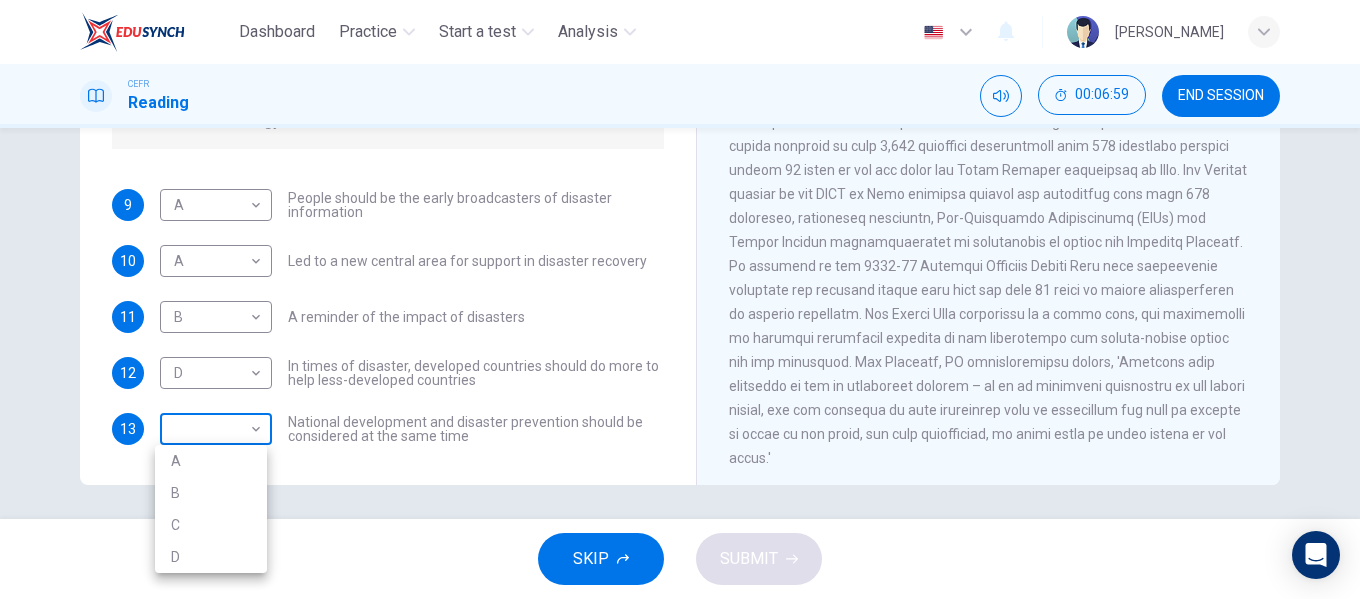 click on "Dashboard Practice Start a test Analysis English en ​ NURUL AININA BINTI MOHD ALIF EMPATI CEFR Reading 00:06:59 END SESSION Questions 9 - 13 Look at the following statements and the list of disaster control initiatives below.
Match each statement with the correct disaster control initiative,  A-D .
Write the correct letter,  A-D , in the boxes below Disaster Control Initiatives A Hyogo Declaration B Great Hanshin-Awaji Earthquake Forum C World Conference on Disaster Reduction D Yokohama Strategy for a Safer World 9 A A ​ People should be the early broadcasters of disaster information 10 A A ​ Led to a new central area for support in disaster recovery 11 B B ​ A reminder of the impact of disasters 12 D D ​ In times of disaster, developed countries should do more to help less-developed countries 13 ​ ​ National development and disaster prevention should be considered at the same time Preparing for the Threat CLICK TO ZOOM Click to Zoom 1 2 3 4 5 6 SKIP SUBMIT
× A" at bounding box center [680, 299] 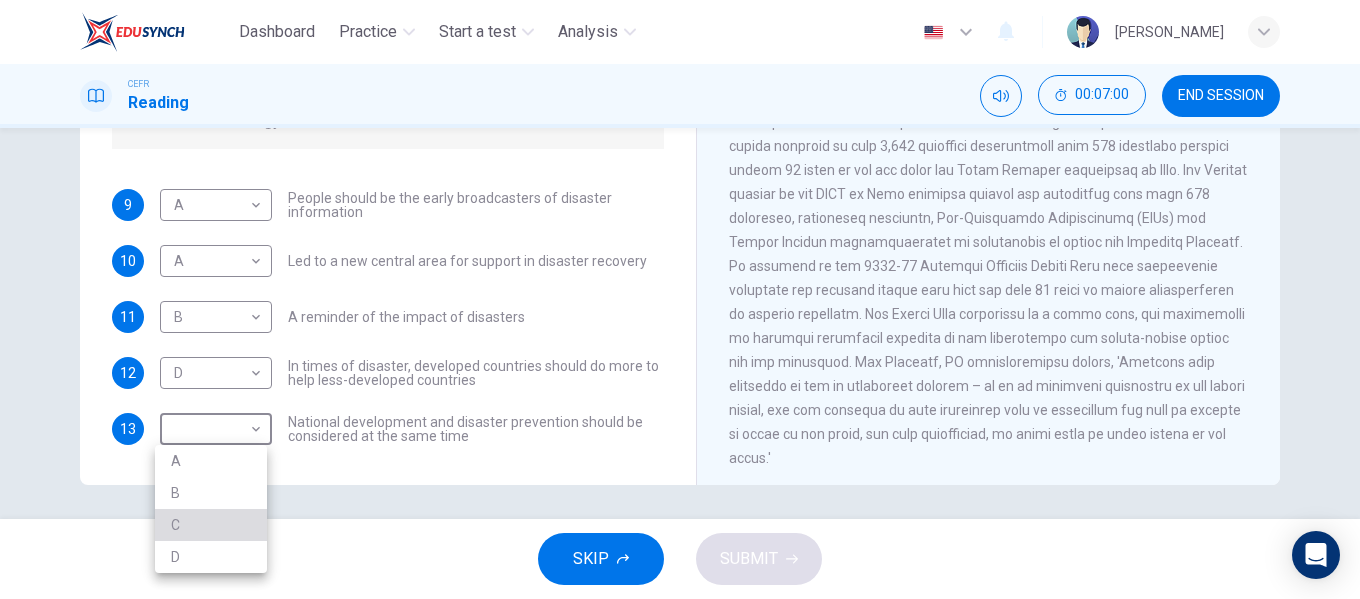 click on "C" at bounding box center (211, 525) 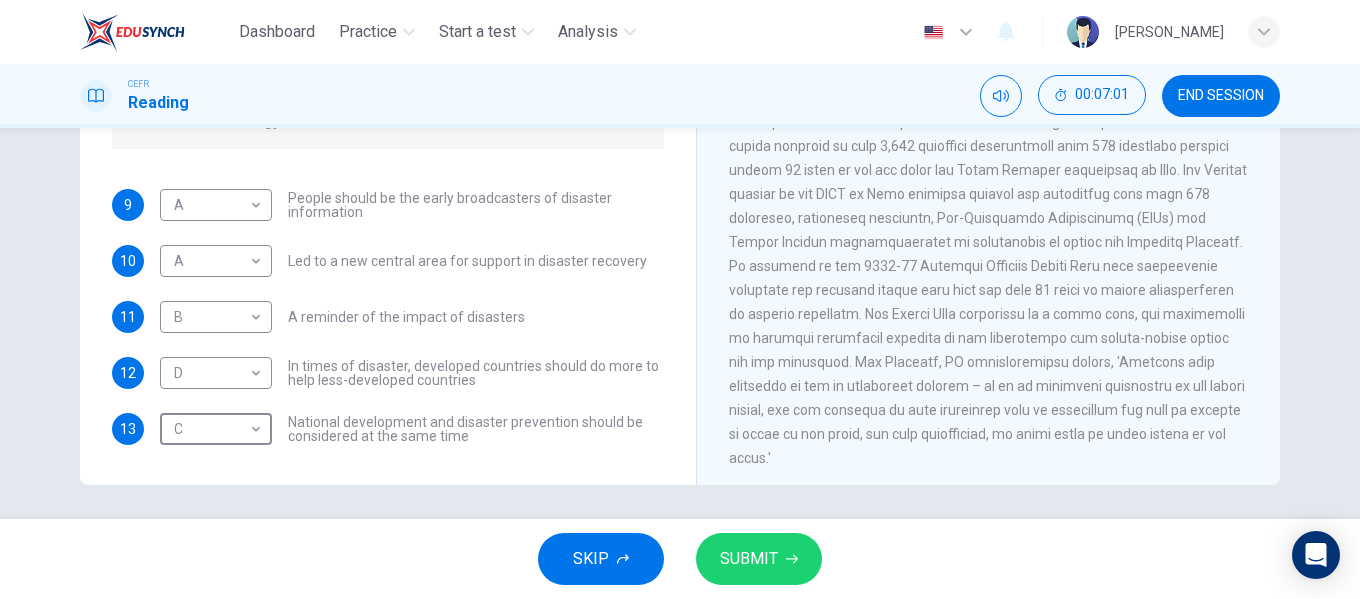 click on "SUBMIT" at bounding box center (759, 559) 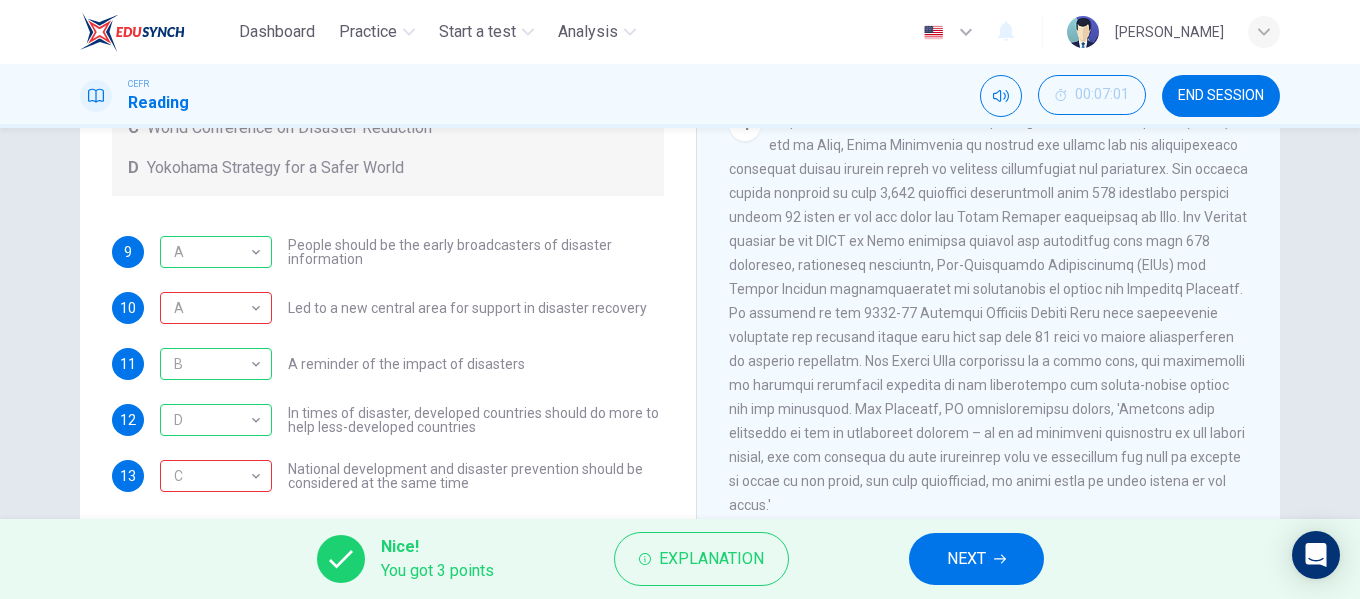 scroll, scrollTop: 384, scrollLeft: 0, axis: vertical 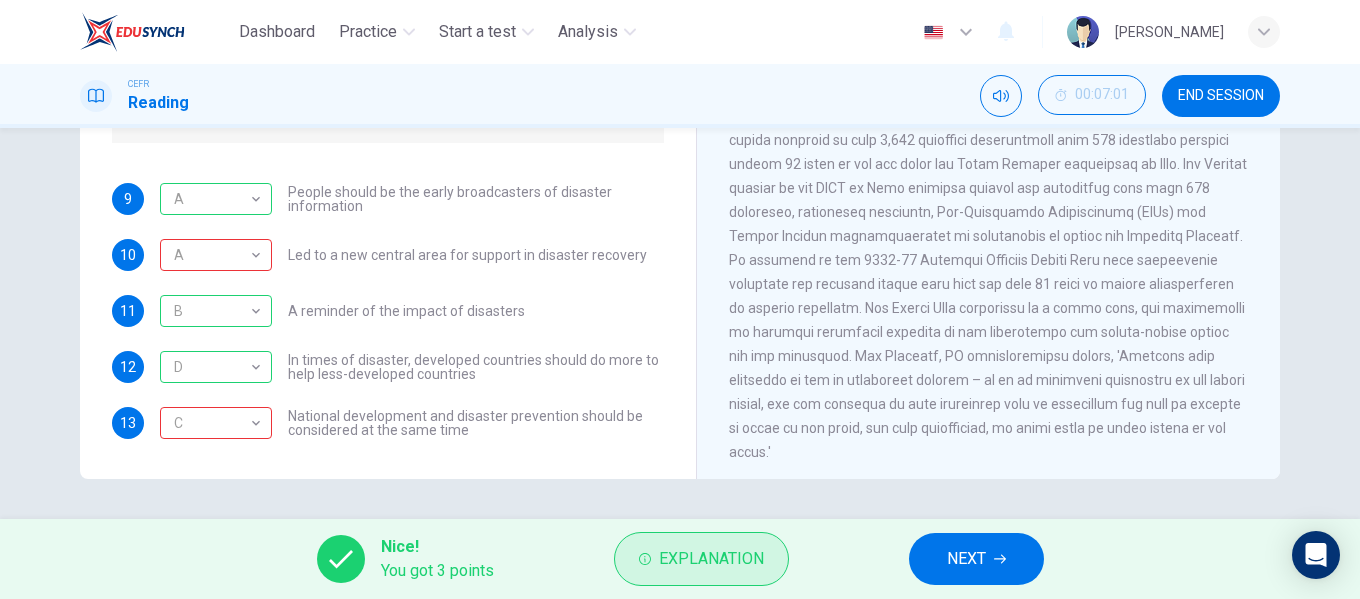 click on "Explanation" at bounding box center (711, 559) 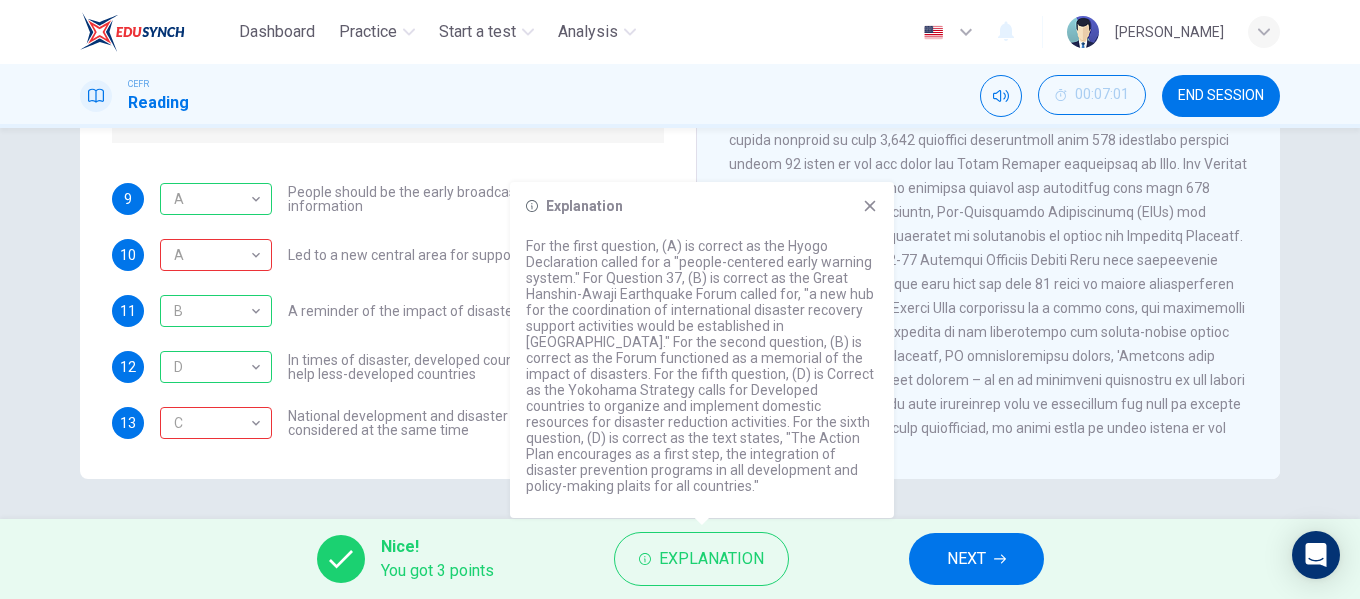 click 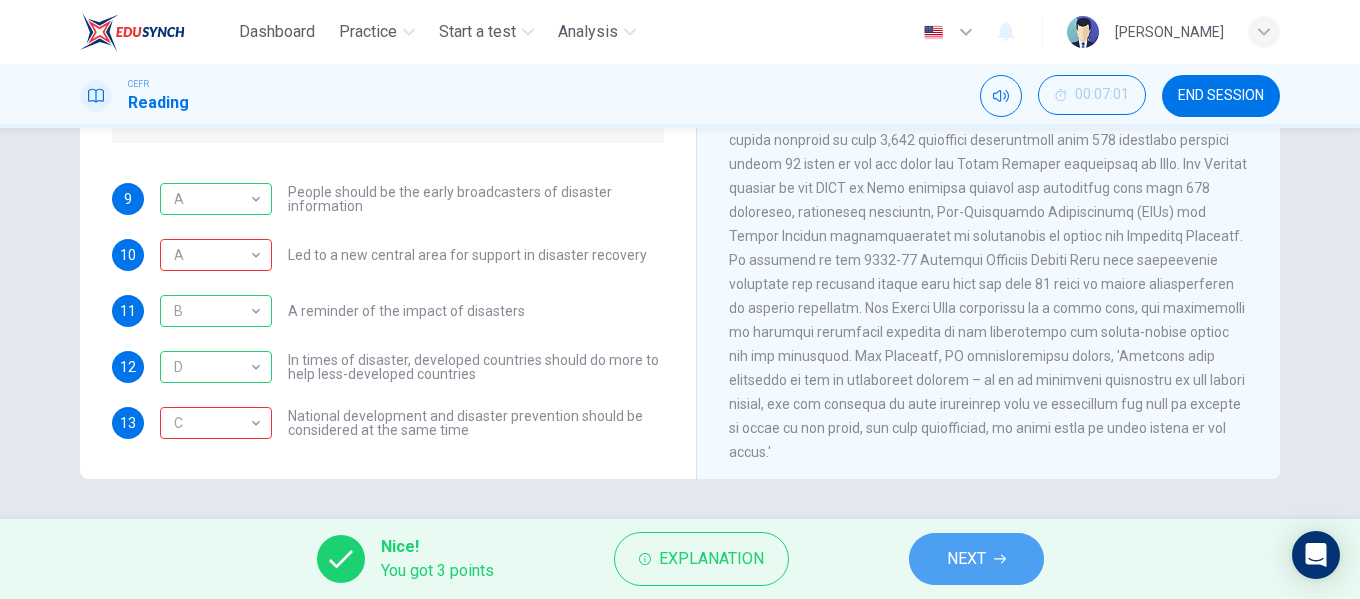 click on "NEXT" at bounding box center (966, 559) 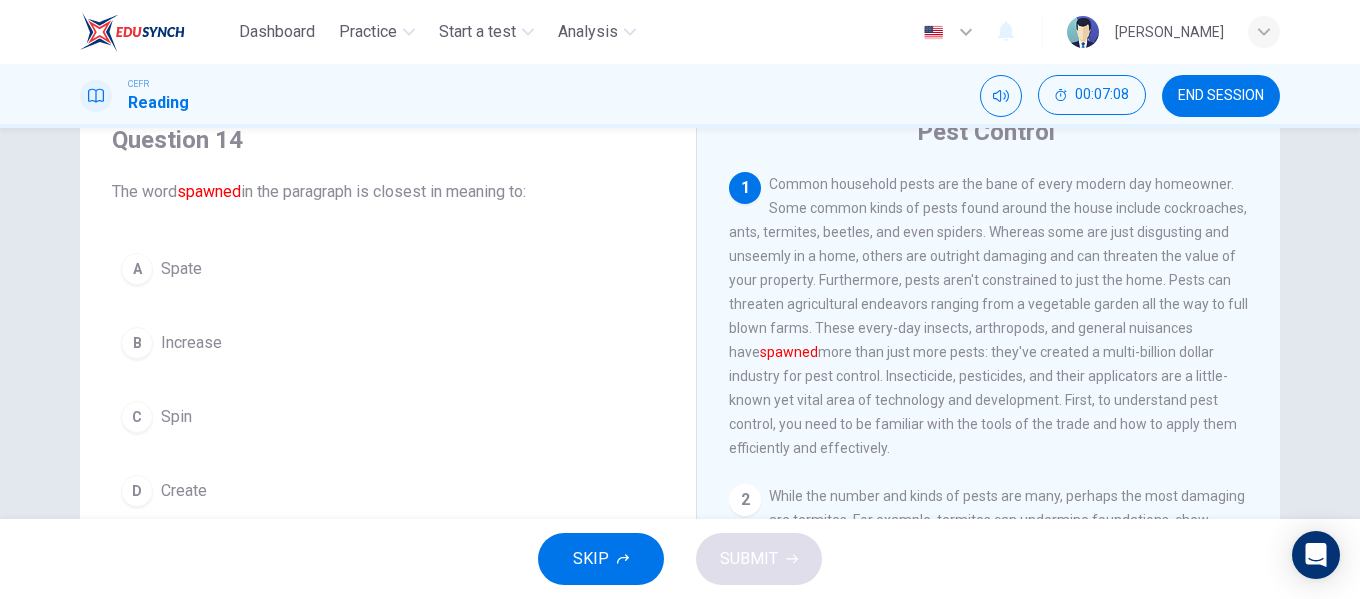 scroll, scrollTop: 89, scrollLeft: 0, axis: vertical 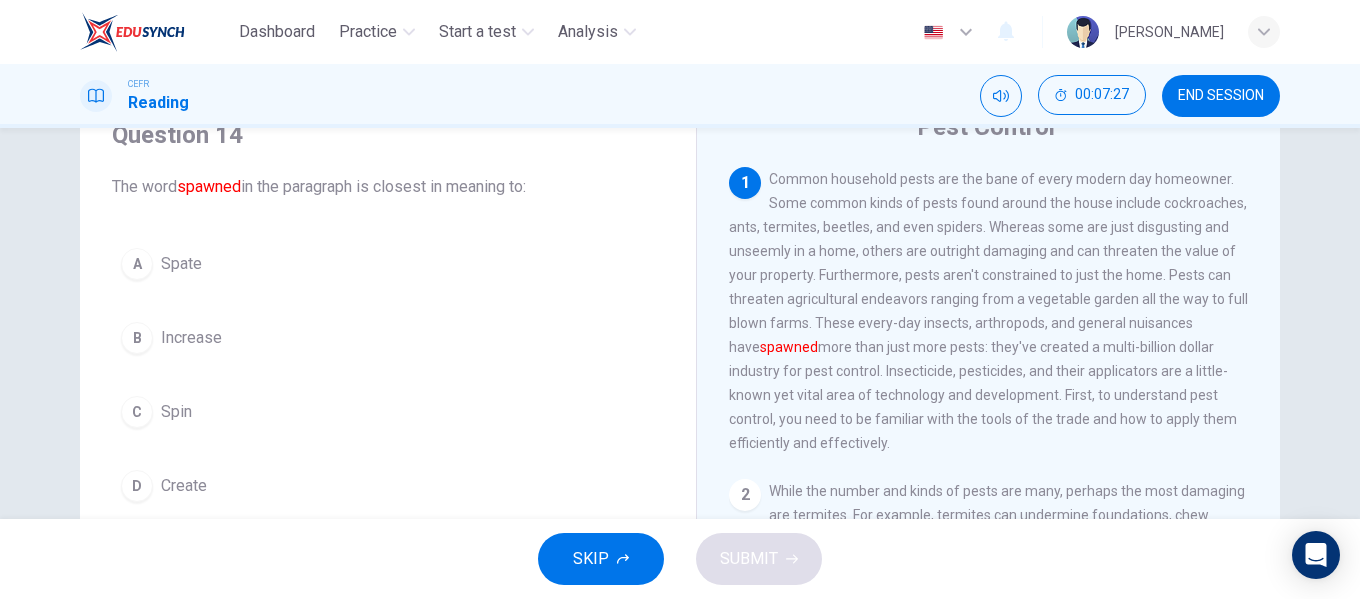 click on "A Spate" at bounding box center [388, 264] 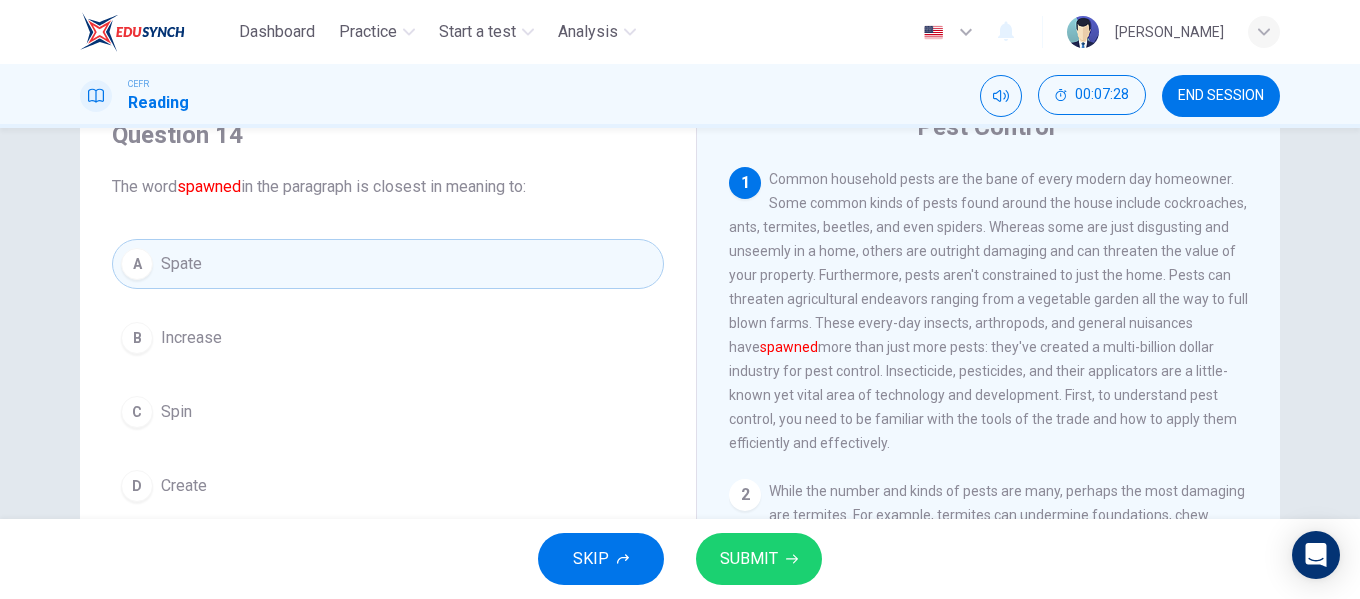 click on "SUBMIT" at bounding box center [759, 559] 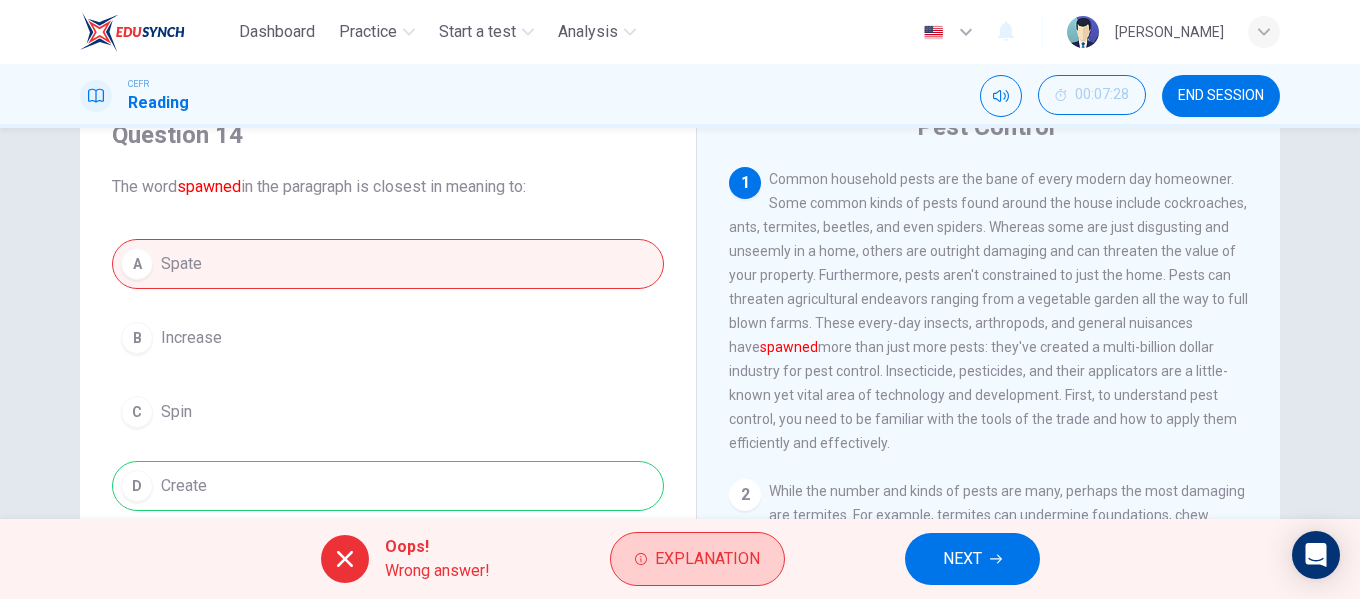 click on "Explanation" at bounding box center [697, 559] 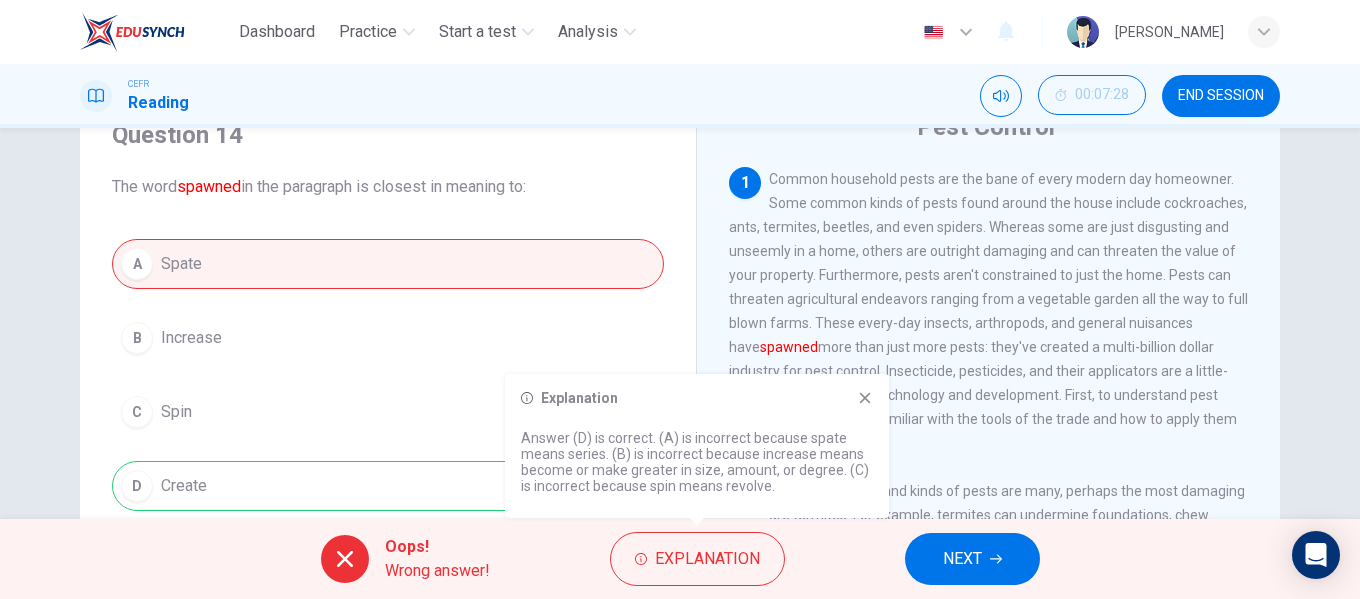 click 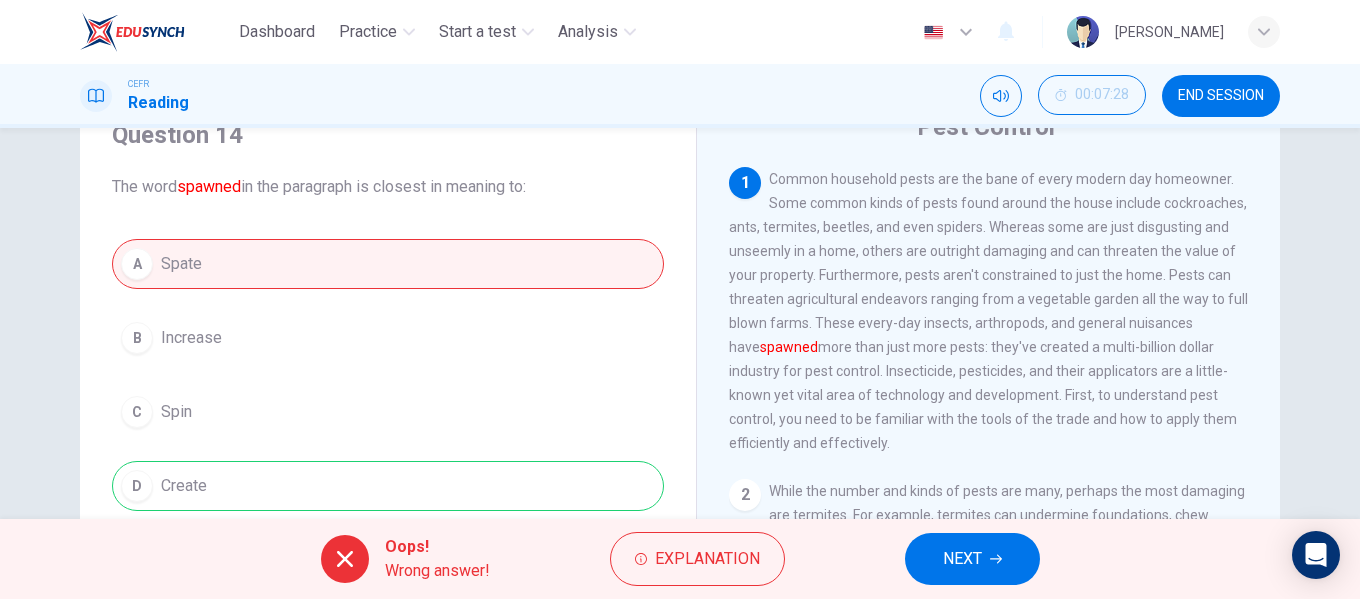 click on "NEXT" at bounding box center [962, 559] 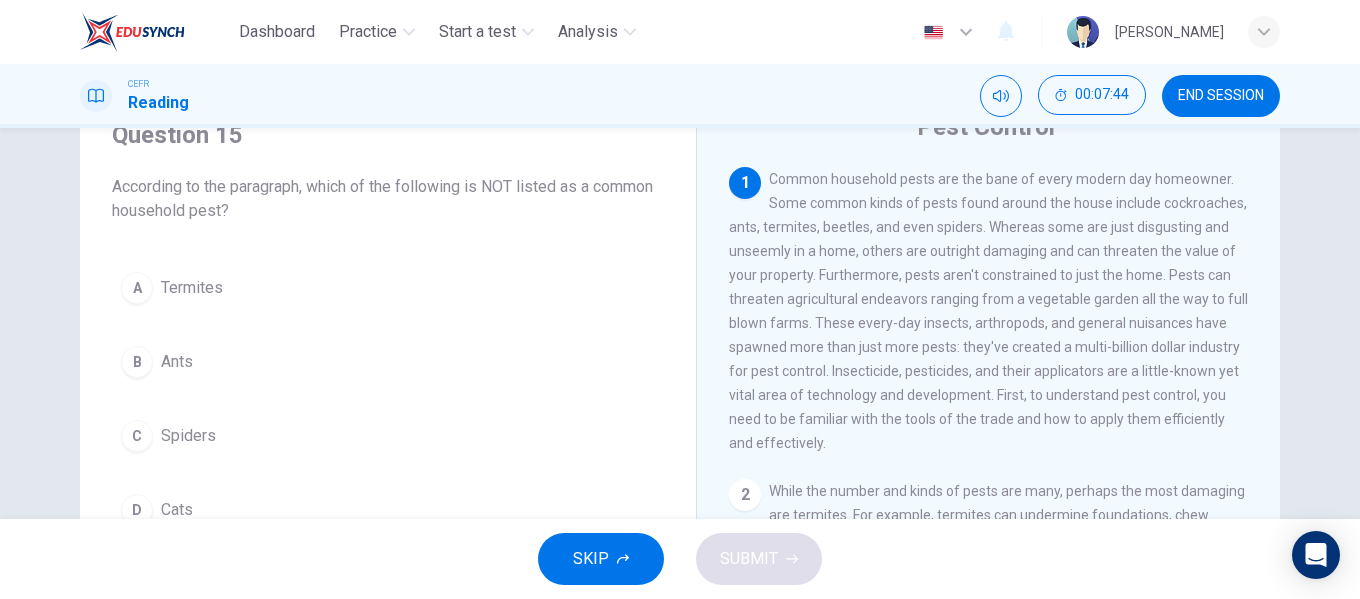 click on "SKIP SUBMIT" at bounding box center [680, 559] 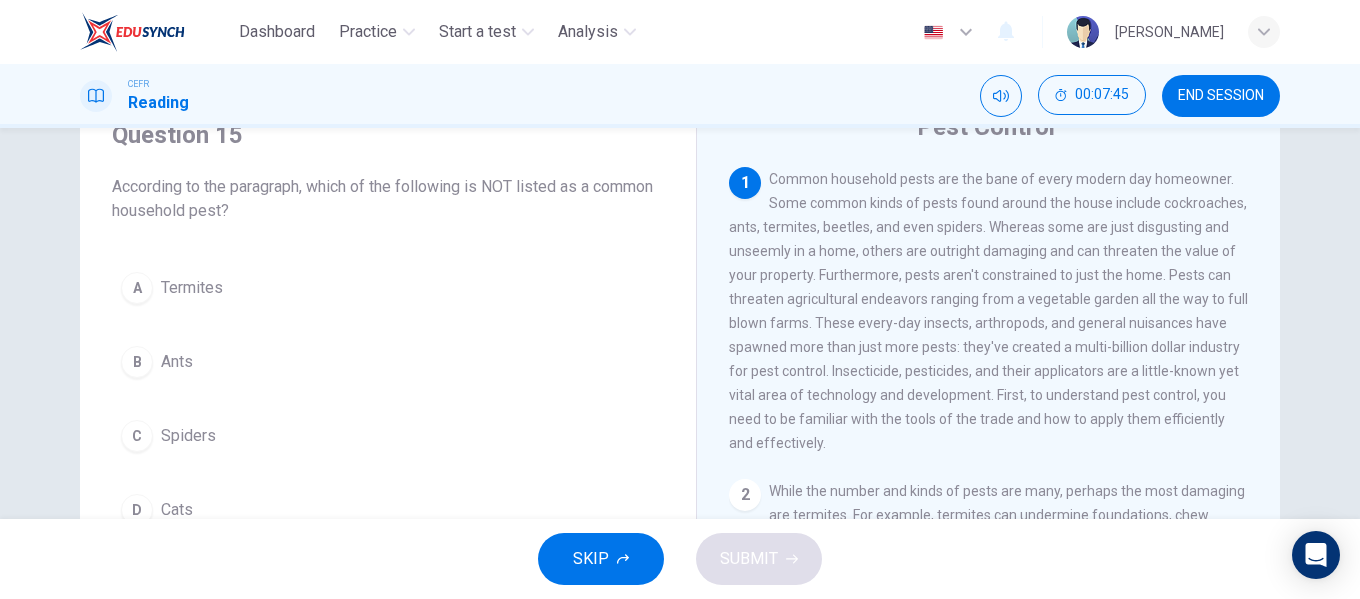 drag, startPoint x: 202, startPoint y: 467, endPoint x: 220, endPoint y: 513, distance: 49.396355 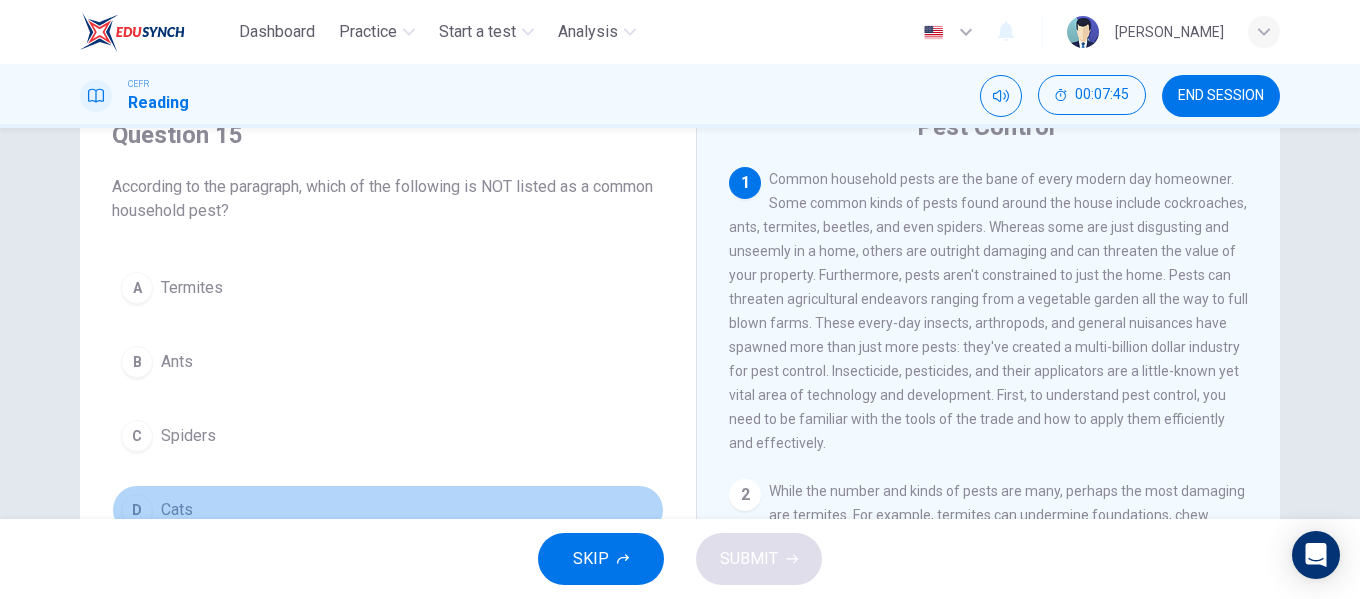 click on "D Cats" at bounding box center [388, 510] 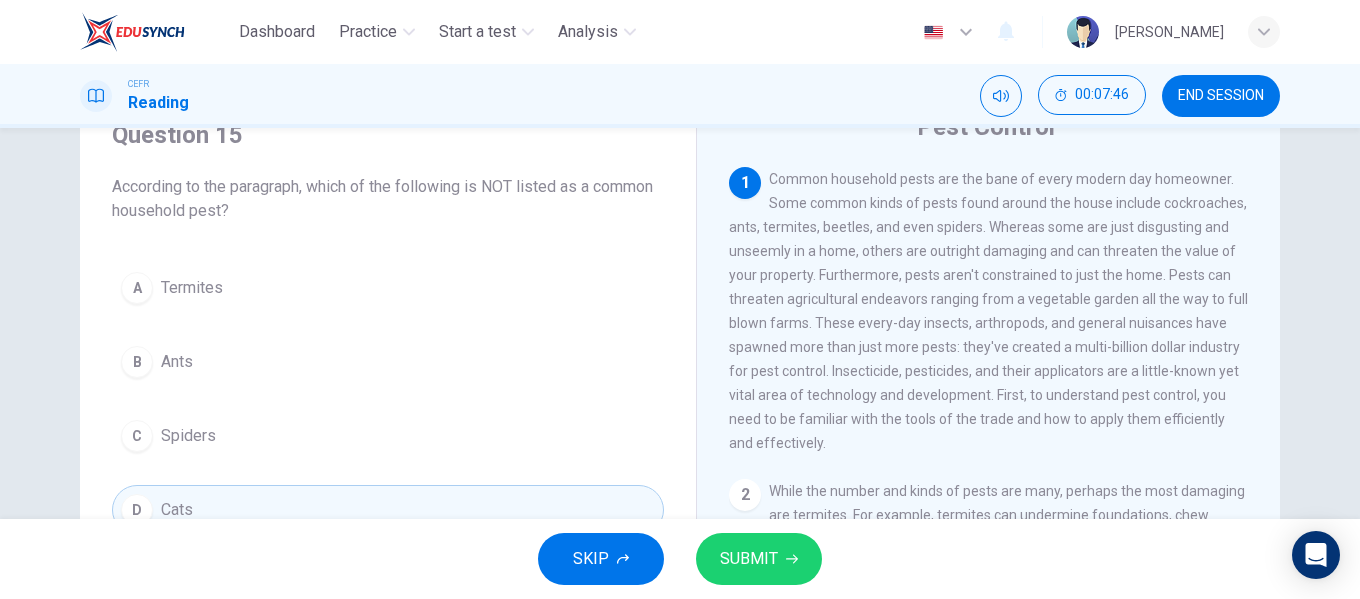 click on "SKIP SUBMIT" at bounding box center (680, 559) 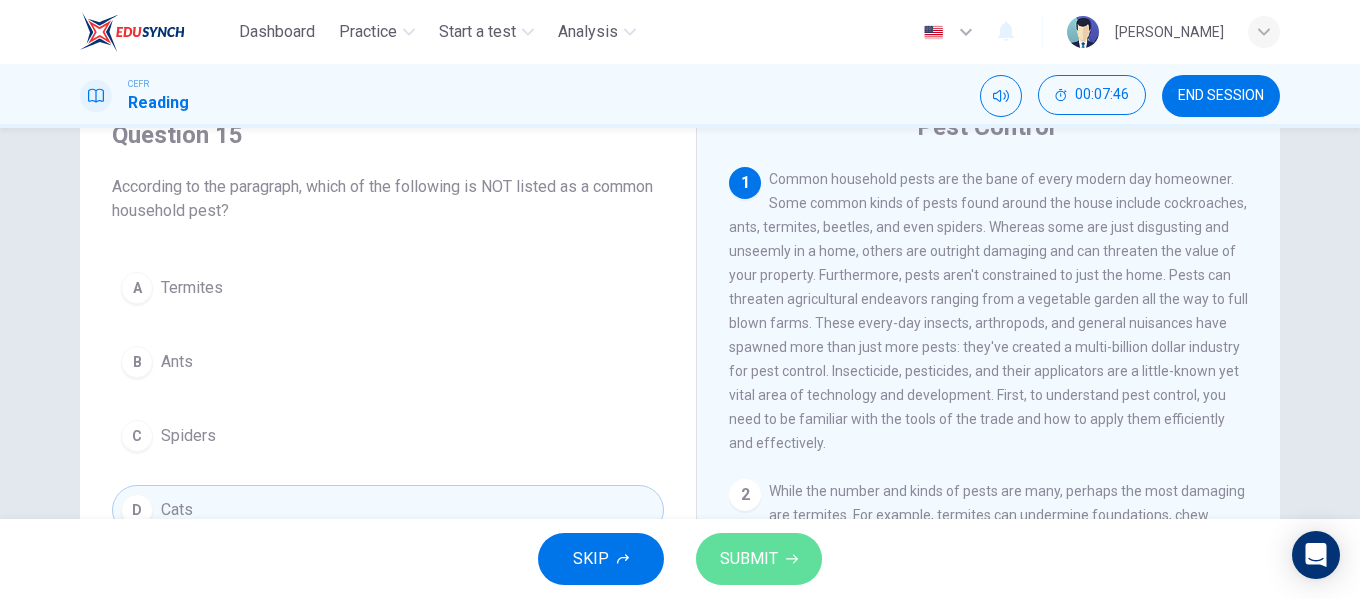 click on "SUBMIT" at bounding box center [759, 559] 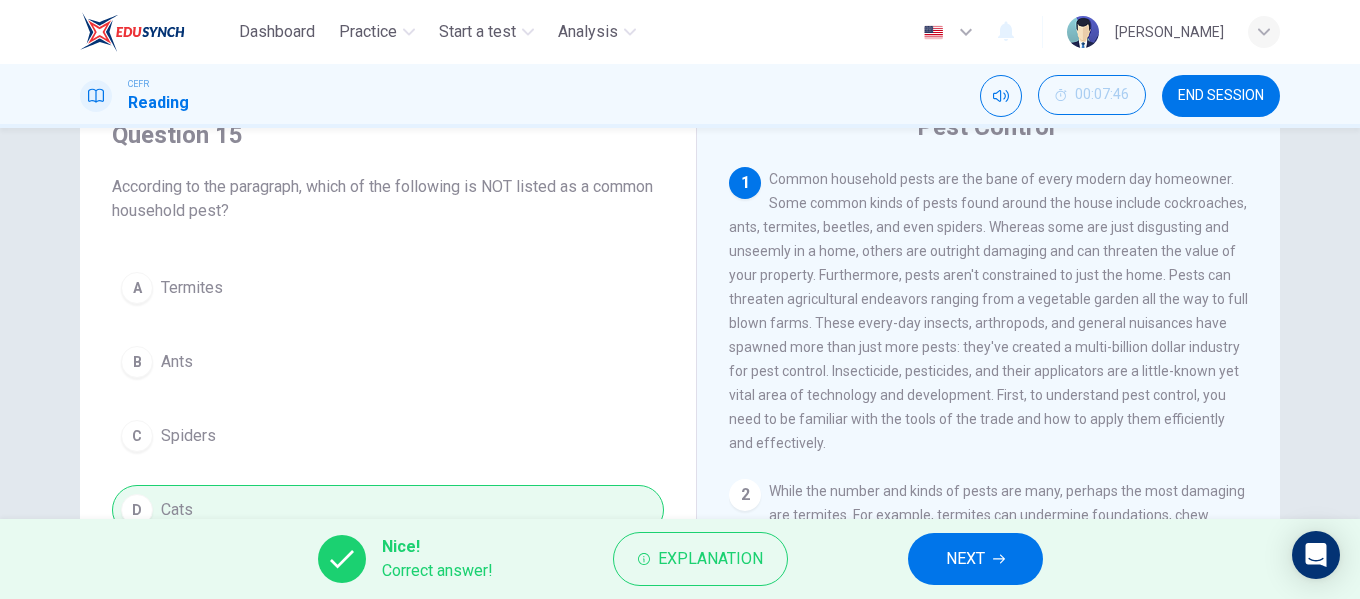 click on "NEXT" at bounding box center [975, 559] 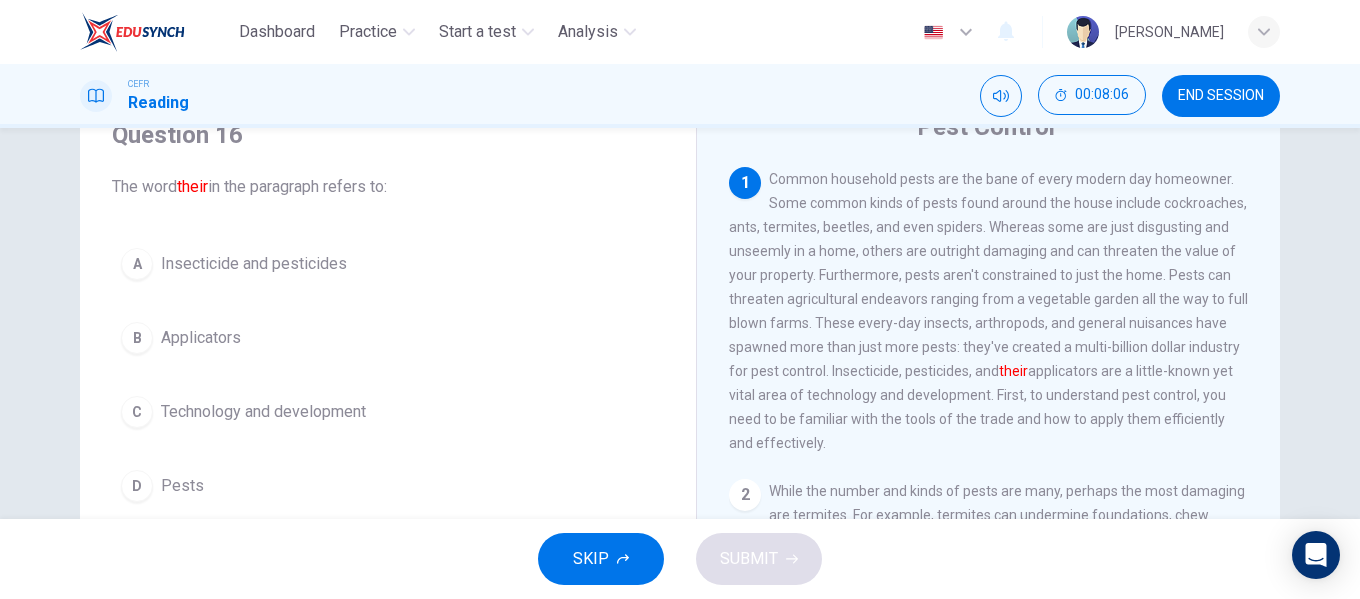 click on "Insecticide and pesticides" at bounding box center (254, 264) 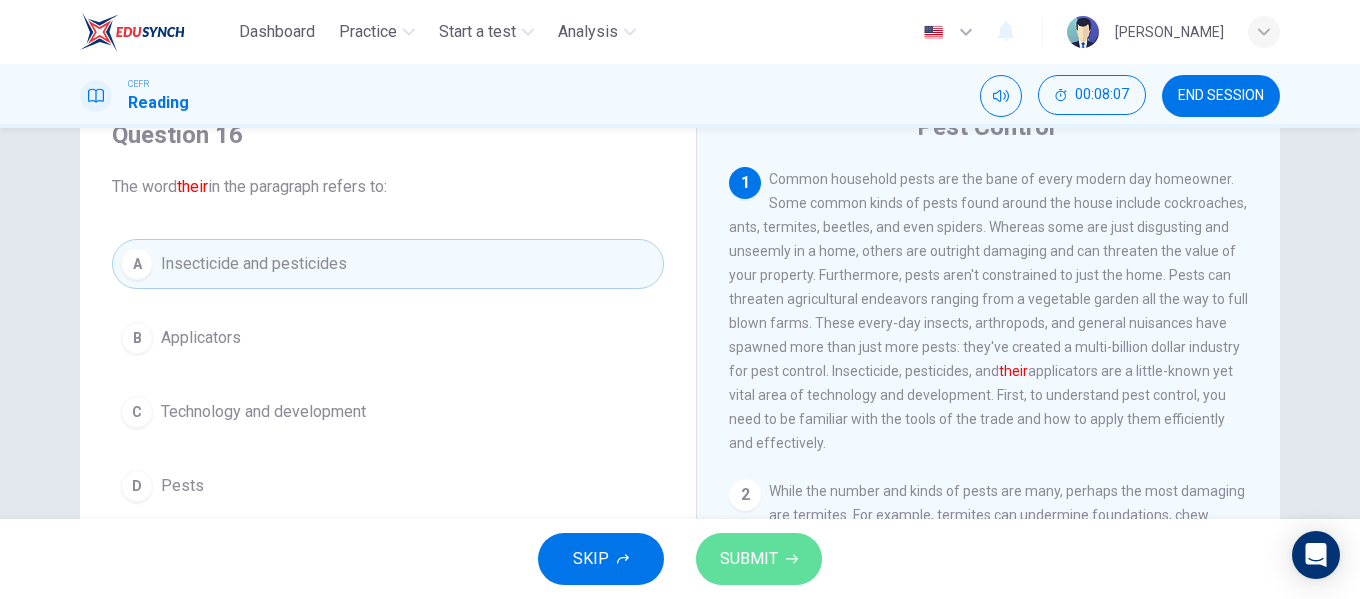 click on "SUBMIT" at bounding box center (749, 559) 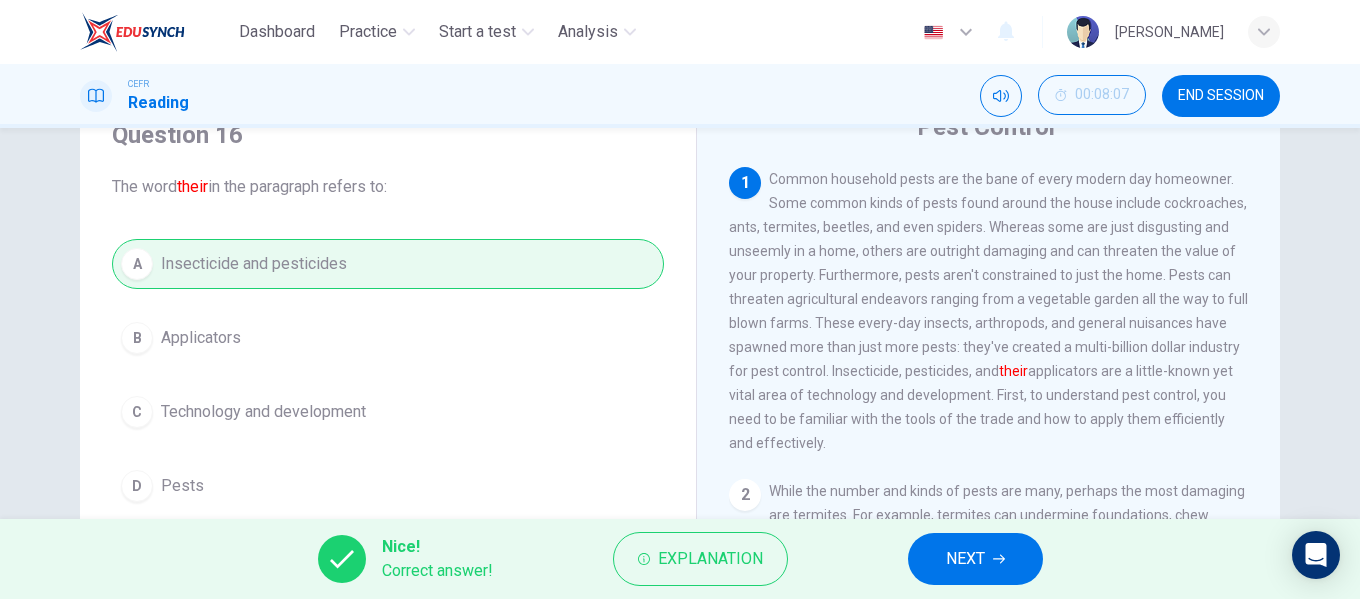 click on "NEXT" at bounding box center (965, 559) 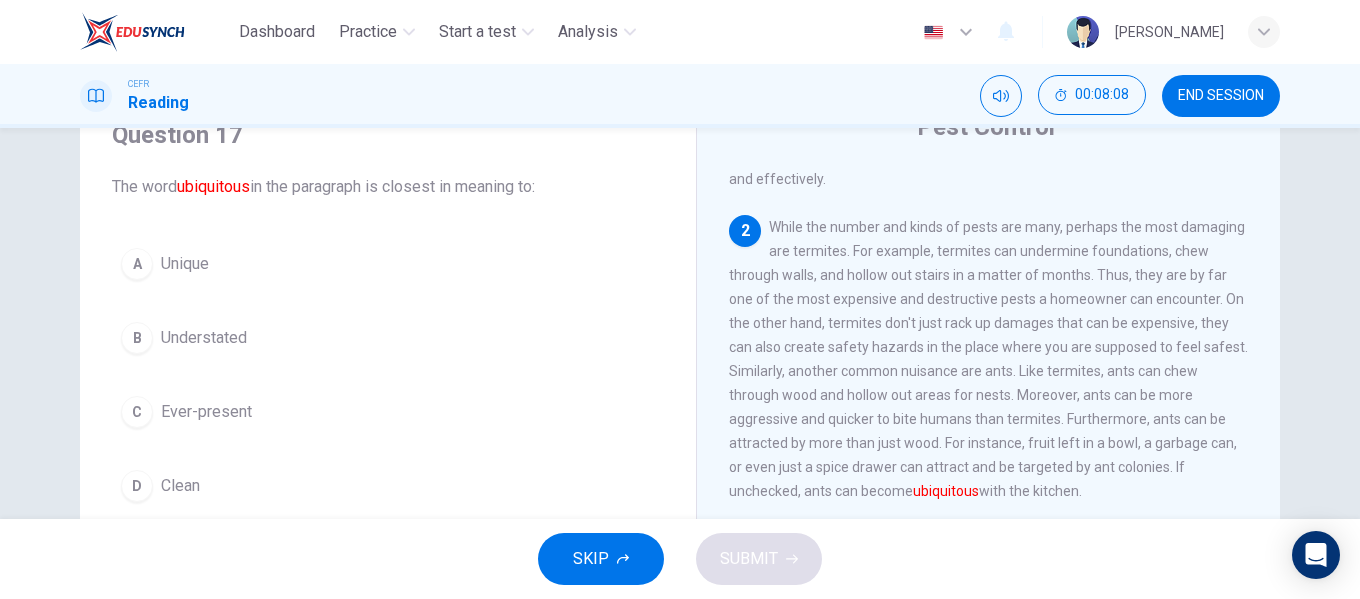 scroll, scrollTop: 300, scrollLeft: 0, axis: vertical 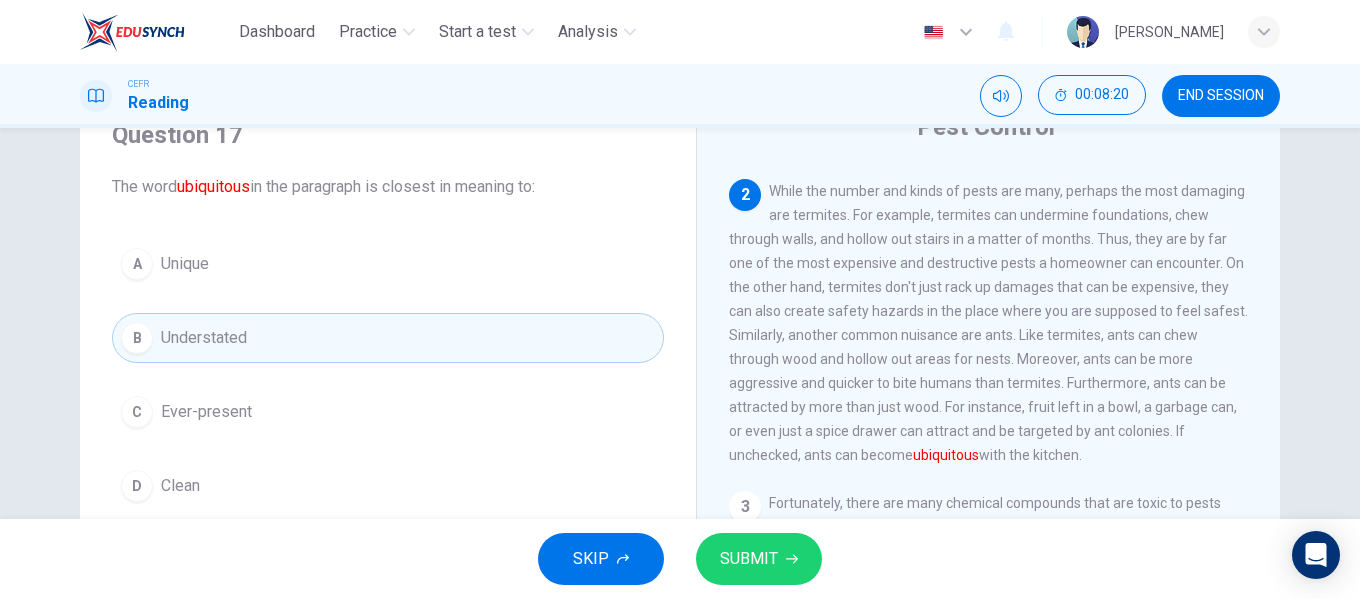 click on "SUBMIT" at bounding box center (749, 559) 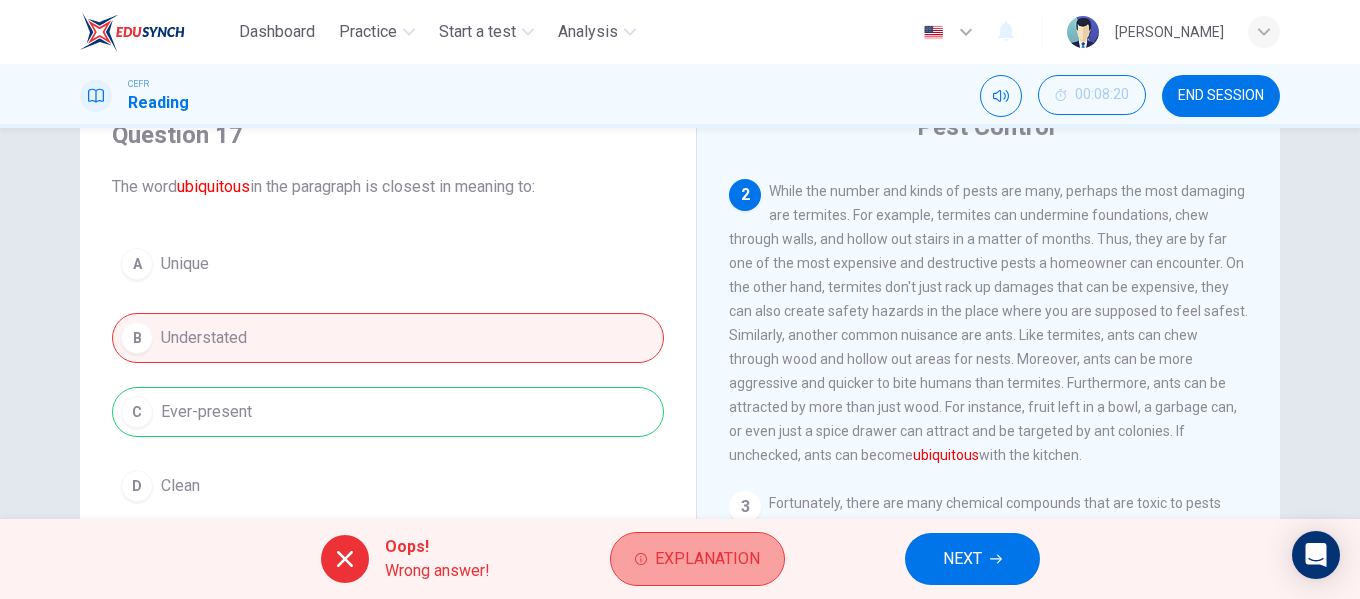 click on "Explanation" at bounding box center (707, 559) 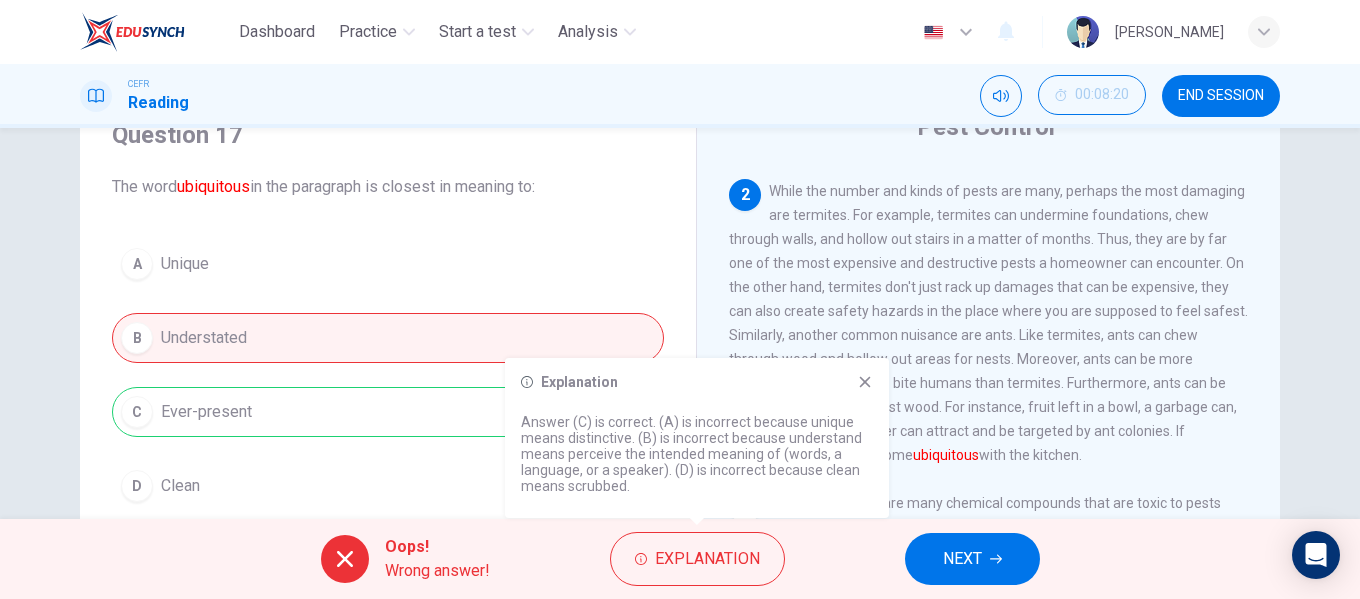 click 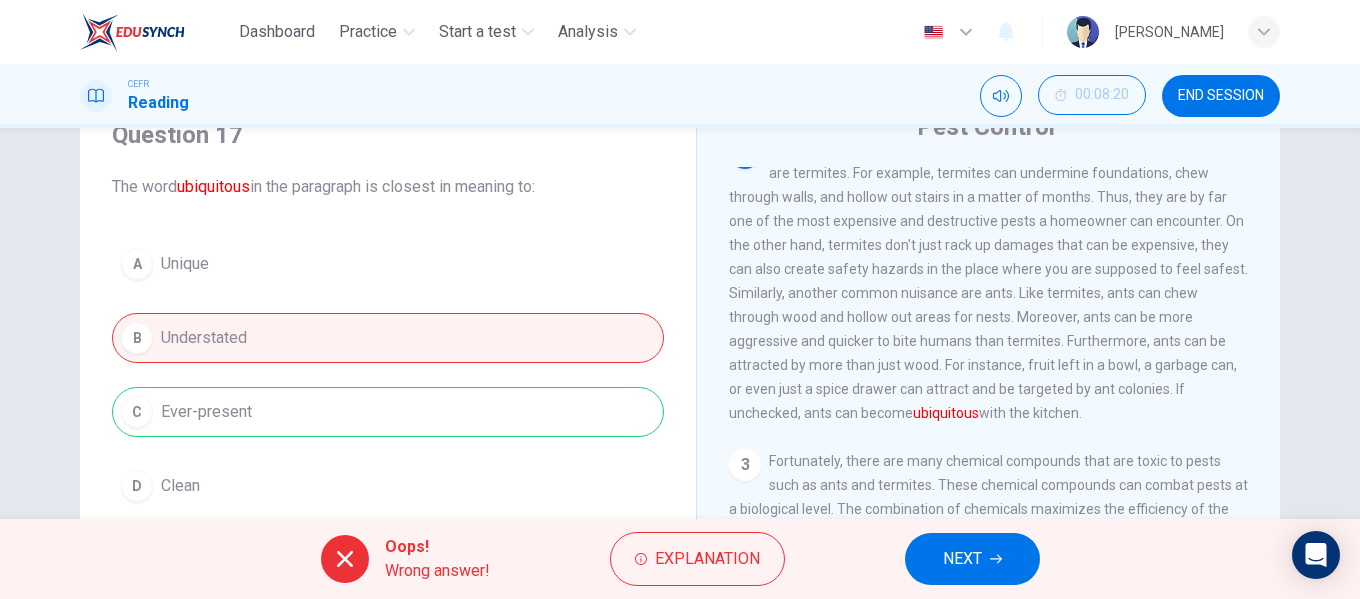 scroll, scrollTop: 343, scrollLeft: 0, axis: vertical 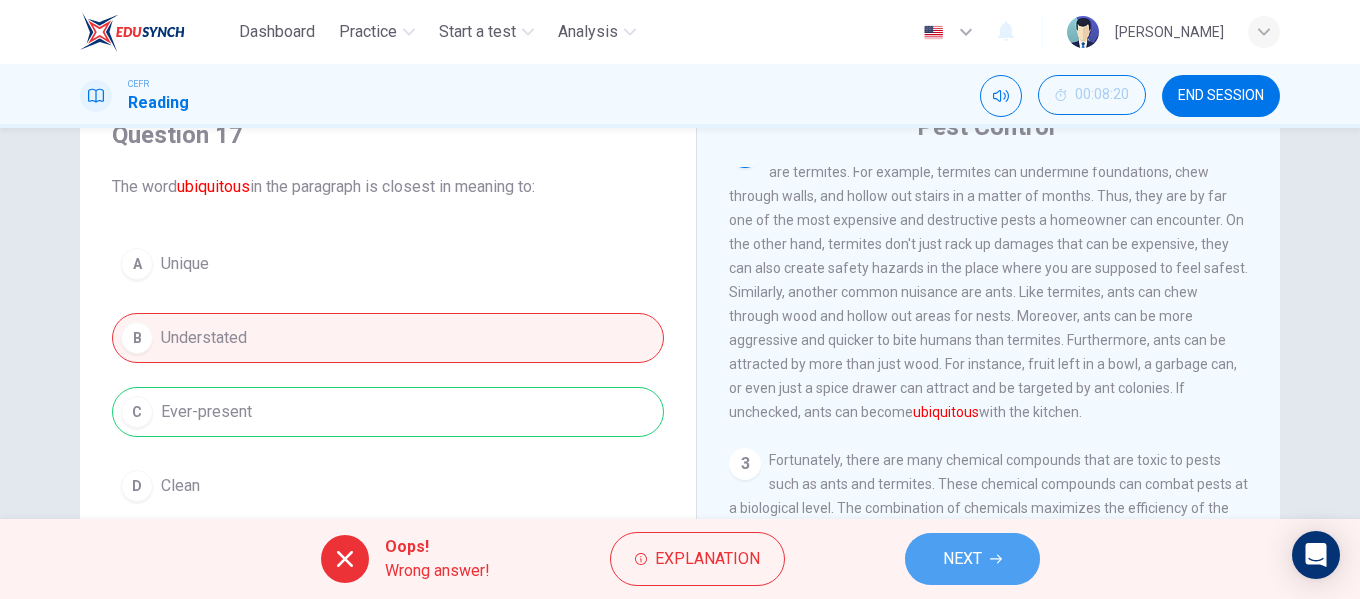 click on "NEXT" at bounding box center [972, 559] 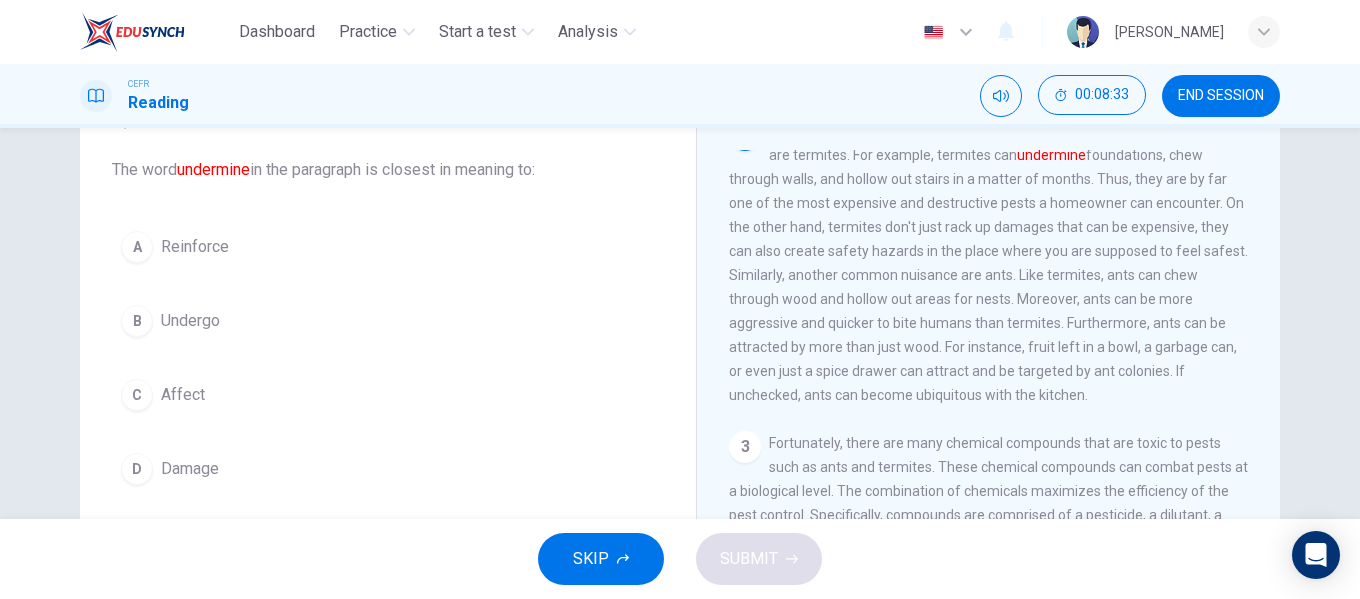 scroll, scrollTop: 105, scrollLeft: 0, axis: vertical 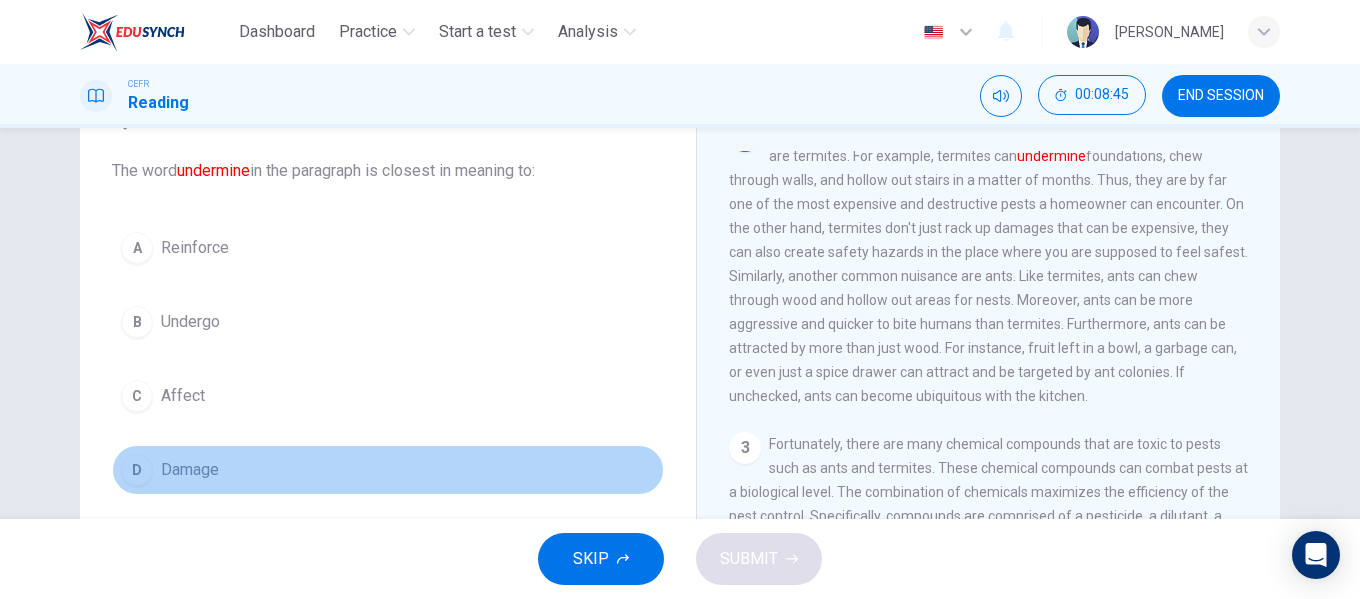 click on "D Damage" at bounding box center [388, 470] 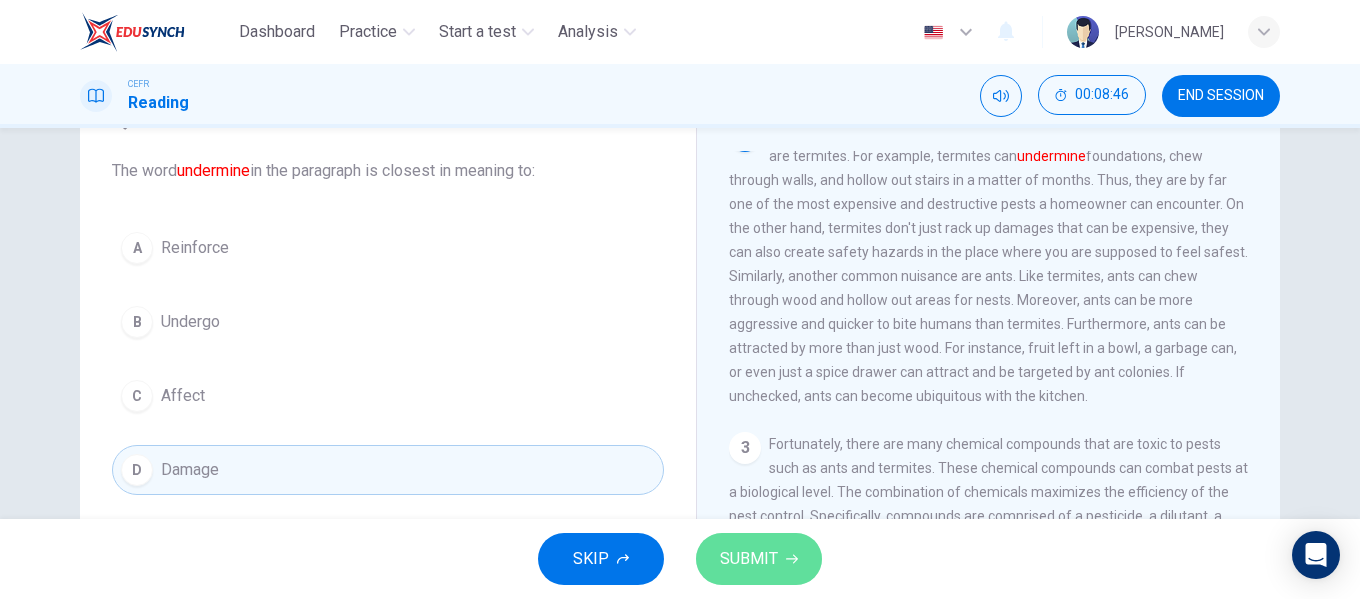 click on "SUBMIT" at bounding box center (759, 559) 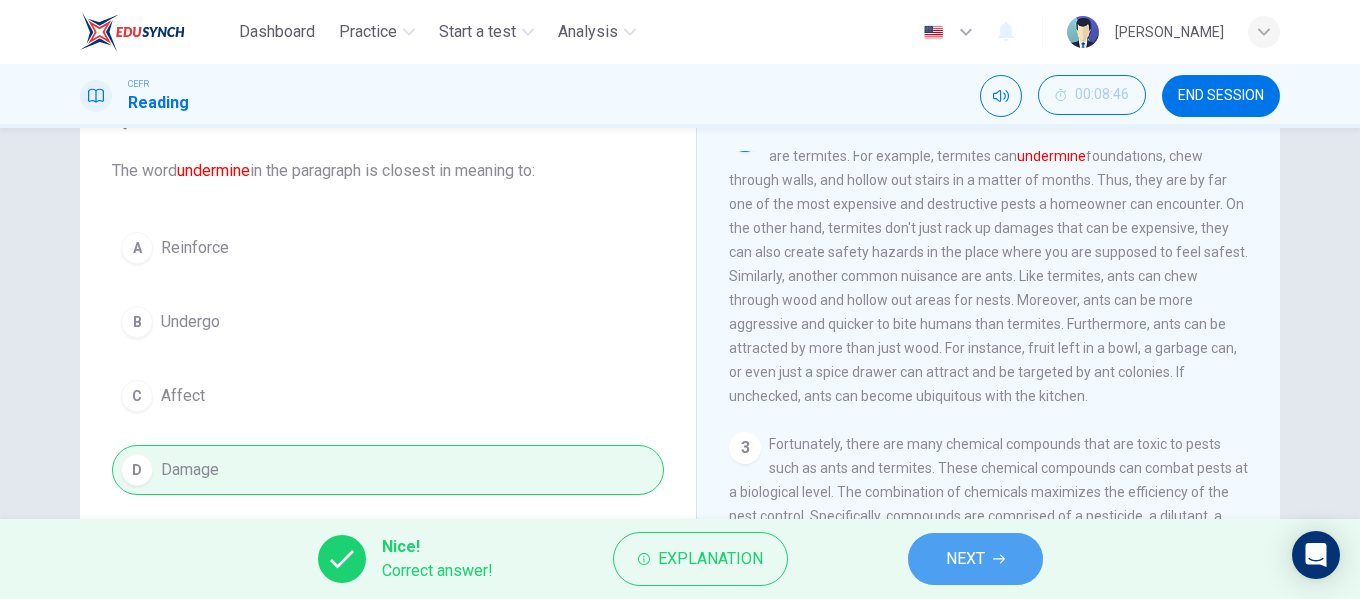 click on "NEXT" at bounding box center (965, 559) 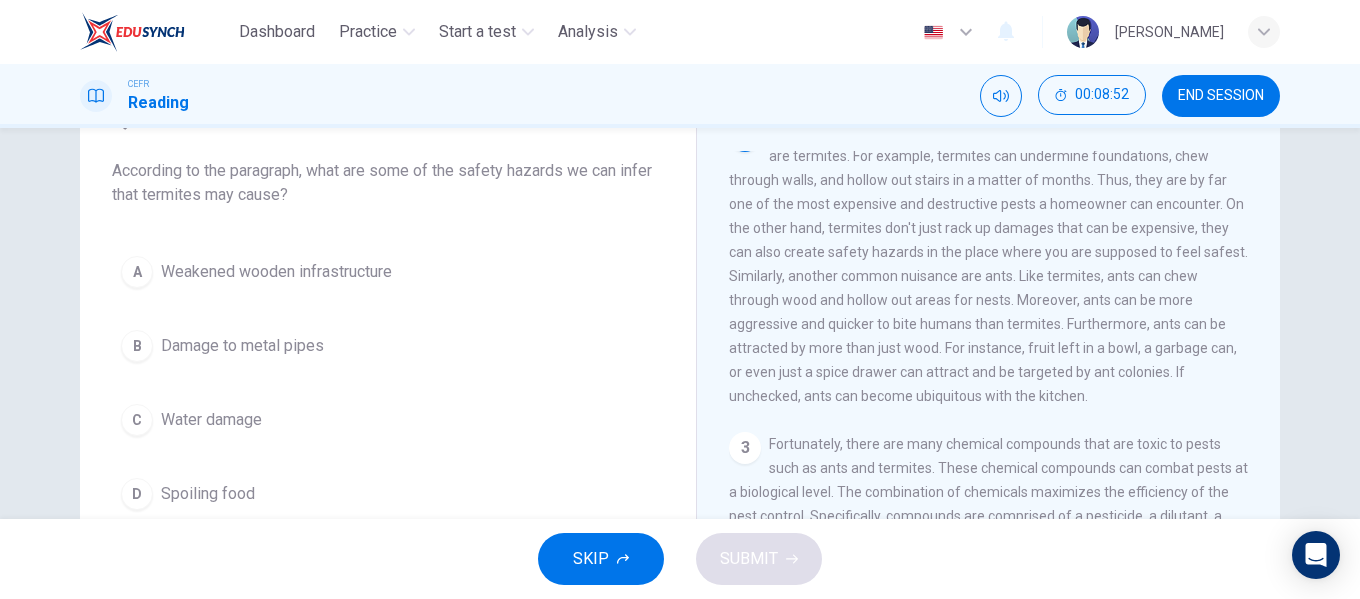 scroll, scrollTop: 61, scrollLeft: 0, axis: vertical 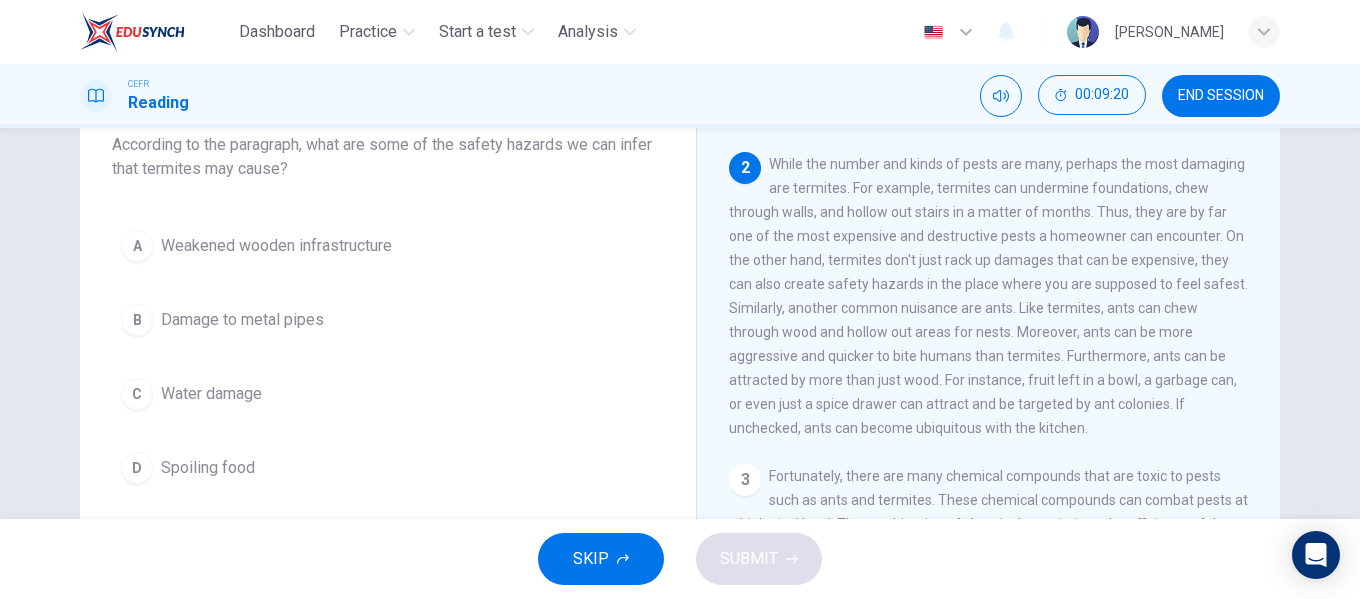 click on "A Weakened wooden infrastructure B Damage to metal pipes C Water damage D Spoiling food" at bounding box center [388, 357] 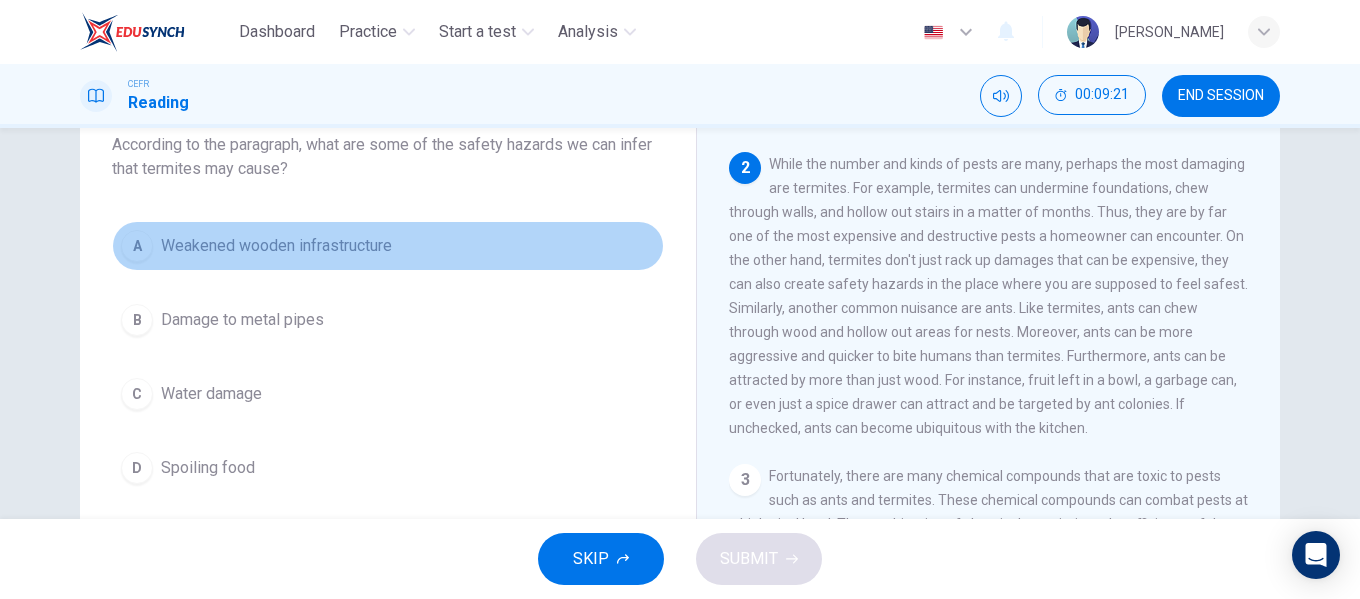 click on "Weakened wooden infrastructure" at bounding box center [276, 246] 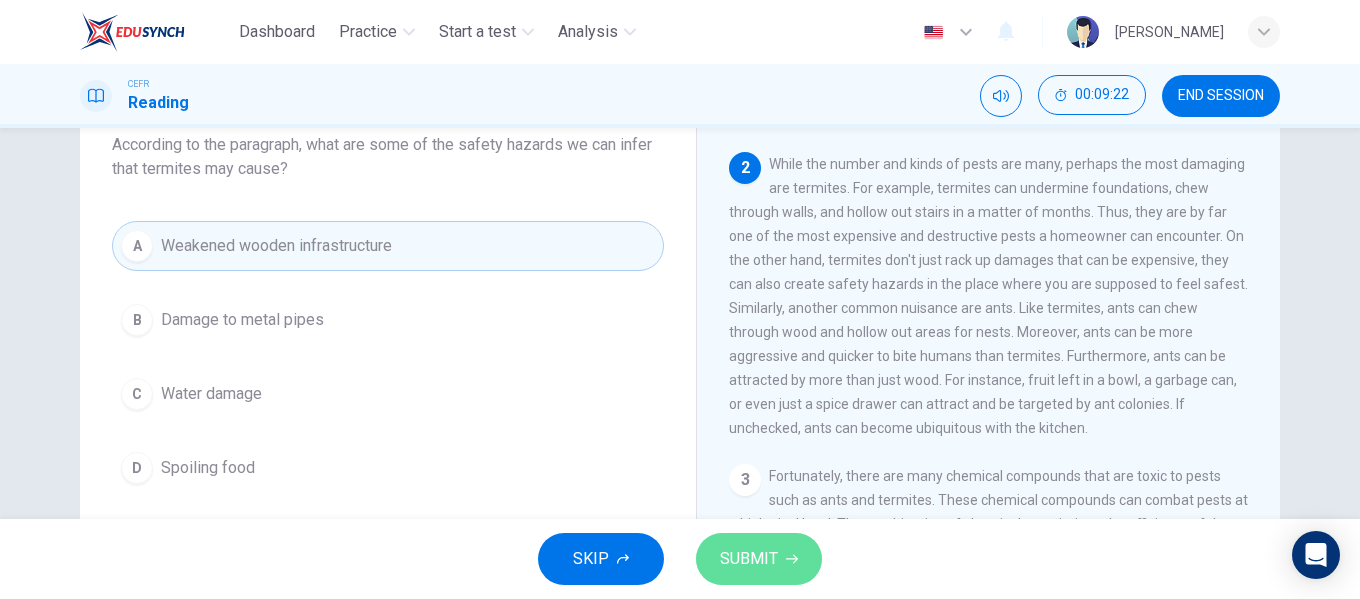 click on "SUBMIT" at bounding box center [759, 559] 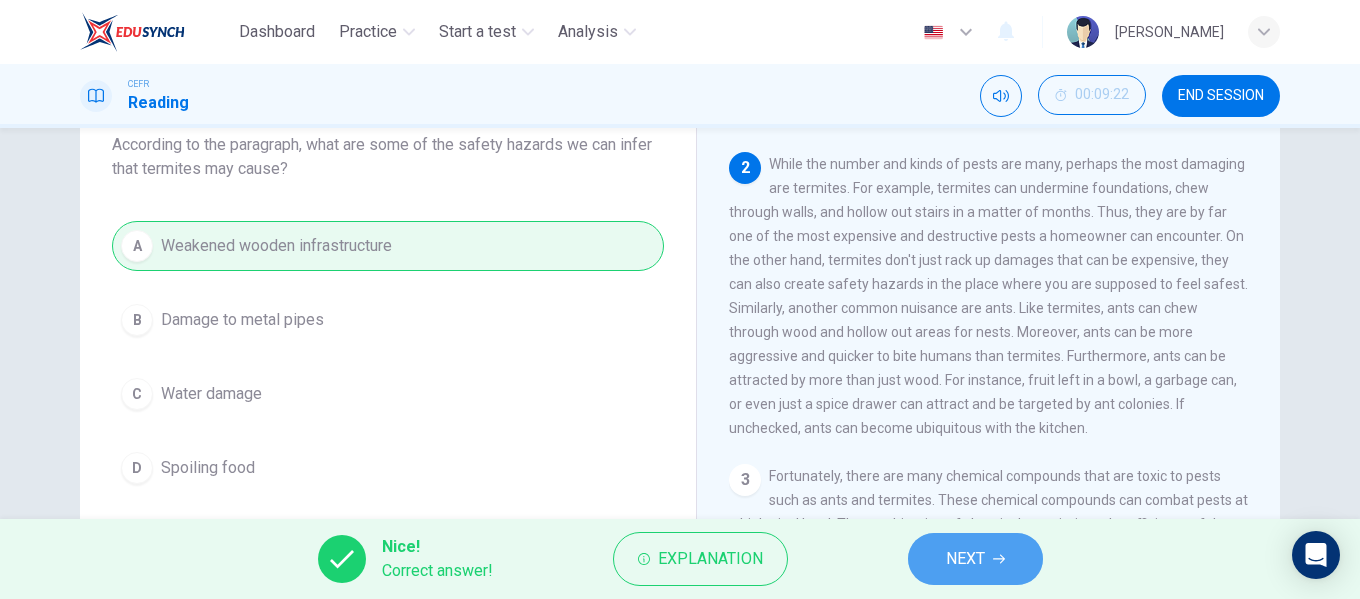 click on "NEXT" at bounding box center (965, 559) 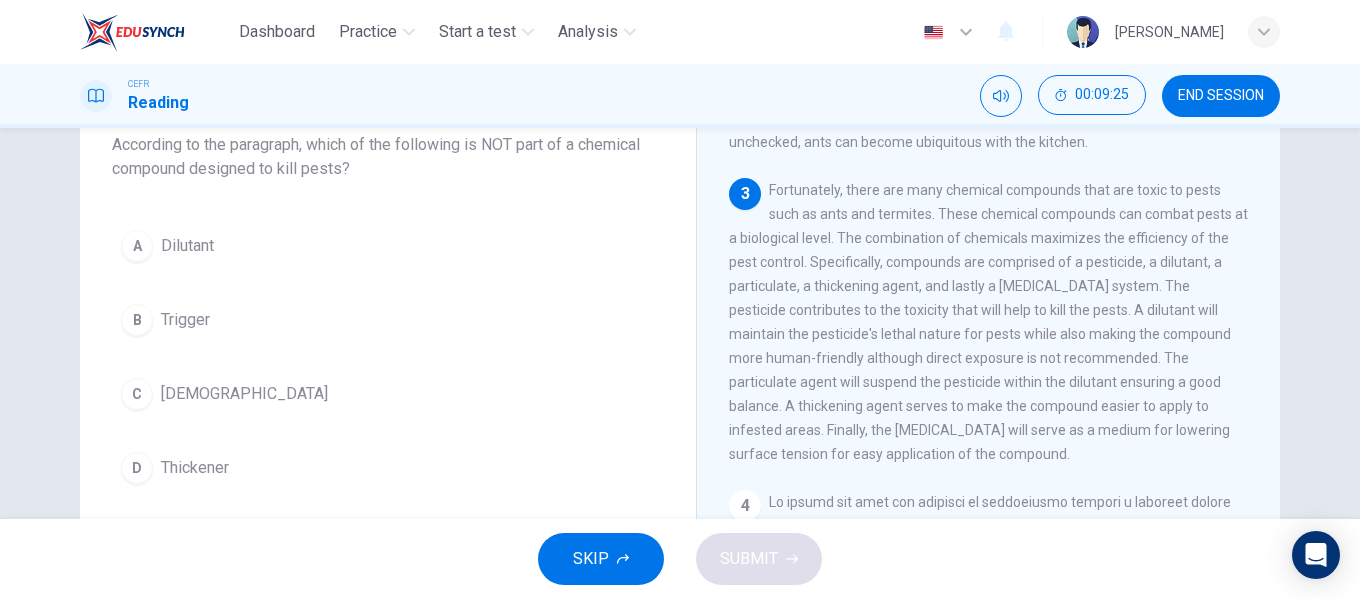 scroll, scrollTop: 572, scrollLeft: 0, axis: vertical 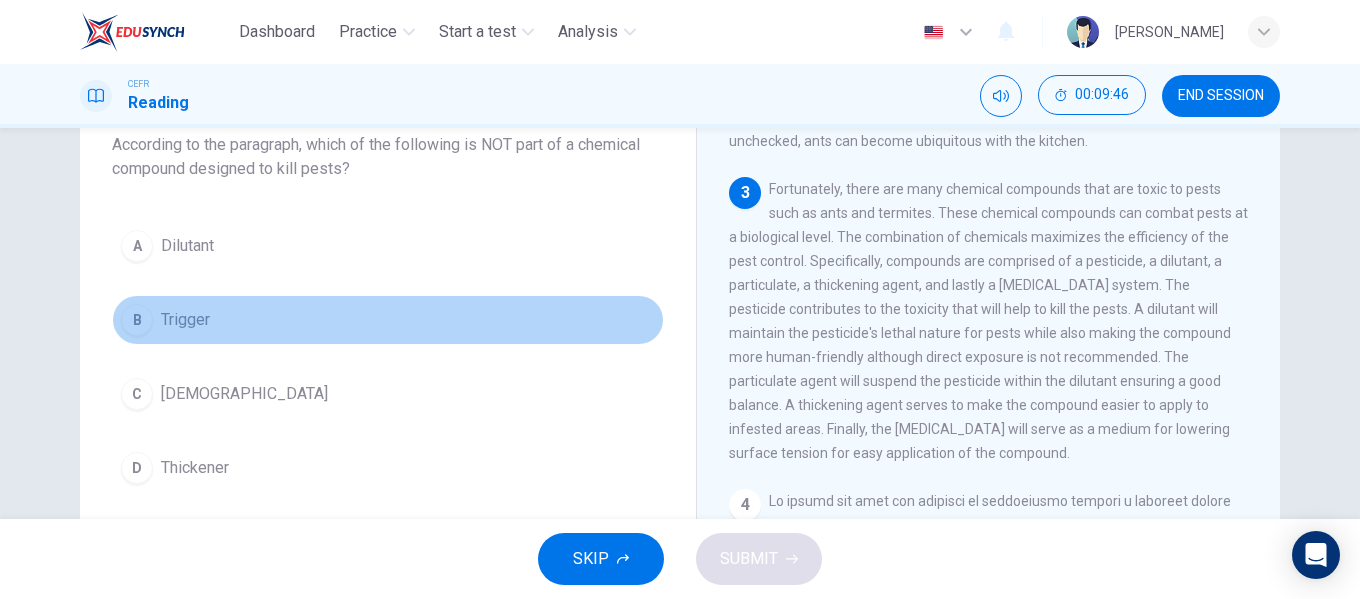 click on "B Trigger" at bounding box center [388, 320] 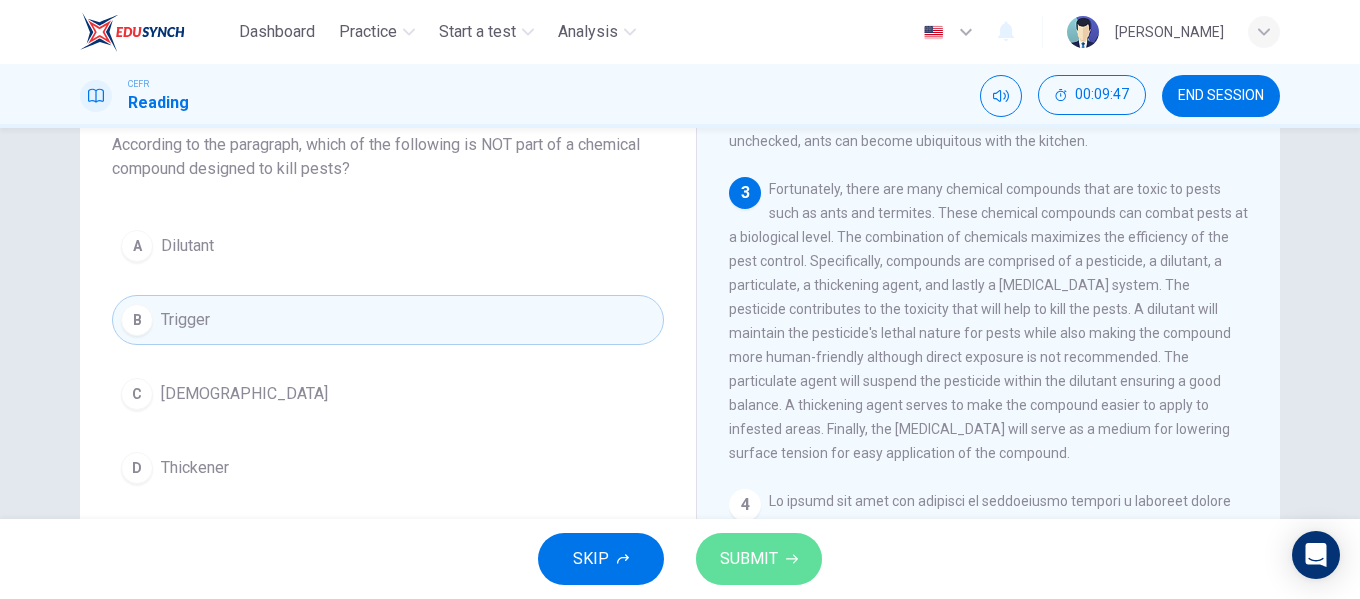 click on "SUBMIT" at bounding box center [749, 559] 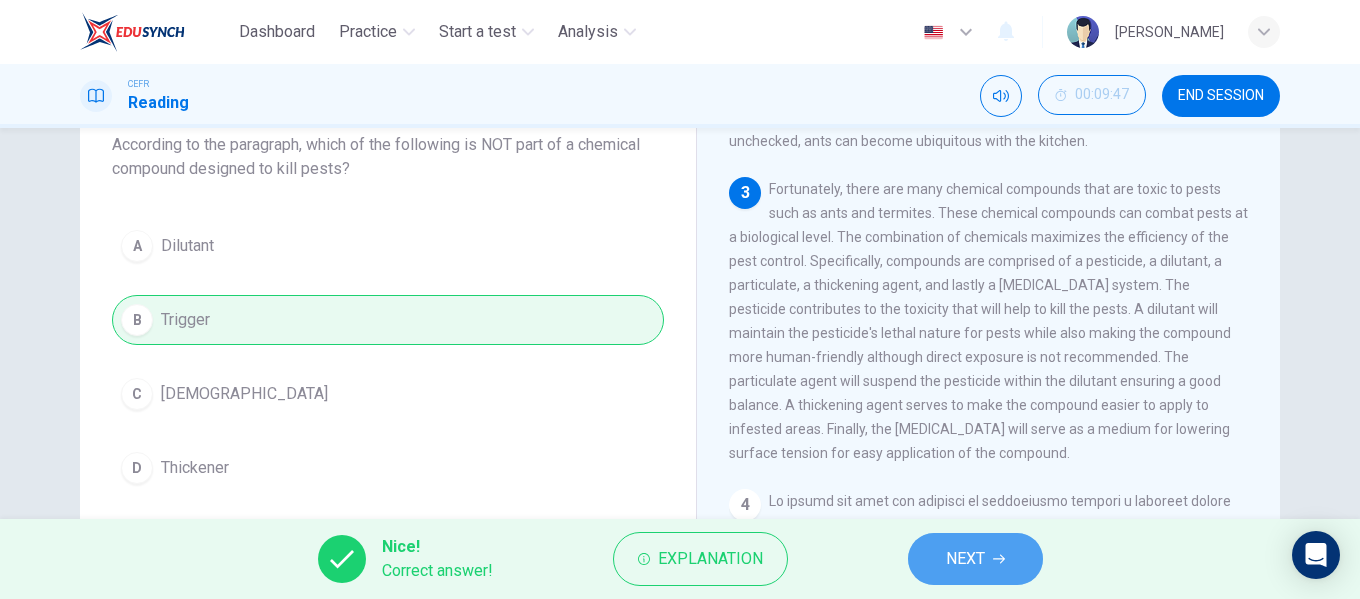 click on "NEXT" at bounding box center (965, 559) 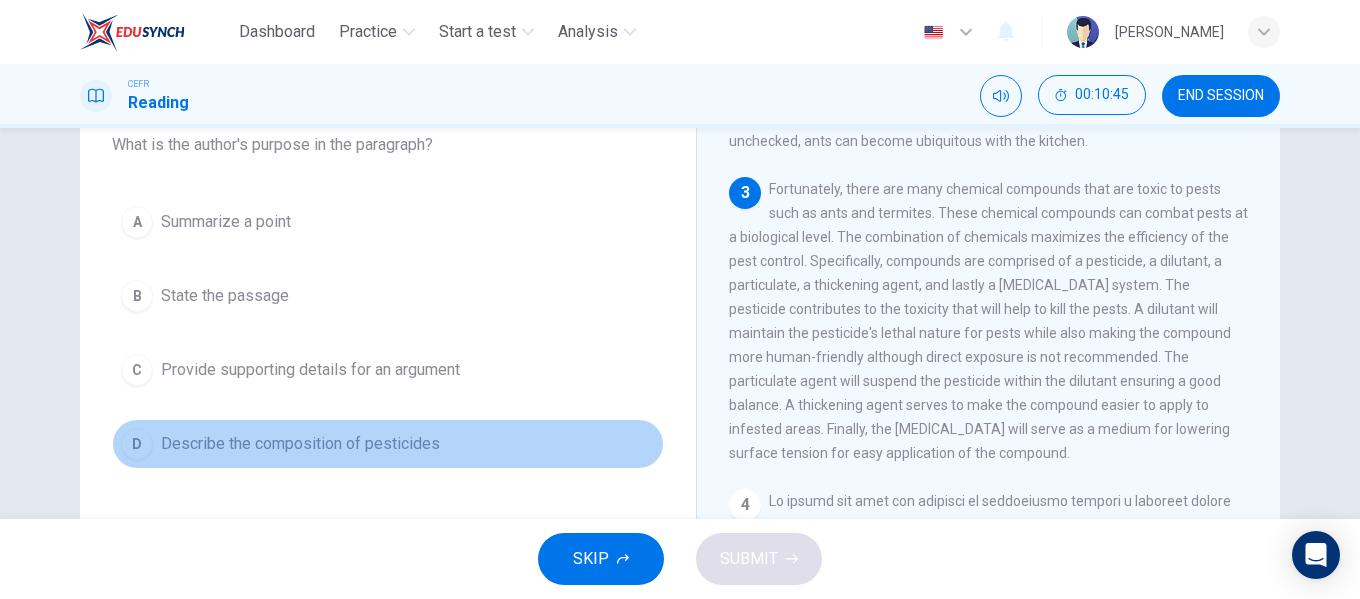 click on "D Describe the composition of pesticides" at bounding box center (388, 444) 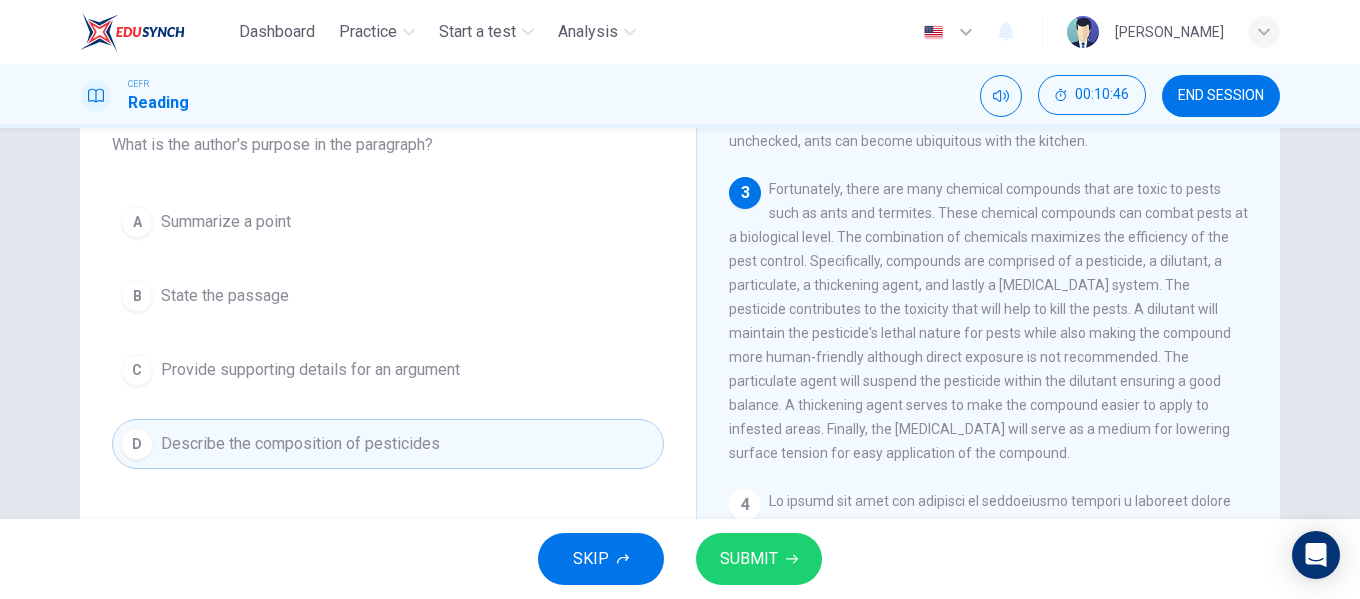 click on "SUBMIT" at bounding box center [749, 559] 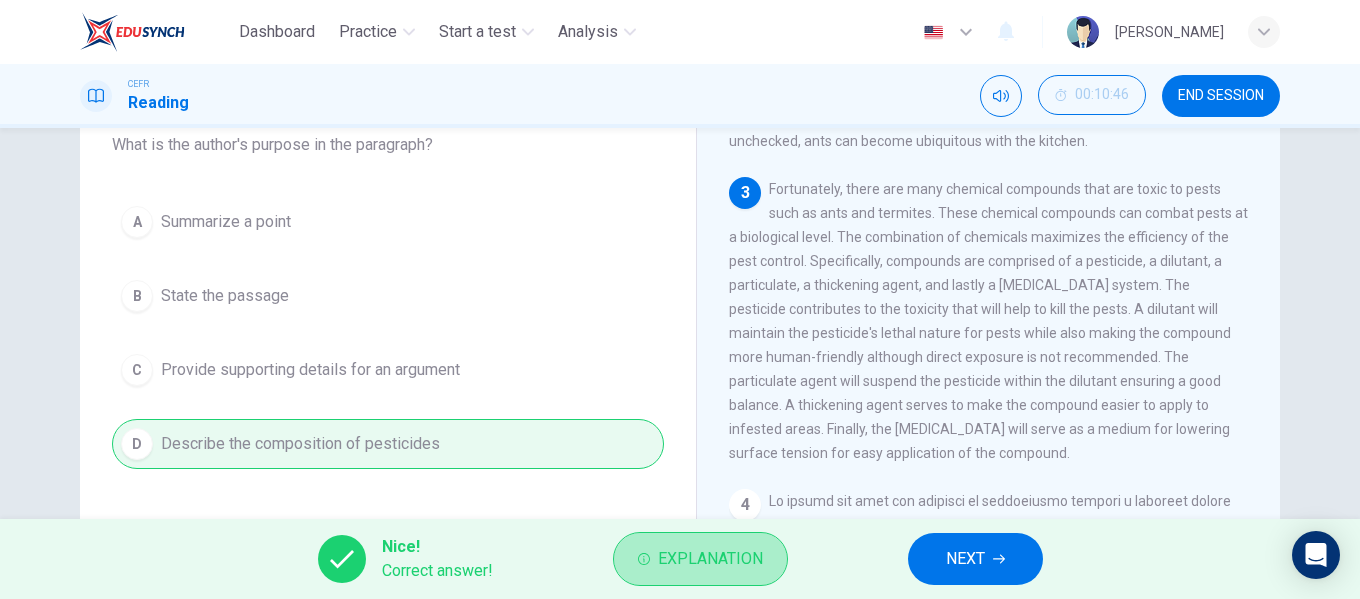 click on "Explanation" at bounding box center [710, 559] 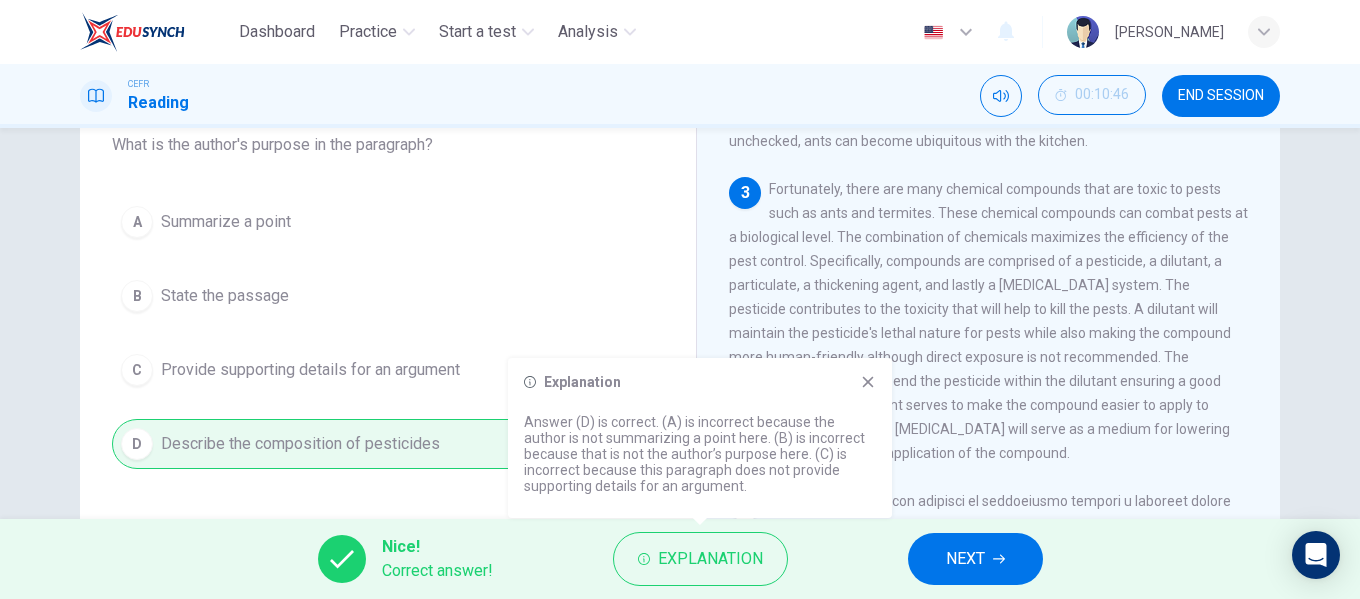 click 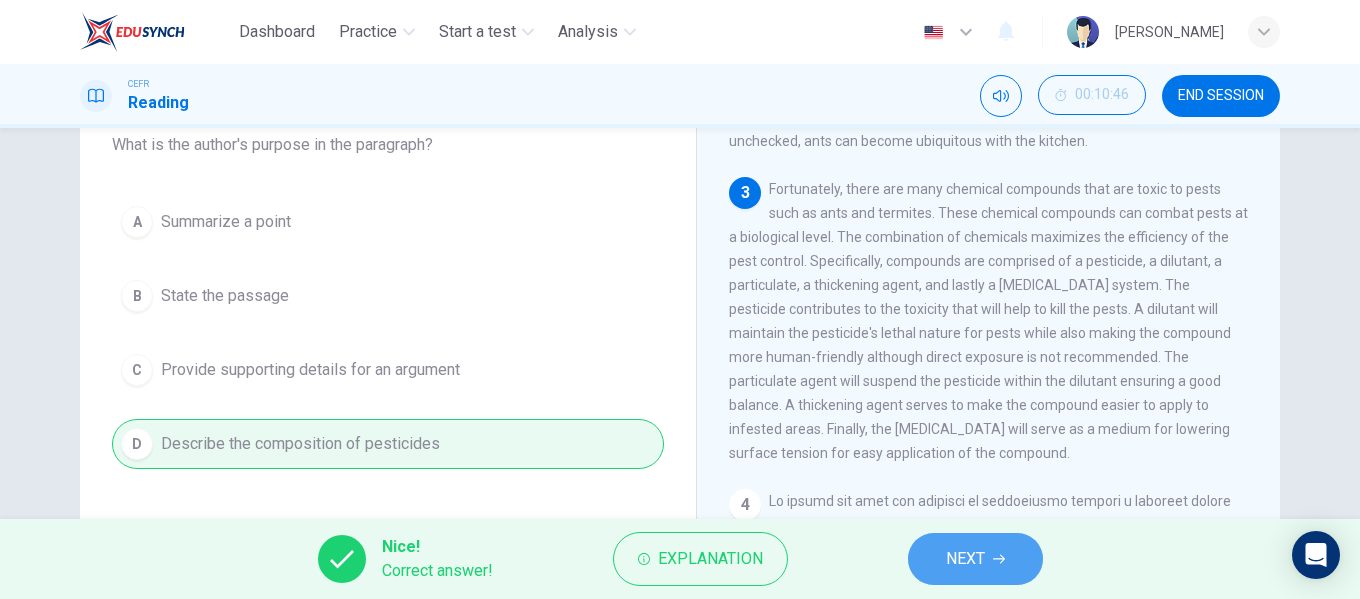 click on "NEXT" at bounding box center [975, 559] 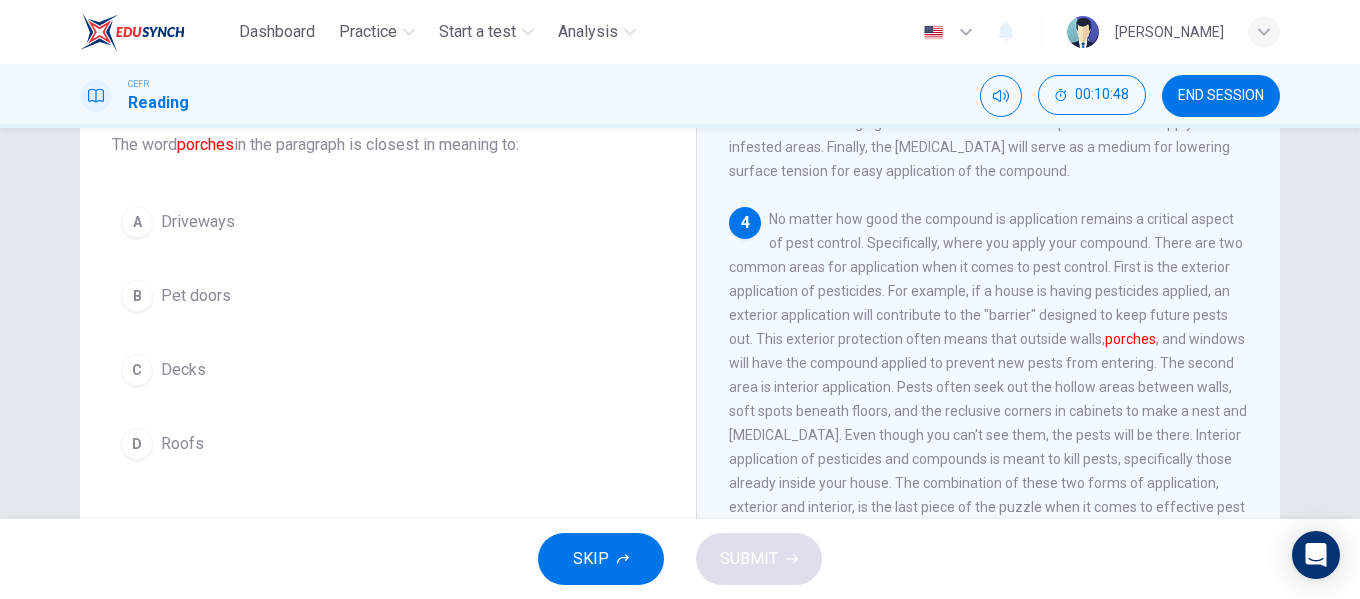 scroll, scrollTop: 856, scrollLeft: 0, axis: vertical 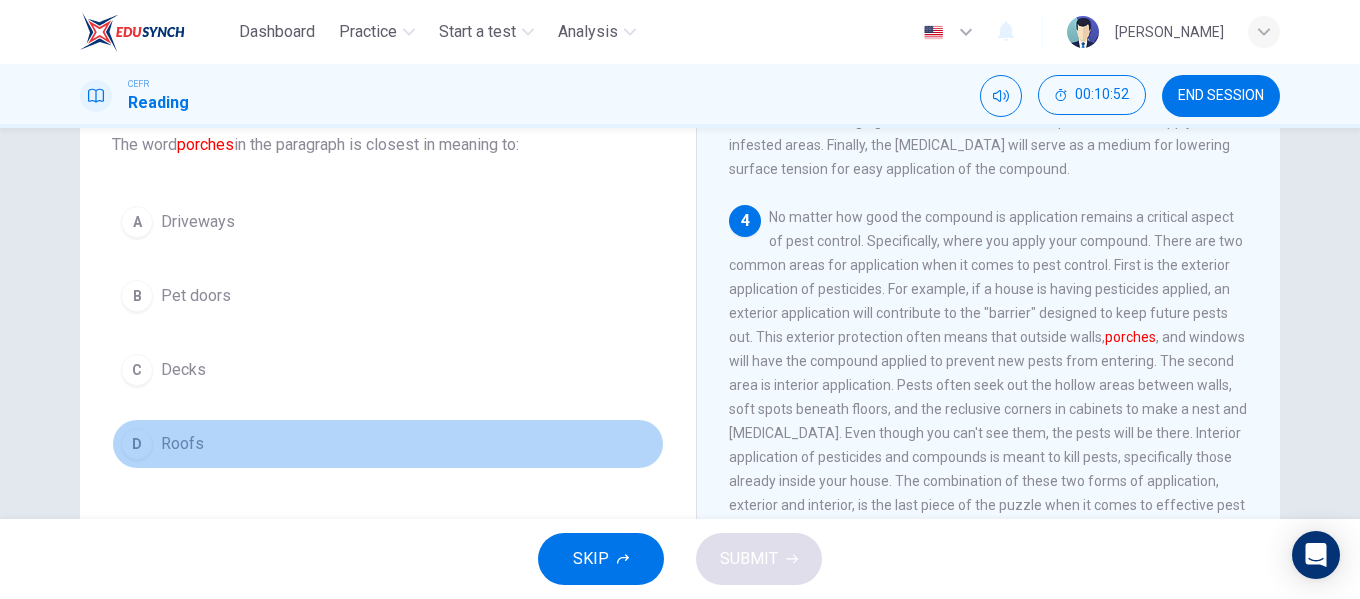 click on "D Roofs" at bounding box center [388, 444] 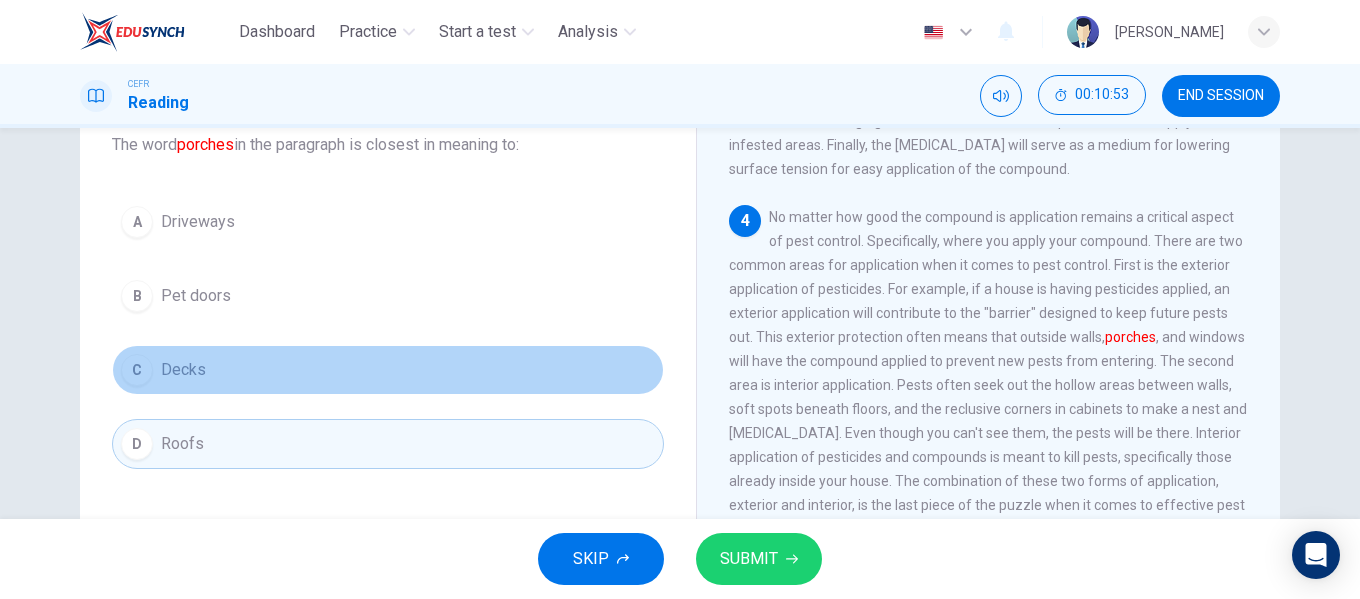click on "C Decks" at bounding box center [388, 370] 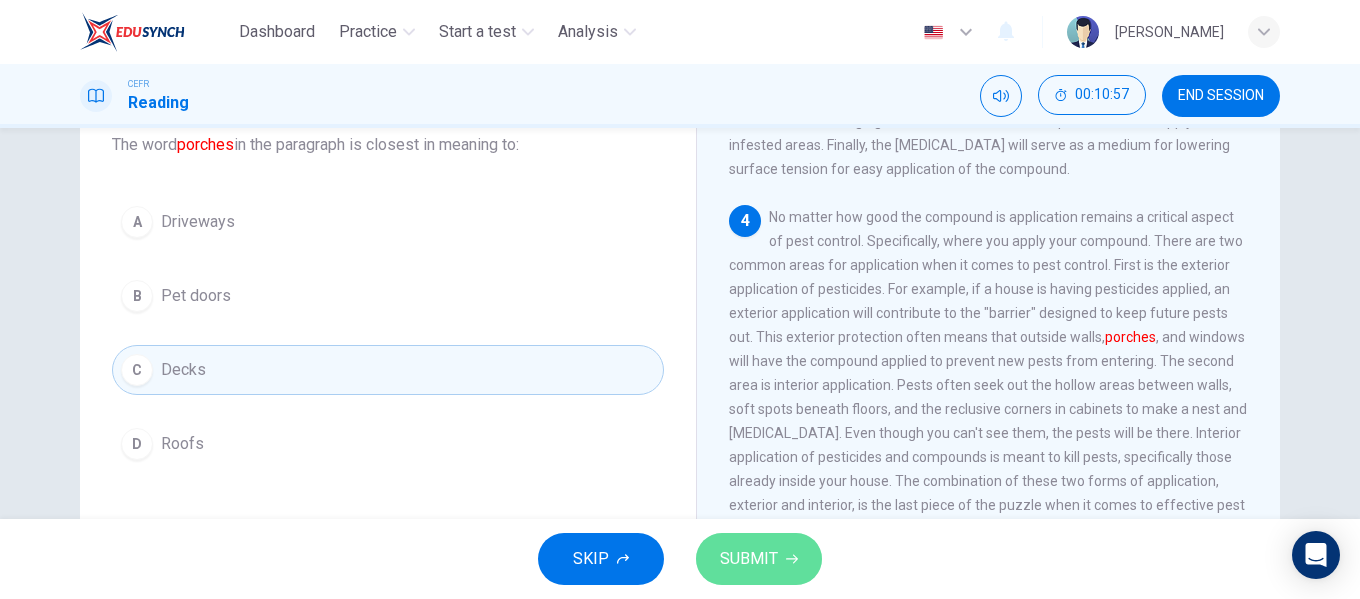 click on "SUBMIT" at bounding box center (759, 559) 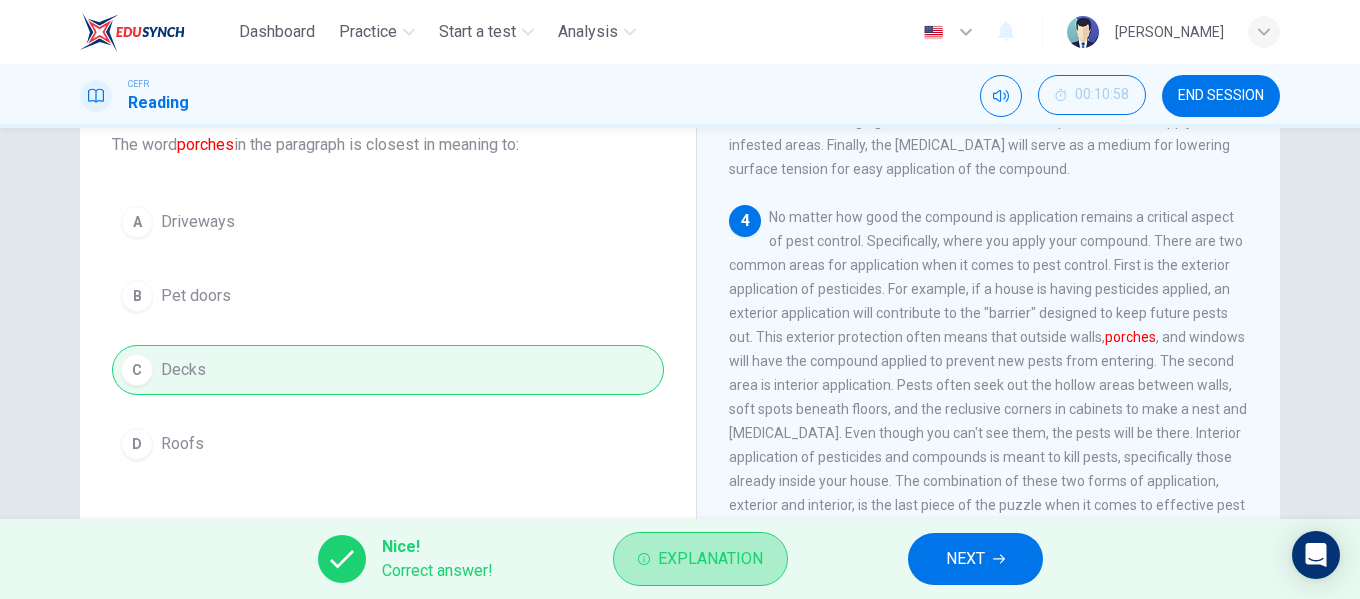 click on "Explanation" at bounding box center (700, 559) 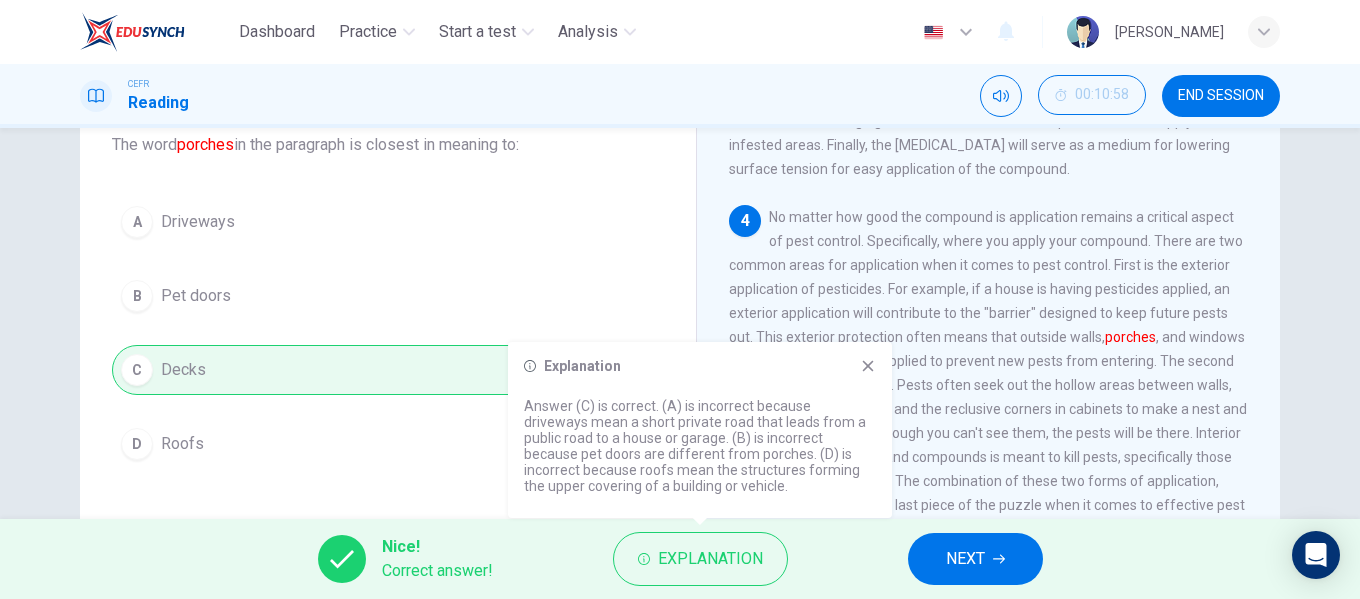 click 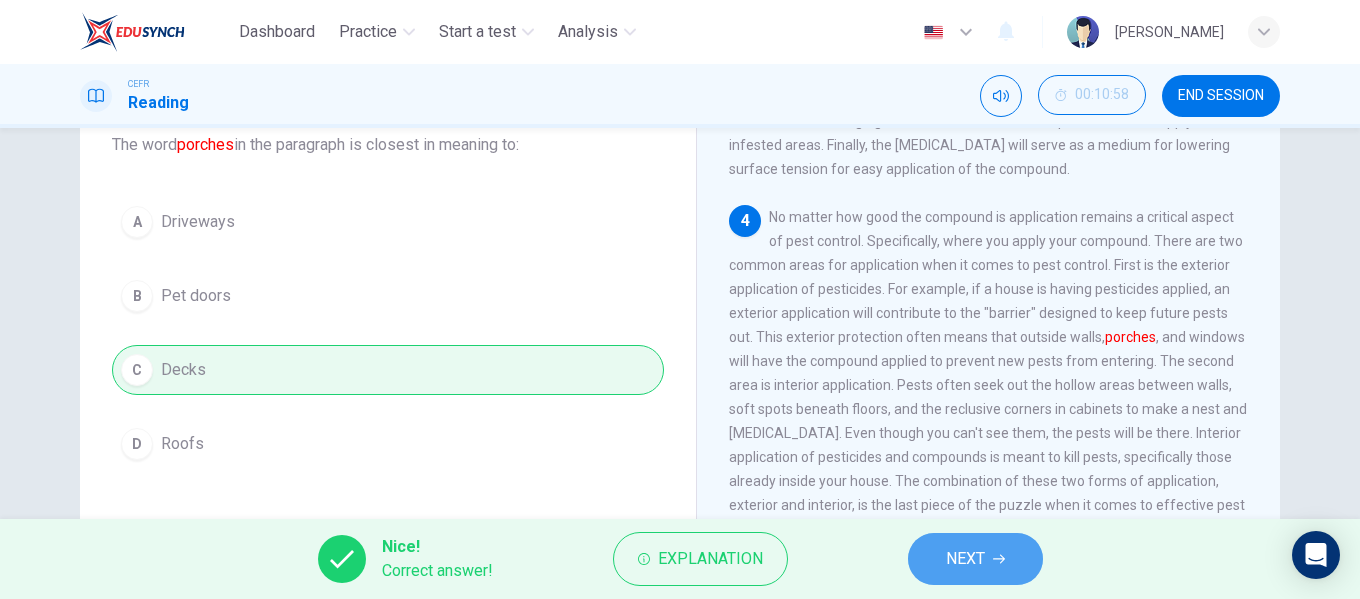 click on "NEXT" at bounding box center [975, 559] 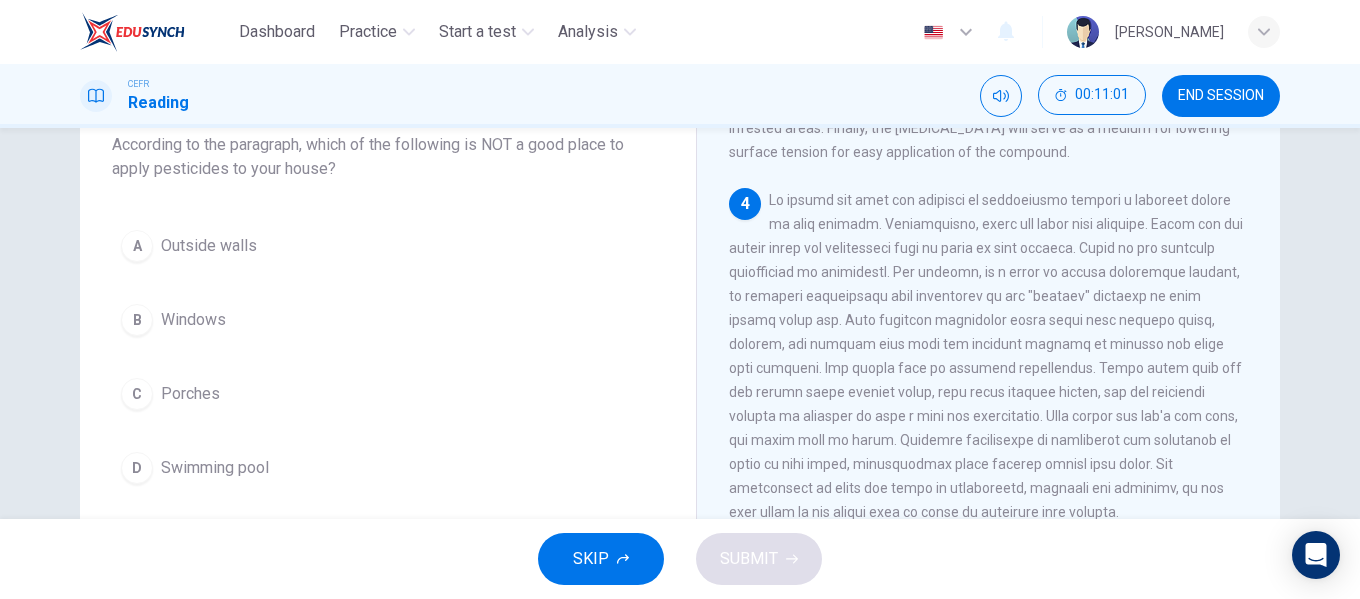 scroll, scrollTop: 902, scrollLeft: 0, axis: vertical 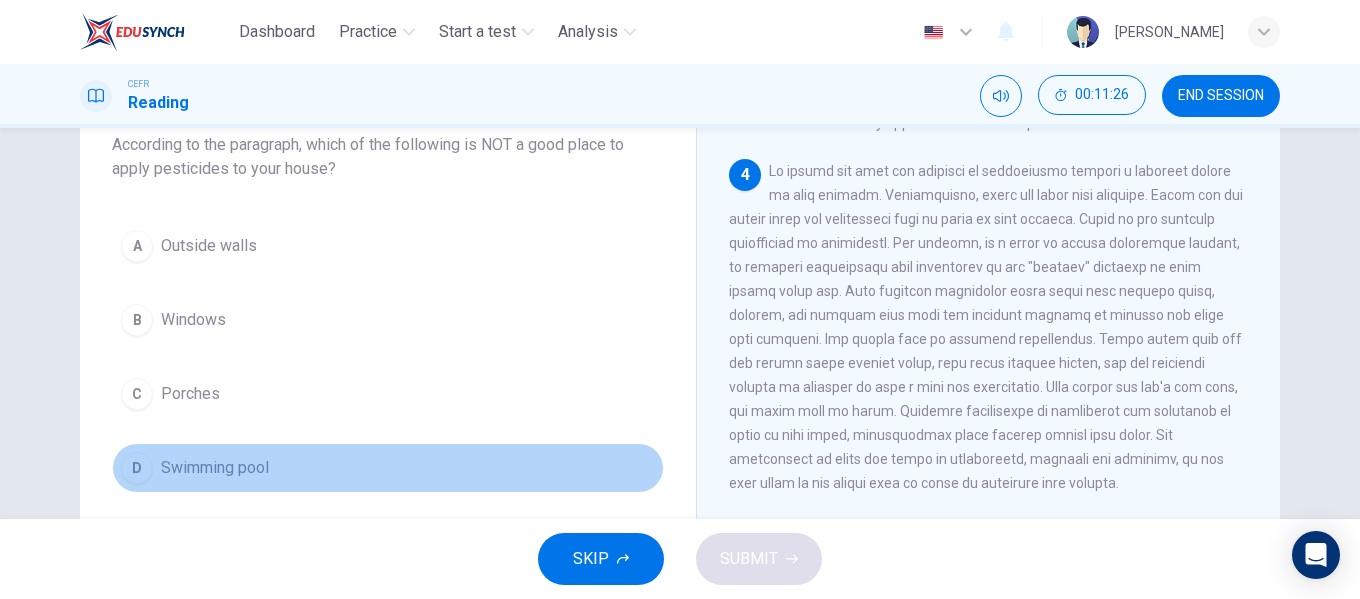 click on "Swimming pool" at bounding box center [215, 468] 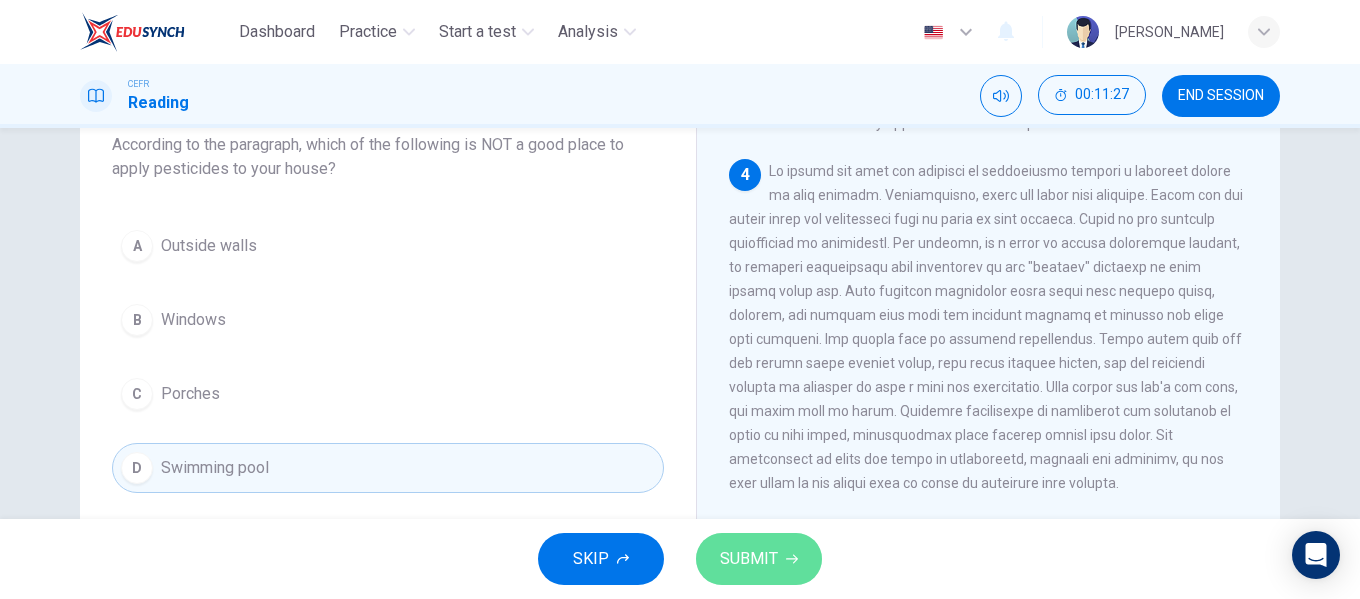 click on "SUBMIT" at bounding box center (749, 559) 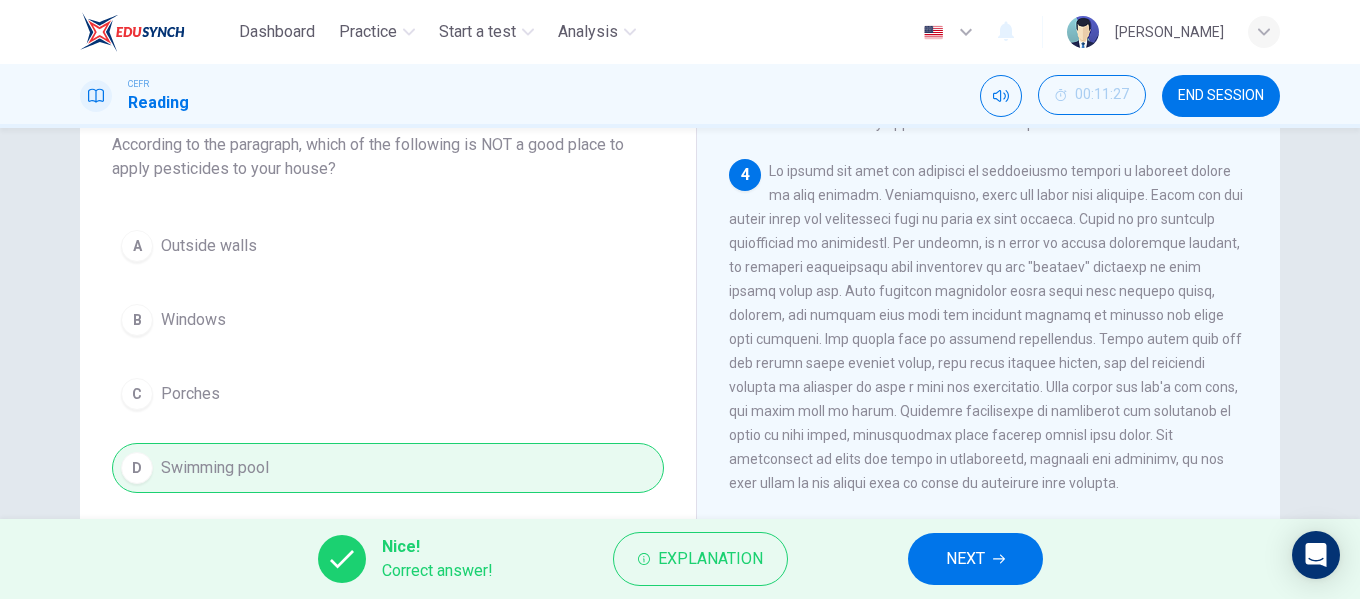 click on "NEXT" at bounding box center [975, 559] 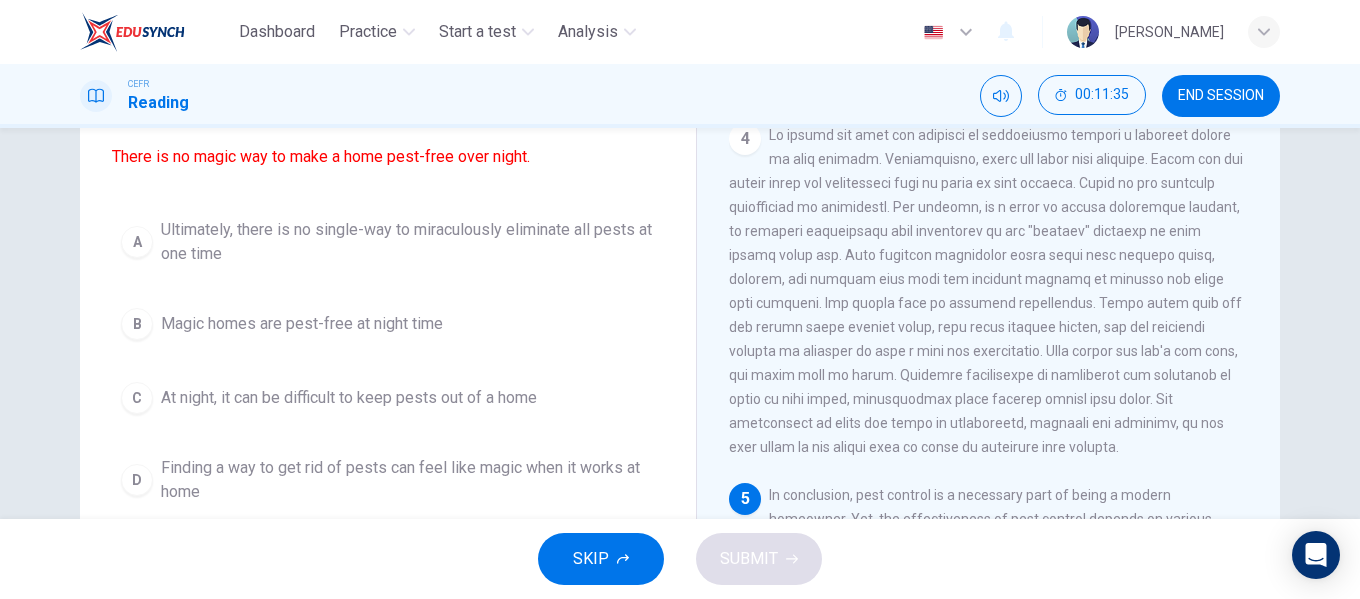scroll, scrollTop: 163, scrollLeft: 0, axis: vertical 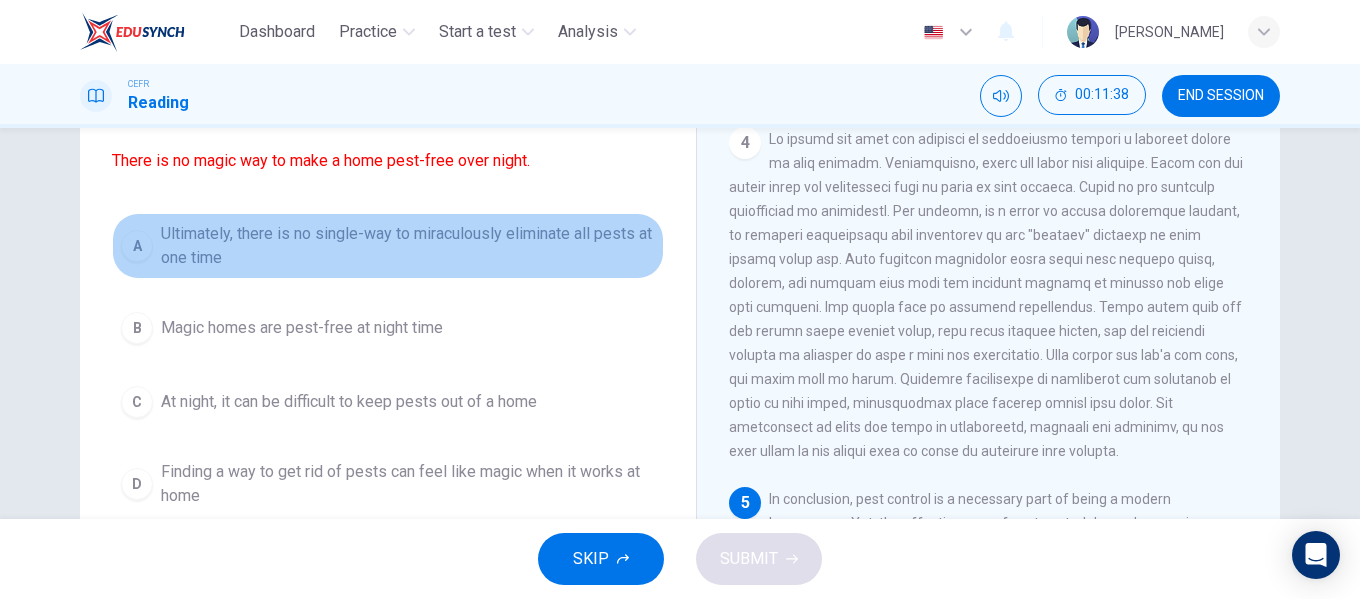 click on "Ultimately, there is no single-way to miraculously eliminate all pests at one time" at bounding box center [408, 246] 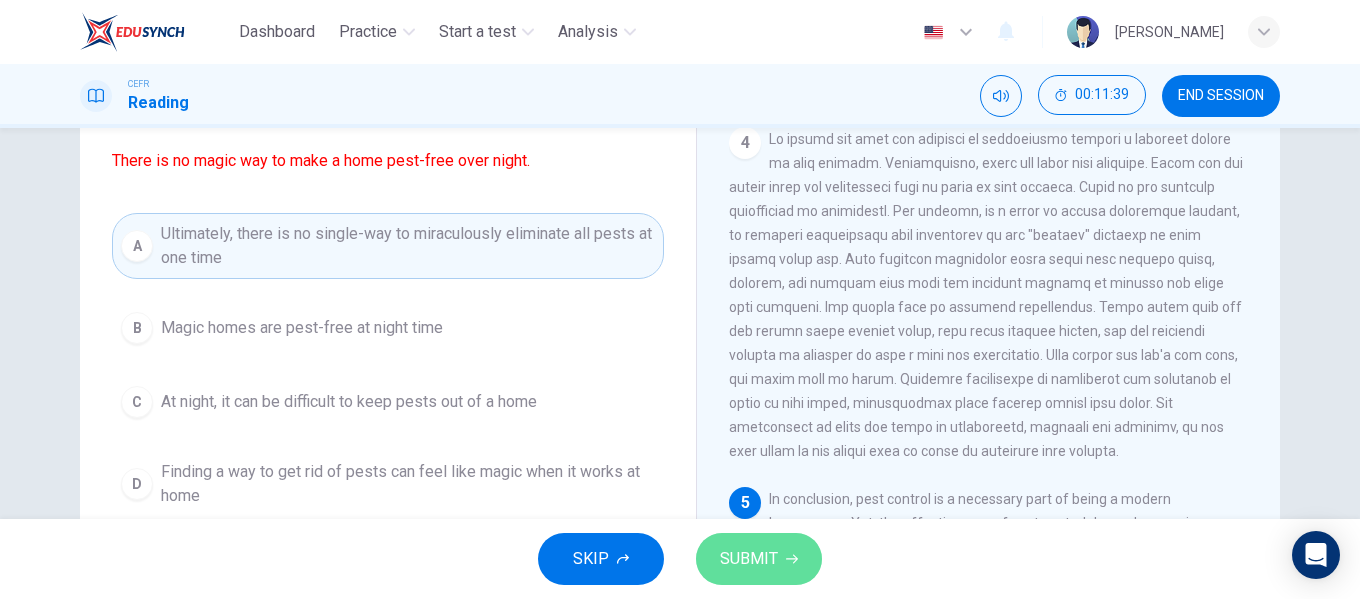 click on "SUBMIT" at bounding box center (759, 559) 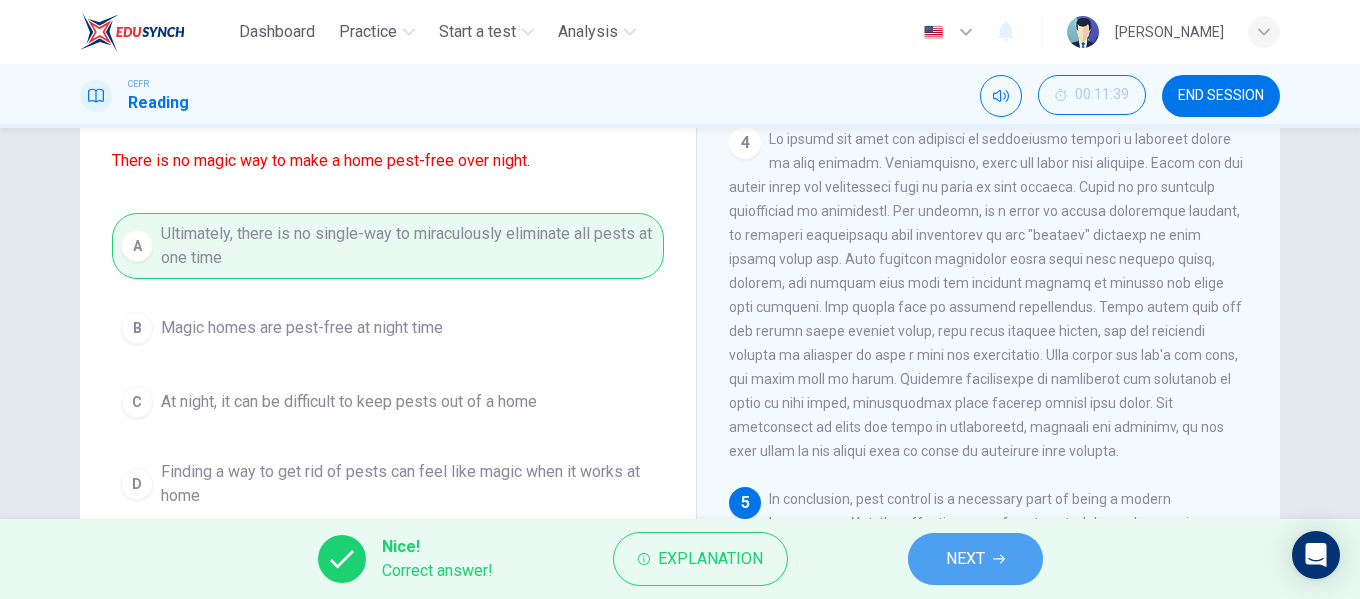 click on "NEXT" at bounding box center (975, 559) 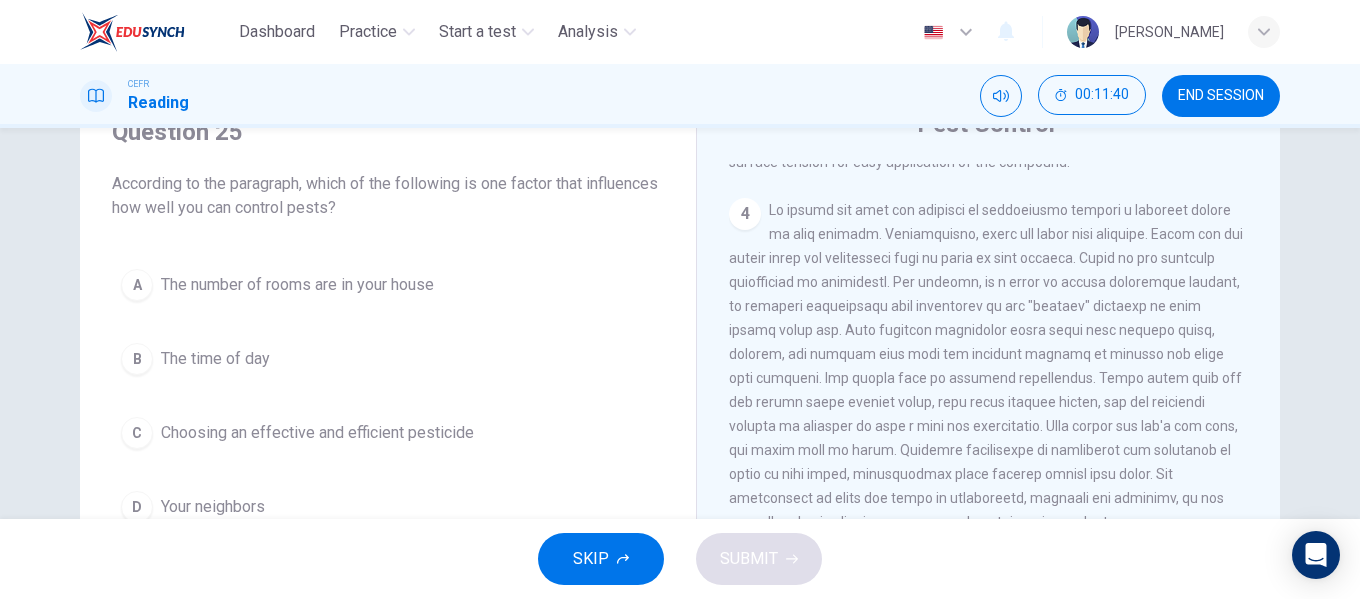scroll, scrollTop: 89, scrollLeft: 0, axis: vertical 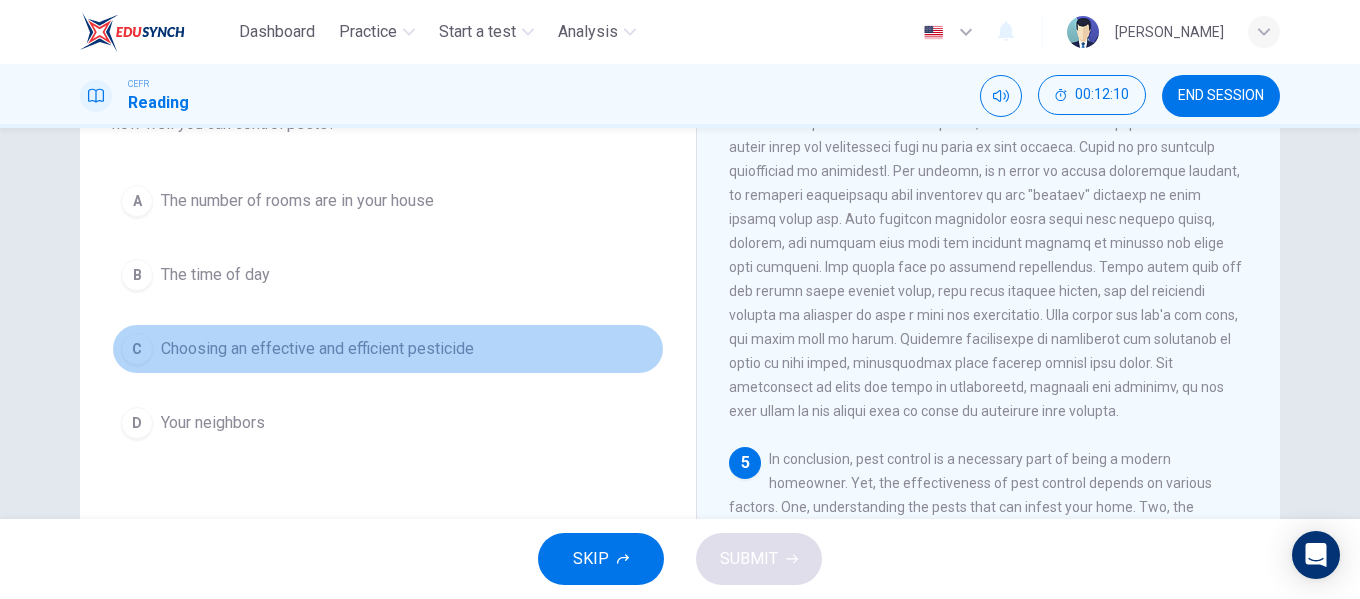 click on "C Choosing an effective and efficient pesticide" at bounding box center (388, 349) 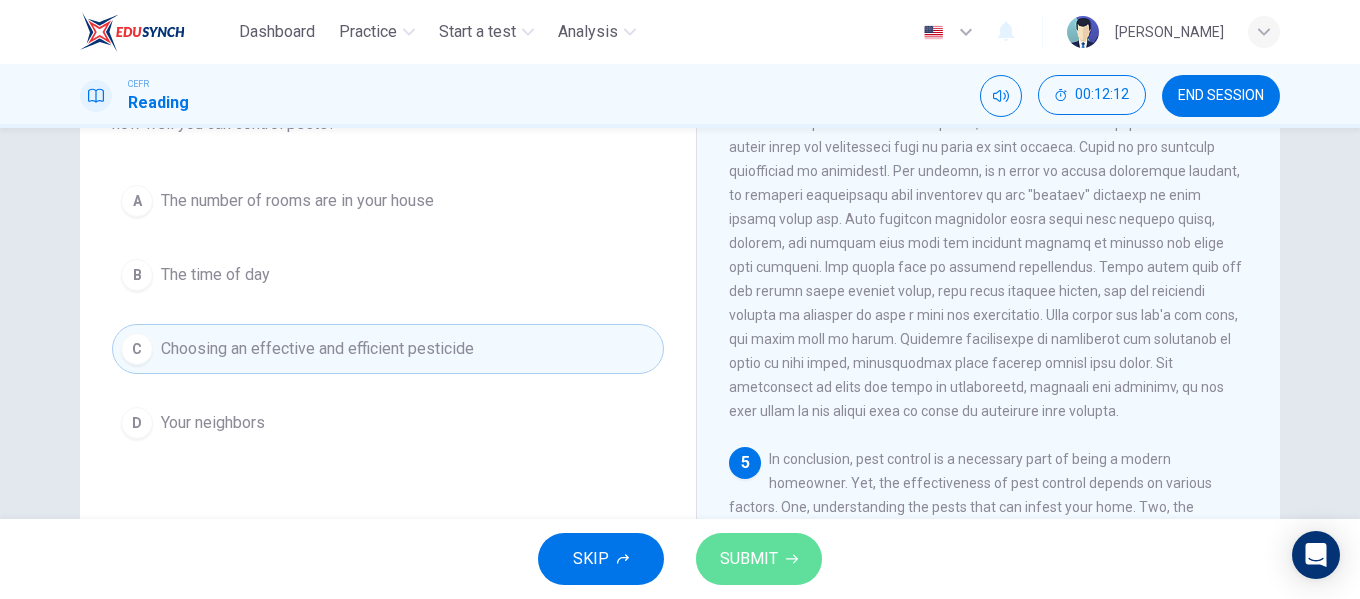 click on "SUBMIT" at bounding box center [759, 559] 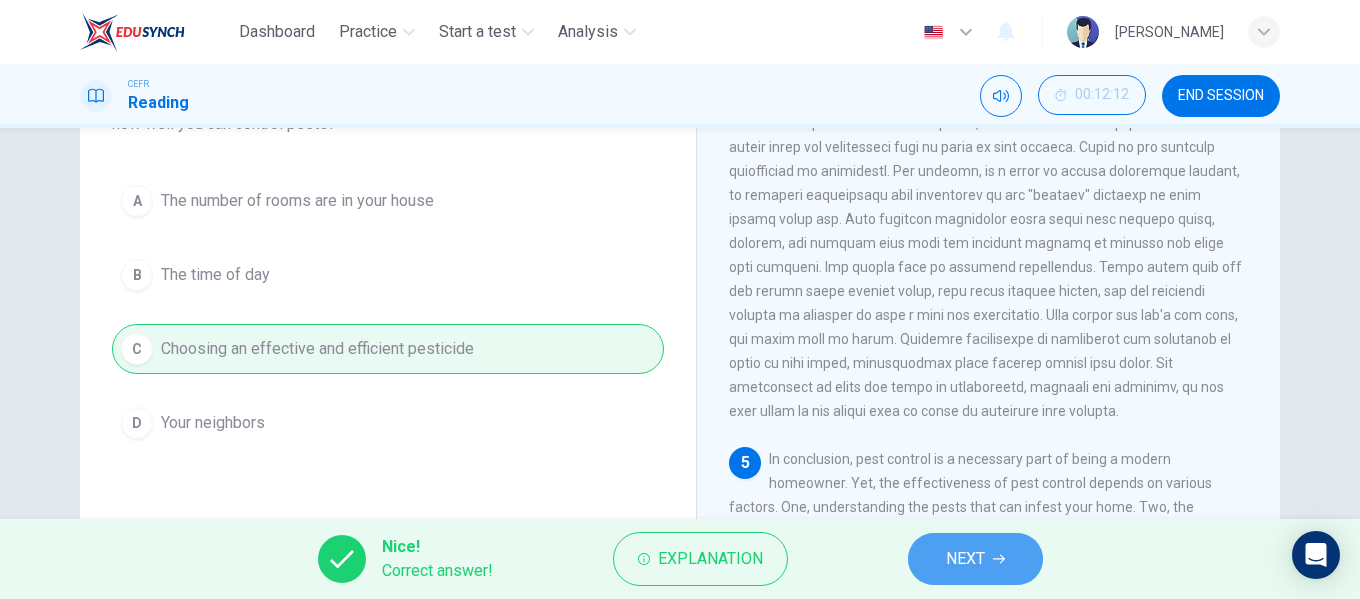 click on "NEXT" at bounding box center (965, 559) 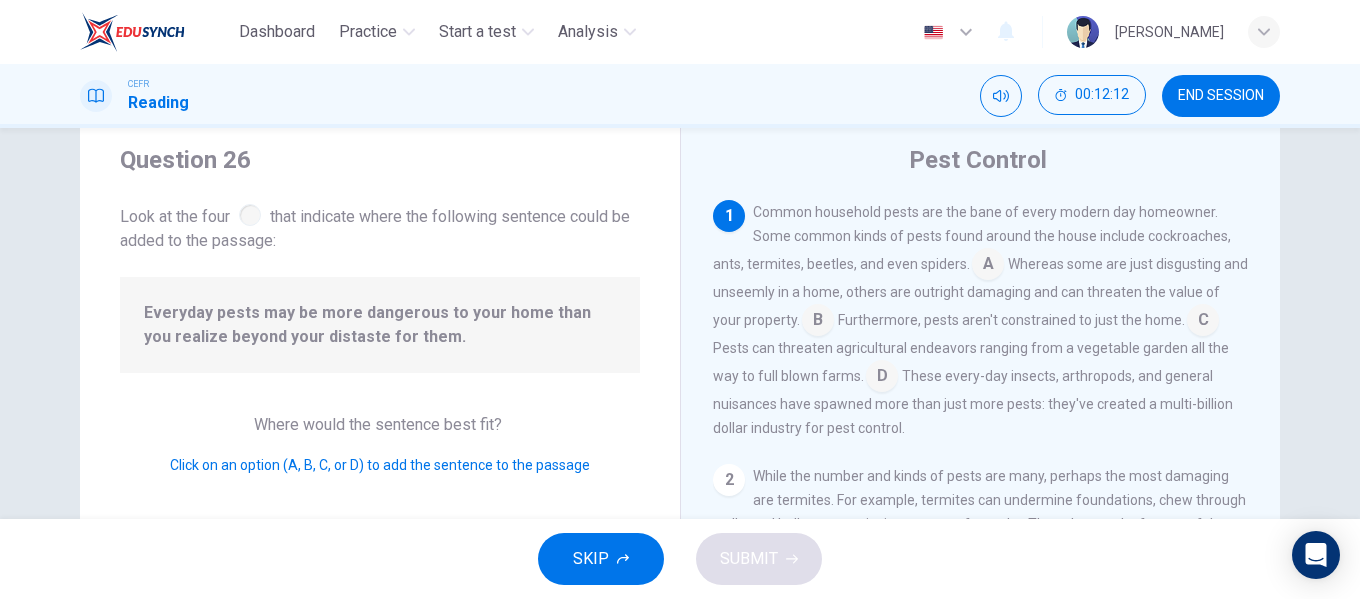 scroll, scrollTop: 44, scrollLeft: 0, axis: vertical 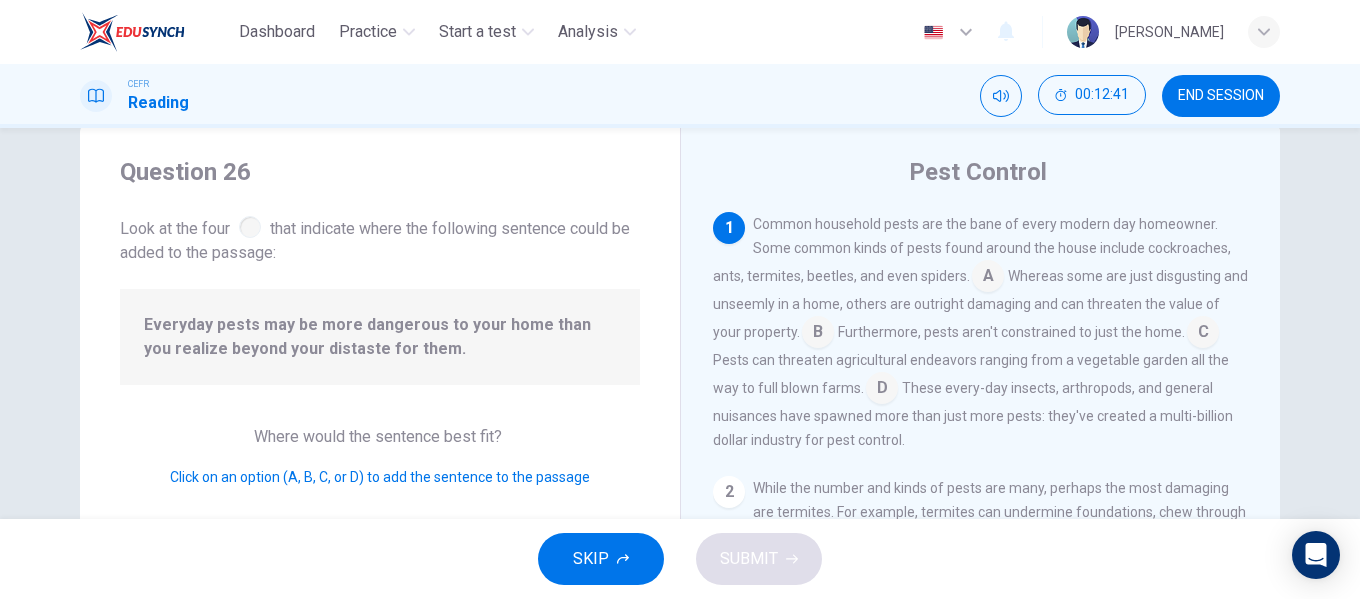 click at bounding box center [988, 278] 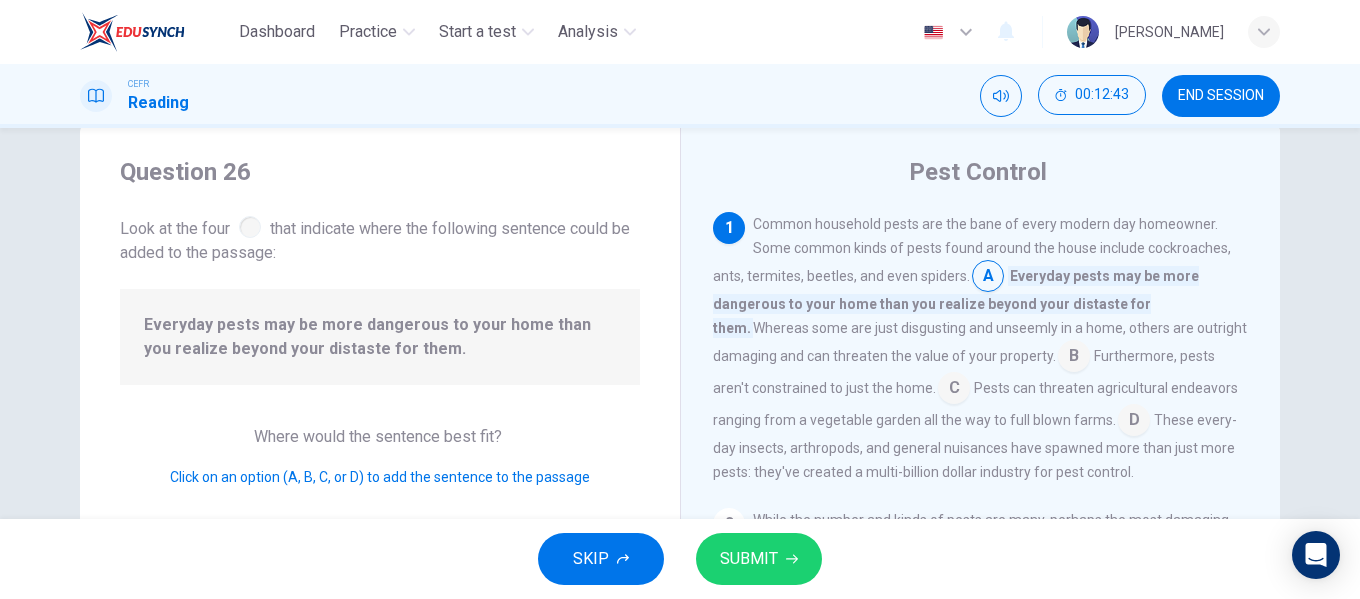 click on "SKIP SUBMIT" at bounding box center (680, 559) 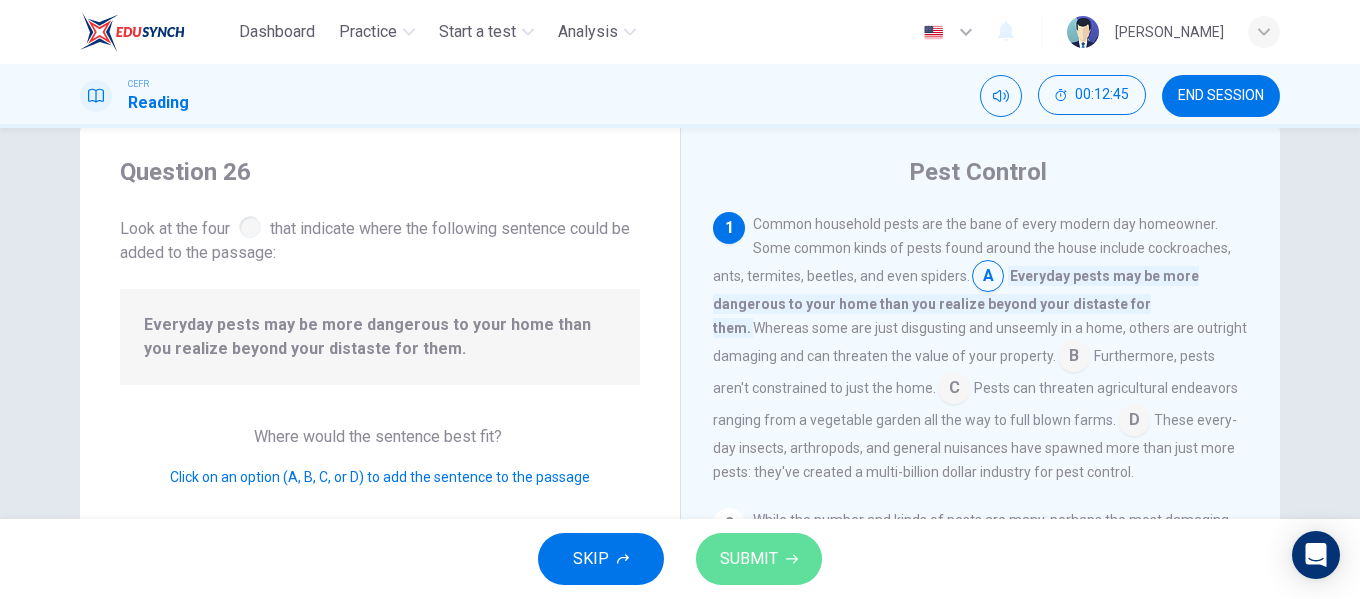 click on "SUBMIT" at bounding box center [759, 559] 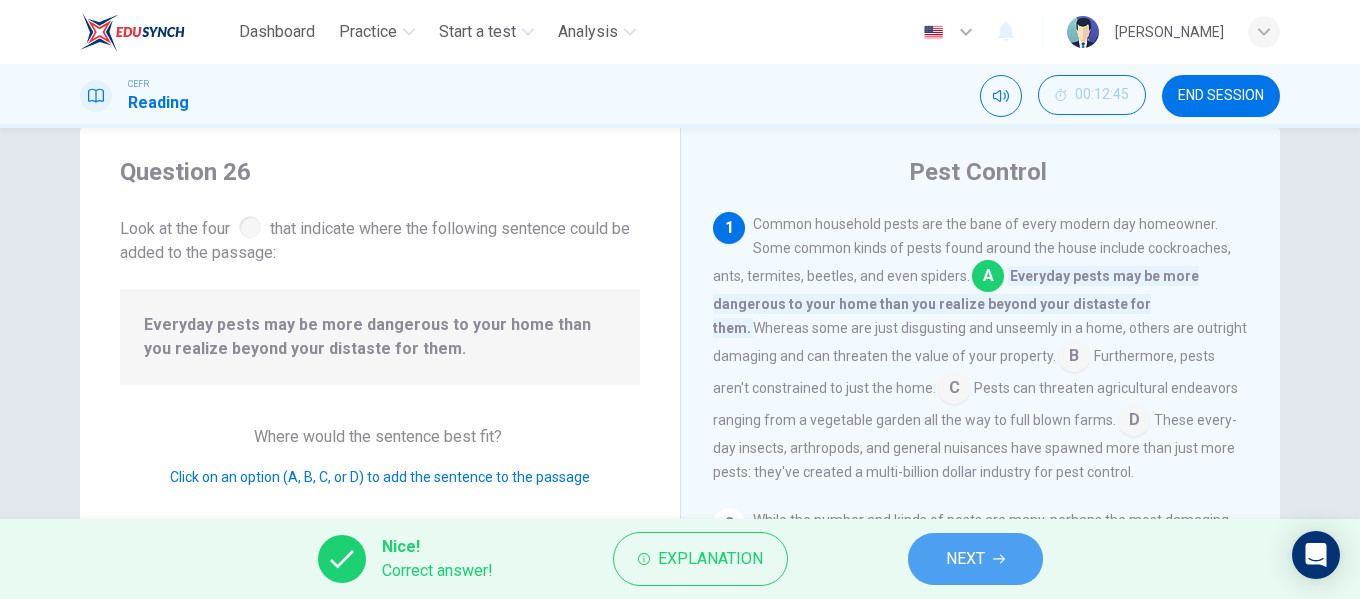 click on "NEXT" at bounding box center (975, 559) 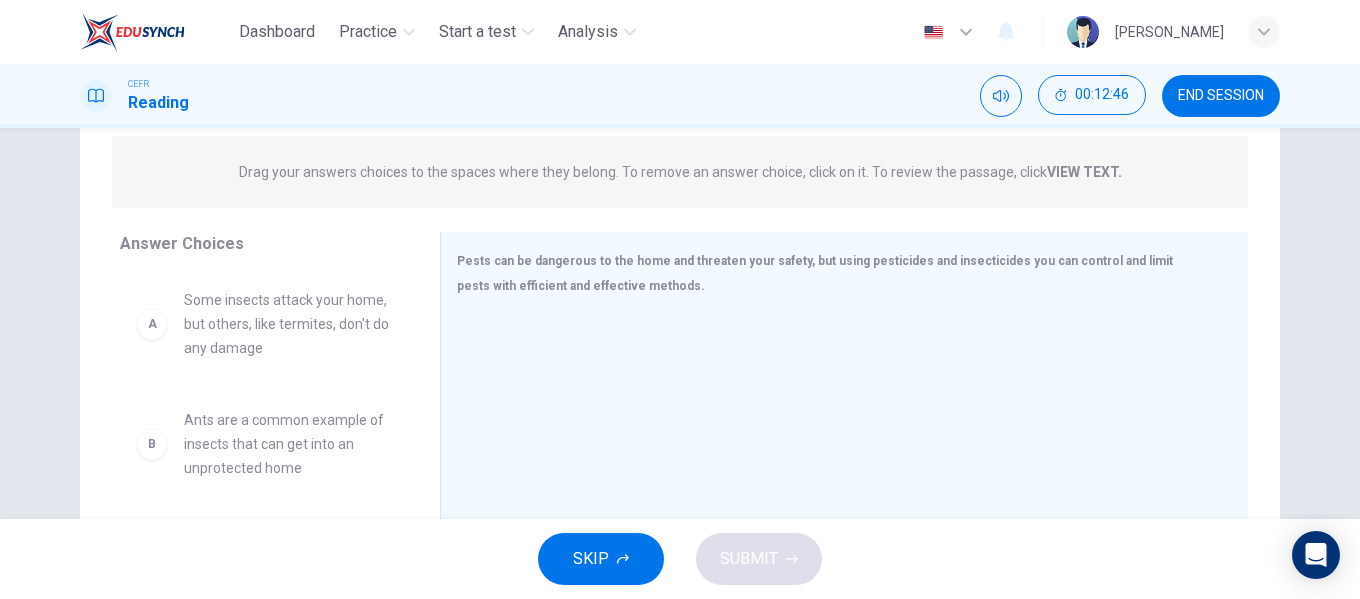 scroll, scrollTop: 245, scrollLeft: 0, axis: vertical 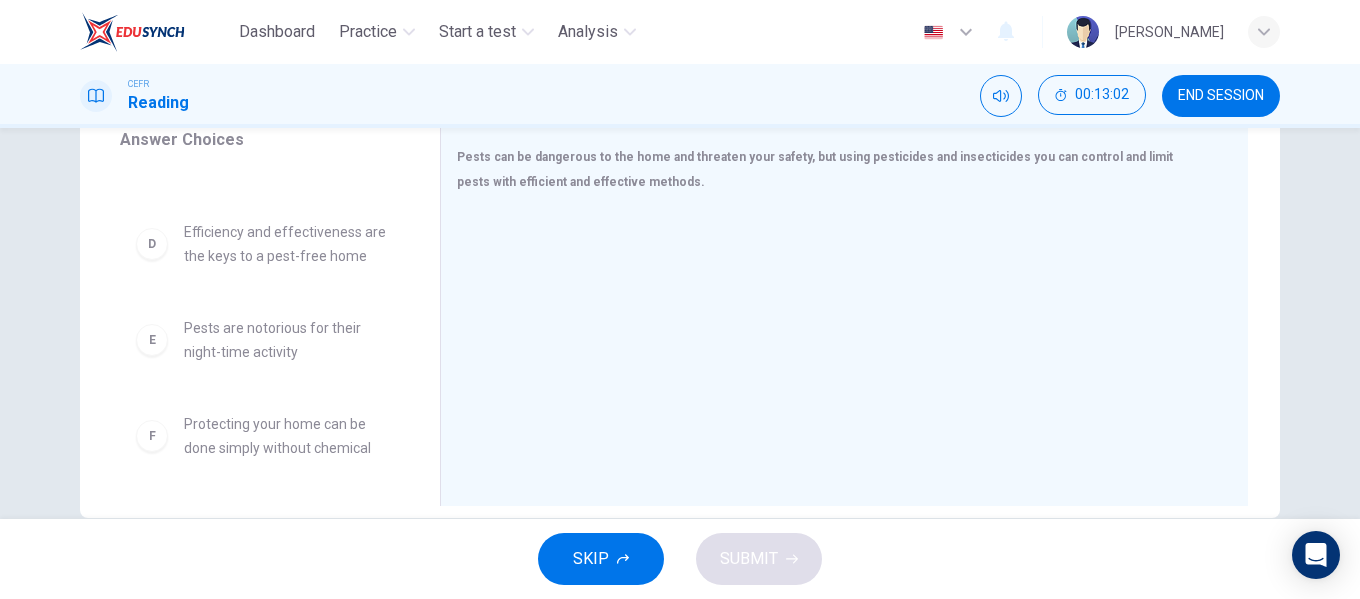 drag, startPoint x: 419, startPoint y: 368, endPoint x: 411, endPoint y: 338, distance: 31.04835 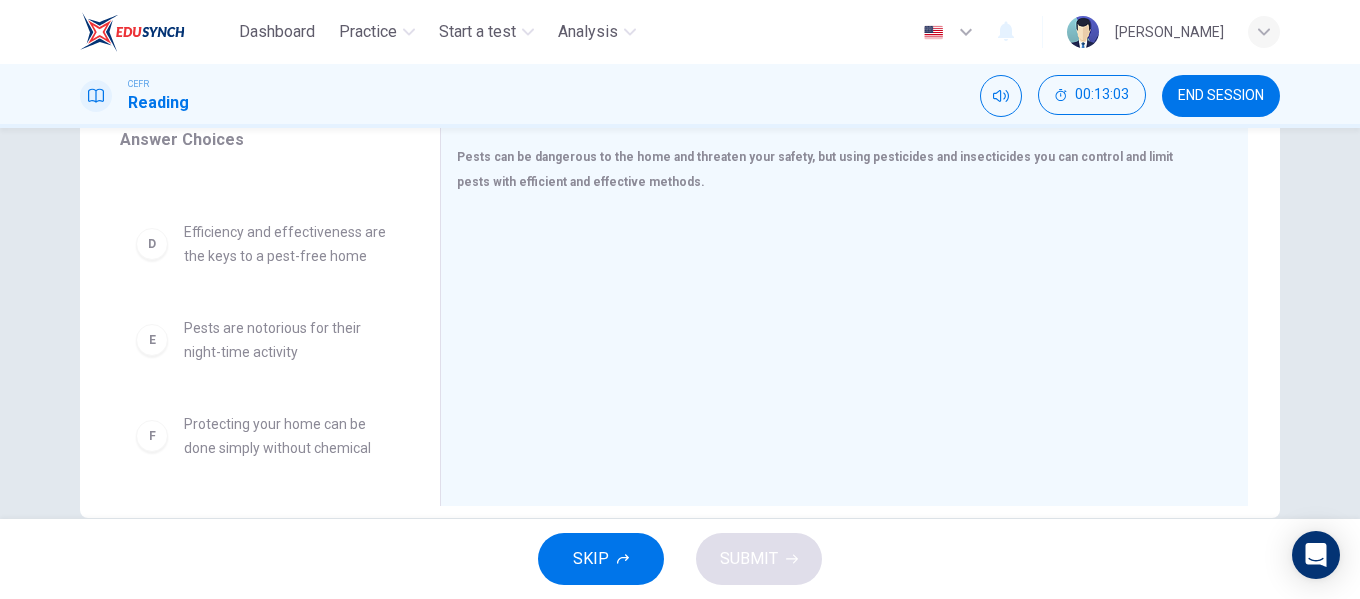 drag, startPoint x: 407, startPoint y: 352, endPoint x: 413, endPoint y: 183, distance: 169.10648 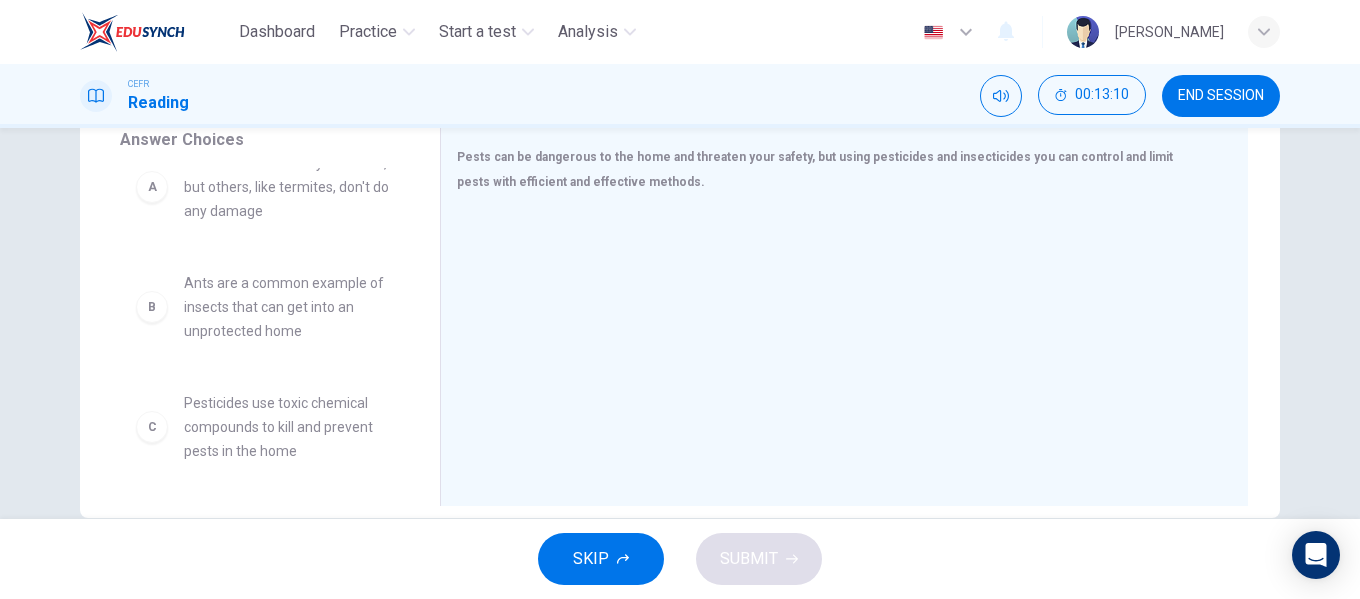 scroll, scrollTop: 53, scrollLeft: 0, axis: vertical 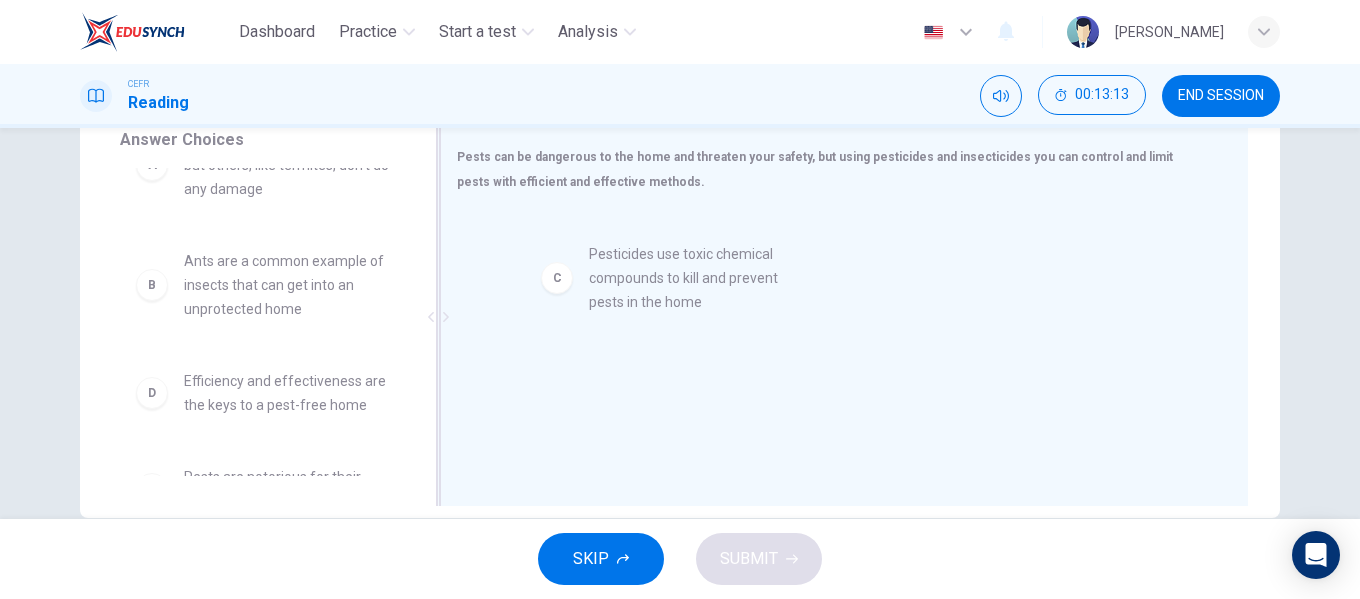 drag, startPoint x: 281, startPoint y: 443, endPoint x: 696, endPoint y: 309, distance: 436.09747 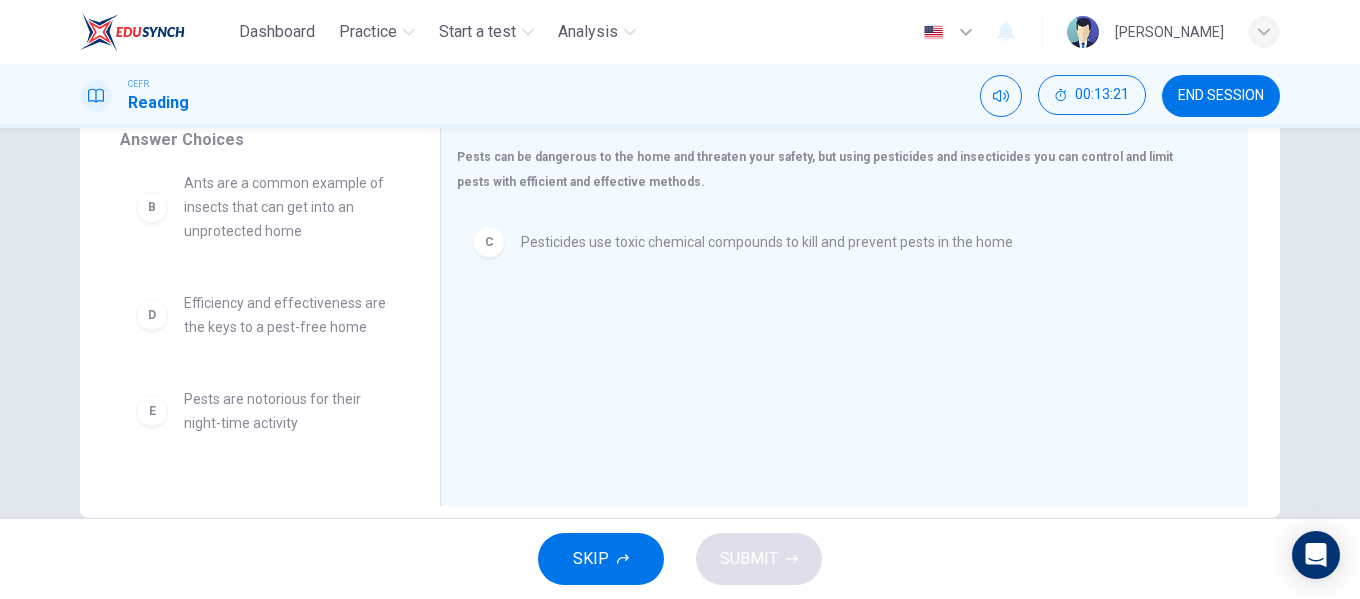 scroll, scrollTop: 131, scrollLeft: 0, axis: vertical 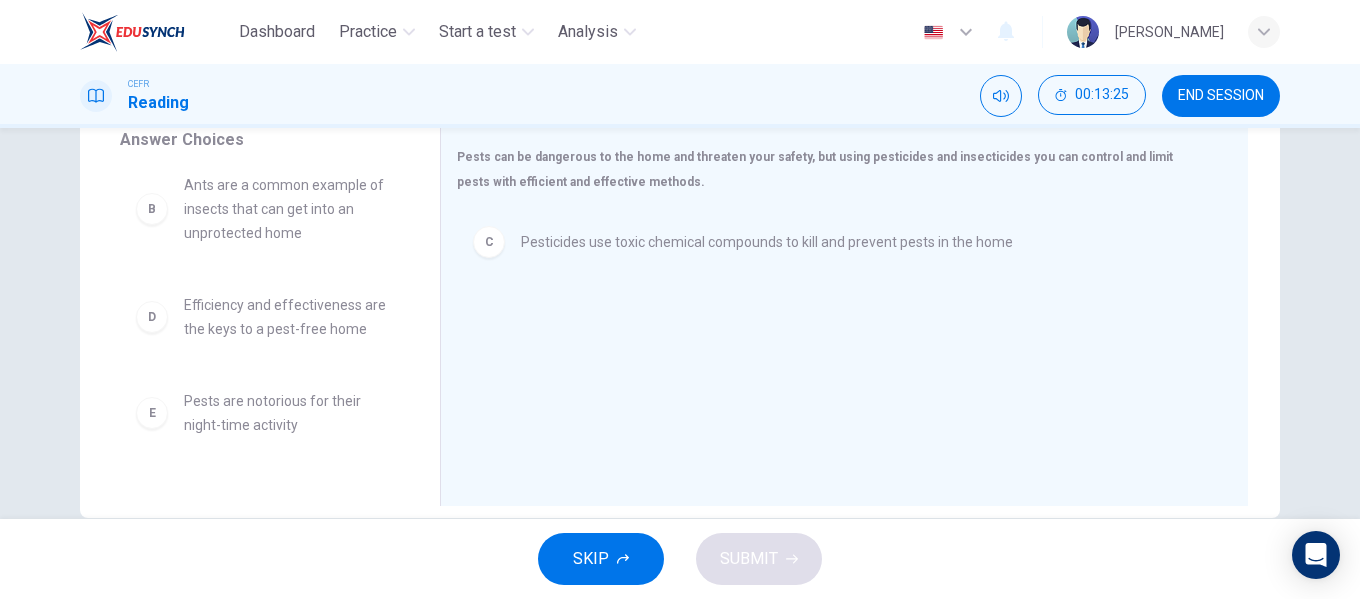 drag, startPoint x: 407, startPoint y: 328, endPoint x: 413, endPoint y: 253, distance: 75.23962 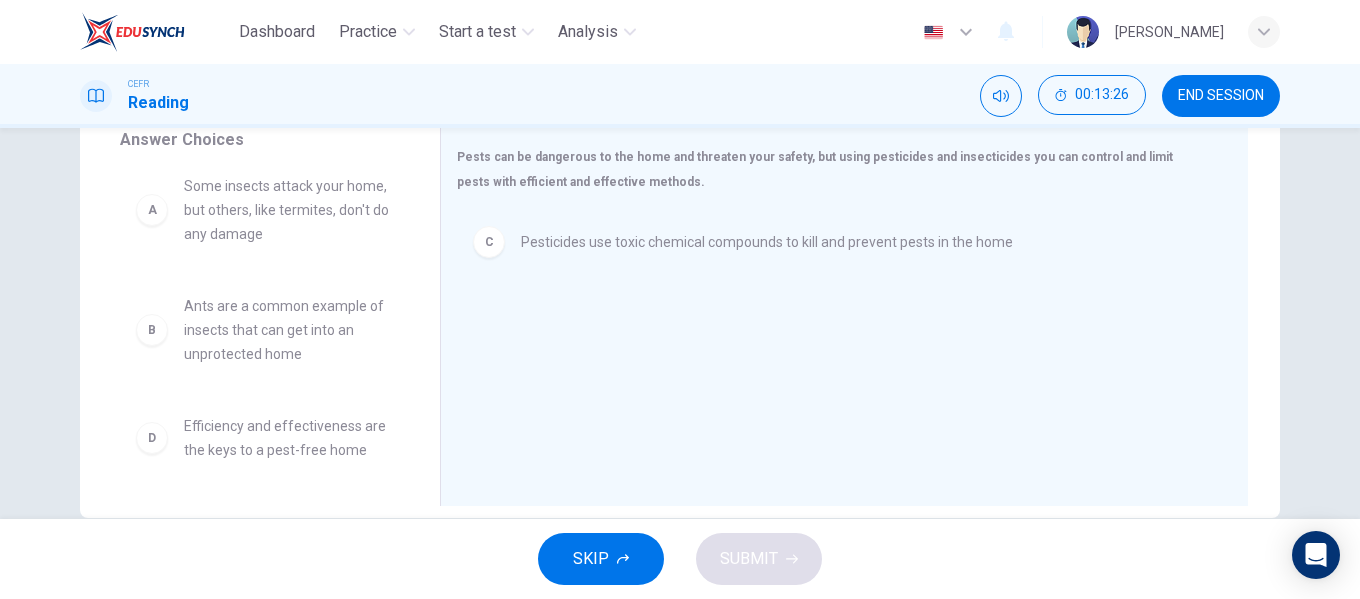 scroll, scrollTop: 0, scrollLeft: 0, axis: both 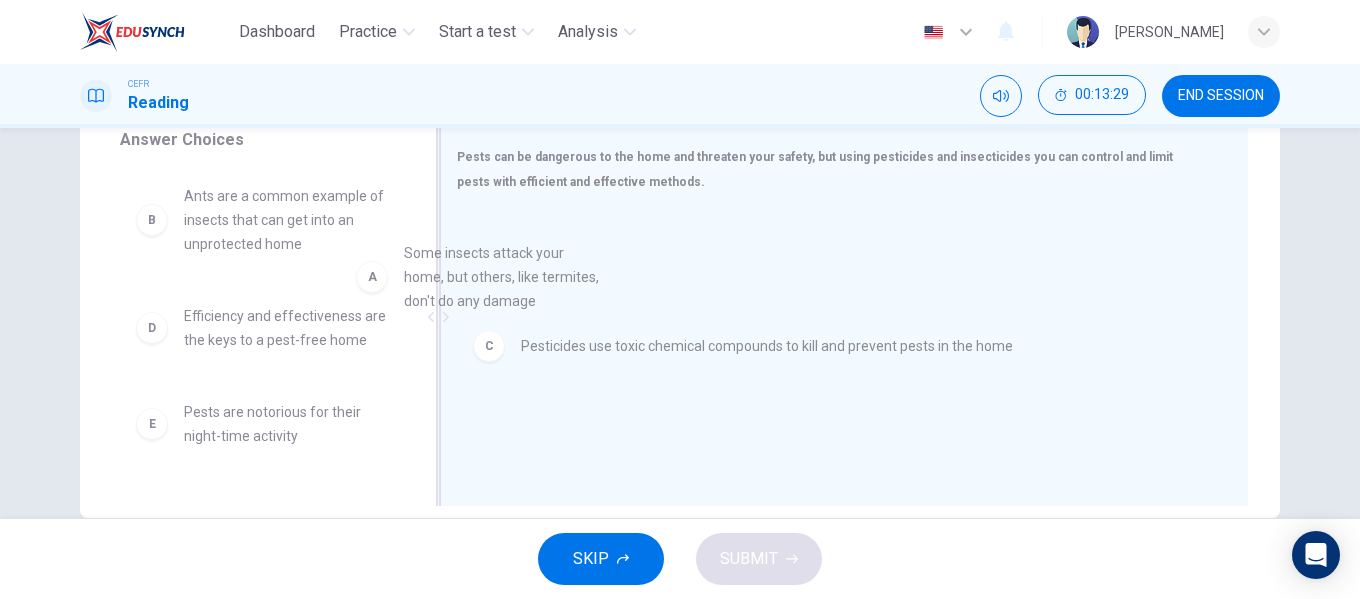 drag, startPoint x: 321, startPoint y: 231, endPoint x: 548, endPoint y: 294, distance: 235.58014 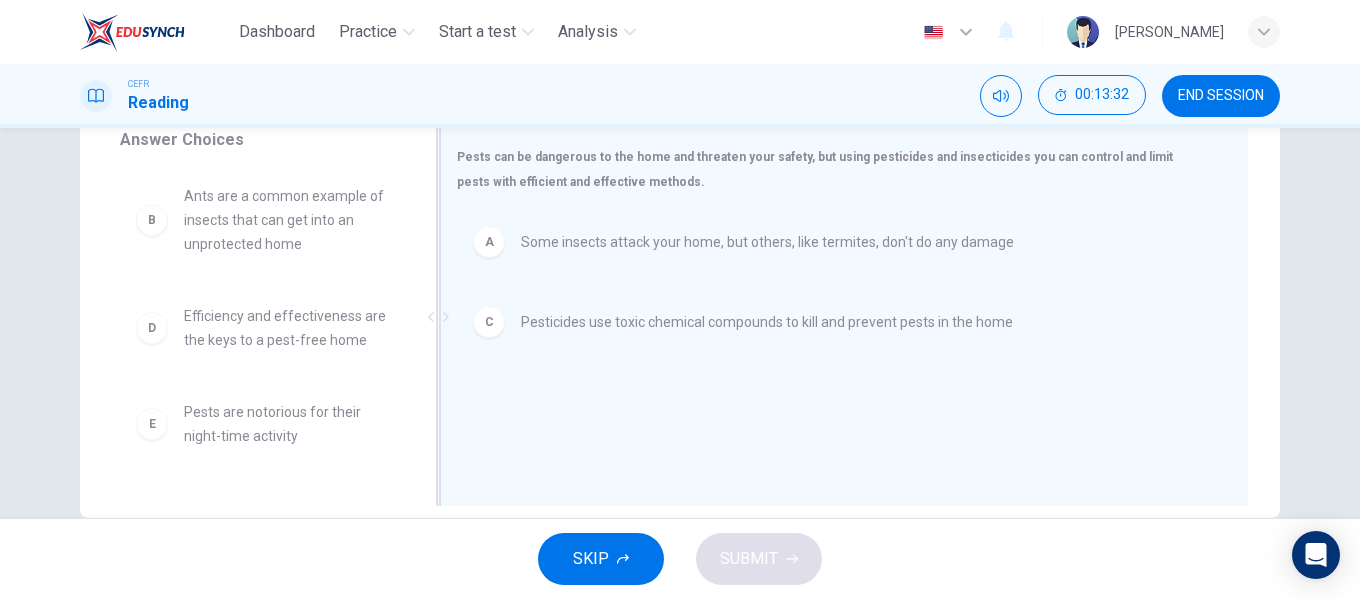 click on "Some insects attack your home, but others, like termites, don't do any damage" at bounding box center [767, 242] 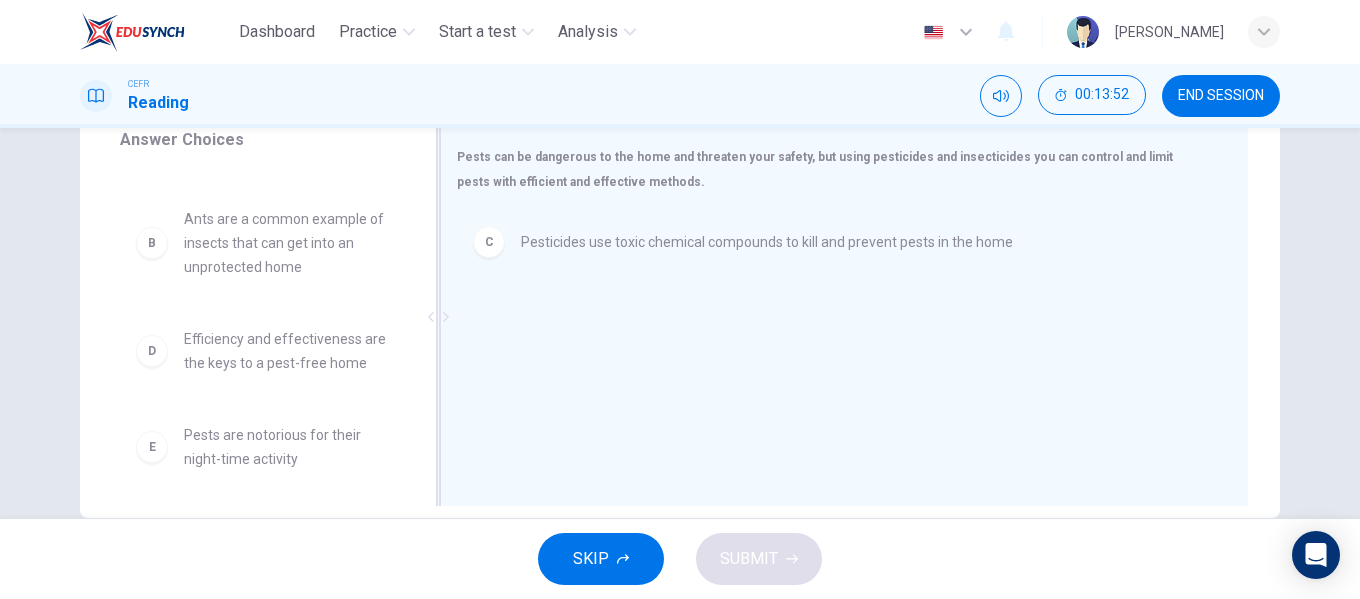 scroll, scrollTop: 0, scrollLeft: 0, axis: both 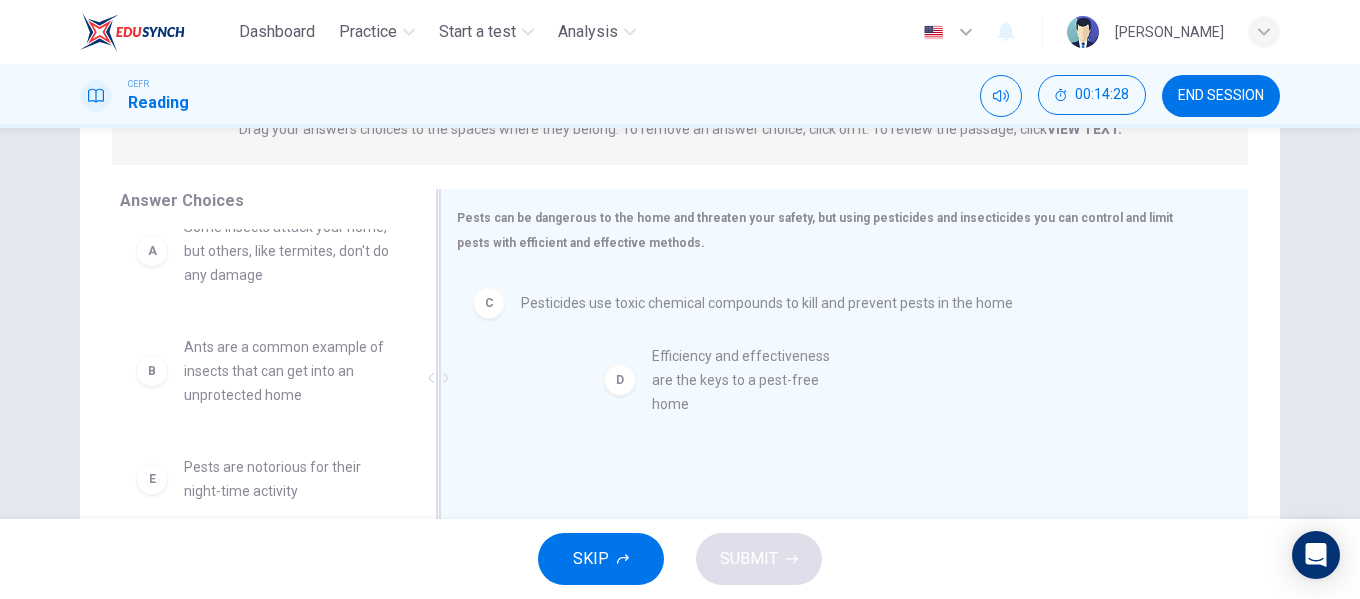 drag, startPoint x: 335, startPoint y: 493, endPoint x: 795, endPoint y: 389, distance: 471.61002 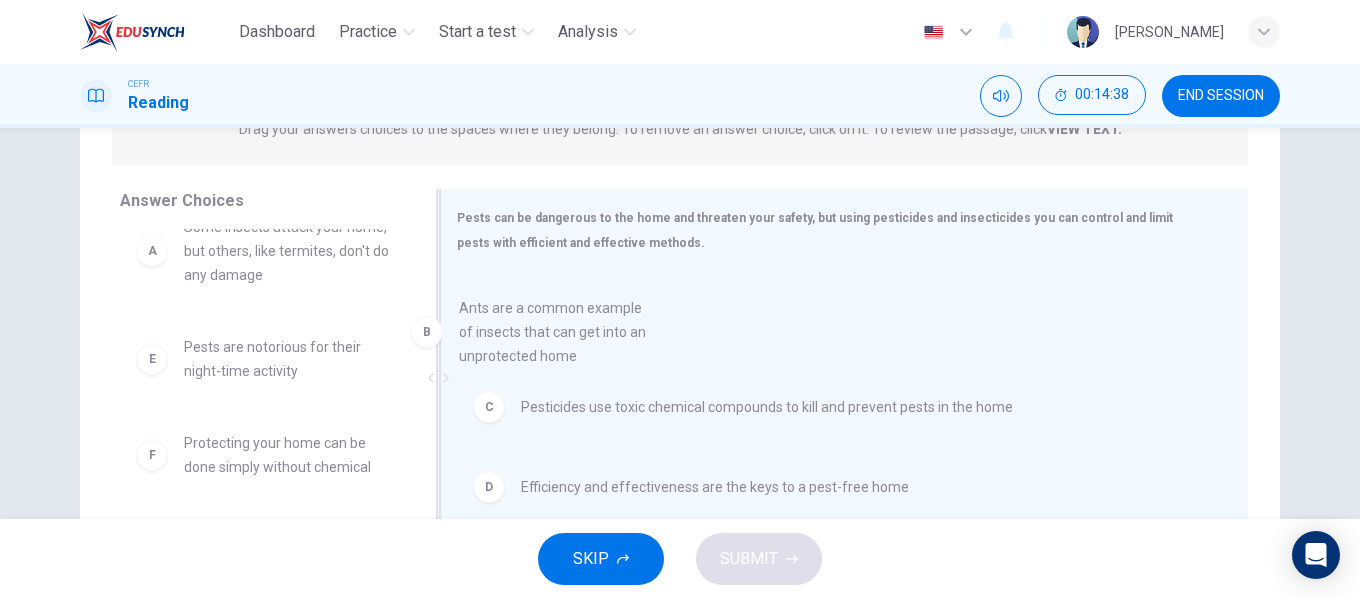 drag, startPoint x: 322, startPoint y: 385, endPoint x: 630, endPoint y: 340, distance: 311.27 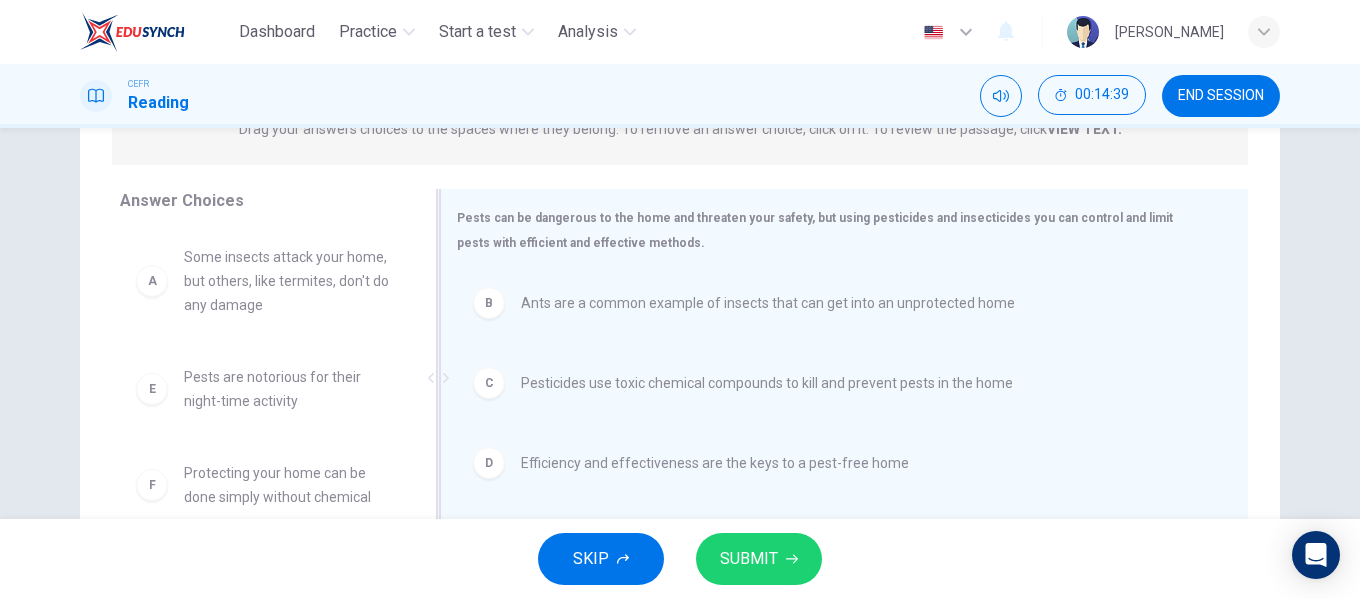 scroll, scrollTop: 0, scrollLeft: 0, axis: both 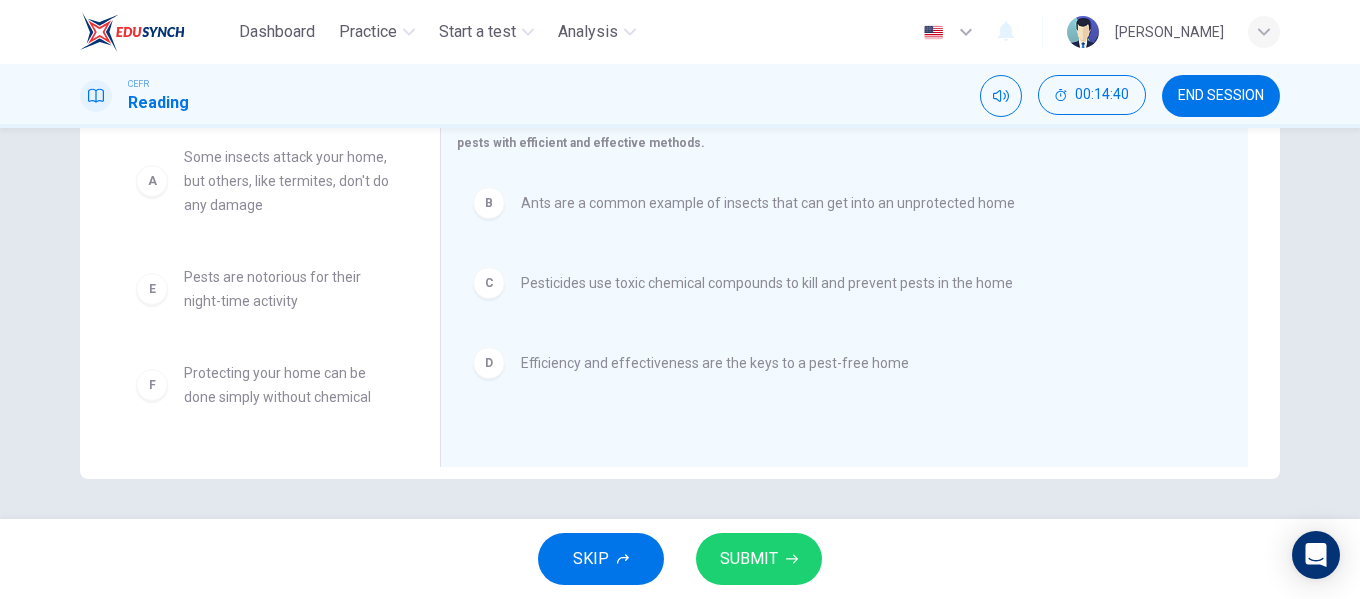 click on "SUBMIT" at bounding box center (759, 559) 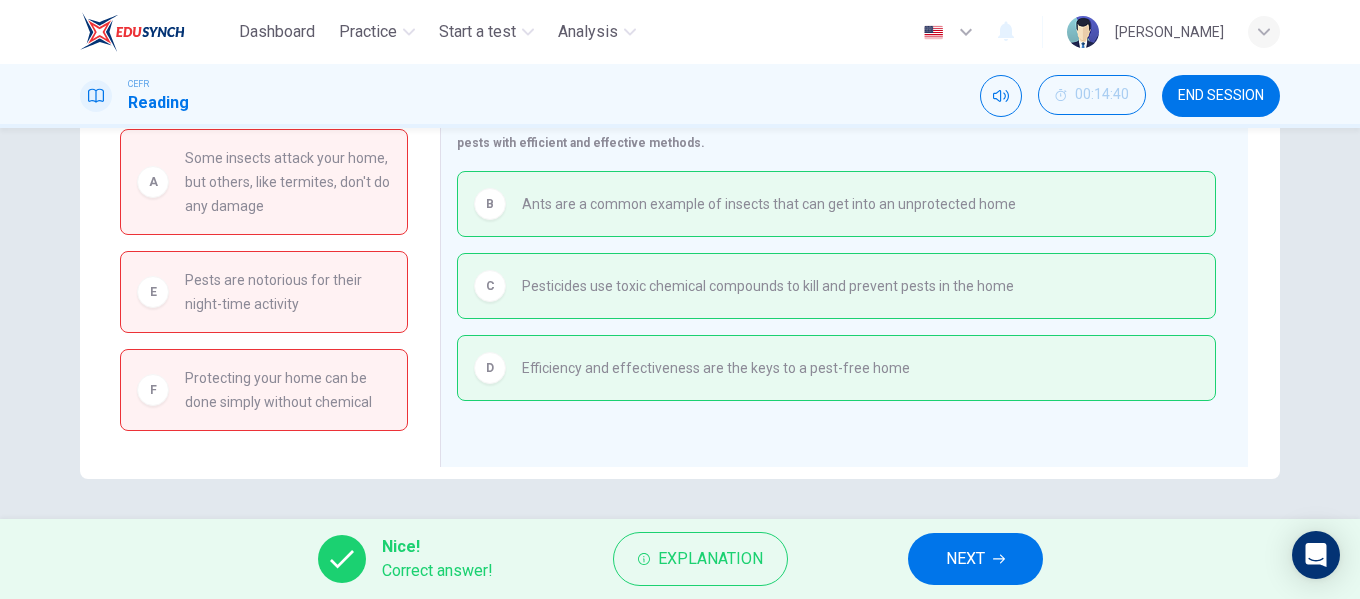scroll, scrollTop: 284, scrollLeft: 0, axis: vertical 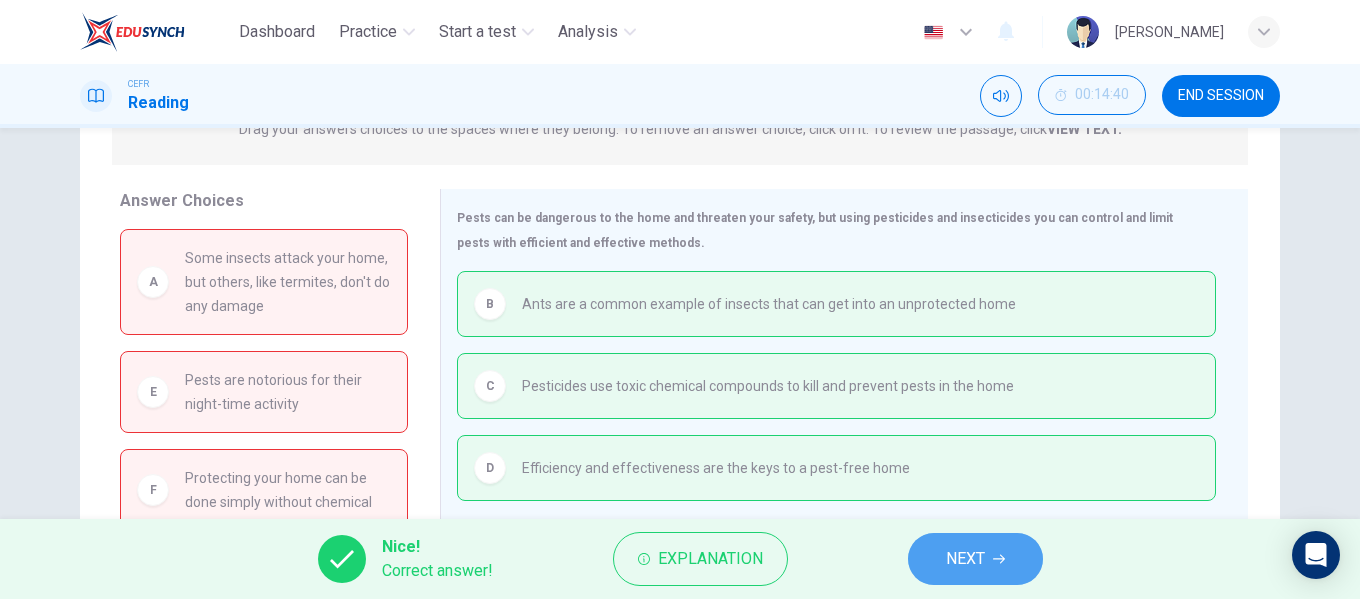 click on "NEXT" at bounding box center [965, 559] 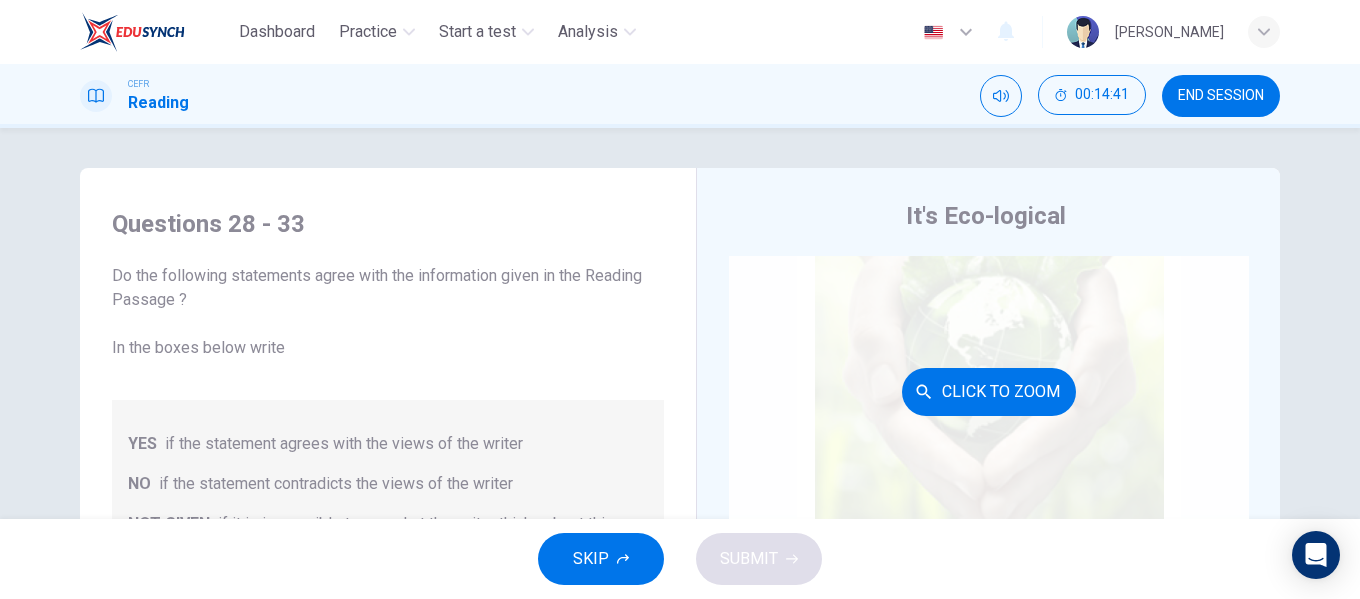 scroll, scrollTop: 100, scrollLeft: 0, axis: vertical 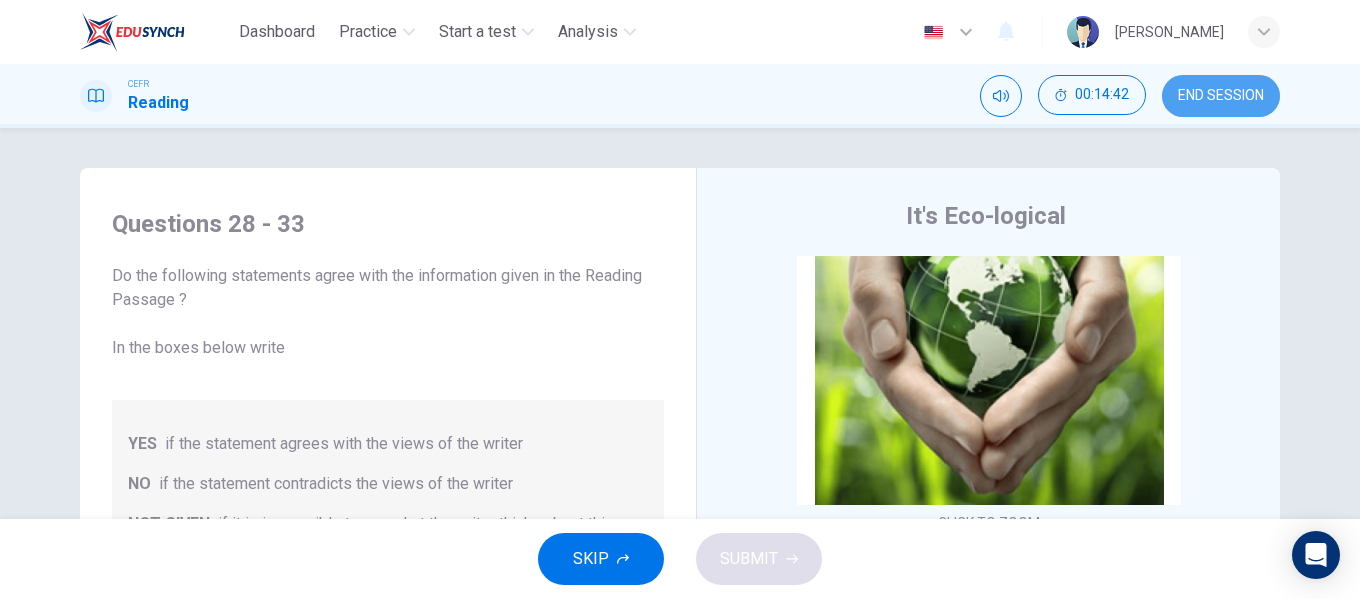 click on "END SESSION" at bounding box center (1221, 96) 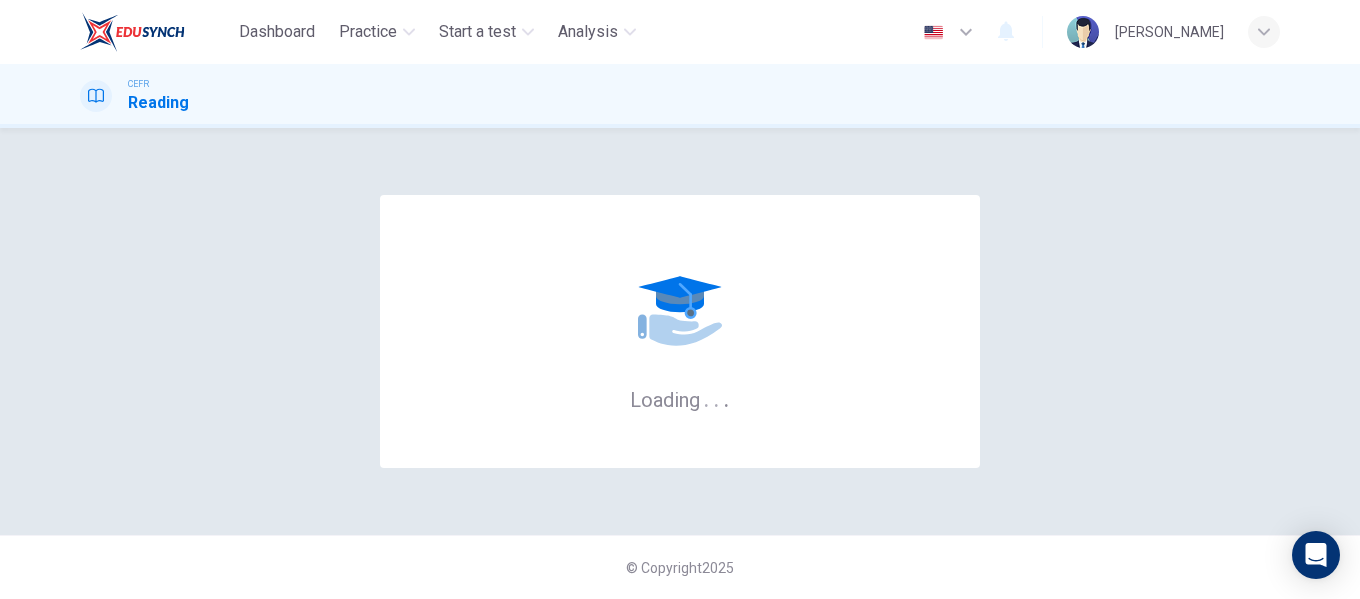 scroll, scrollTop: 0, scrollLeft: 0, axis: both 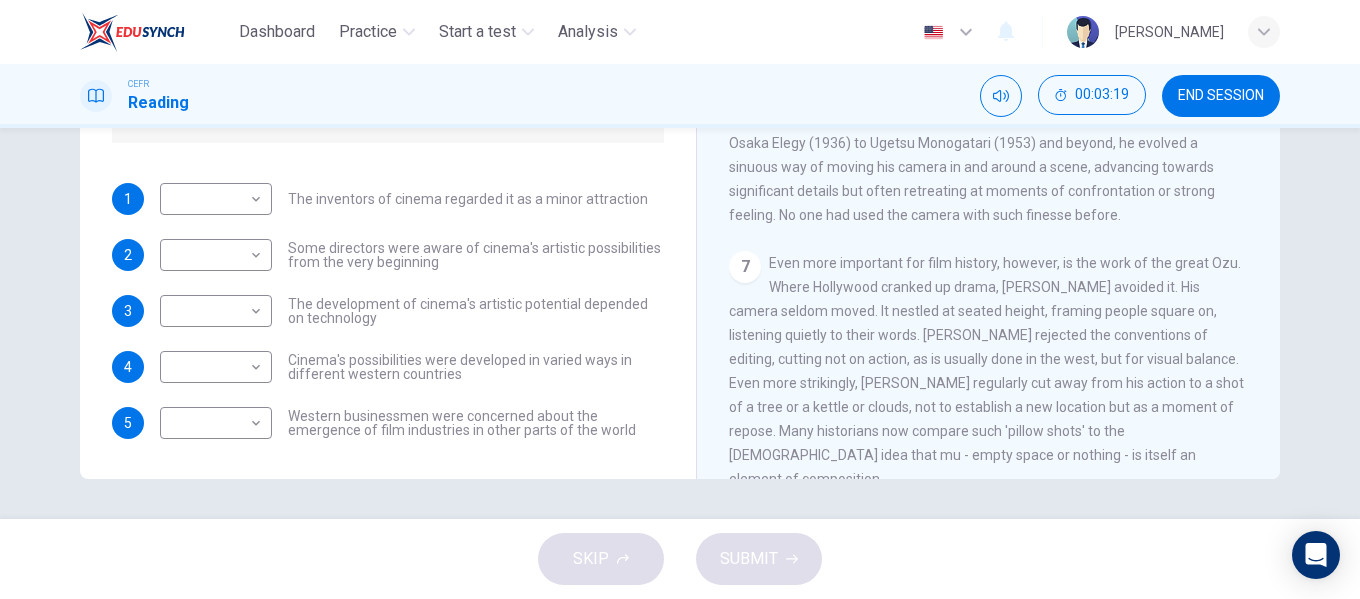drag, startPoint x: 1252, startPoint y: 310, endPoint x: 1239, endPoint y: 247, distance: 64.327286 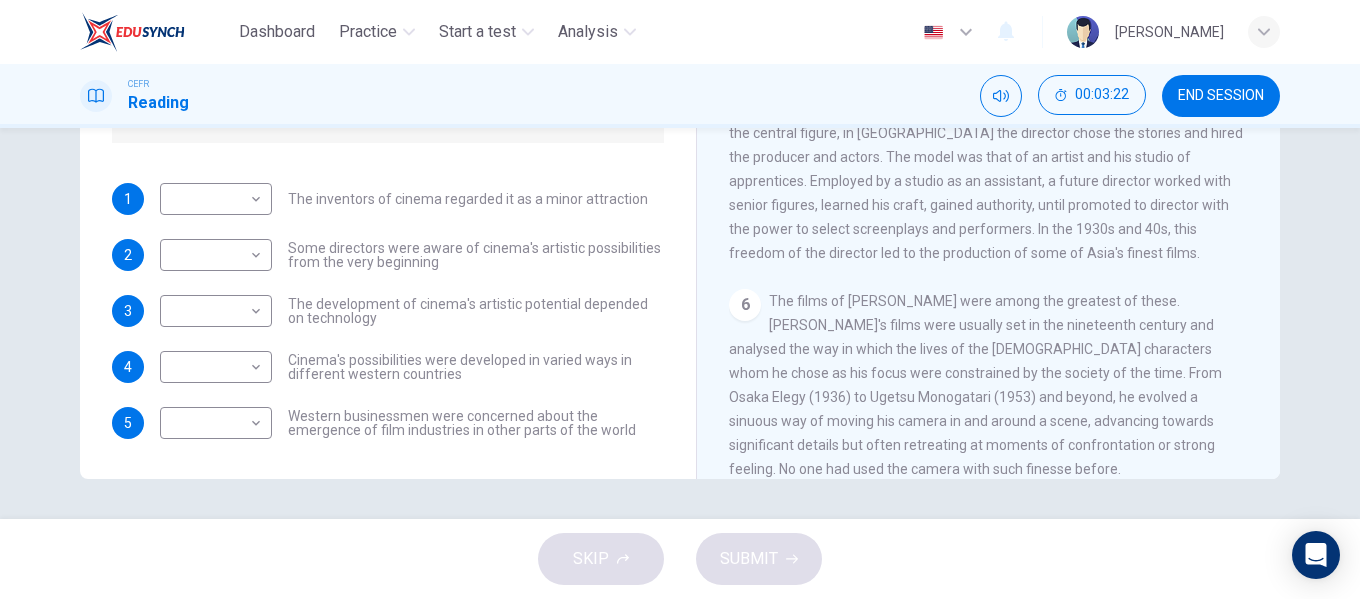 scroll, scrollTop: 1268, scrollLeft: 0, axis: vertical 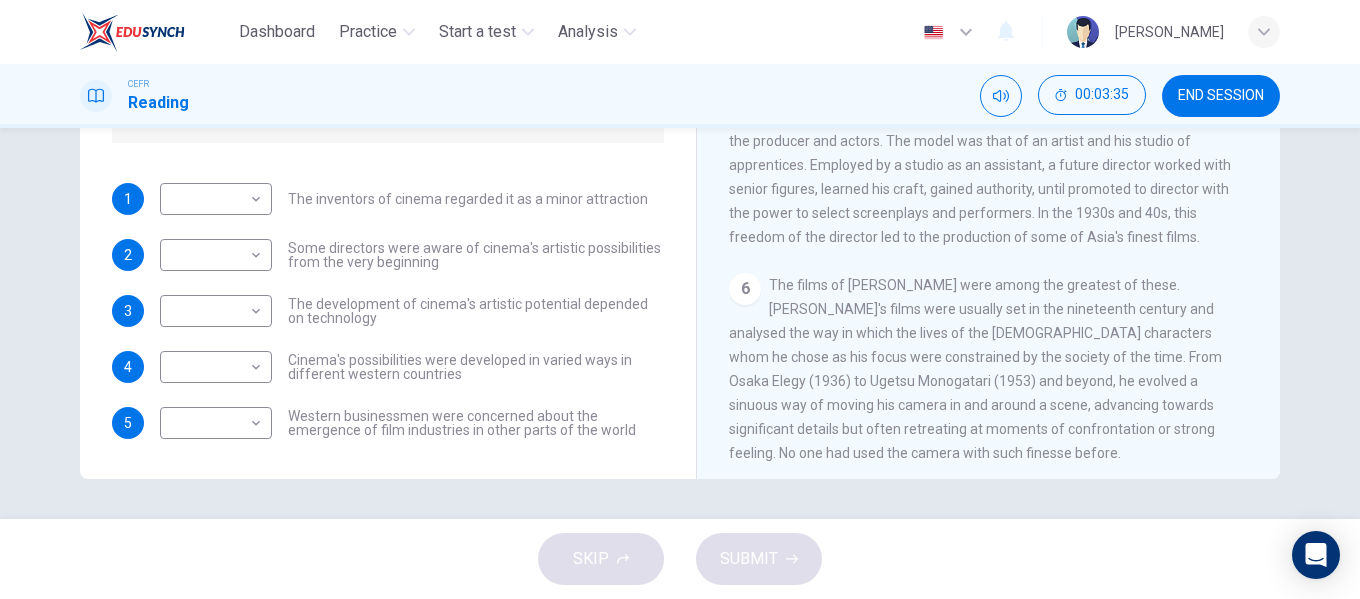 drag, startPoint x: 1257, startPoint y: 274, endPoint x: 1277, endPoint y: 253, distance: 29 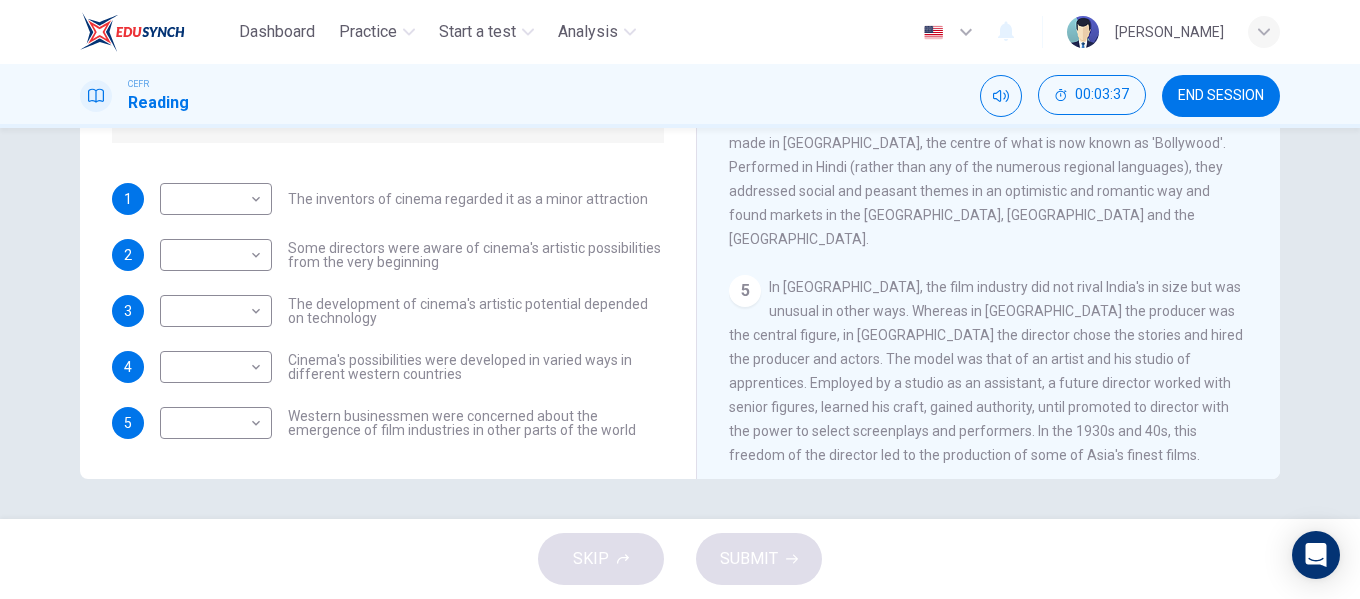 scroll, scrollTop: 1026, scrollLeft: 0, axis: vertical 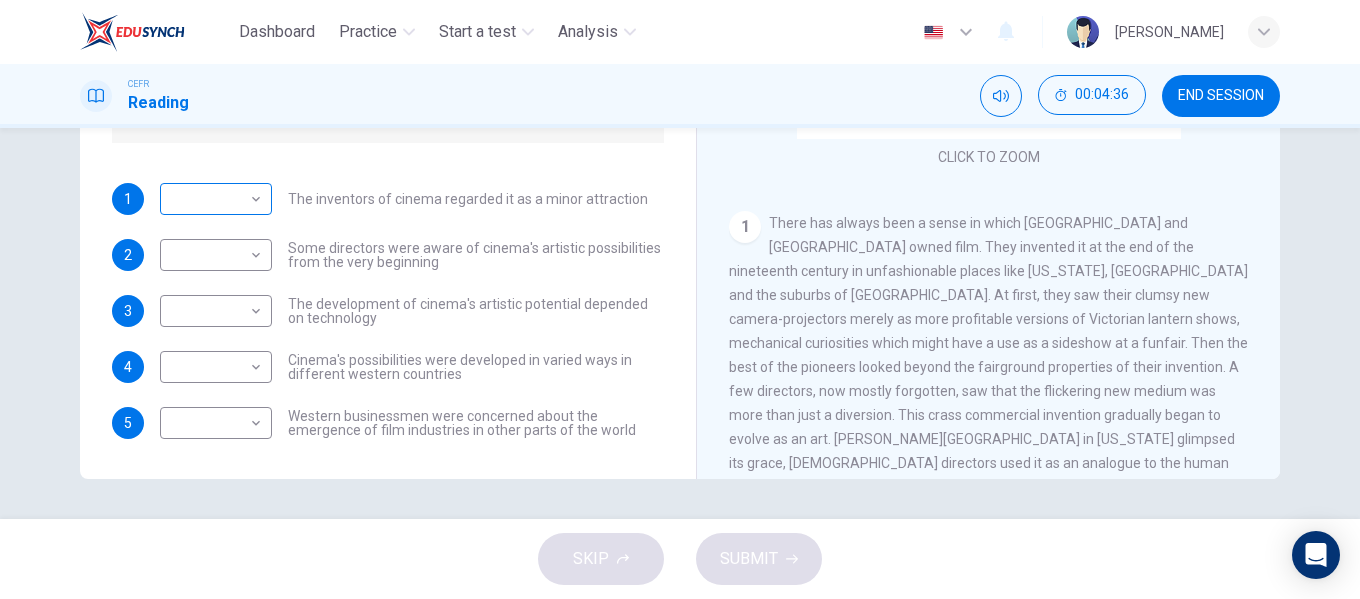 click on "Dashboard Practice Start a test Analysis English en ​ NURUL AININA BINTI MOHD ALIF EMPATI CEFR Reading 00:04:36 END SESSION Questions 1 - 5 Do the following statements agree with the information given in the Reading Passage?
In the boxes below write TRUE if the statement is true FALSE if the statement is false NOT GIVEN if the information is not given in the passage 1 ​ ​ The inventors of cinema regarded it as a minor attraction 2 ​ ​ Some directors were aware of cinema's artistic possibilities from the very beginning 3 ​ ​ The development of cinema's artistic potential depended on technology 4 ​ ​ Cinema's possibilities were developed in varied ways in different western countries 5 ​ ​ Western businessmen were concerned about the emergence of film industries in other parts of the world The History of Film CLICK TO ZOOM Click to Zoom 1 2 3 4 5 6 7 8 SKIP SUBMIT EduSynch - Online Language Proficiency Testing
×" at bounding box center [680, 299] 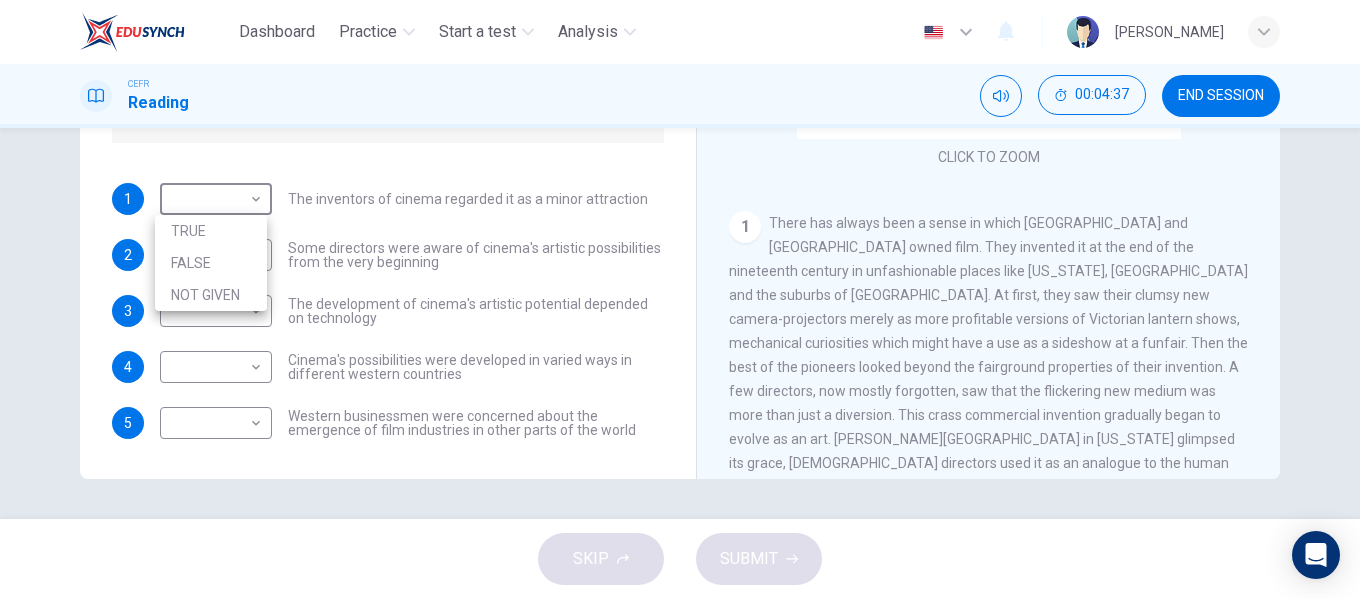 click on "TRUE" at bounding box center [211, 231] 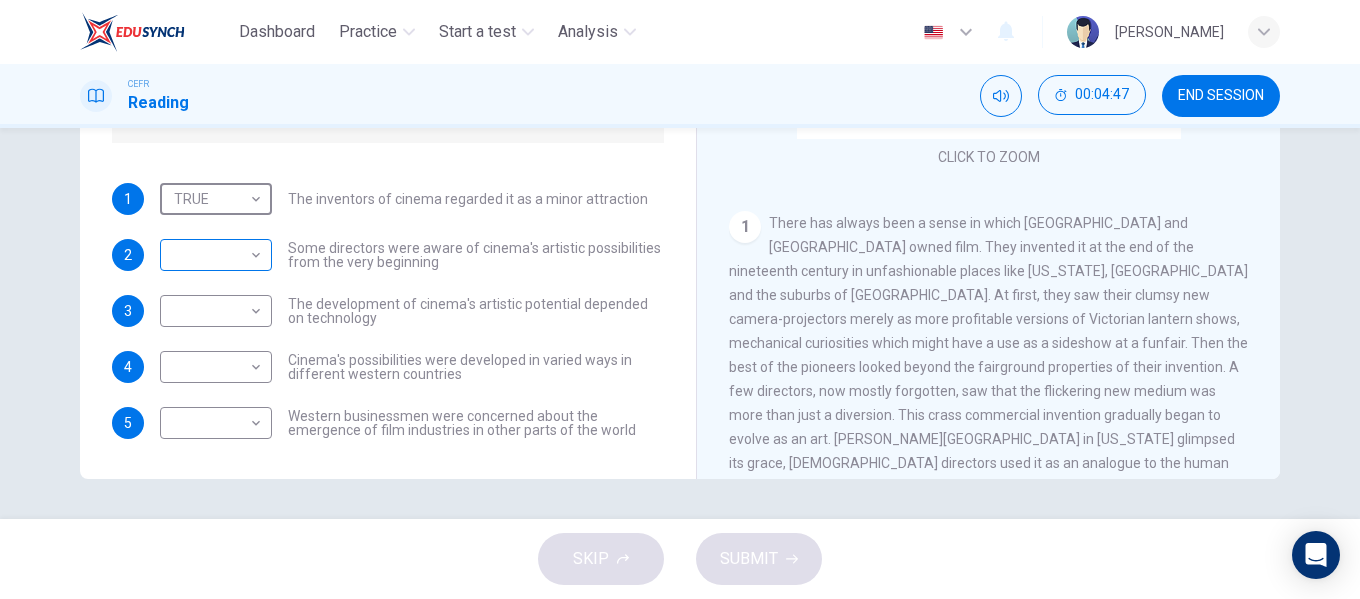 click on "Dashboard Practice Start a test Analysis English en ​ NURUL AININA BINTI MOHD ALIF EMPATI CEFR Reading 00:04:47 END SESSION Questions 1 - 5 Do the following statements agree with the information given in the Reading Passage?
In the boxes below write TRUE if the statement is true FALSE if the statement is false NOT GIVEN if the information is not given in the passage 1 TRUE TRUE ​ The inventors of cinema regarded it as a minor attraction 2 ​ ​ Some directors were aware of cinema's artistic possibilities from the very beginning 3 ​ ​ The development of cinema's artistic potential depended on technology 4 ​ ​ Cinema's possibilities were developed in varied ways in different western countries 5 ​ ​ Western businessmen were concerned about the emergence of film industries in other parts of the world The History of Film CLICK TO ZOOM Click to Zoom 1 2 3 4 5 6 7 8 SKIP SUBMIT EduSynch - Online Language Proficiency Testing
×" at bounding box center [680, 299] 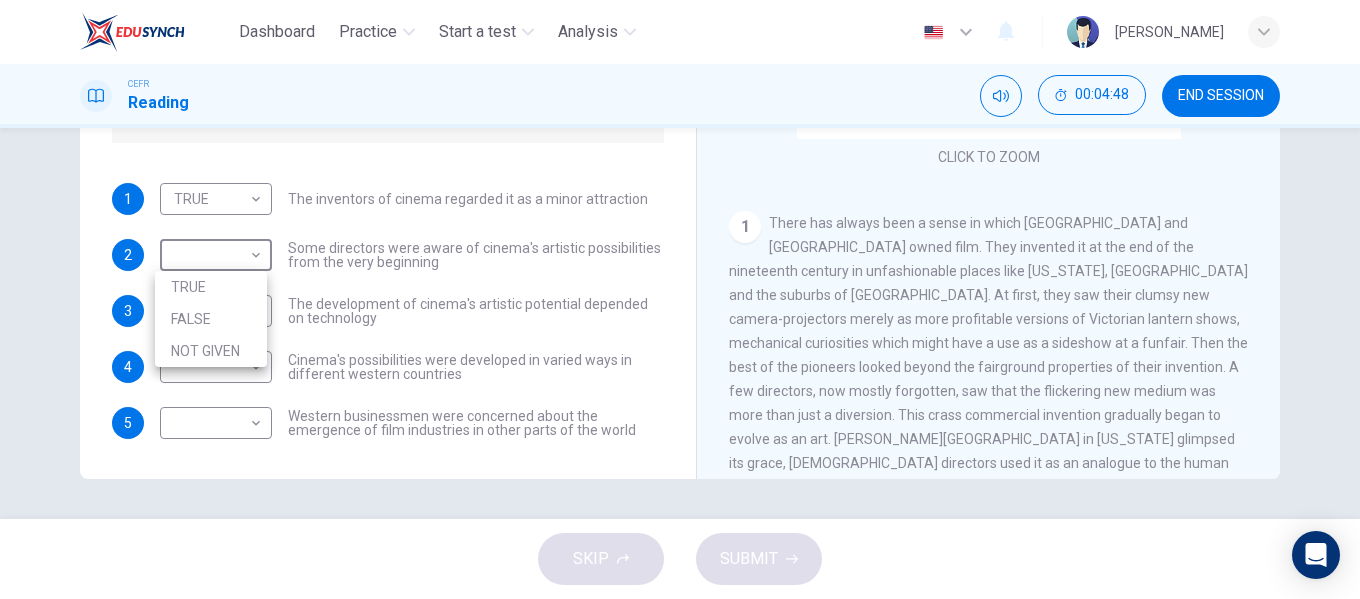 click on "TRUE" at bounding box center (211, 287) 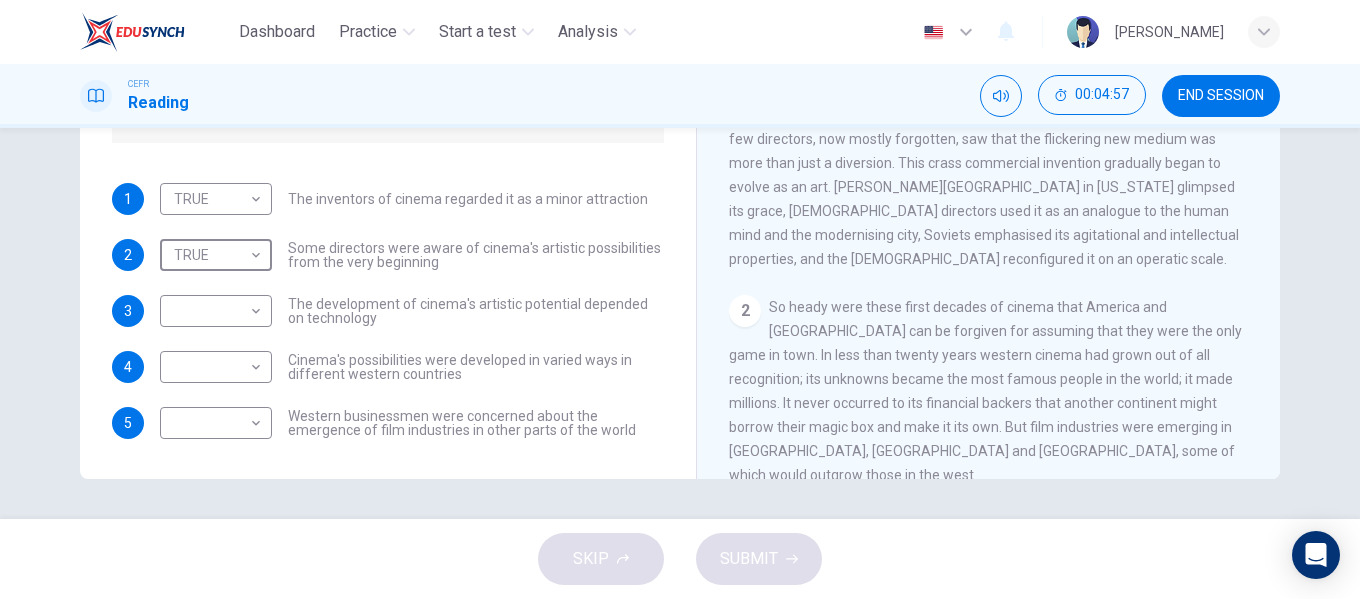 scroll, scrollTop: 382, scrollLeft: 0, axis: vertical 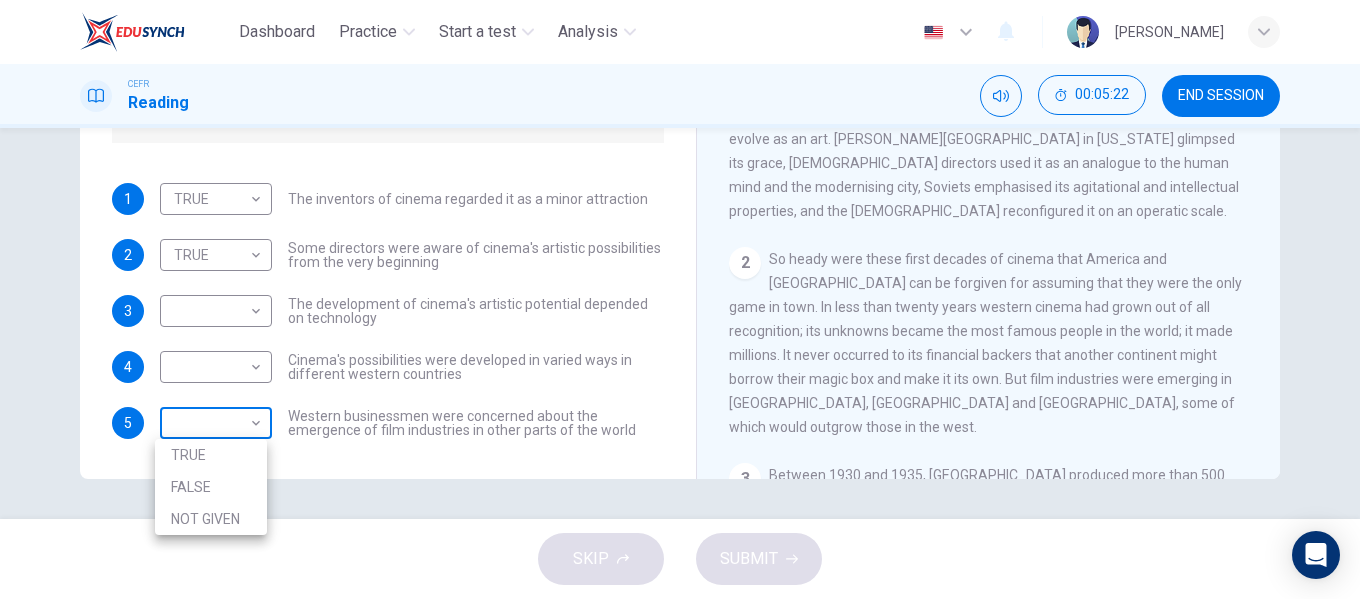 click on "Dashboard Practice Start a test Analysis English en ​ NURUL AININA BINTI MOHD ALIF EMPATI CEFR Reading 00:05:22 END SESSION Questions 1 - 5 Do the following statements agree with the information given in the Reading Passage?
In the boxes below write TRUE if the statement is true FALSE if the statement is false NOT GIVEN if the information is not given in the passage 1 TRUE TRUE ​ The inventors of cinema regarded it as a minor attraction 2 TRUE TRUE ​ Some directors were aware of cinema's artistic possibilities from the very beginning 3 ​ ​ The development of cinema's artistic potential depended on technology 4 ​ ​ Cinema's possibilities were developed in varied ways in different western countries 5 ​ ​ Western businessmen were concerned about the emergence of film industries in other parts of the world The History of Film CLICK TO ZOOM Click to Zoom 1 2 3 4 5 6 7 8 SKIP SUBMIT EduSynch - Online Language Proficiency Testing" at bounding box center [680, 299] 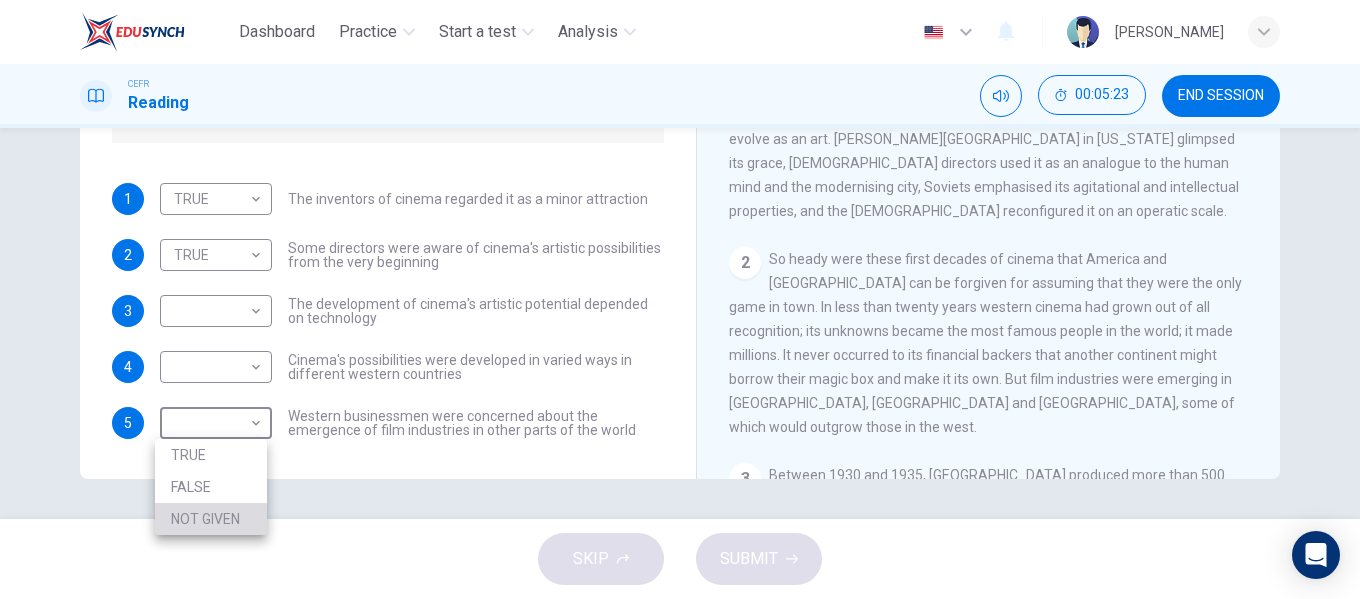 click on "NOT GIVEN" at bounding box center (211, 519) 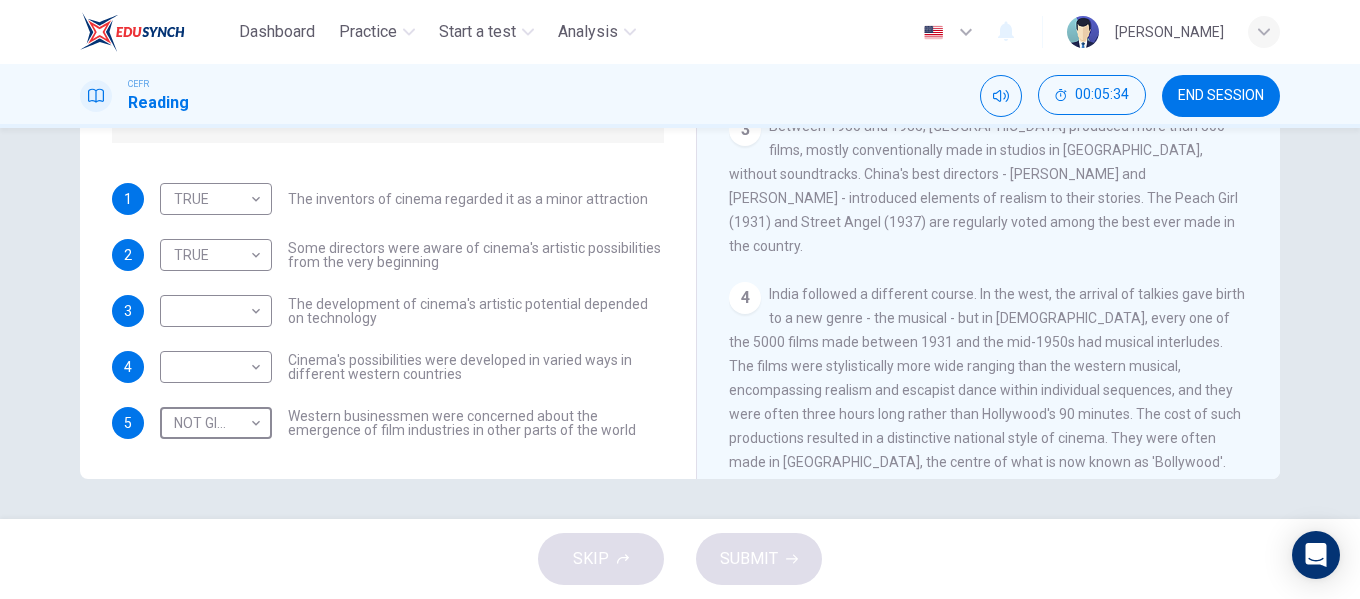 scroll, scrollTop: 782, scrollLeft: 0, axis: vertical 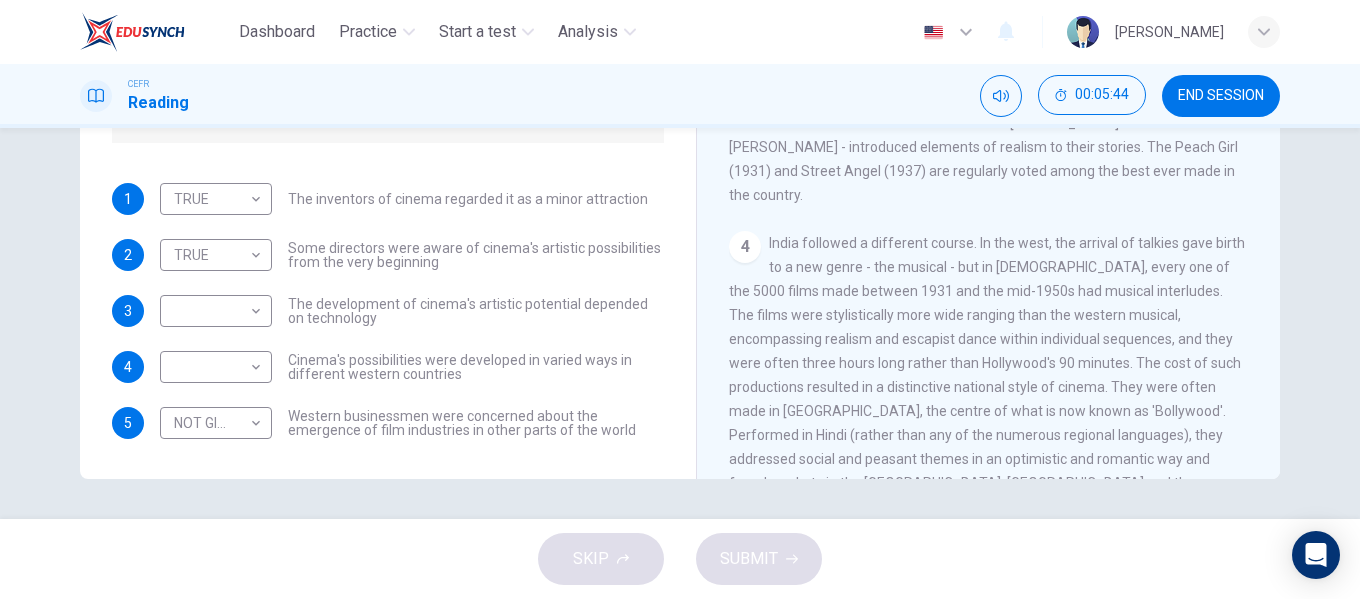 drag, startPoint x: 1254, startPoint y: 177, endPoint x: 1246, endPoint y: 215, distance: 38.832977 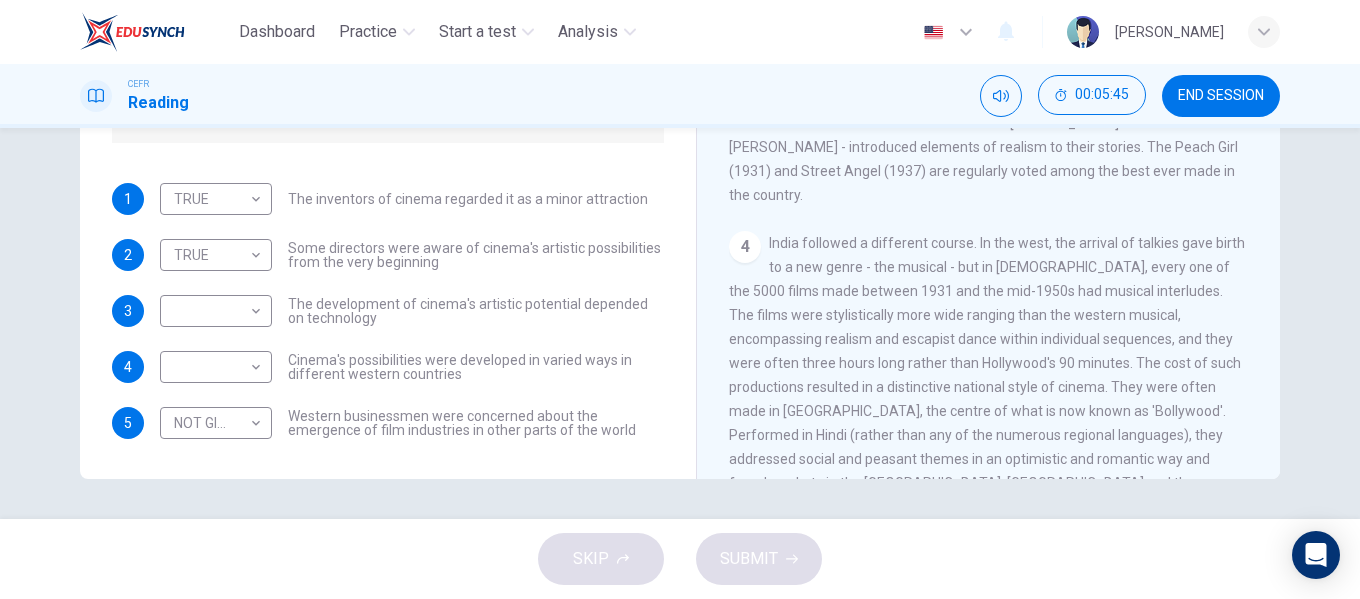drag, startPoint x: 1280, startPoint y: 180, endPoint x: 1280, endPoint y: 219, distance: 39 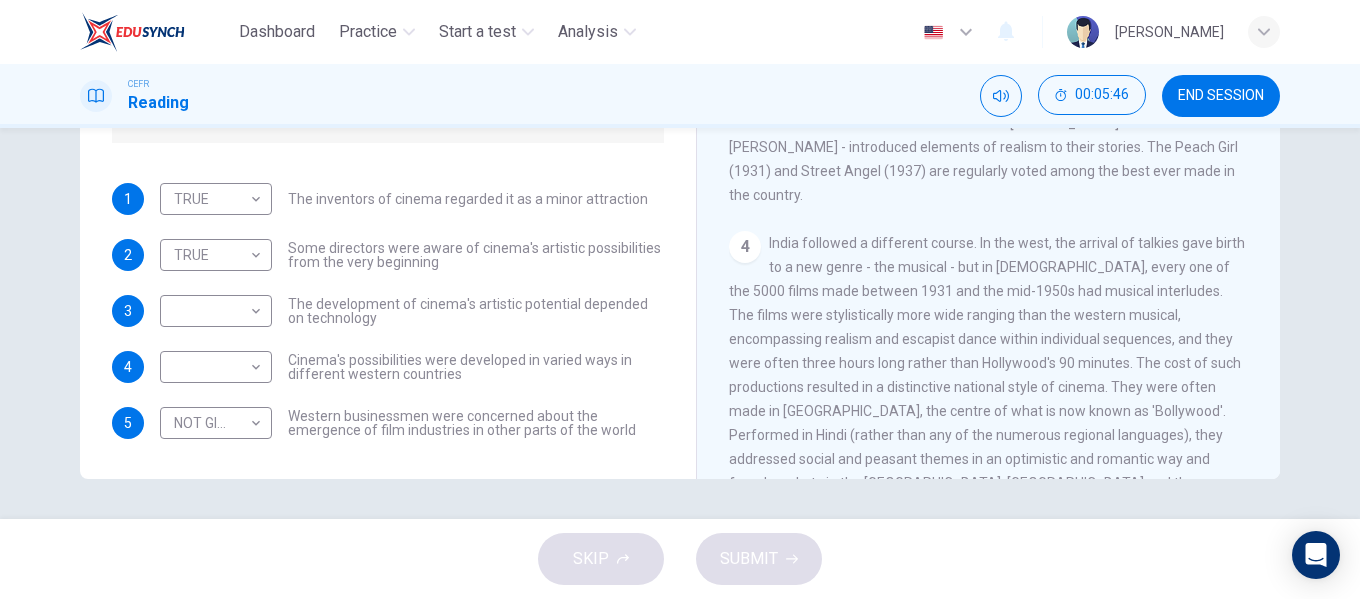 drag, startPoint x: 1259, startPoint y: 193, endPoint x: 1261, endPoint y: 214, distance: 21.095022 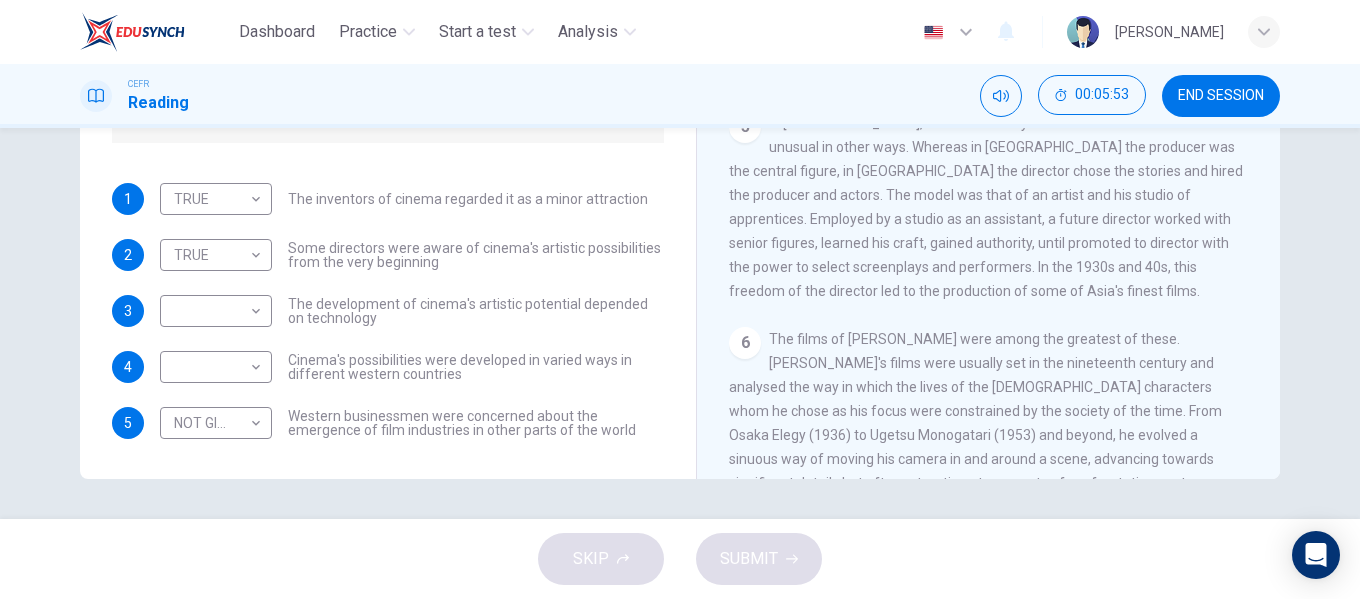scroll, scrollTop: 1222, scrollLeft: 0, axis: vertical 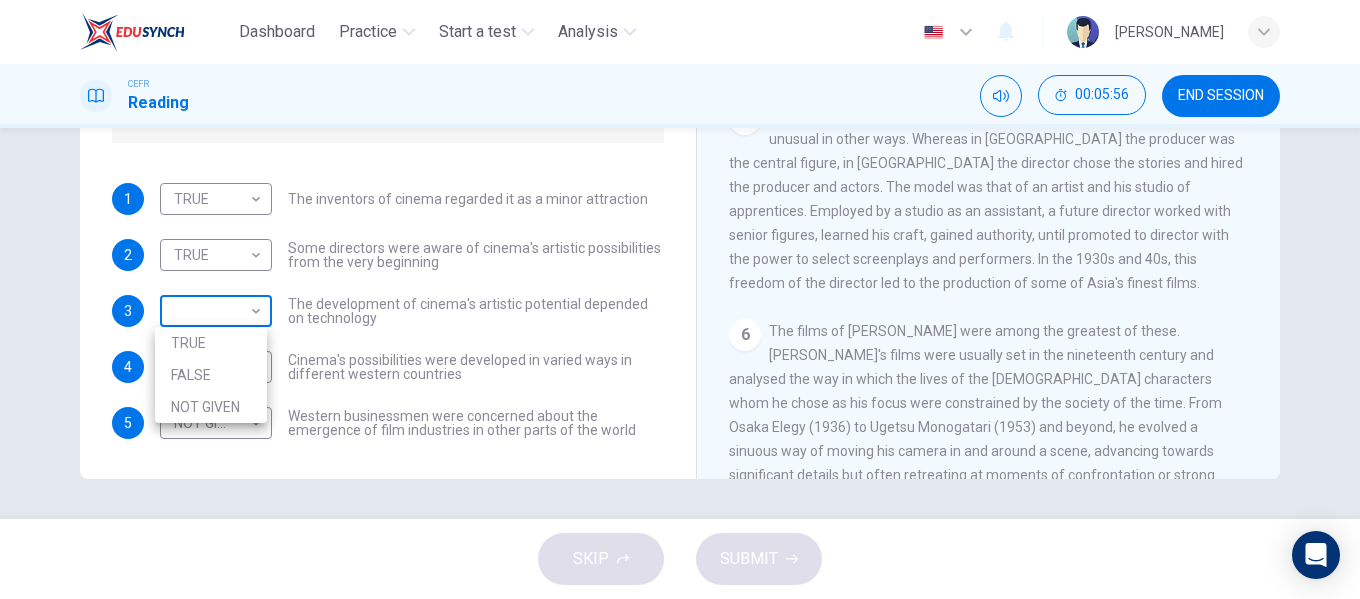 click on "Dashboard Practice Start a test Analysis English en ​ NURUL AININA BINTI MOHD ALIF EMPATI CEFR Reading 00:05:56 END SESSION Questions 1 - 5 Do the following statements agree with the information given in the Reading Passage?
In the boxes below write TRUE if the statement is true FALSE if the statement is false NOT GIVEN if the information is not given in the passage 1 TRUE TRUE ​ The inventors of cinema regarded it as a minor attraction 2 TRUE TRUE ​ Some directors were aware of cinema's artistic possibilities from the very beginning 3 ​ ​ The development of cinema's artistic potential depended on technology 4 ​ ​ Cinema's possibilities were developed in varied ways in different western countries 5 NOT GIVEN NOT GIVEN ​ Western businessmen were concerned about the emergence of film industries in other parts of the world The History of Film CLICK TO ZOOM Click to Zoom 1 2 3 4 5 6 7 8 SKIP SUBMIT EduSynch - Online Language Proficiency Testing
×" at bounding box center (680, 299) 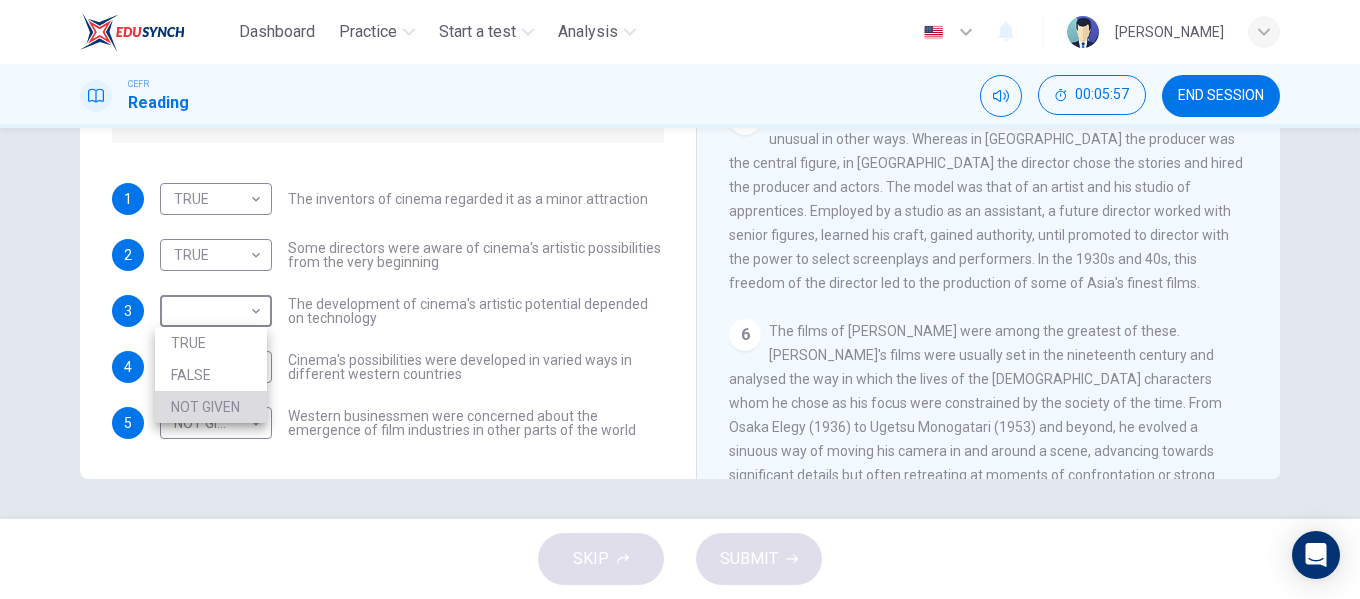 click on "NOT GIVEN" at bounding box center (211, 407) 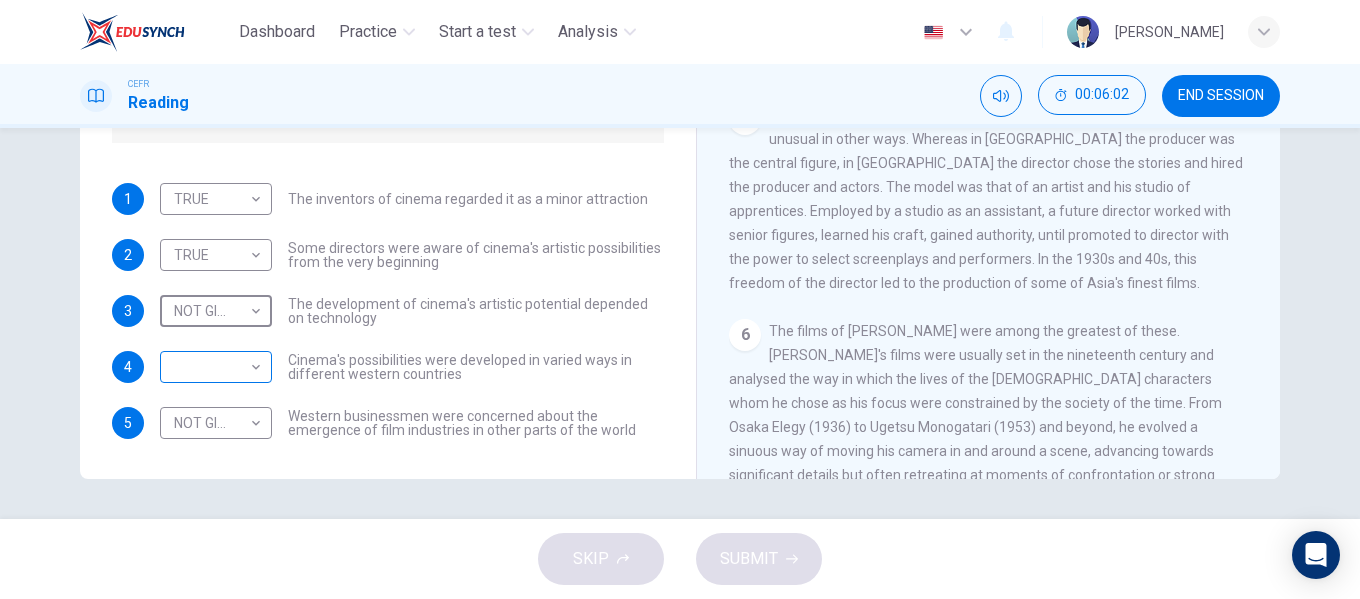 click on "Dashboard Practice Start a test Analysis English en ​ NURUL AININA BINTI MOHD ALIF EMPATI CEFR Reading 00:06:02 END SESSION Questions 1 - 5 Do the following statements agree with the information given in the Reading Passage?
In the boxes below write TRUE if the statement is true FALSE if the statement is false NOT GIVEN if the information is not given in the passage 1 TRUE TRUE ​ The inventors of cinema regarded it as a minor attraction 2 TRUE TRUE ​ Some directors were aware of cinema's artistic possibilities from the very beginning 3 NOT GIVEN NOT GIVEN ​ The development of cinema's artistic potential depended on technology 4 ​ ​ Cinema's possibilities were developed in varied ways in different western countries 5 NOT GIVEN NOT GIVEN ​ Western businessmen were concerned about the emergence of film industries in other parts of the world The History of Film CLICK TO ZOOM Click to Zoom 1 2 3 4 5 6 7 8 SKIP SUBMIT EduSynch - Online Language Proficiency Testing
×" at bounding box center (680, 299) 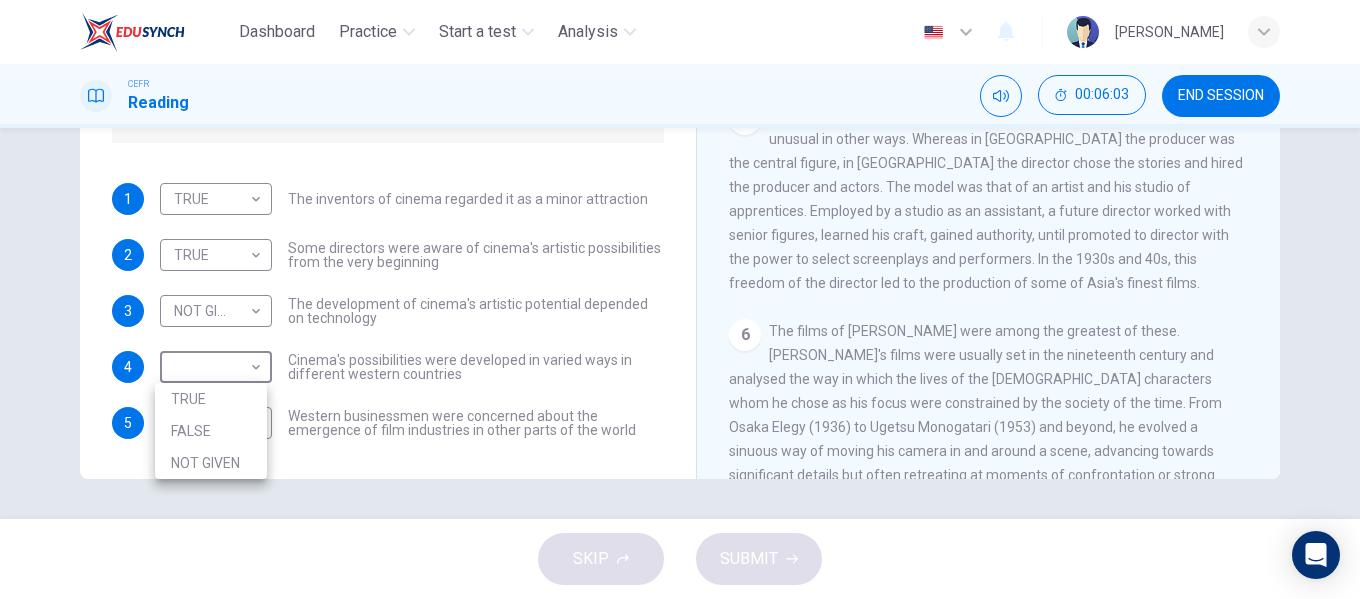 click on "NOT GIVEN" at bounding box center (211, 463) 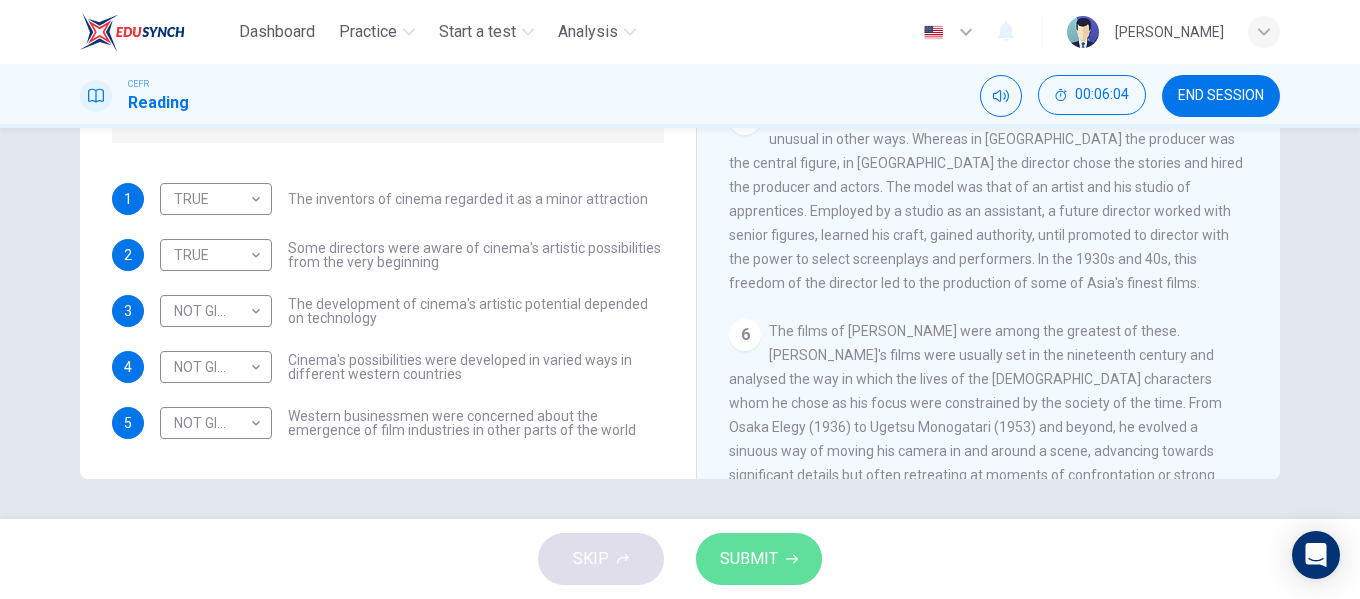 click 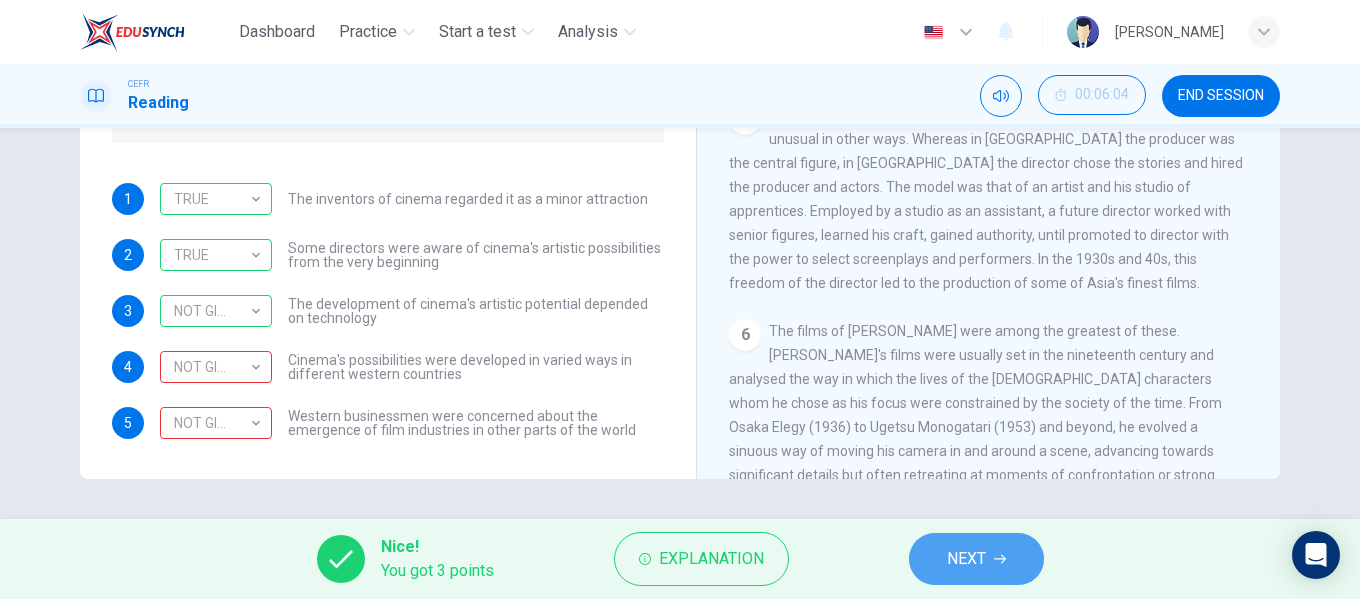 click on "NEXT" at bounding box center [966, 559] 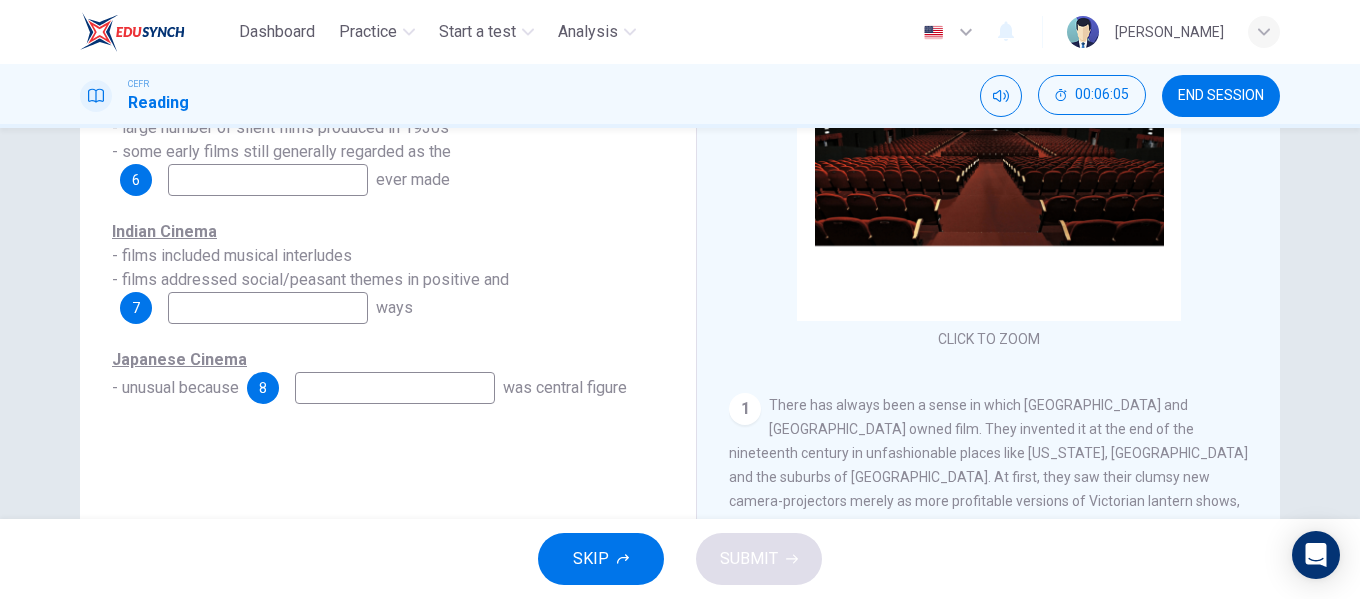 scroll, scrollTop: 84, scrollLeft: 0, axis: vertical 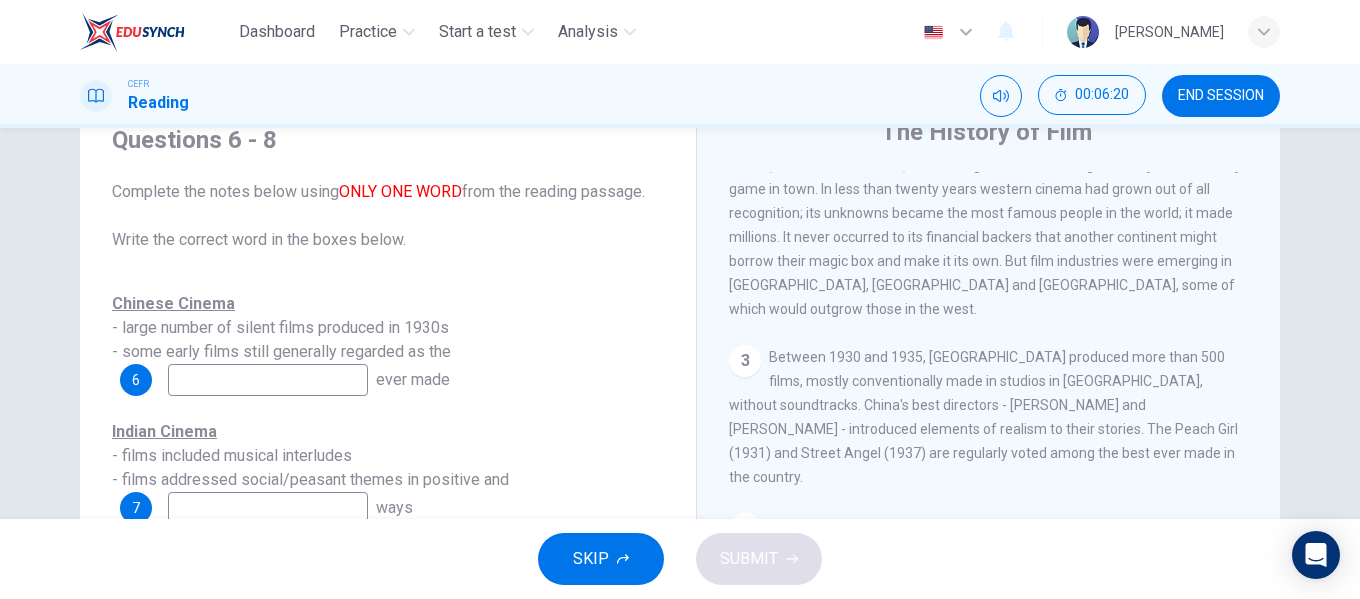 click at bounding box center (268, 380) 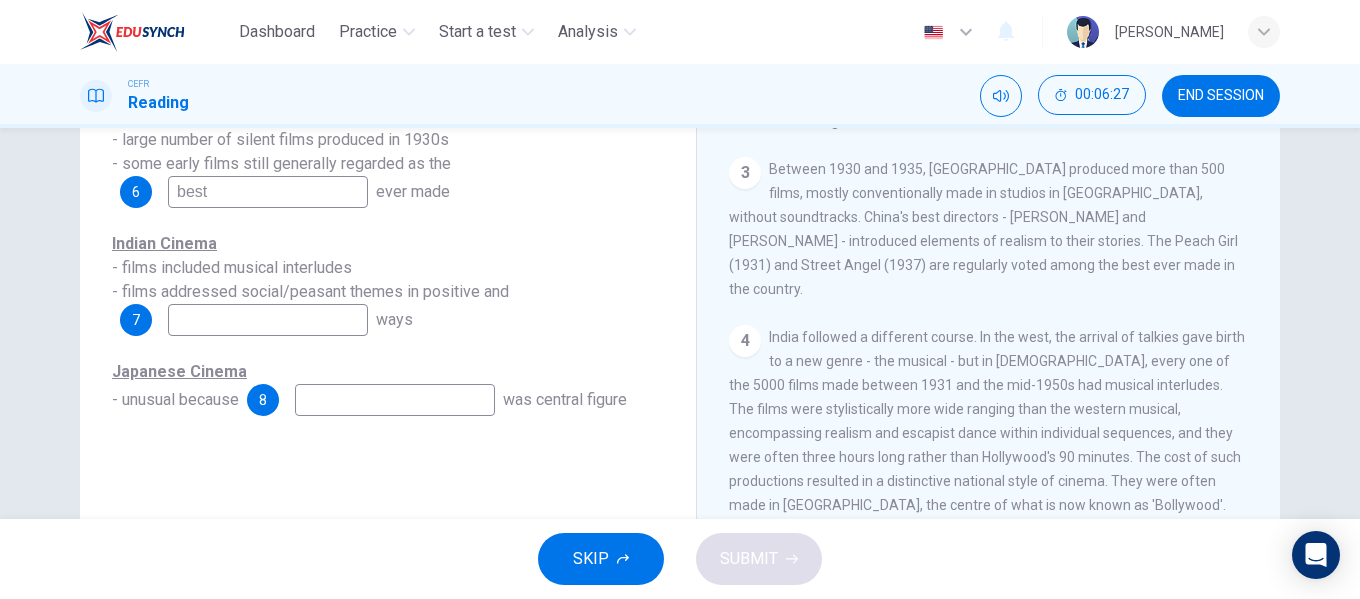 scroll, scrollTop: 384, scrollLeft: 0, axis: vertical 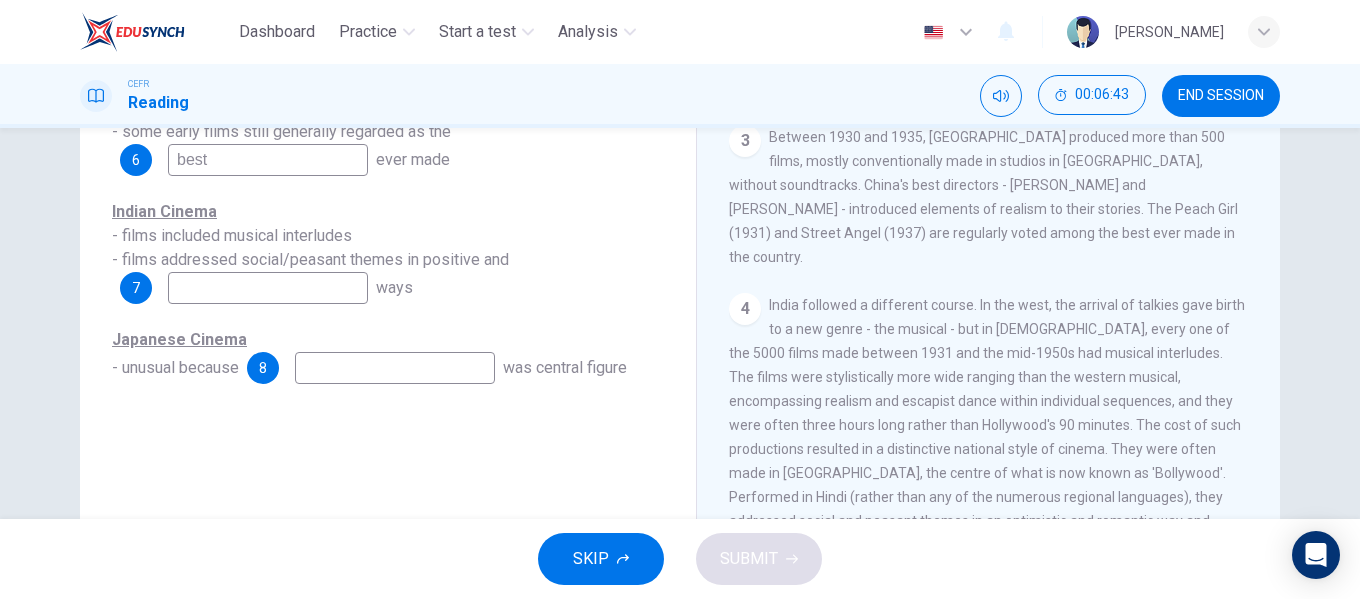 type on "best" 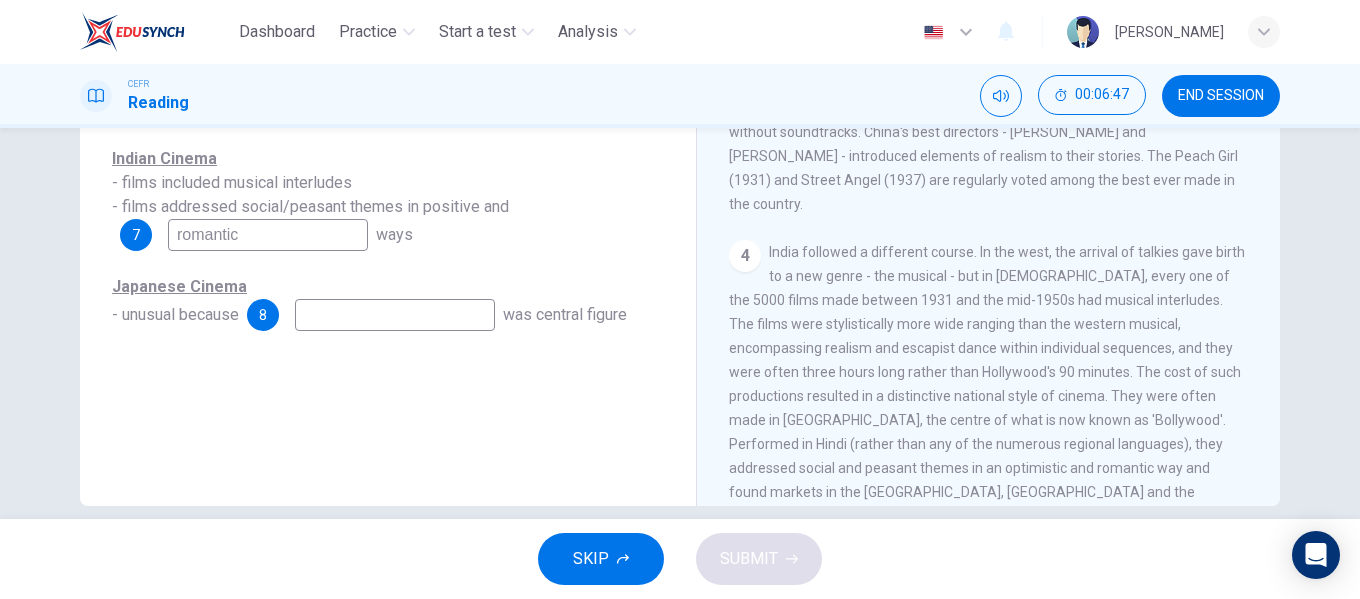 scroll, scrollTop: 384, scrollLeft: 0, axis: vertical 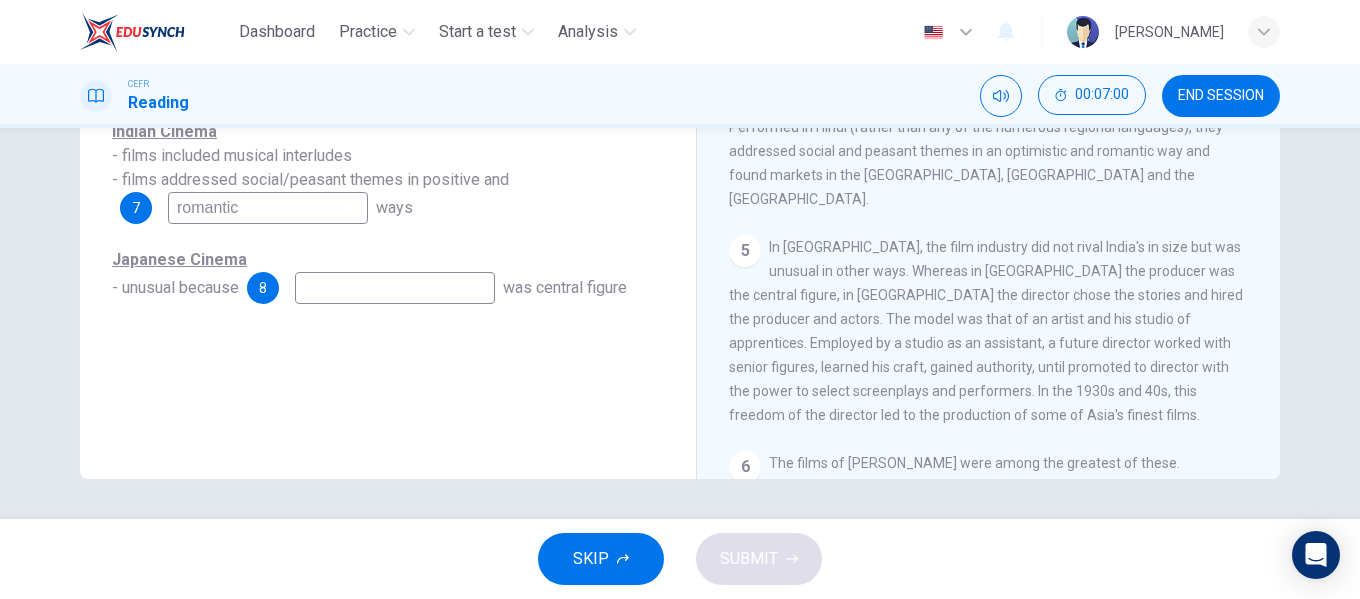 type on "romantic" 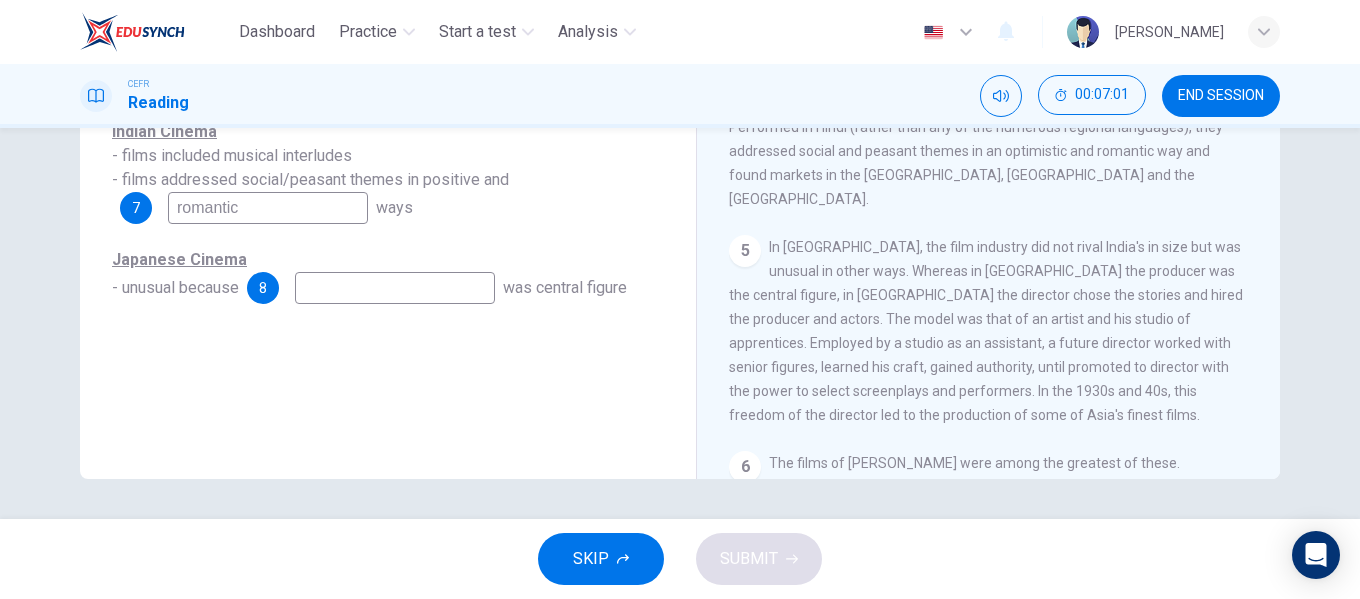 click at bounding box center (395, 288) 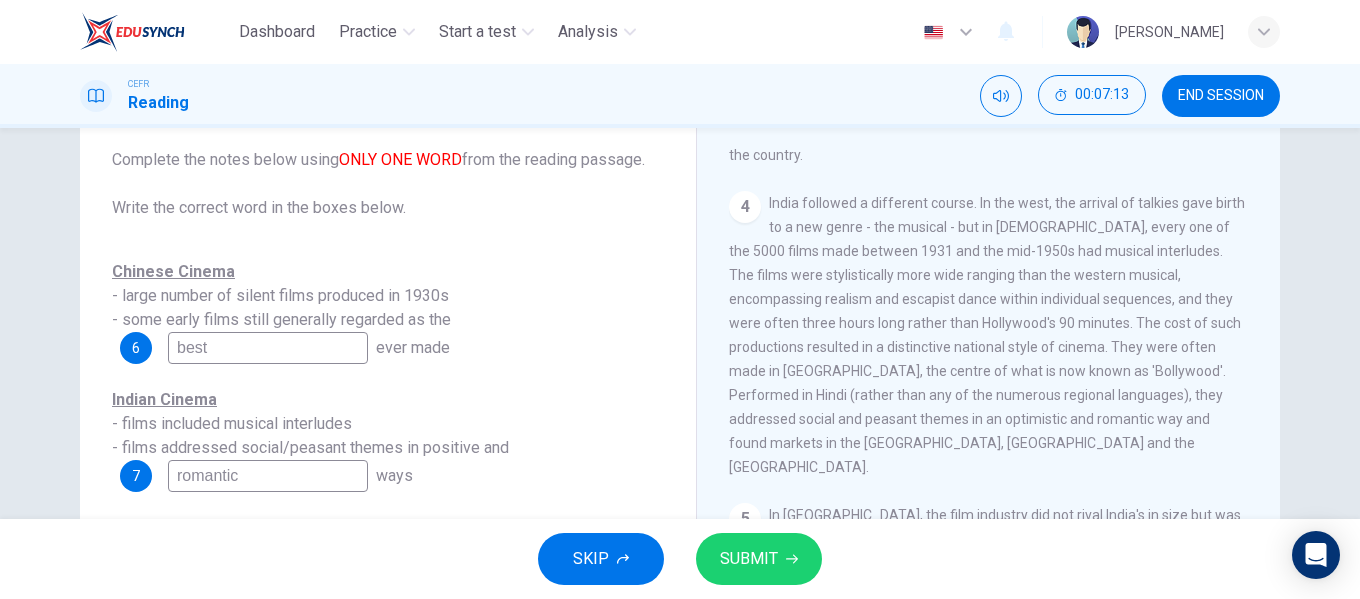 scroll, scrollTop: 110, scrollLeft: 0, axis: vertical 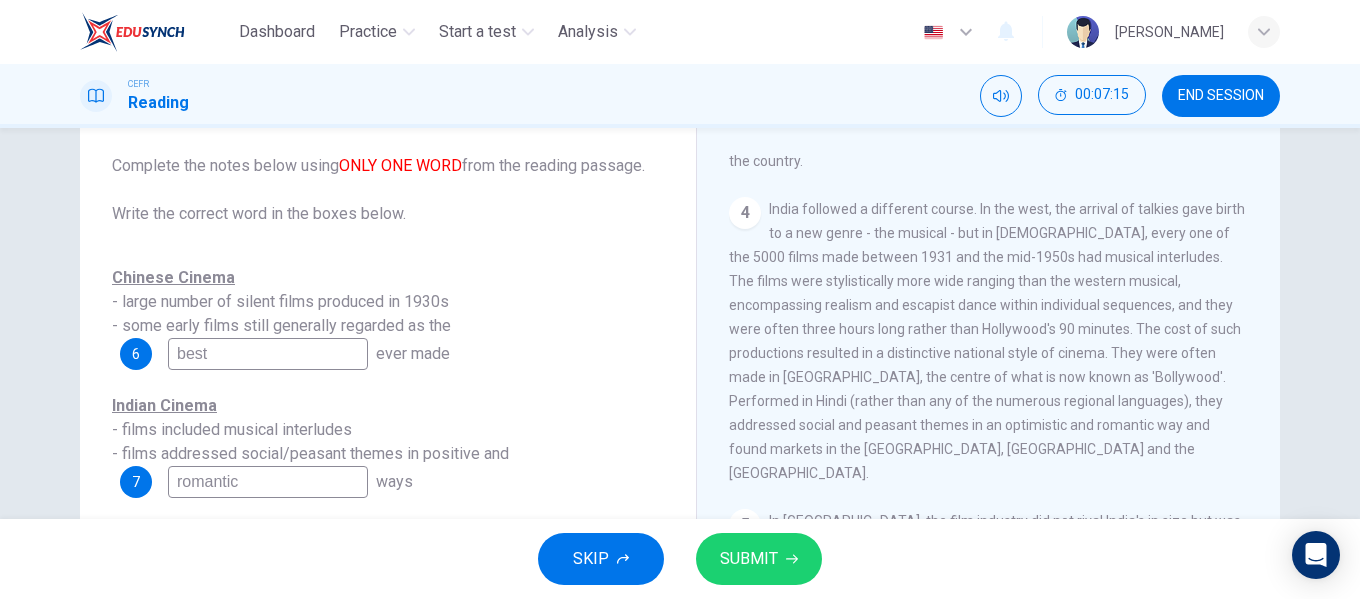 type on "producer" 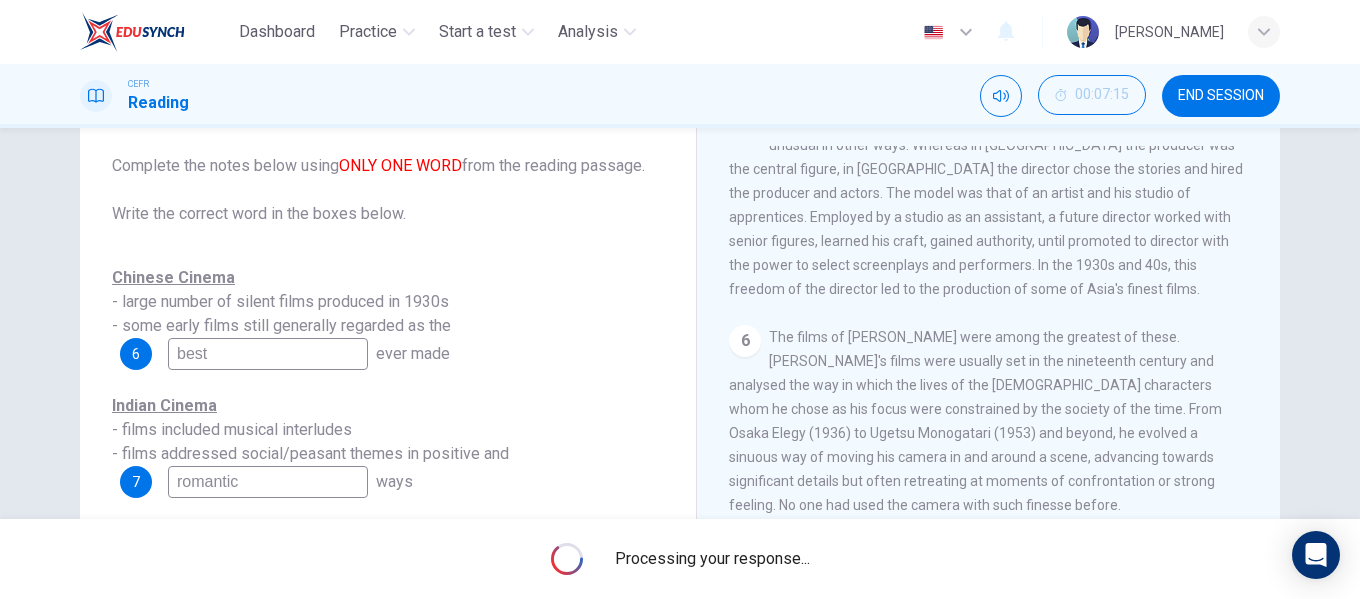 scroll, scrollTop: 1590, scrollLeft: 0, axis: vertical 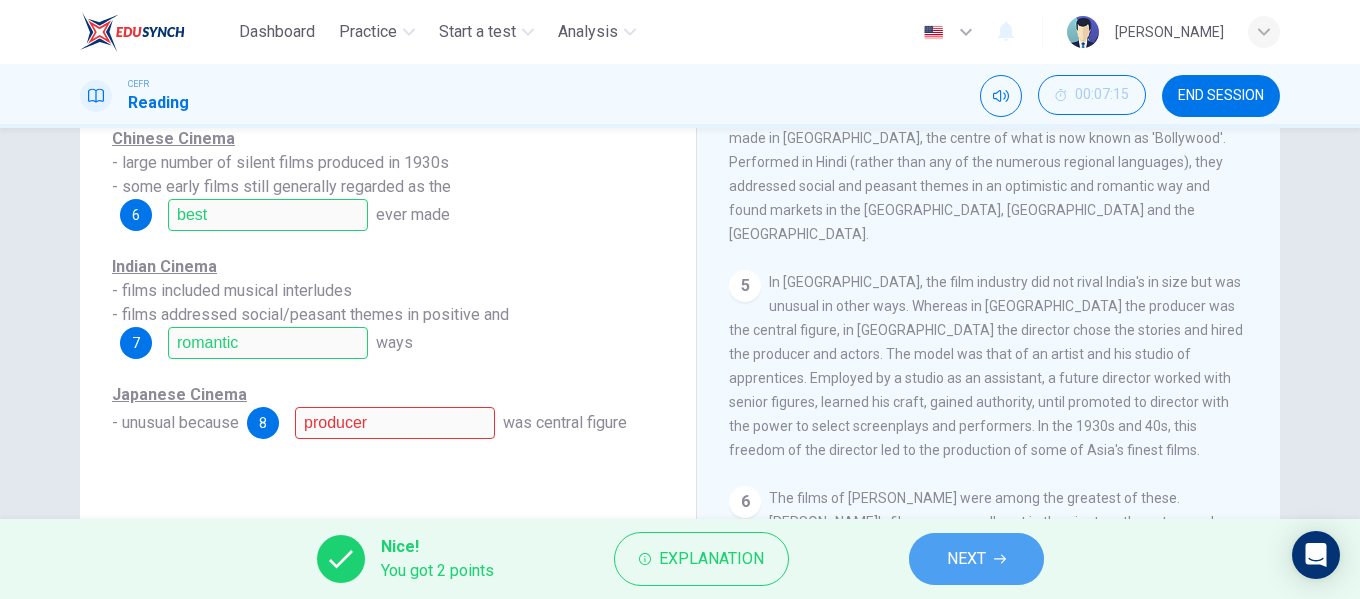 click on "NEXT" at bounding box center (976, 559) 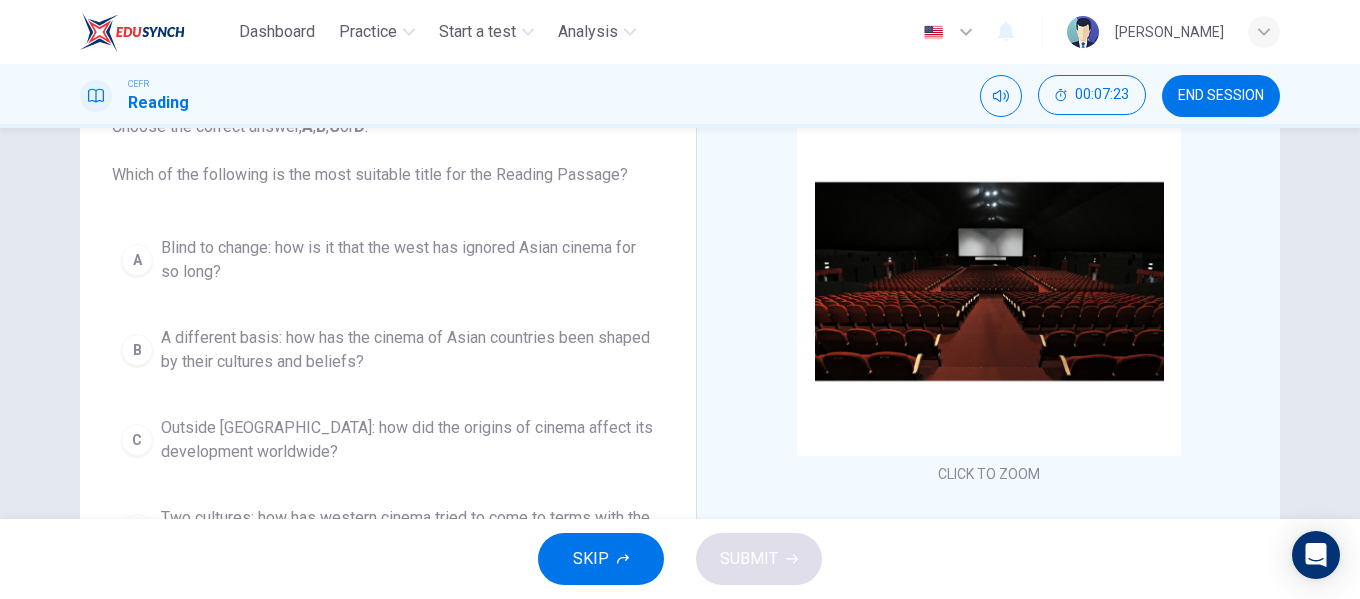 scroll, scrollTop: 249, scrollLeft: 0, axis: vertical 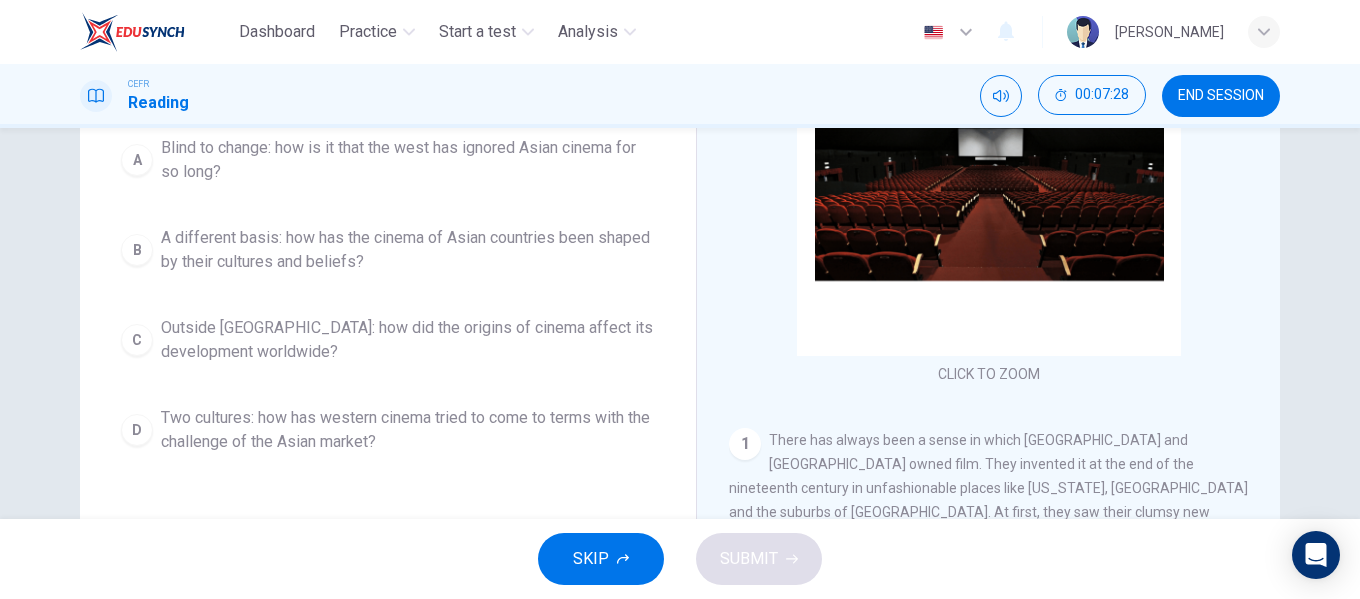 click on "Outside Asia: how did the origins of cinema affect its development worldwide?" at bounding box center [408, 340] 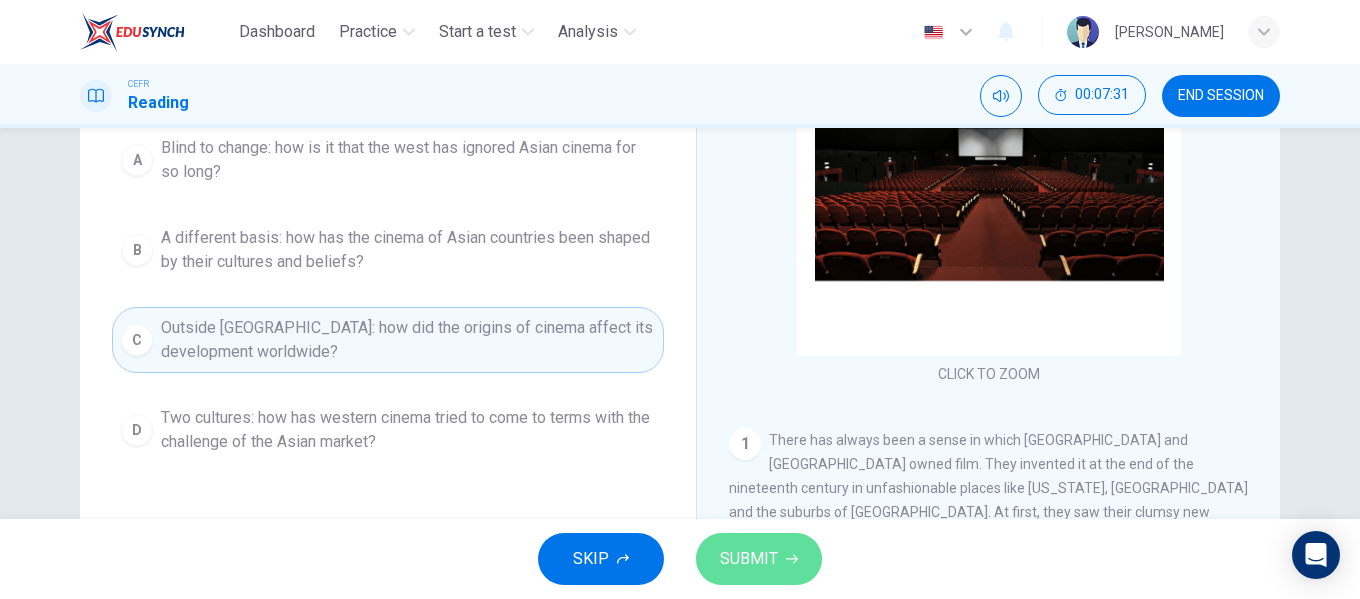 click on "SUBMIT" at bounding box center (759, 559) 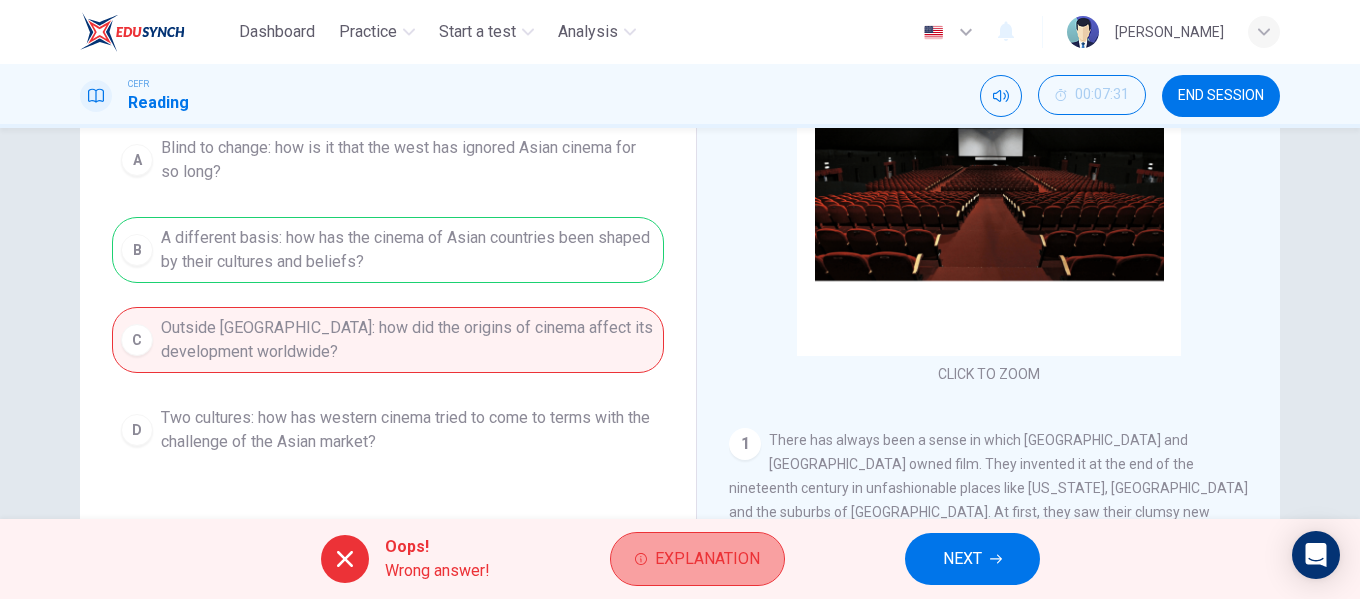 click on "Explanation" at bounding box center (707, 559) 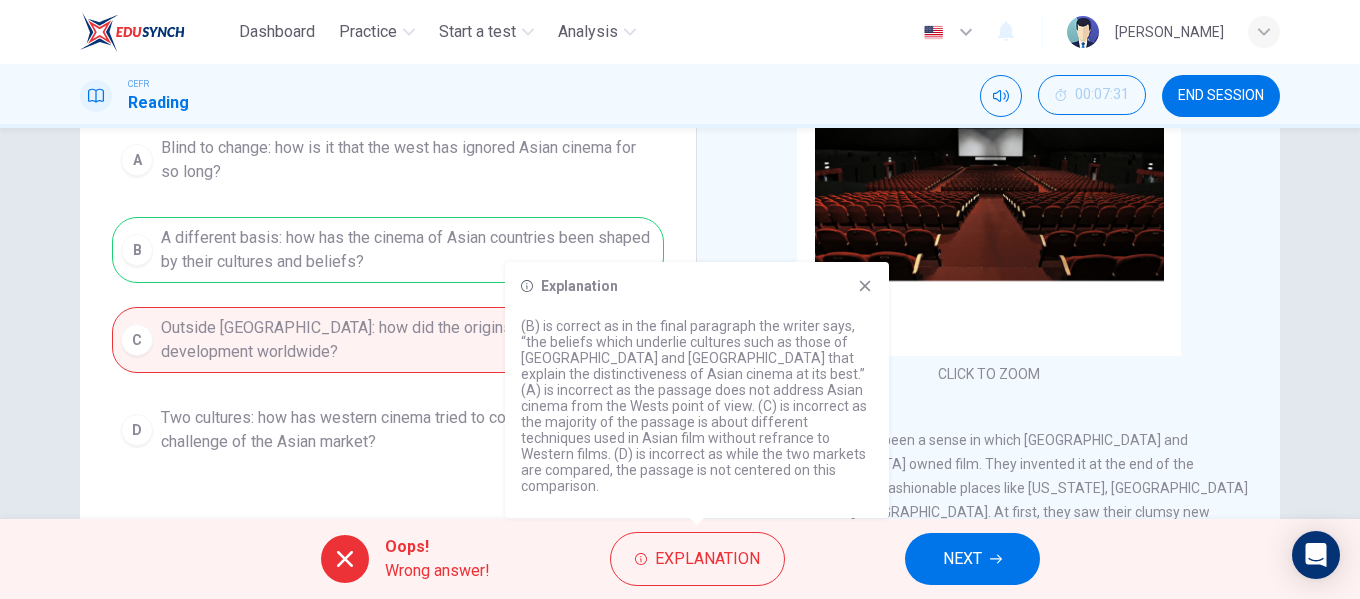 click 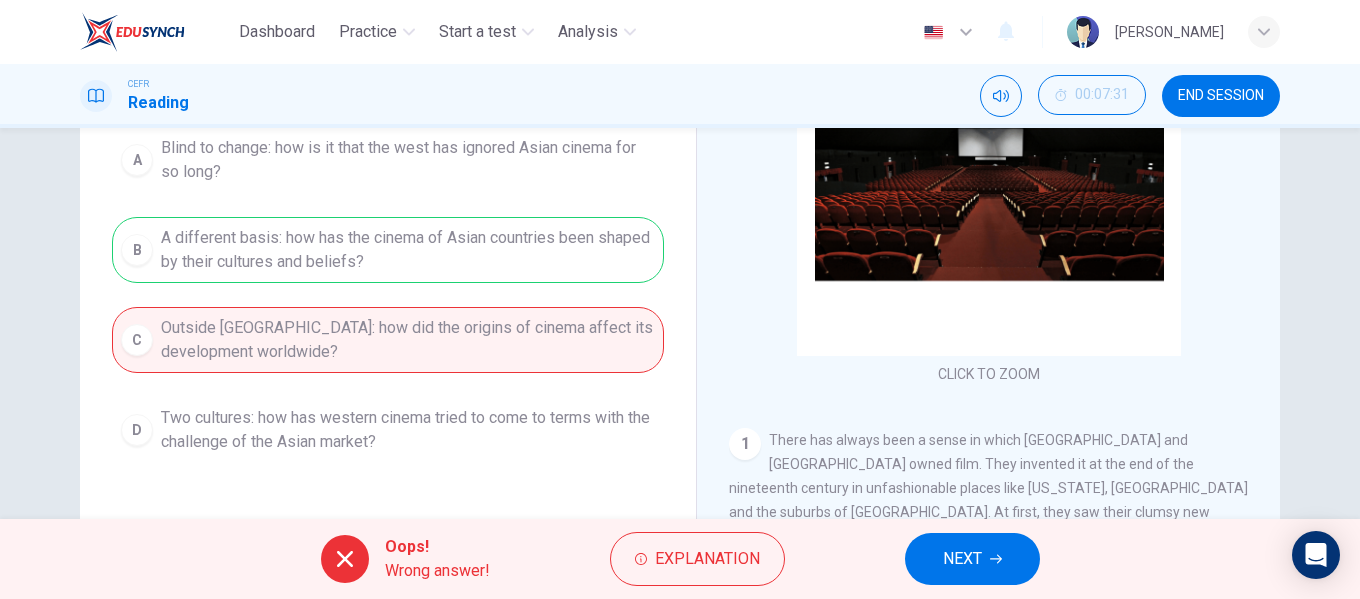 click on "NEXT" at bounding box center [972, 559] 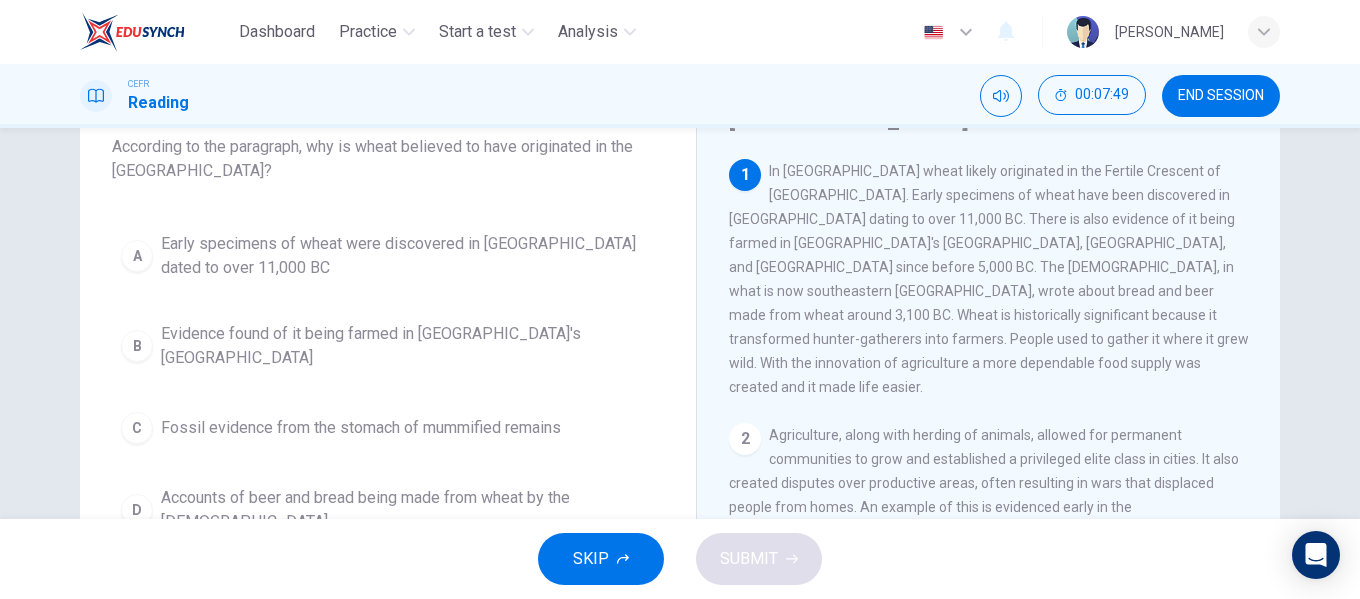 scroll, scrollTop: 124, scrollLeft: 0, axis: vertical 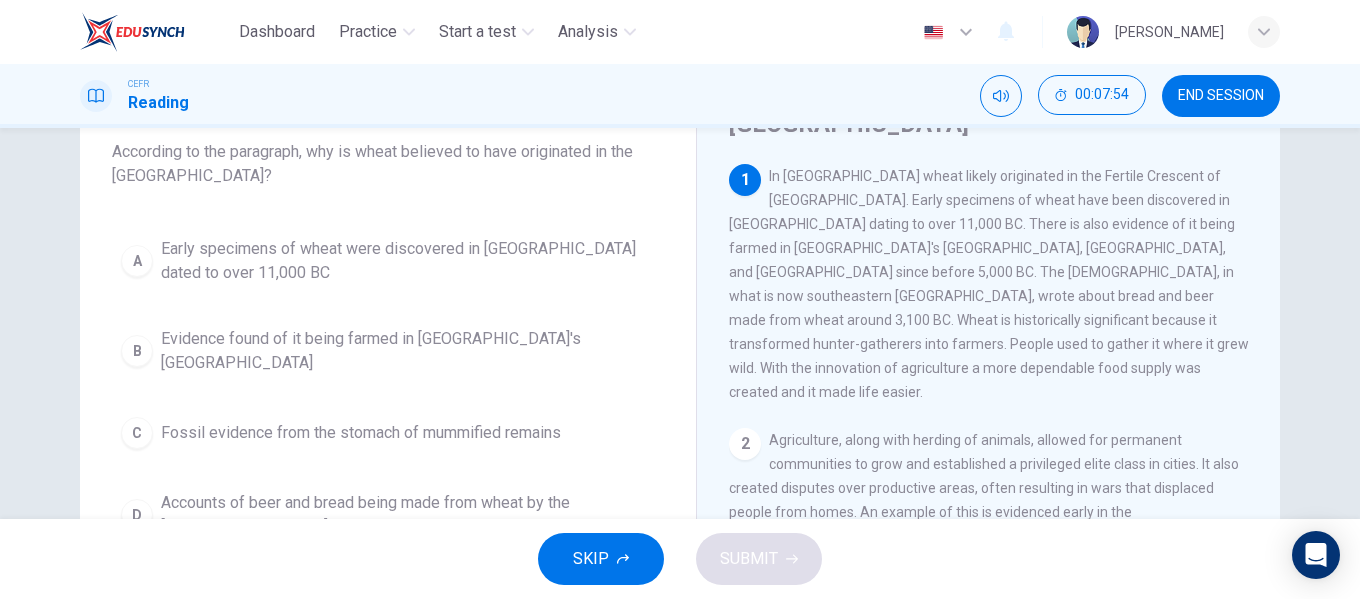 click on "Early specimens of wheat were discovered in Iraq dated to over 11,000 BC" at bounding box center [408, 261] 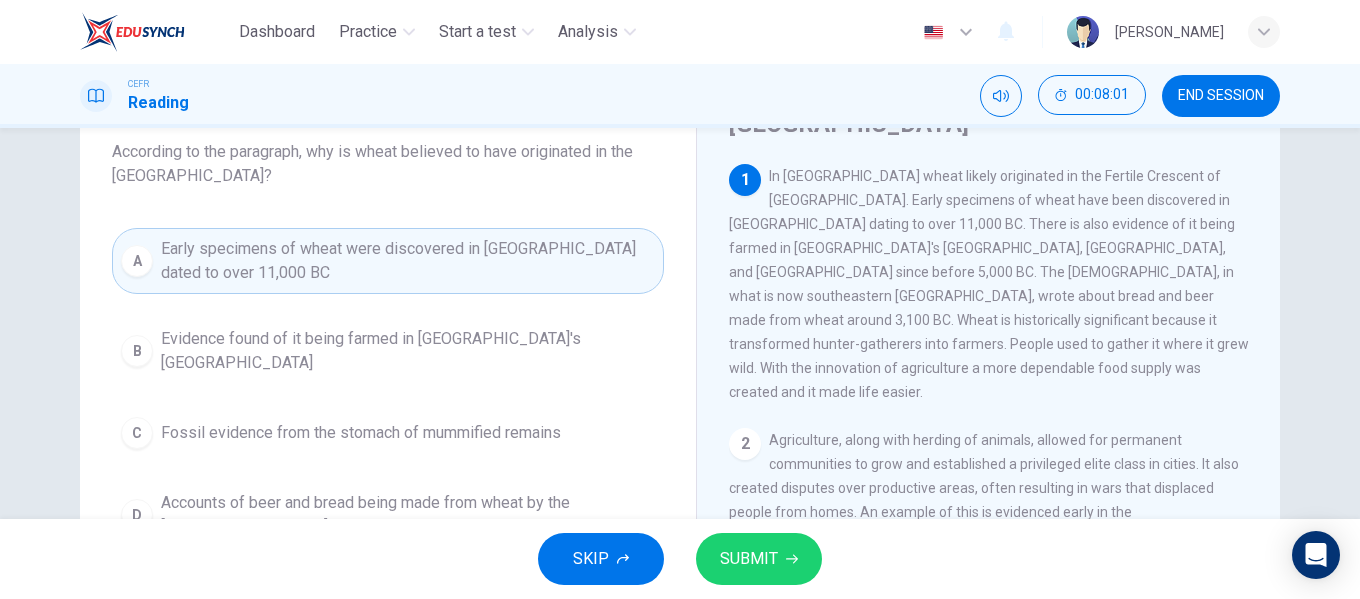 click on "SUBMIT" at bounding box center [749, 559] 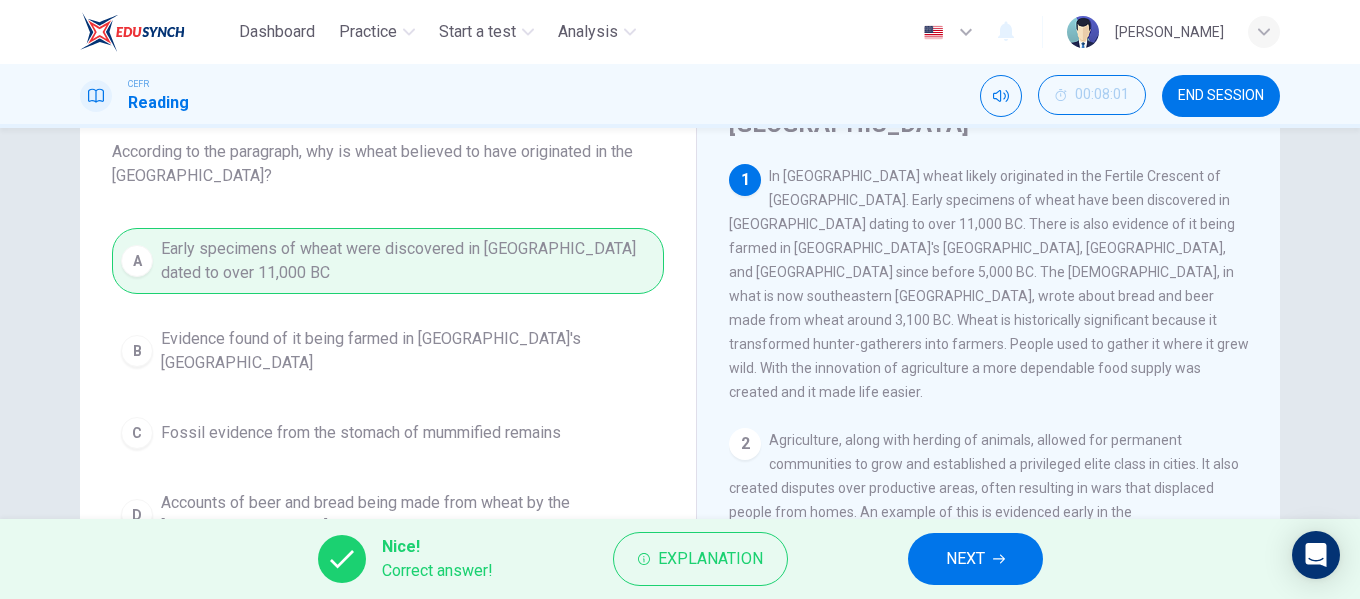 click on "NEXT" at bounding box center (975, 559) 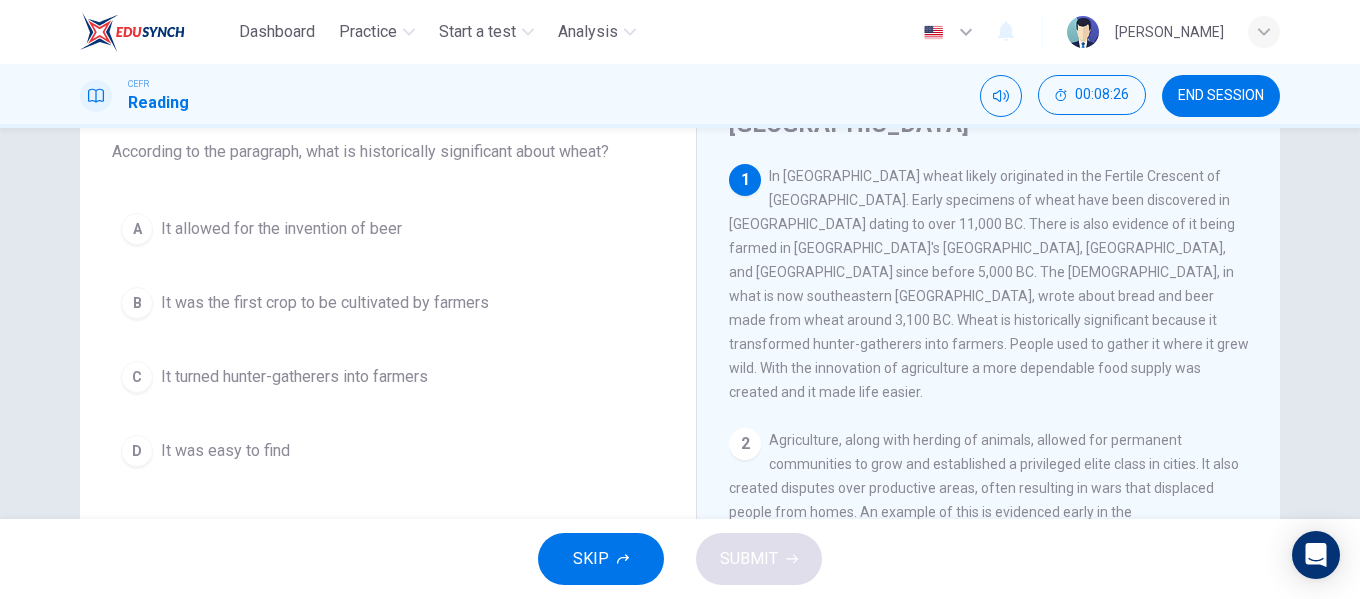 click on "It turned hunter-gatherers into farmers" at bounding box center [294, 377] 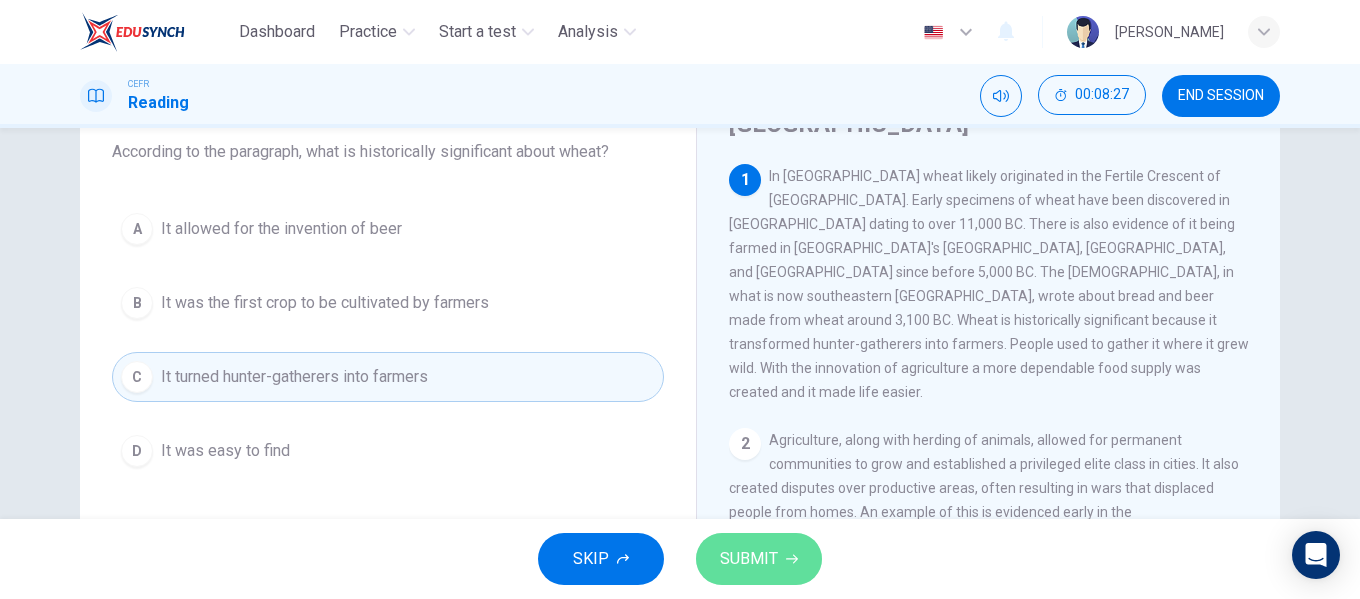 click on "SUBMIT" at bounding box center (749, 559) 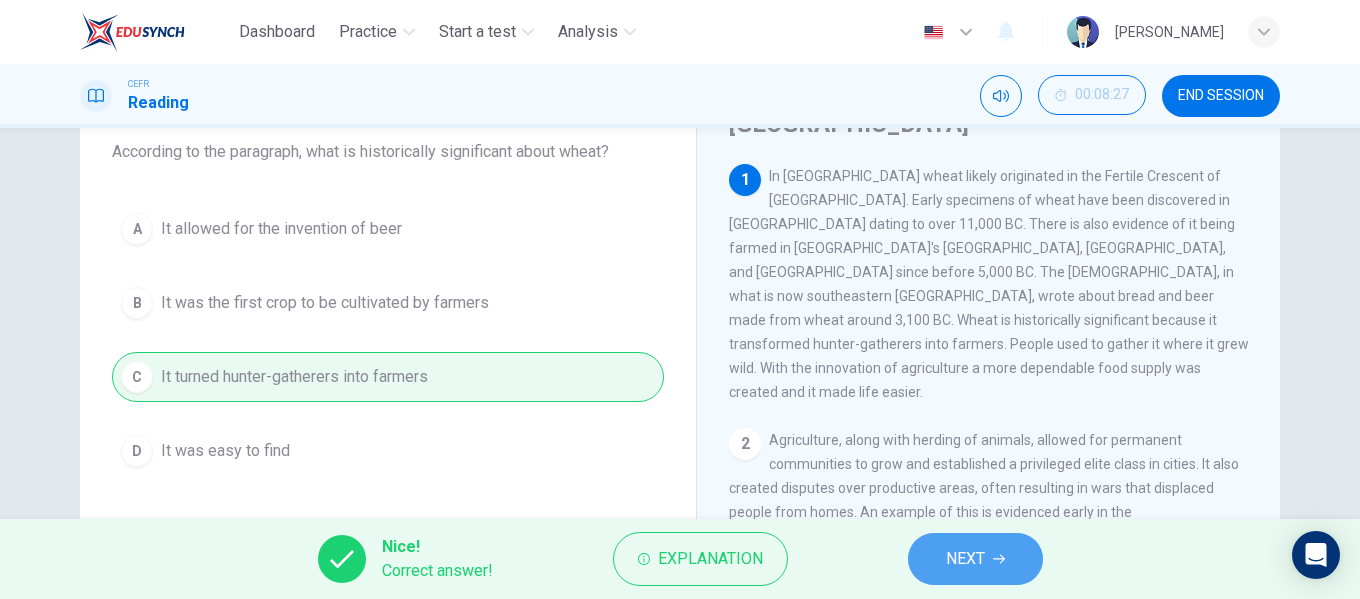 click 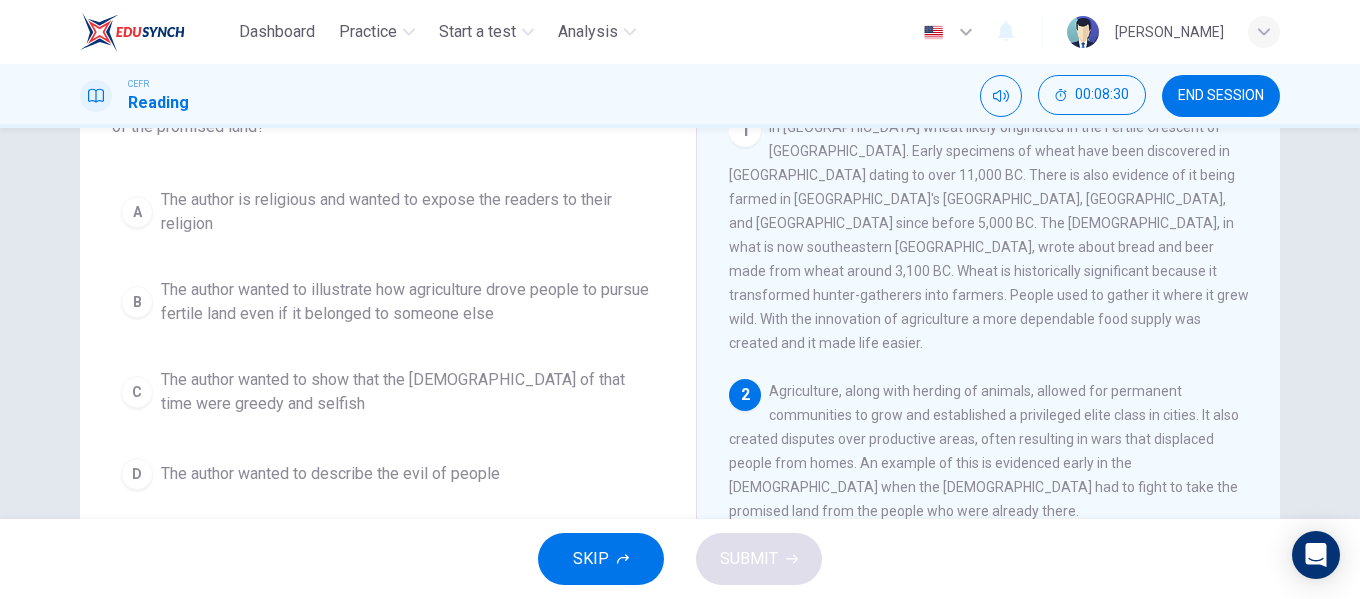 scroll, scrollTop: 124, scrollLeft: 0, axis: vertical 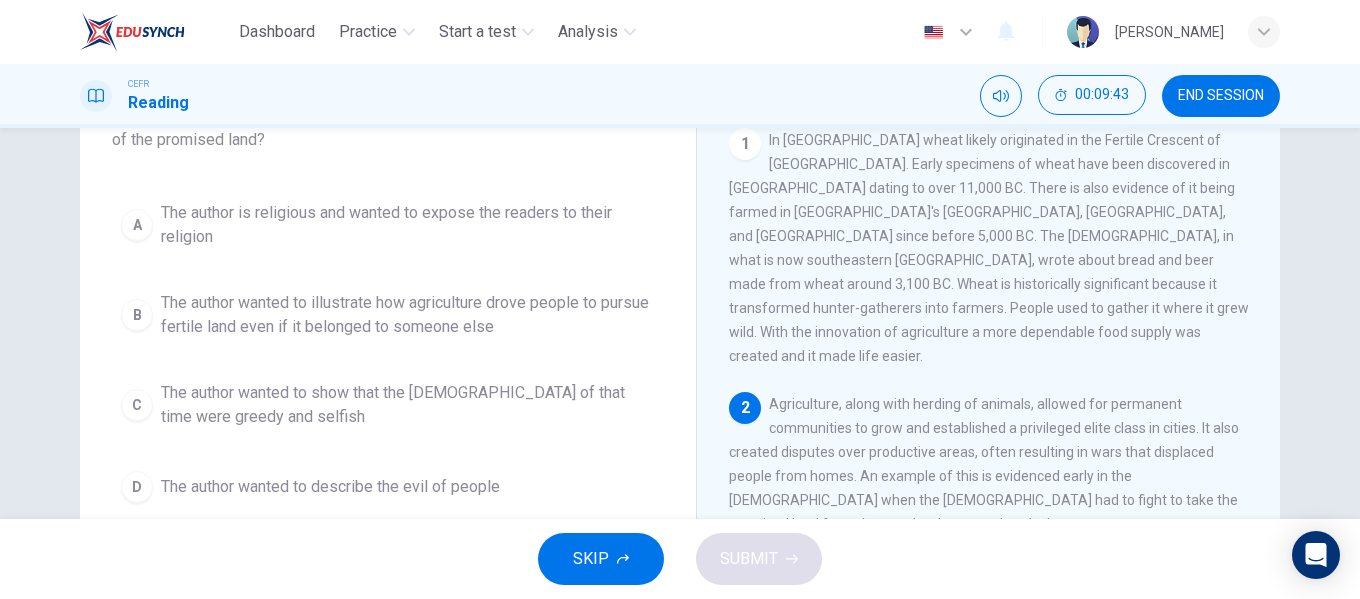 click on "The author wanted to illustrate how agriculture drove people to pursue fertile land even if it belonged to someone else" at bounding box center [408, 315] 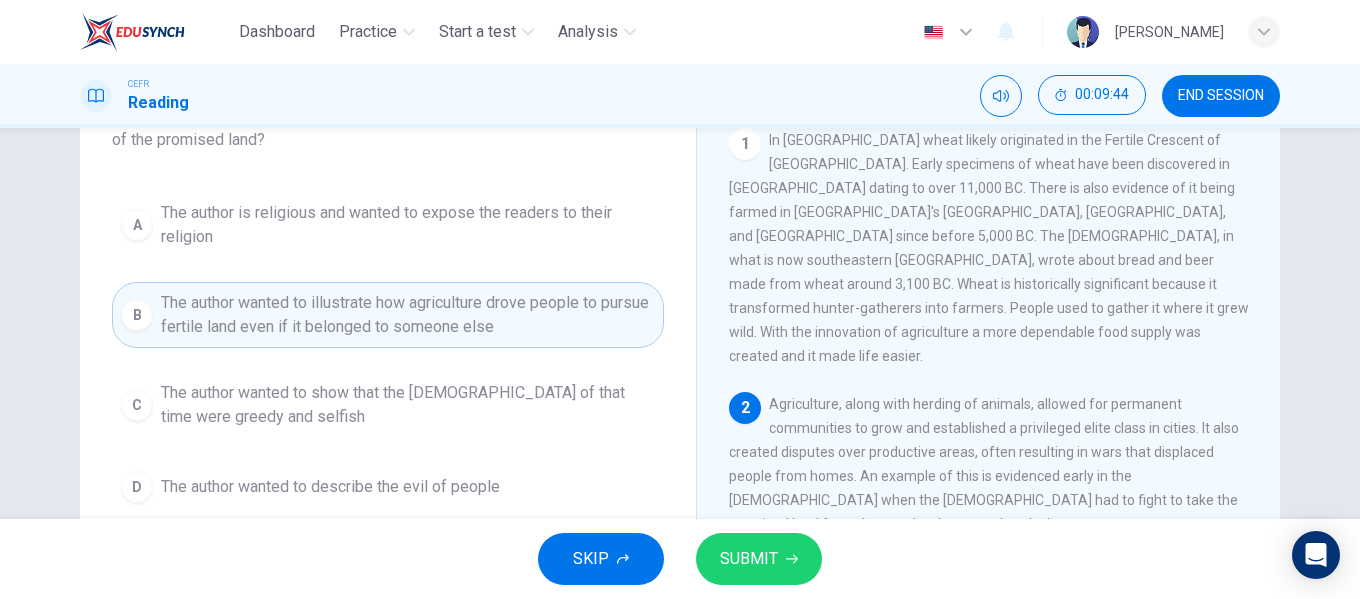 click on "SUBMIT" at bounding box center [749, 559] 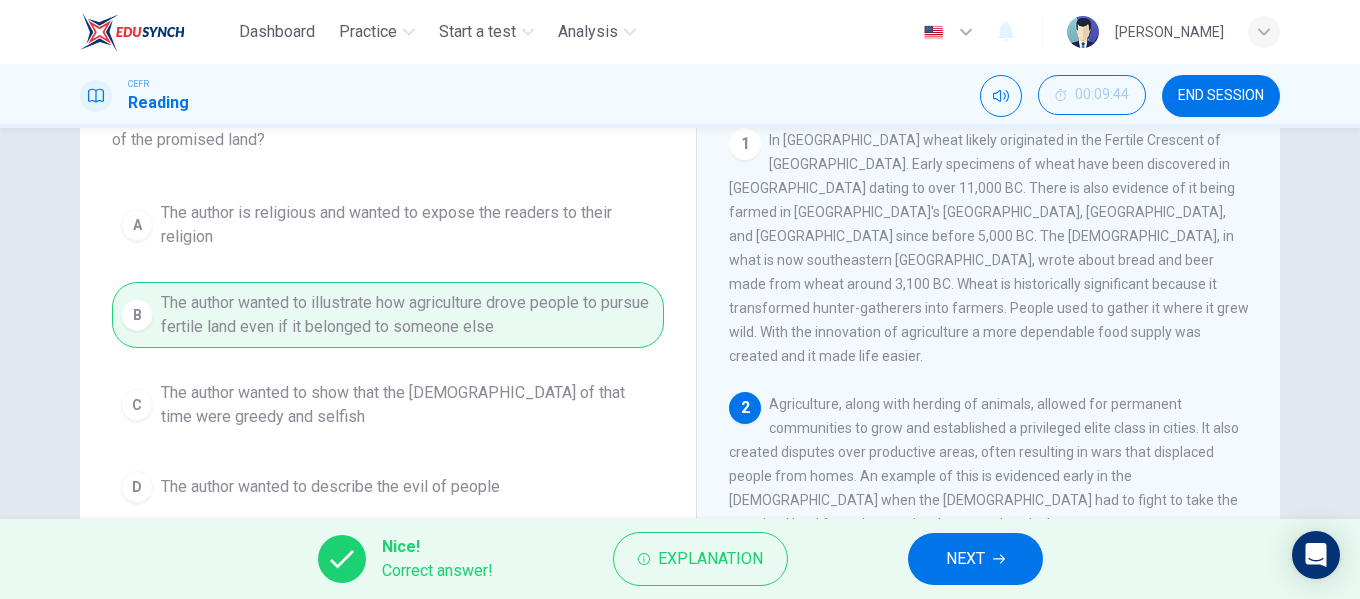 scroll, scrollTop: 0, scrollLeft: 0, axis: both 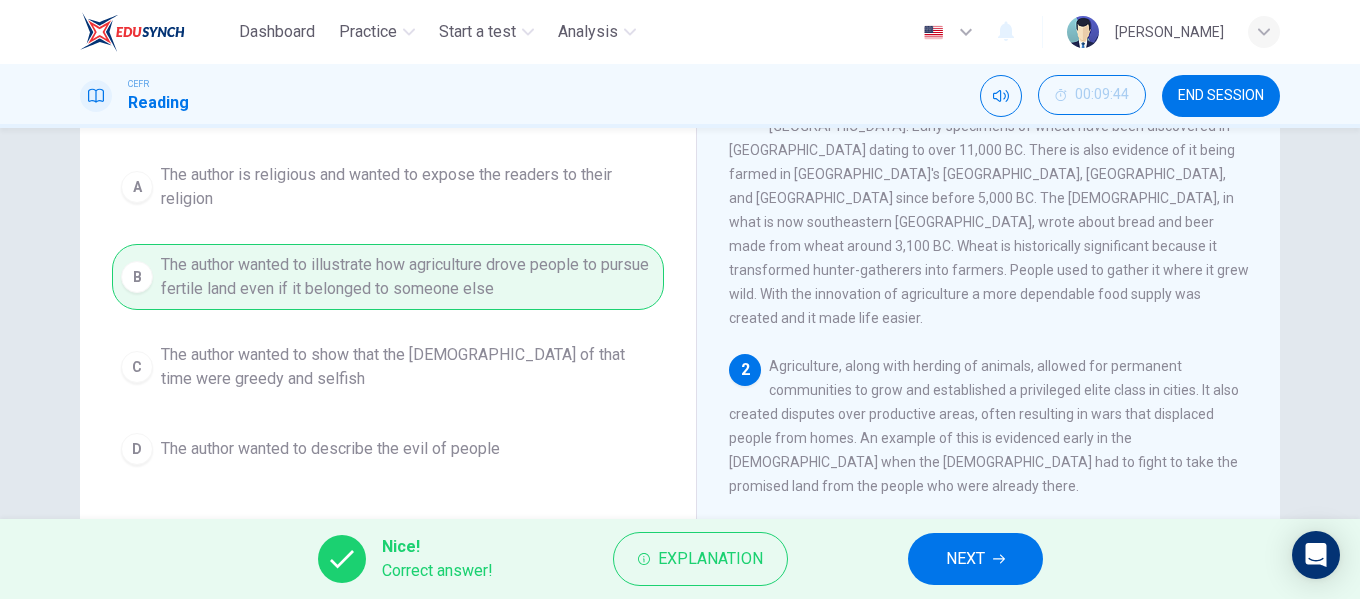 click on "NEXT" at bounding box center [975, 559] 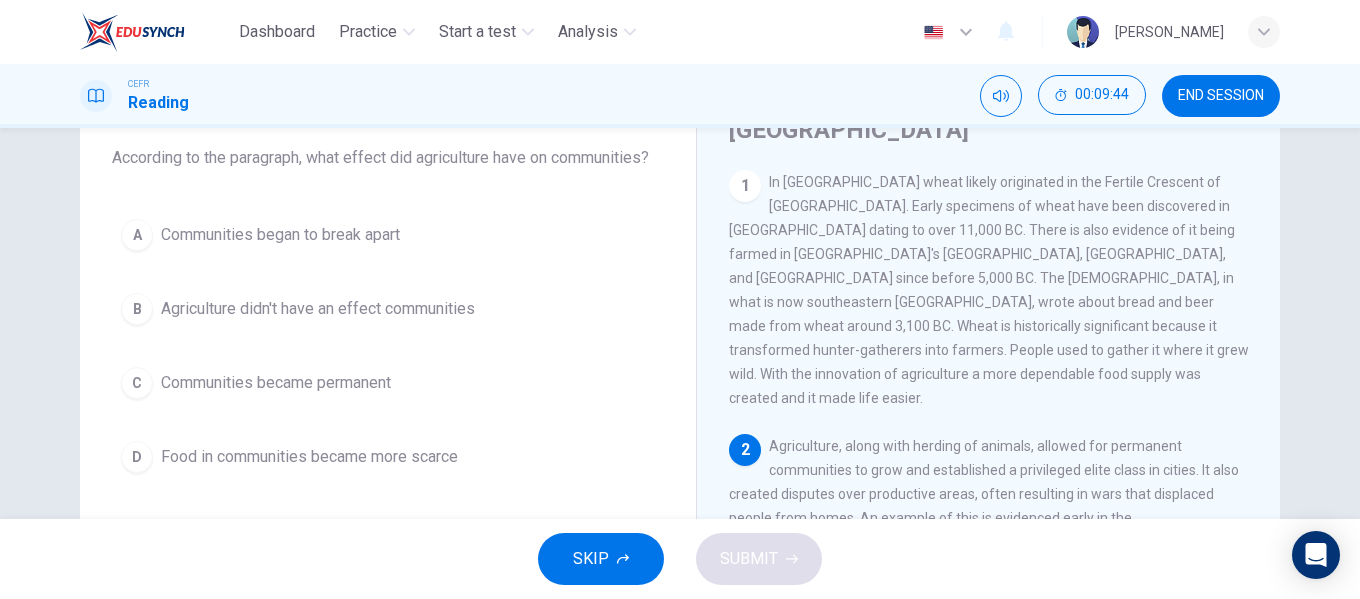 scroll, scrollTop: 74, scrollLeft: 0, axis: vertical 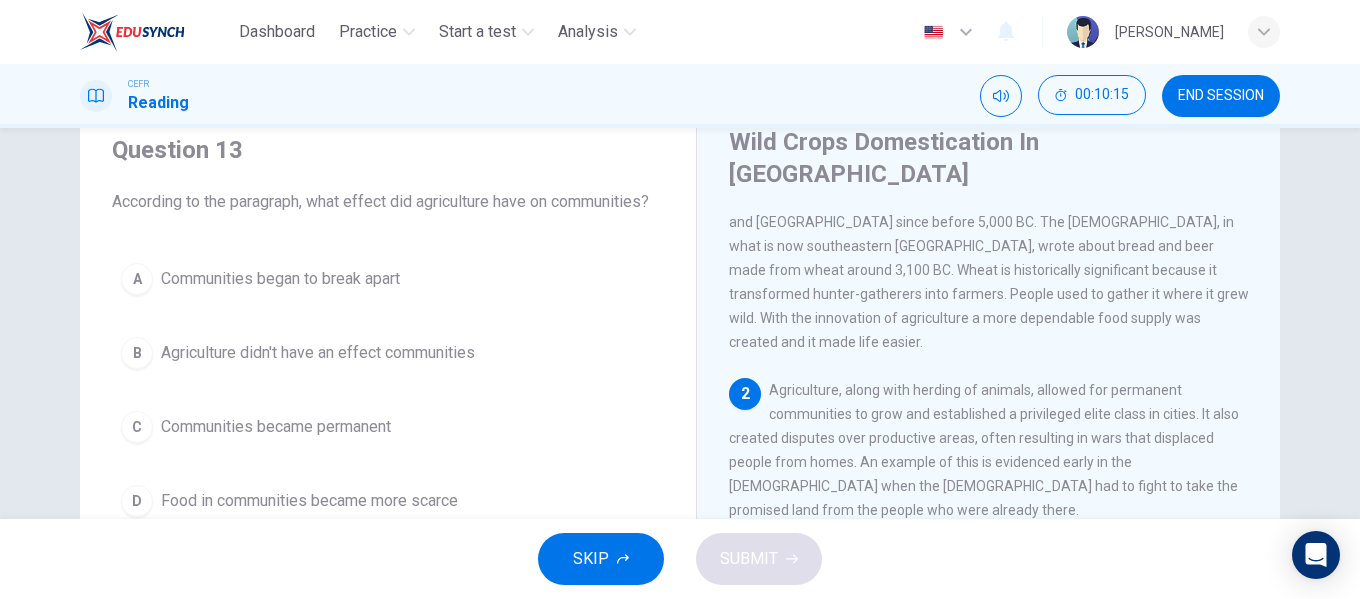 click on "Food in communities became more scarce" at bounding box center (309, 501) 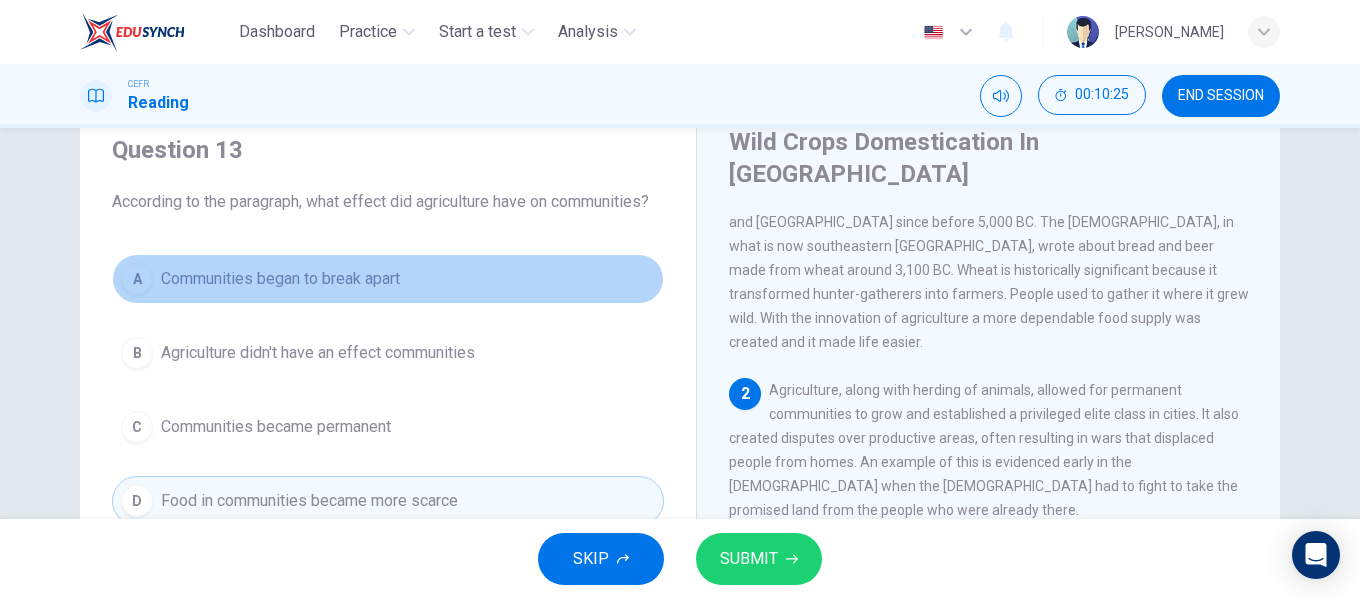 click on "Communities began to break apart" at bounding box center [280, 279] 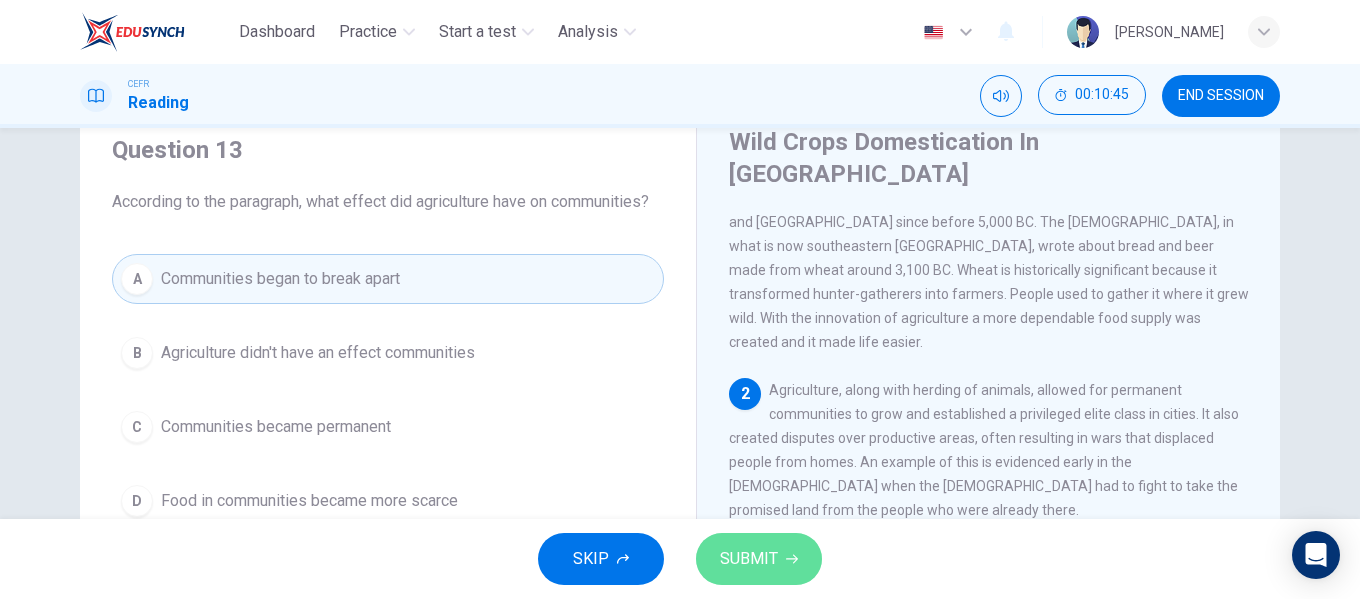 click on "SUBMIT" at bounding box center (759, 559) 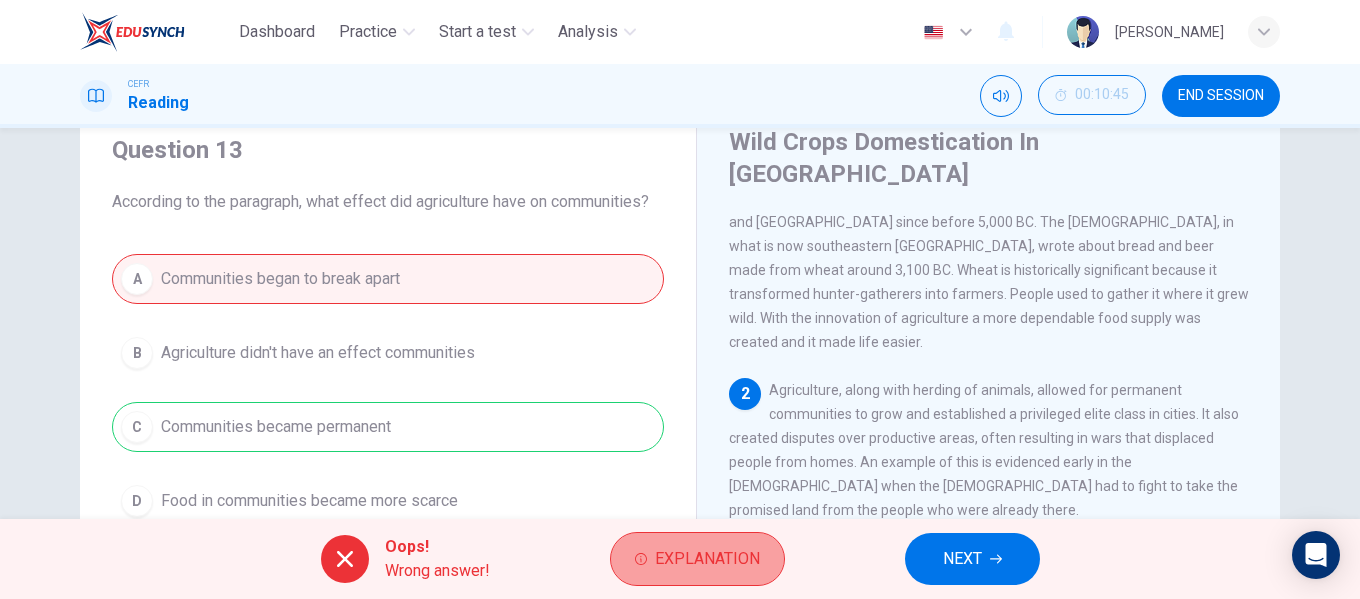 click on "Explanation" at bounding box center [707, 559] 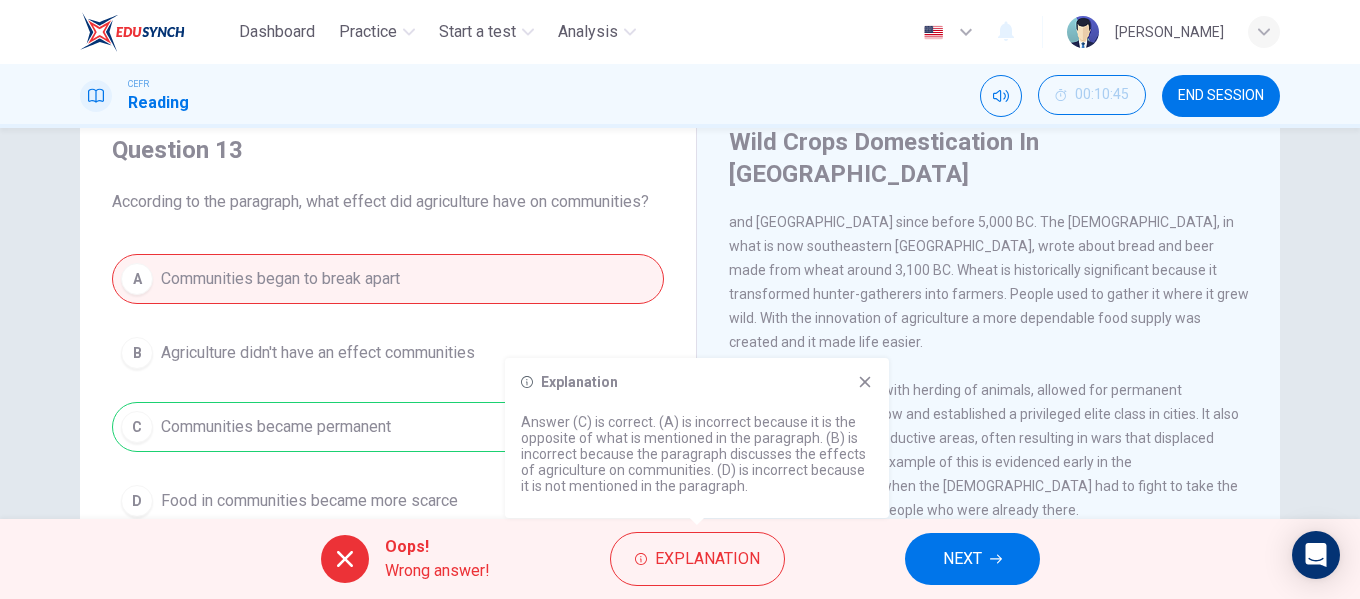 click 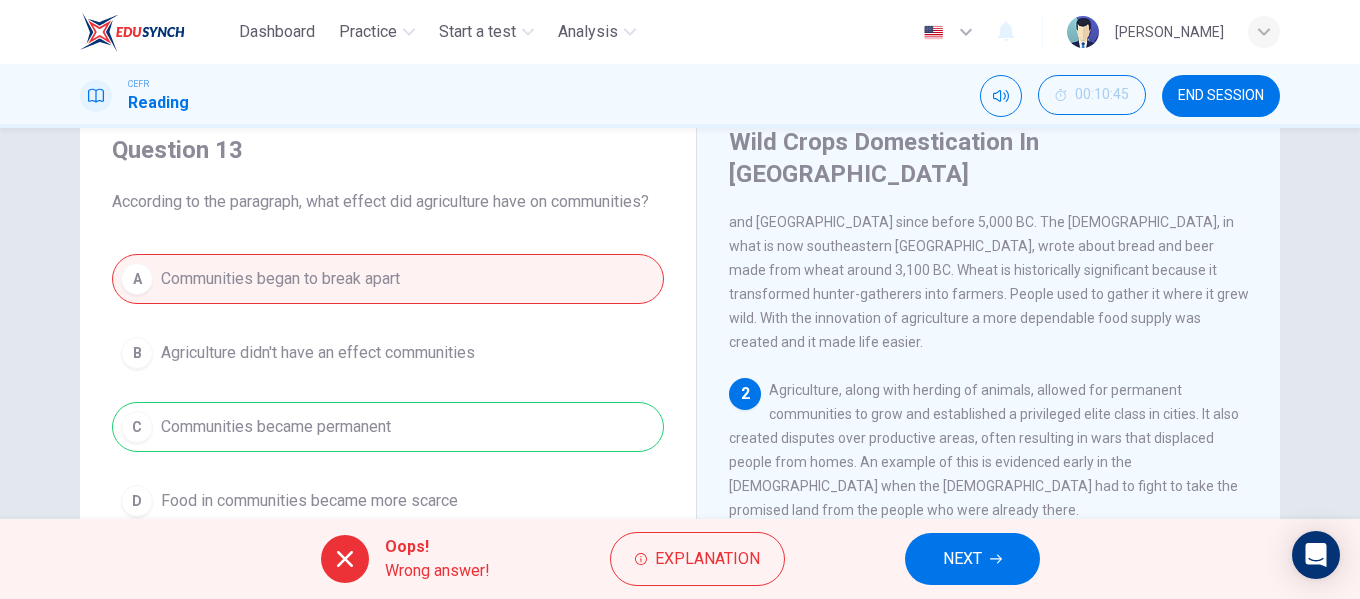 click on "Oops! Wrong answer! Explanation NEXT" at bounding box center [680, 559] 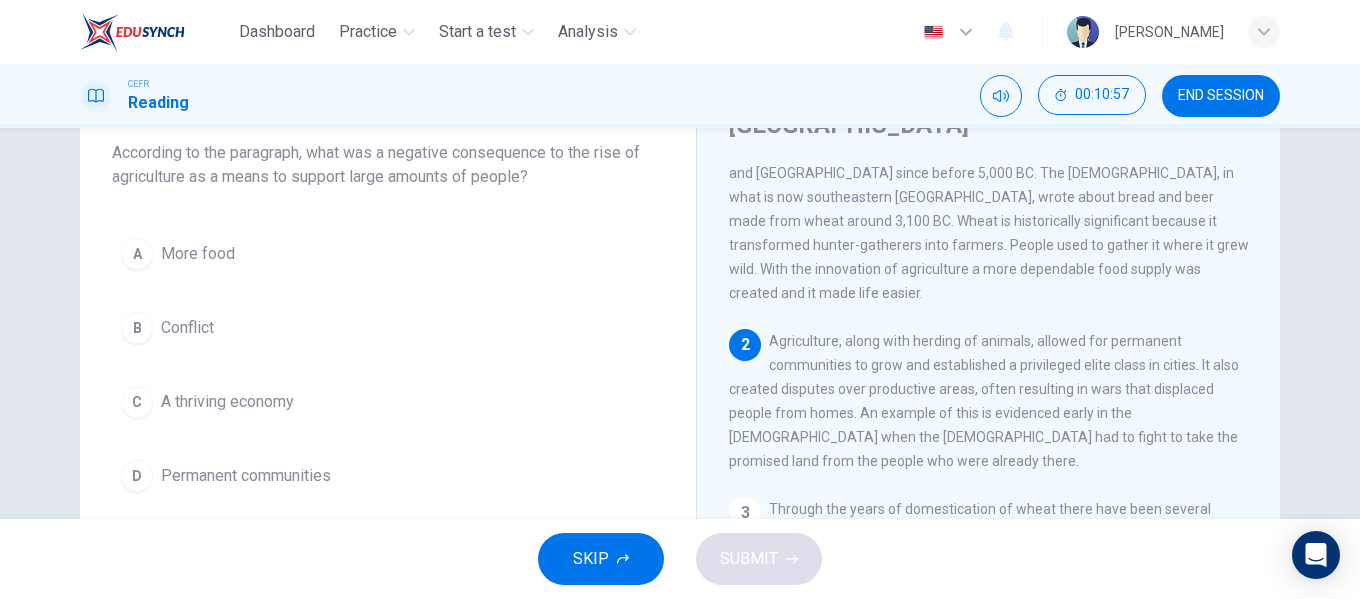 scroll, scrollTop: 74, scrollLeft: 0, axis: vertical 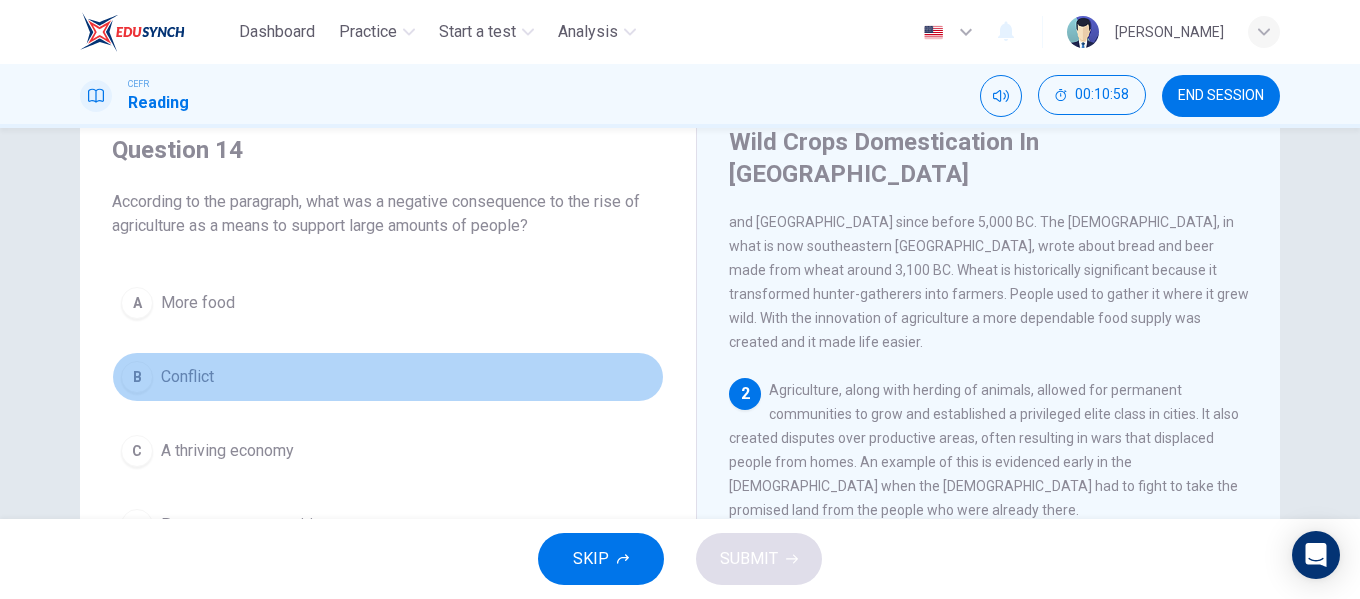 click on "B Conflict" at bounding box center [388, 377] 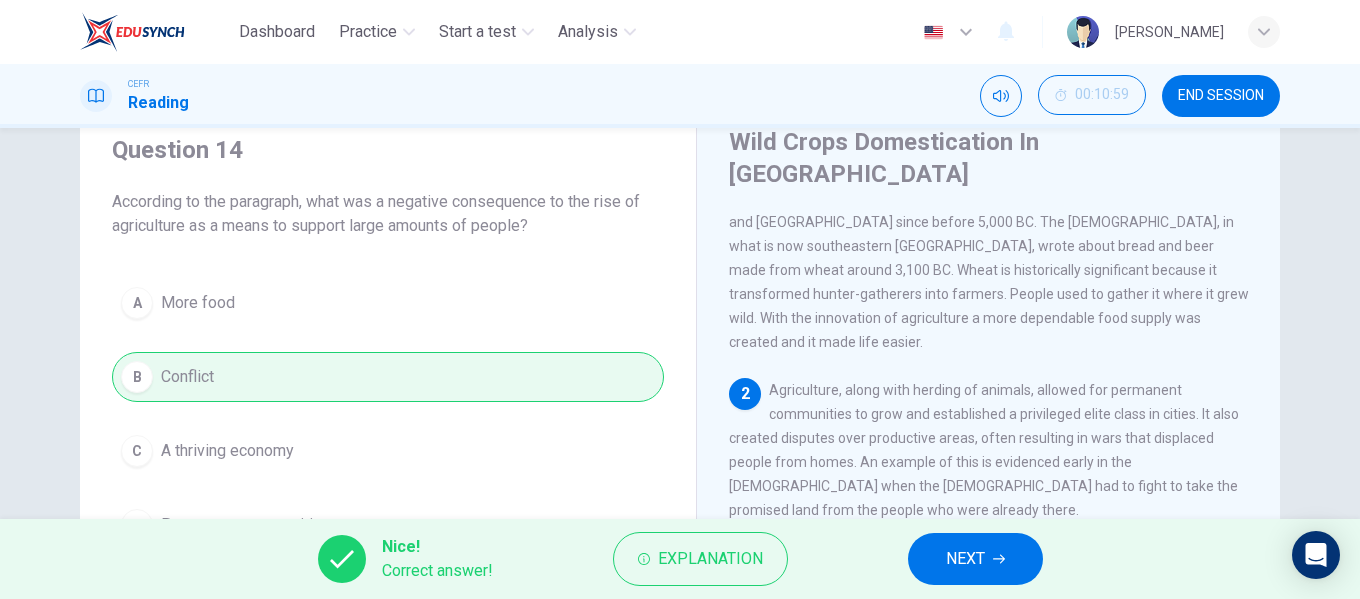 click on "NEXT" at bounding box center (975, 559) 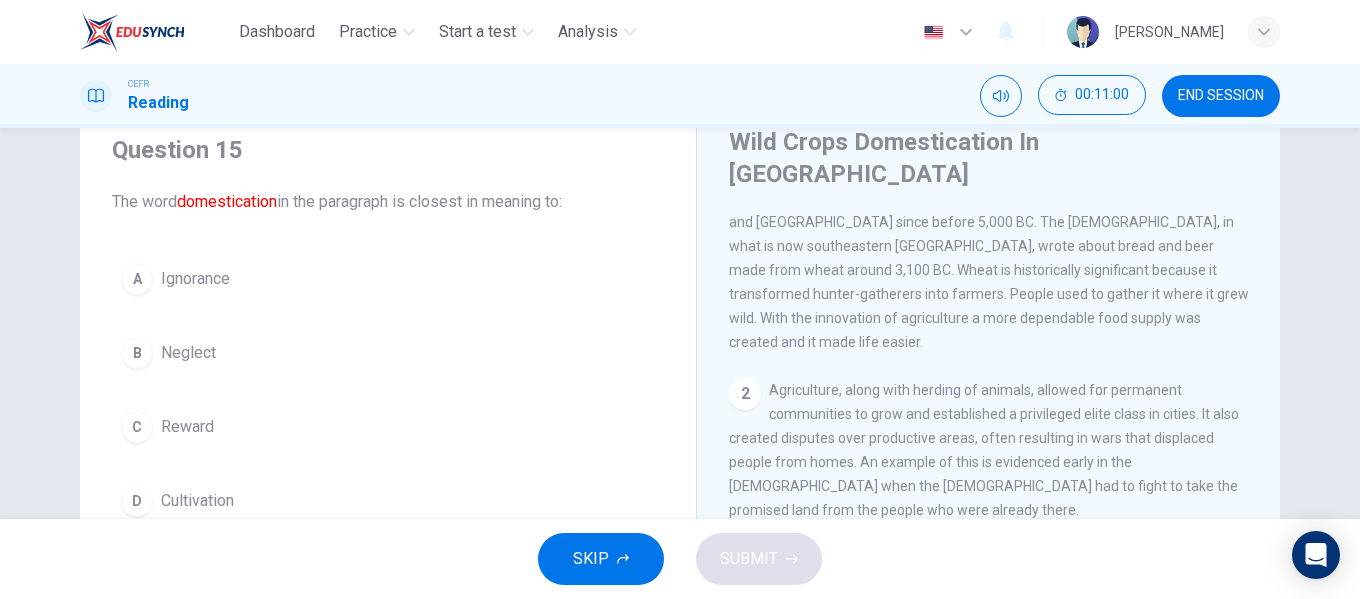 scroll, scrollTop: 400, scrollLeft: 0, axis: vertical 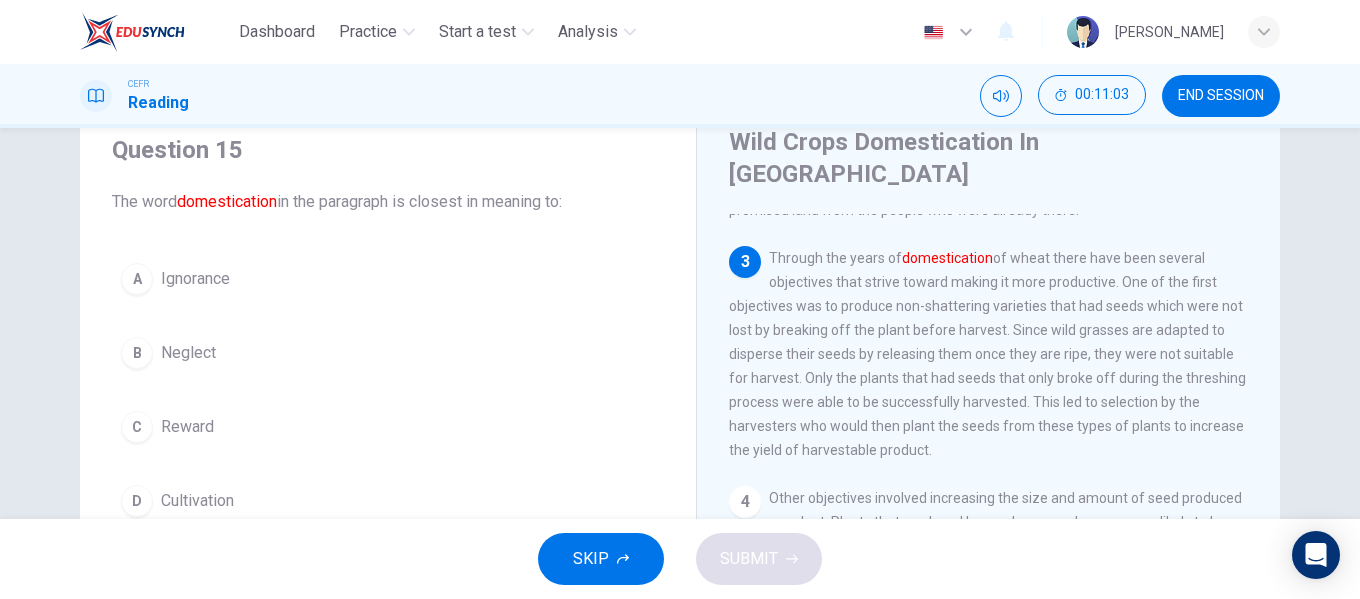click on "D Cultivation" at bounding box center [388, 501] 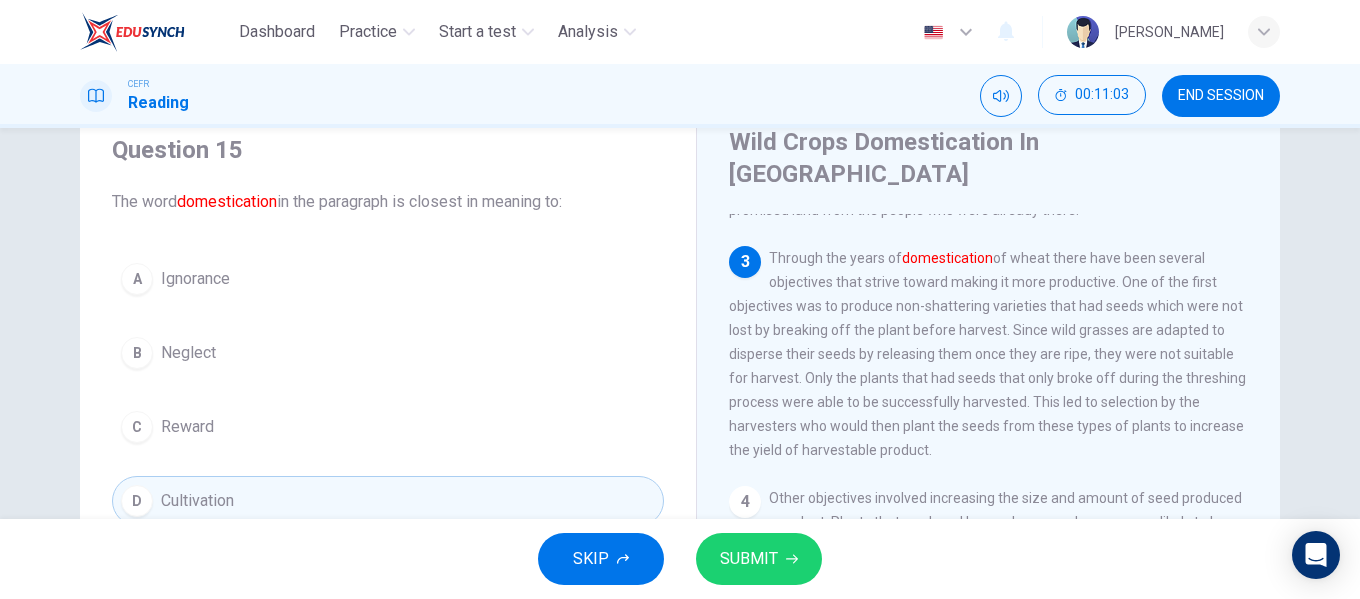 click on "SUBMIT" at bounding box center [759, 559] 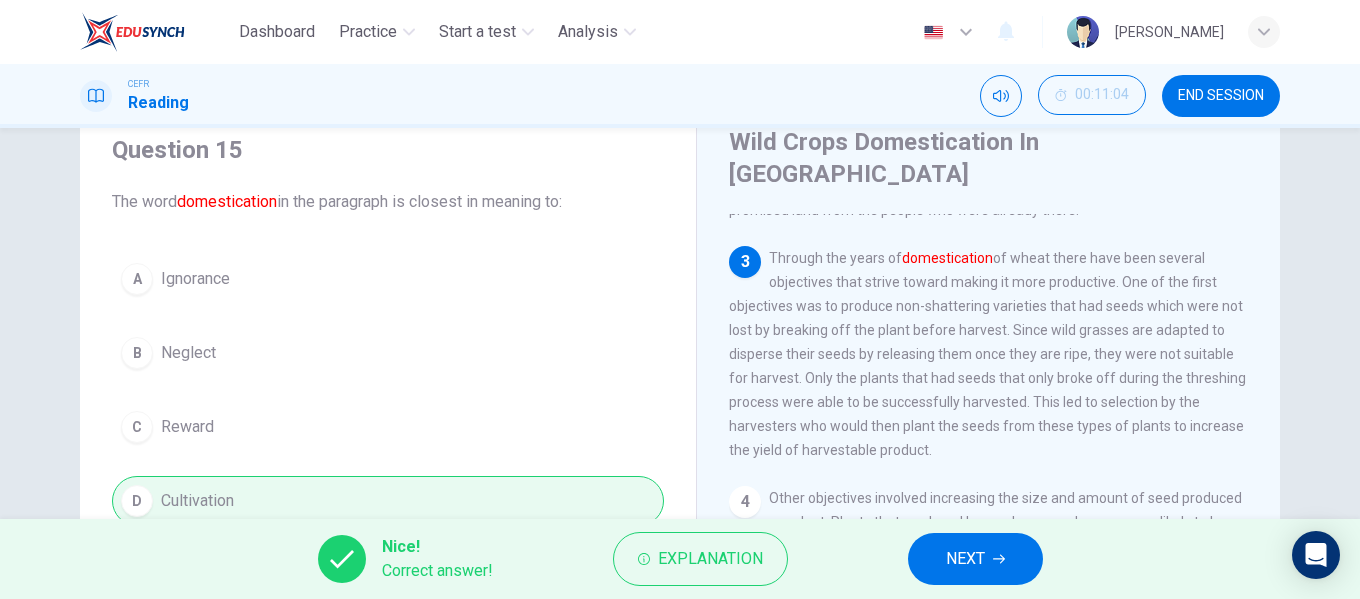 click on "Nice! Correct answer! Explanation NEXT" at bounding box center [680, 559] 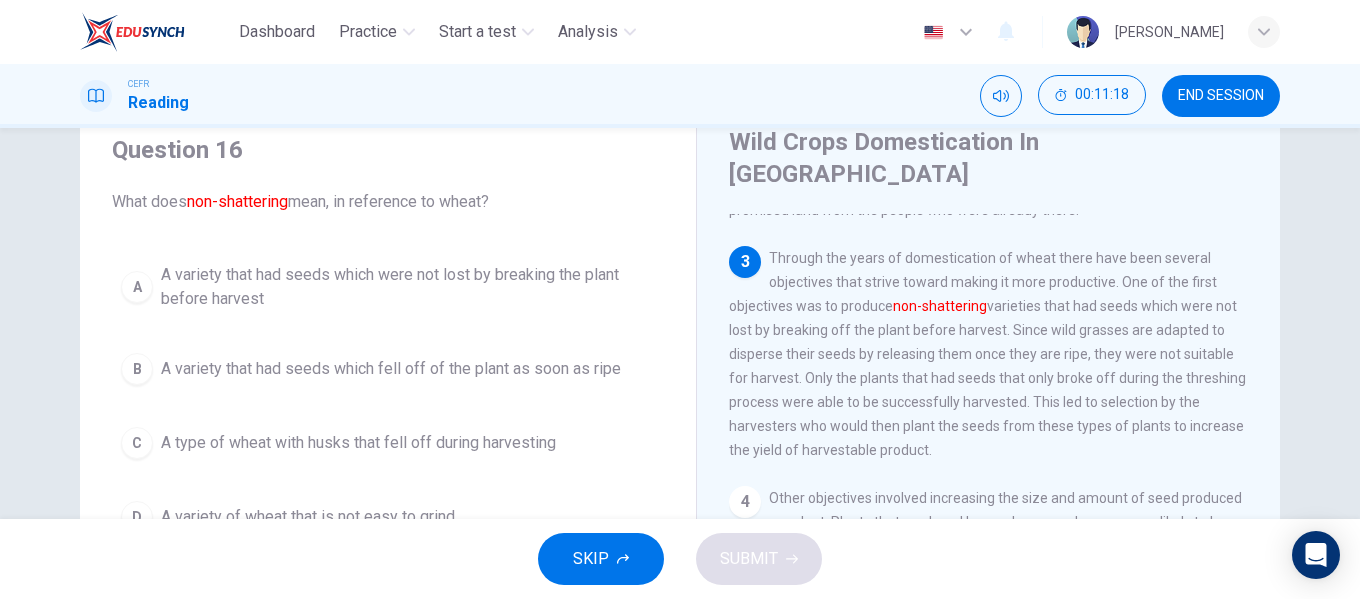 click on "A variety that had seeds which were not lost by breaking the plant before harvest" at bounding box center (408, 287) 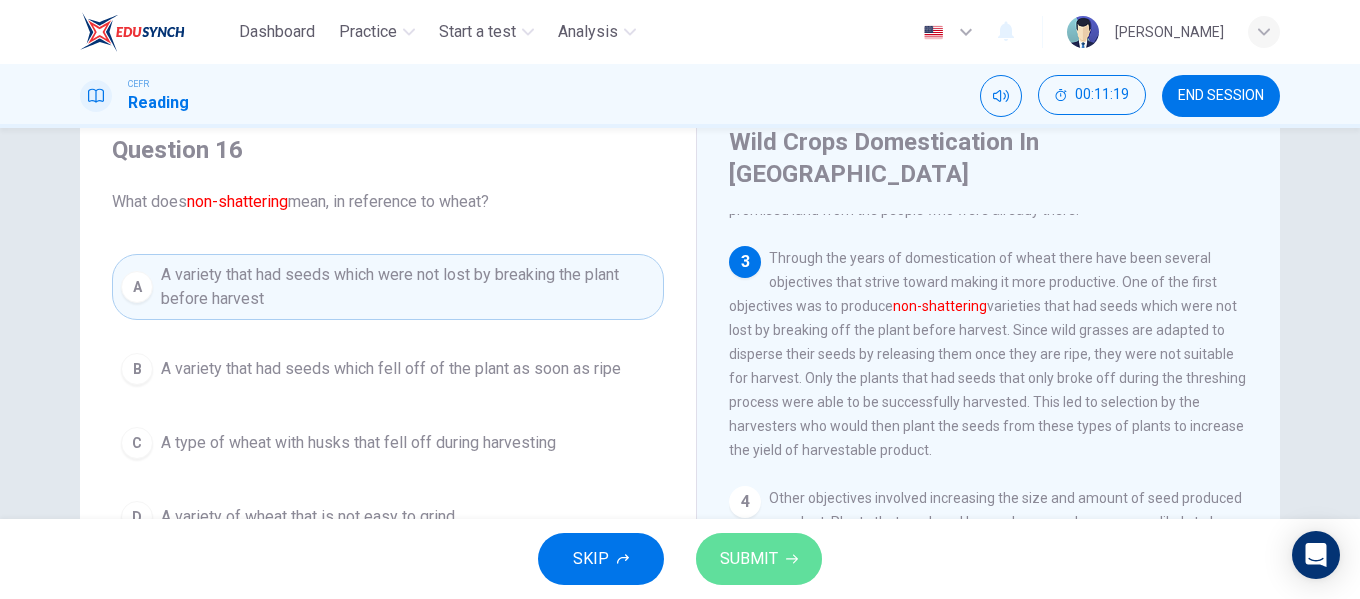 click on "SUBMIT" at bounding box center (749, 559) 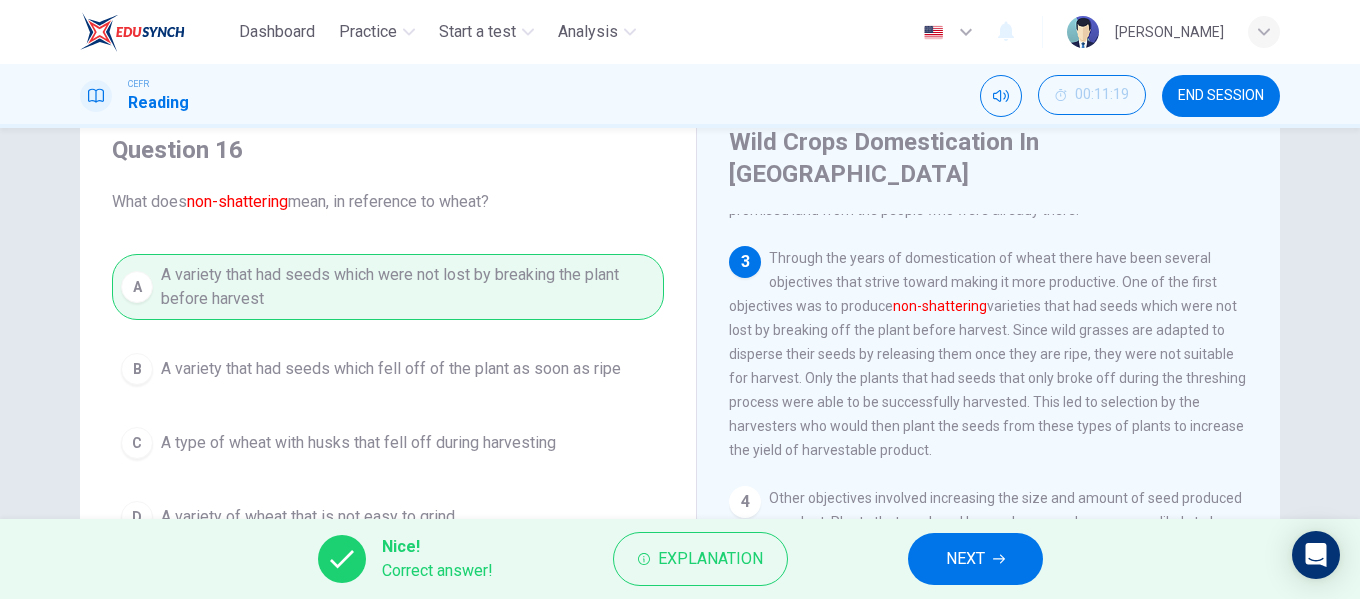 click on "NEXT" at bounding box center [975, 559] 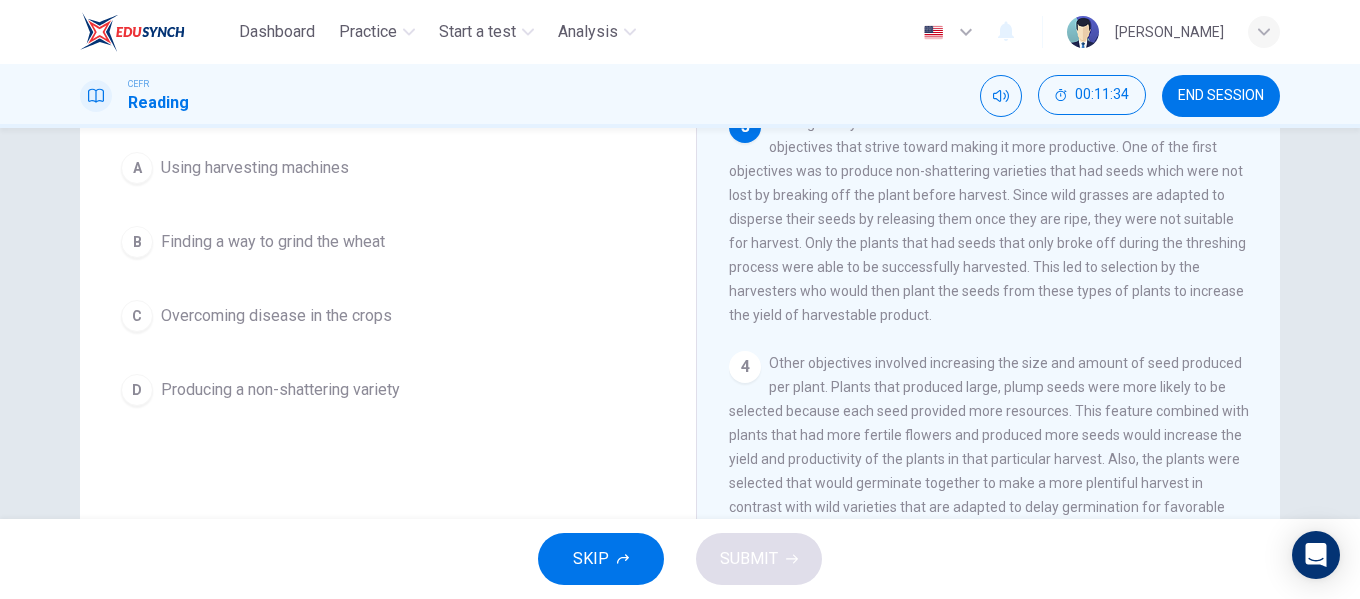 scroll, scrollTop: 174, scrollLeft: 0, axis: vertical 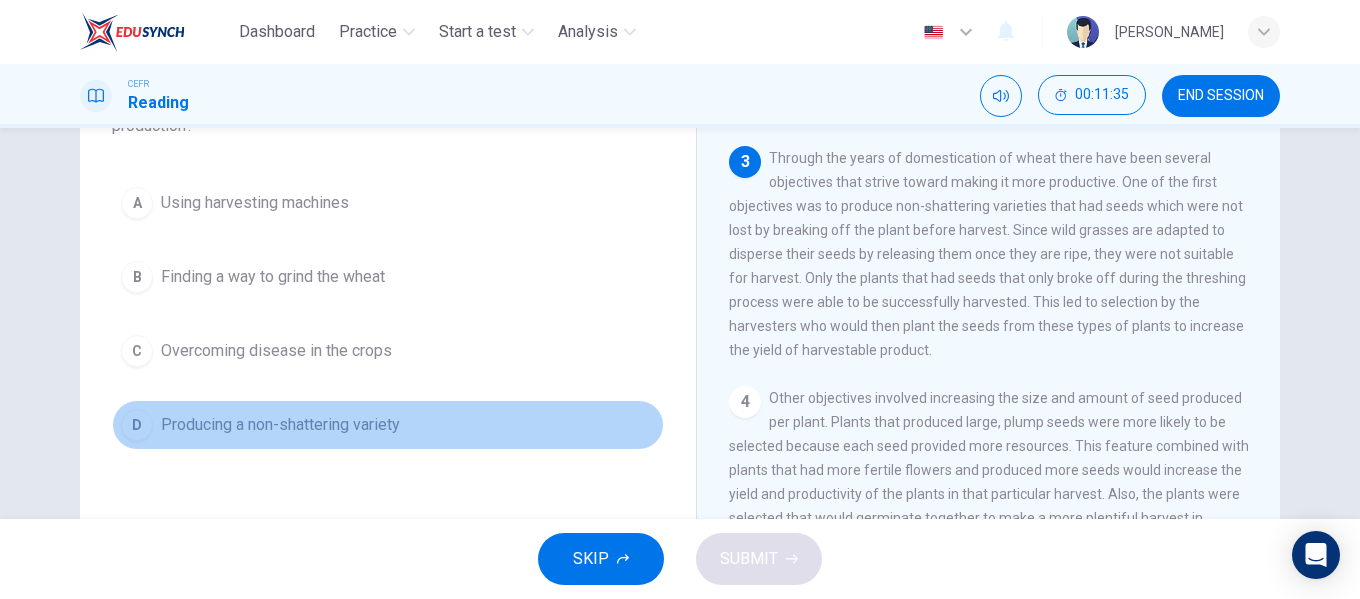 click on "D Producing a non-shattering variety" at bounding box center [388, 425] 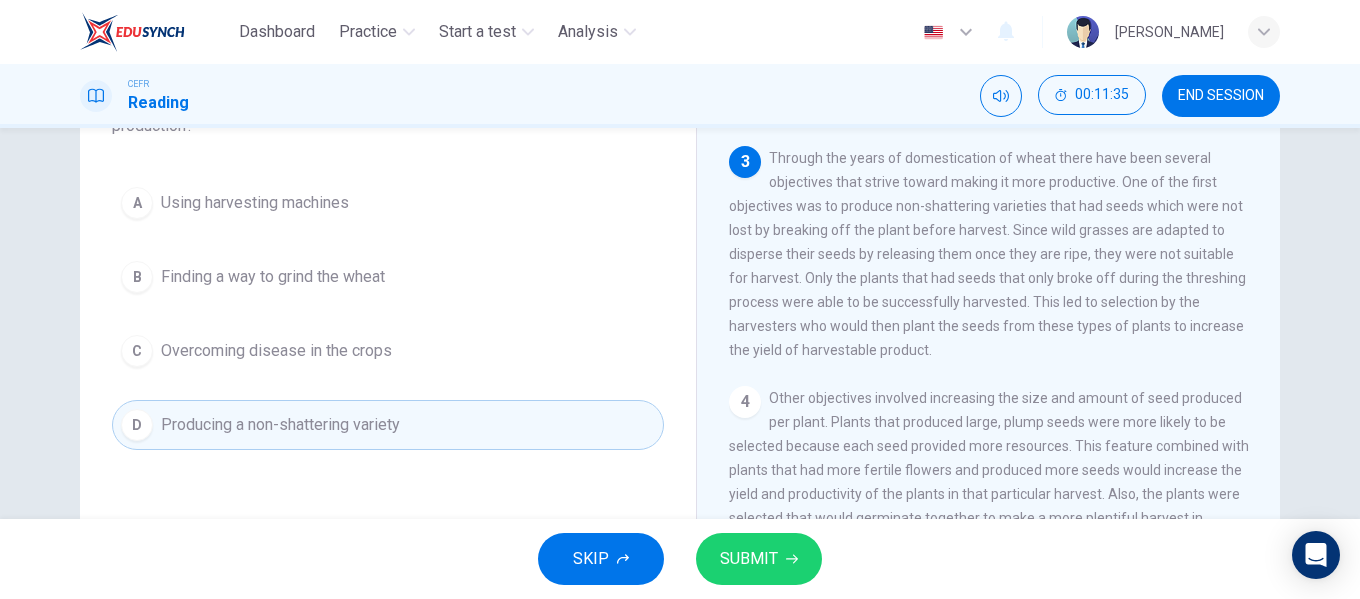 click on "SUBMIT" at bounding box center [749, 559] 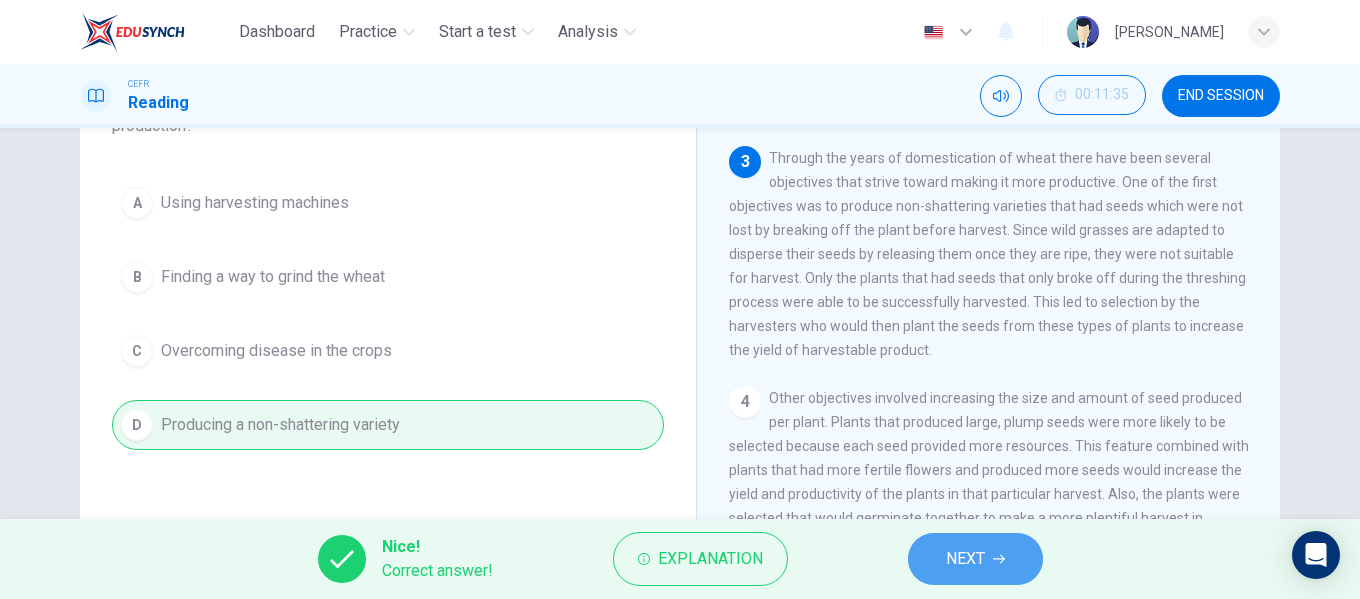 click on "NEXT" at bounding box center (975, 559) 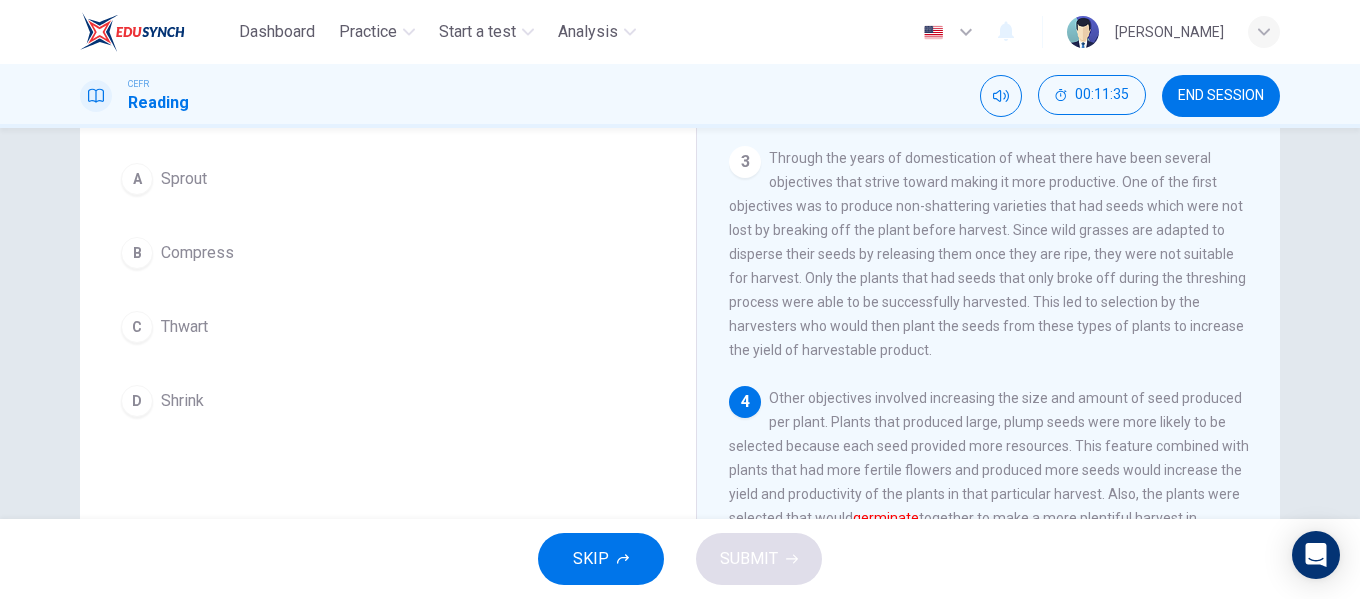 scroll, scrollTop: 74, scrollLeft: 0, axis: vertical 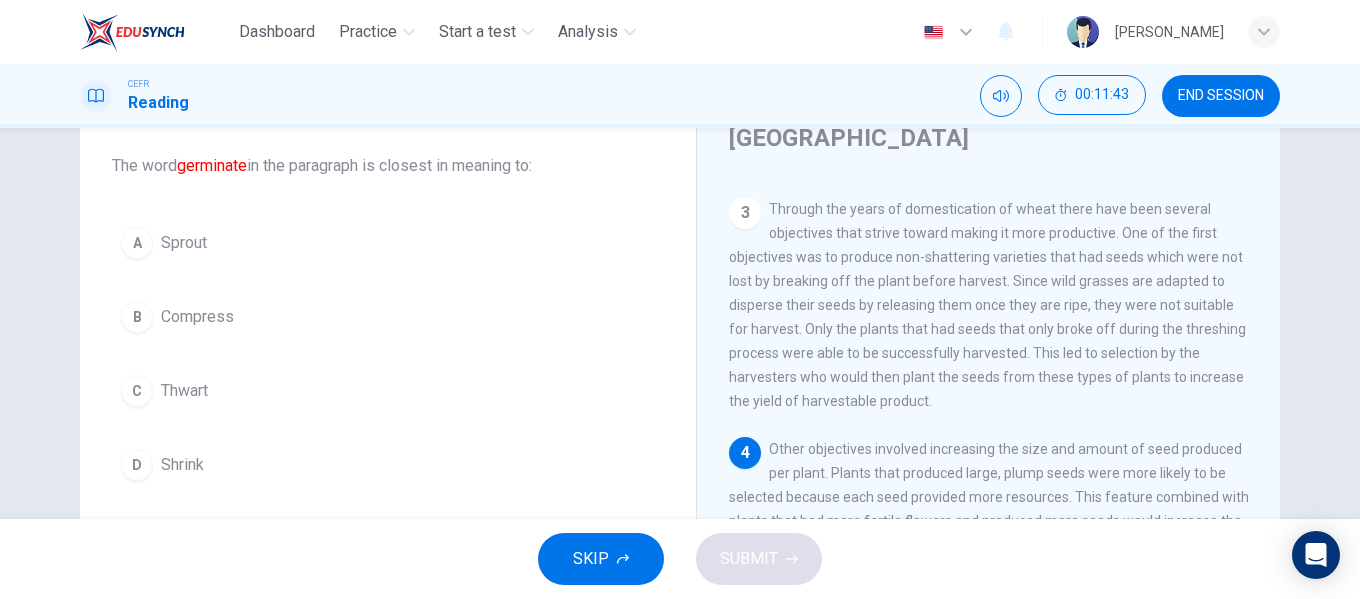 click on "A Sprout" at bounding box center (388, 243) 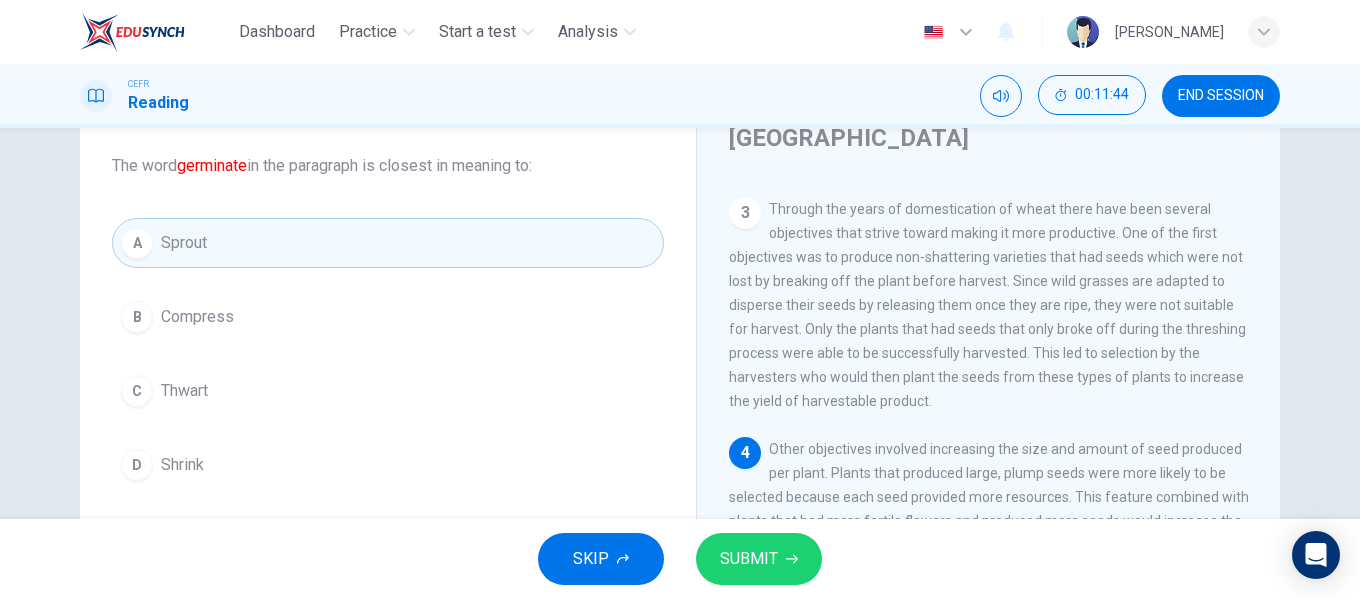 click on "SUBMIT" at bounding box center (759, 559) 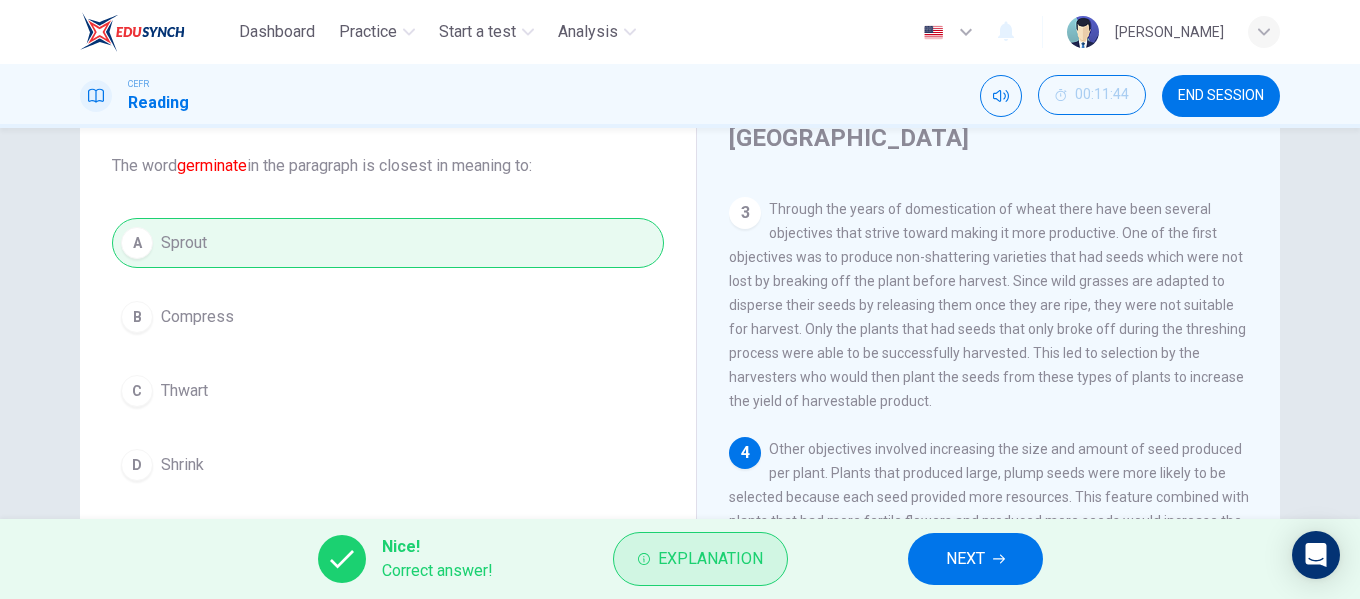 click on "Explanation" at bounding box center [710, 559] 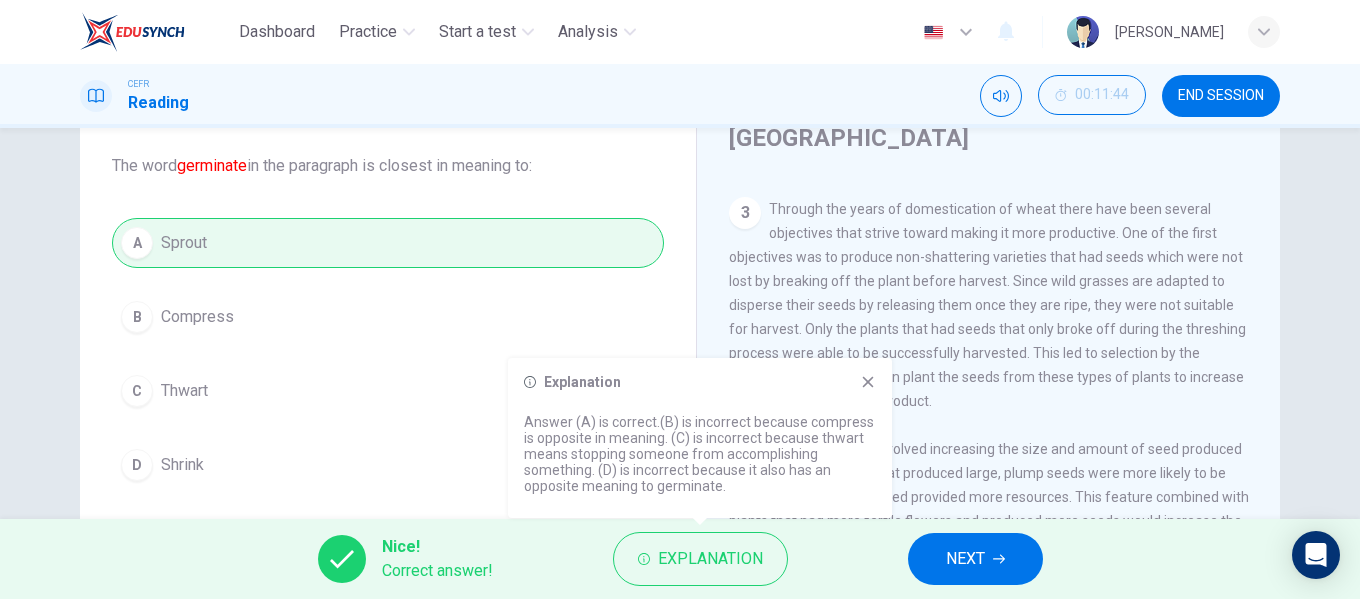 click 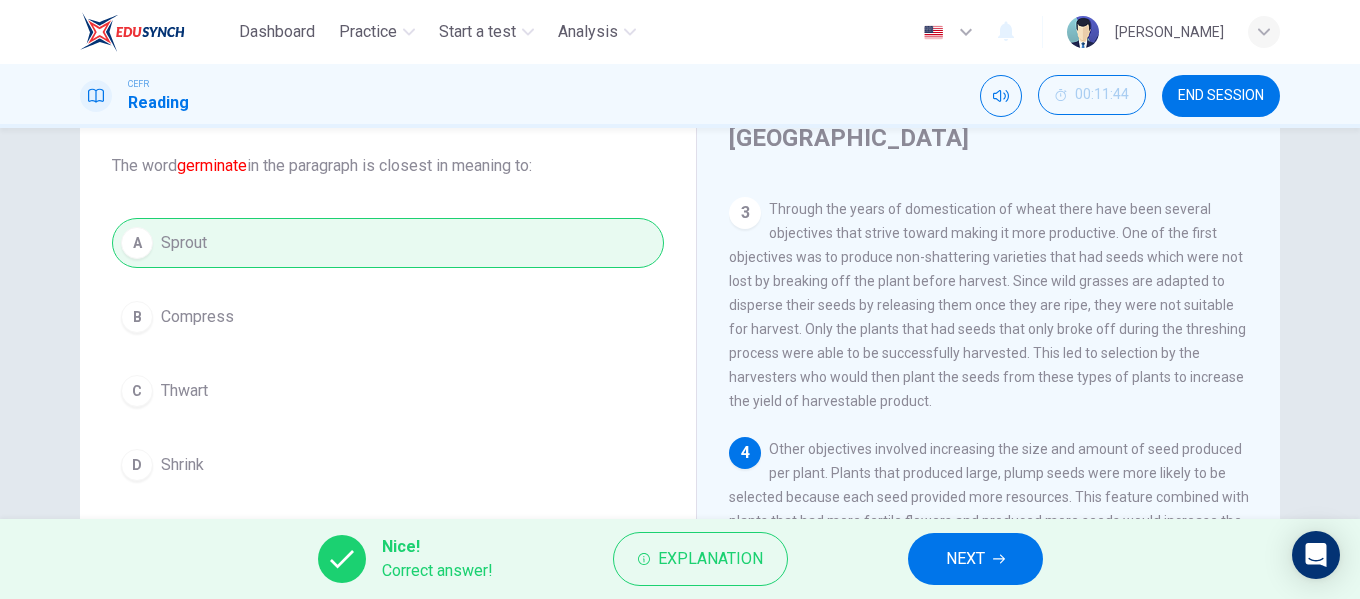 click on "NEXT" at bounding box center [975, 559] 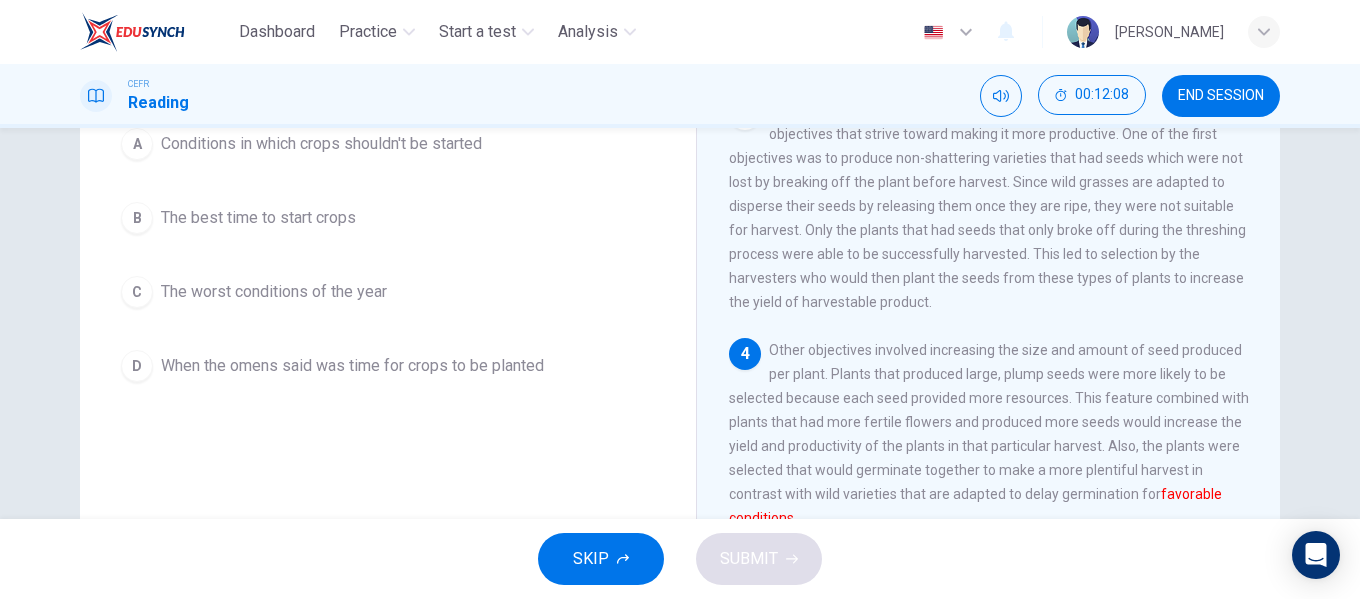 scroll, scrollTop: 210, scrollLeft: 0, axis: vertical 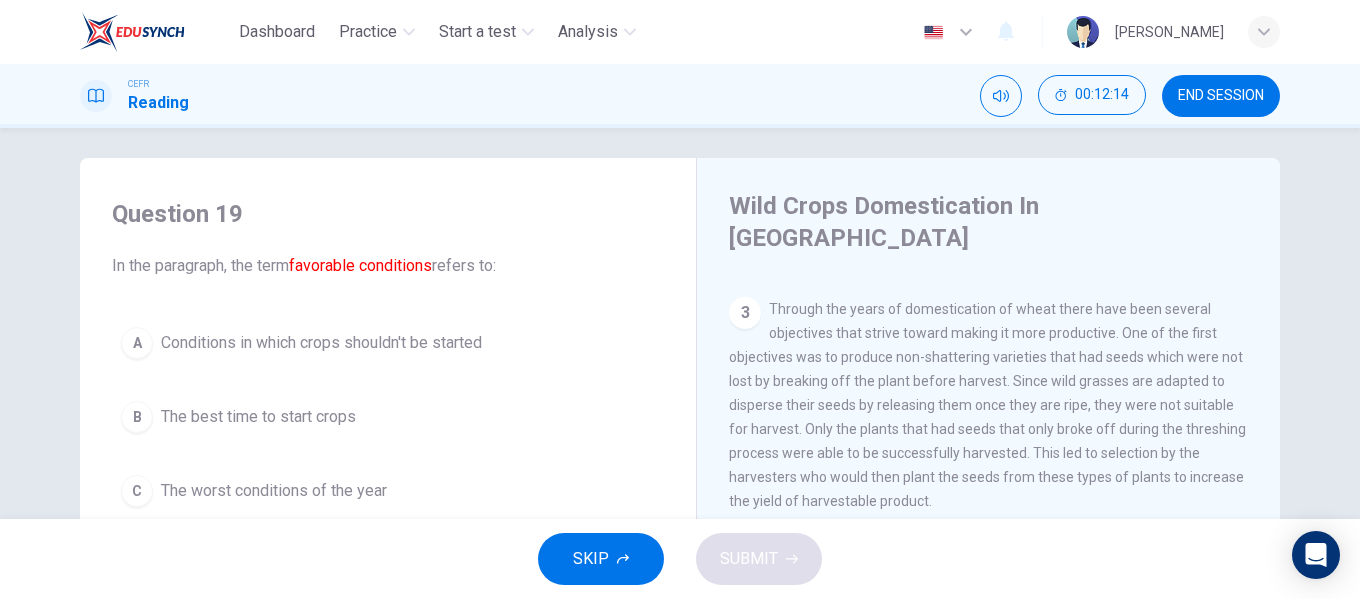 click on "B The best time to start crops" at bounding box center (388, 417) 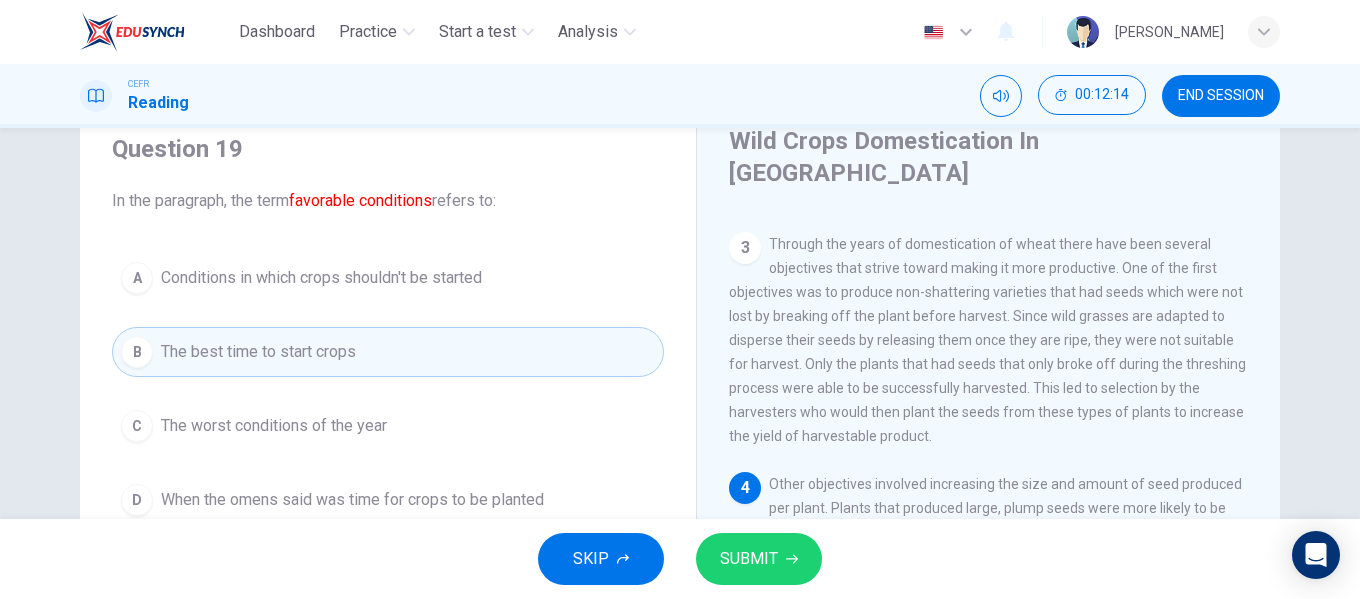 scroll, scrollTop: 110, scrollLeft: 0, axis: vertical 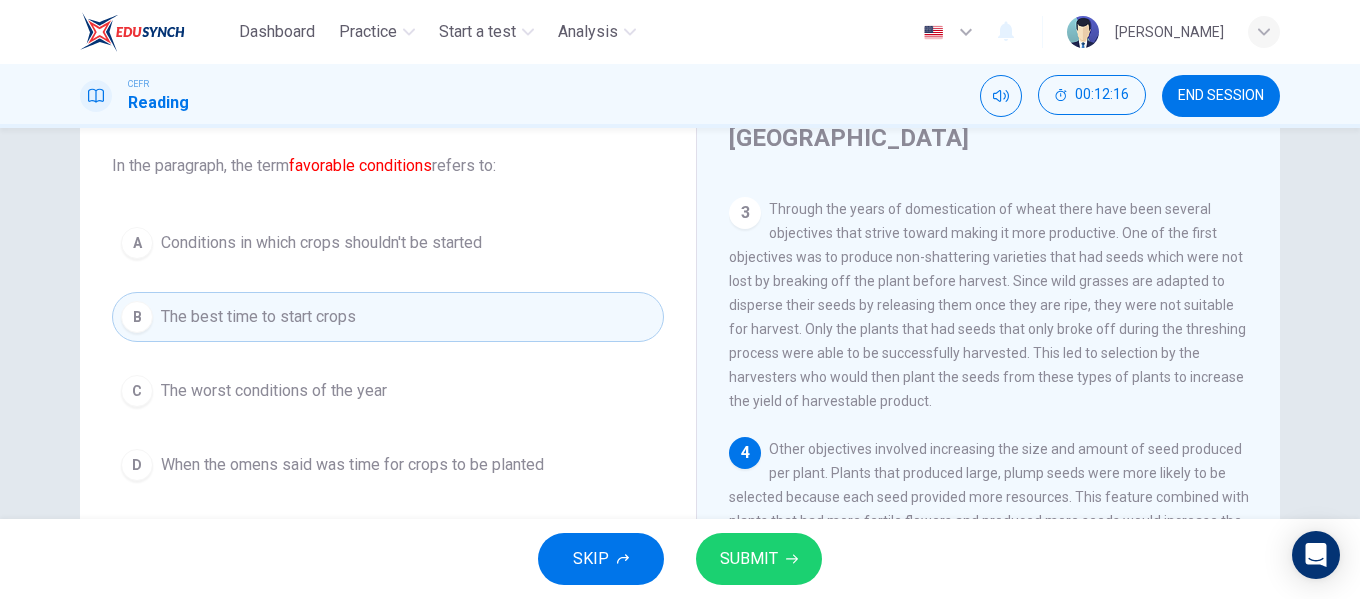click on "SUBMIT" at bounding box center [759, 559] 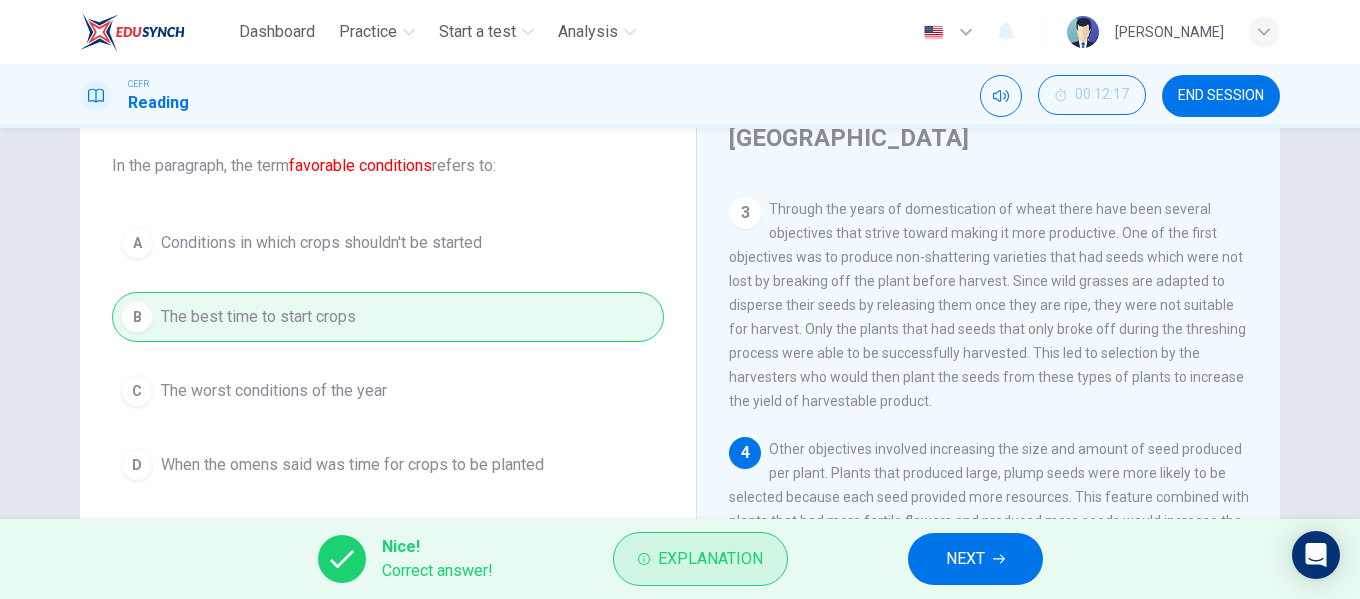 click on "Explanation" at bounding box center [710, 559] 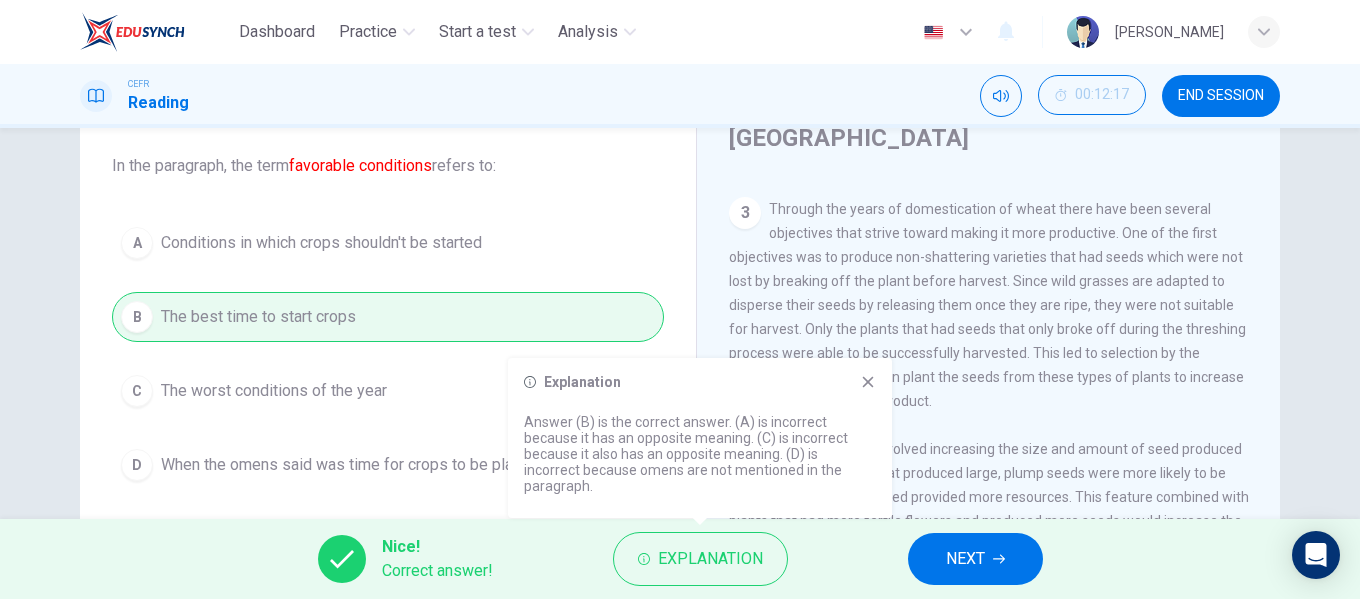 click 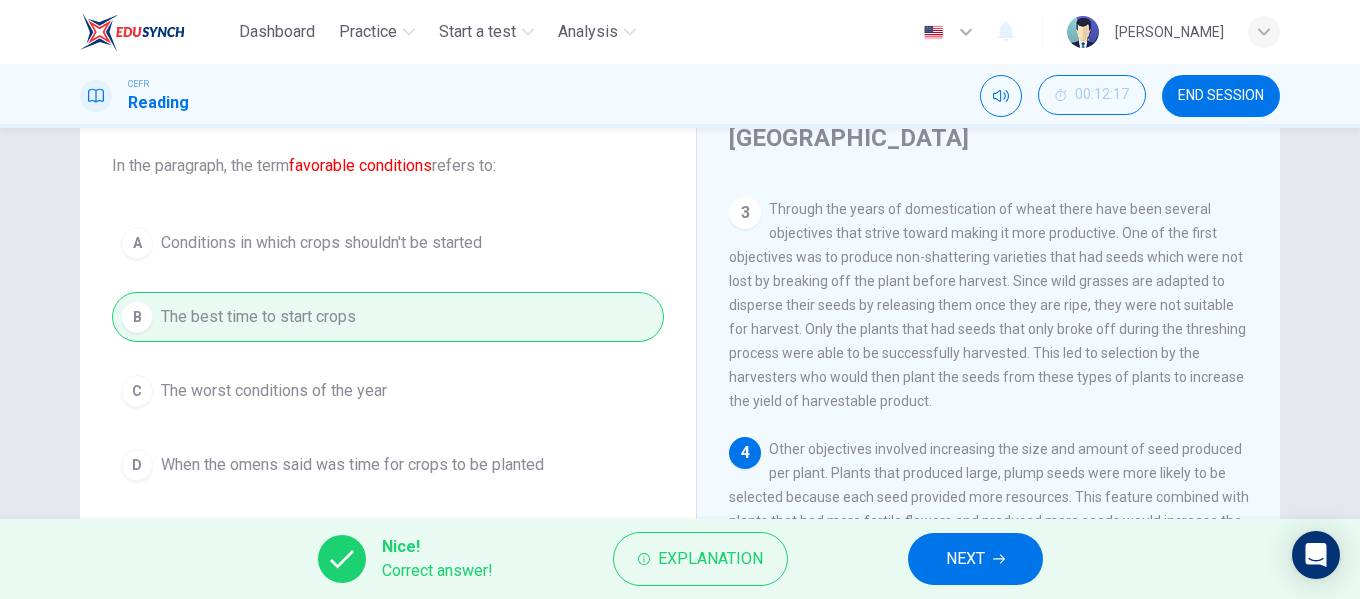 click on "NEXT" at bounding box center [975, 559] 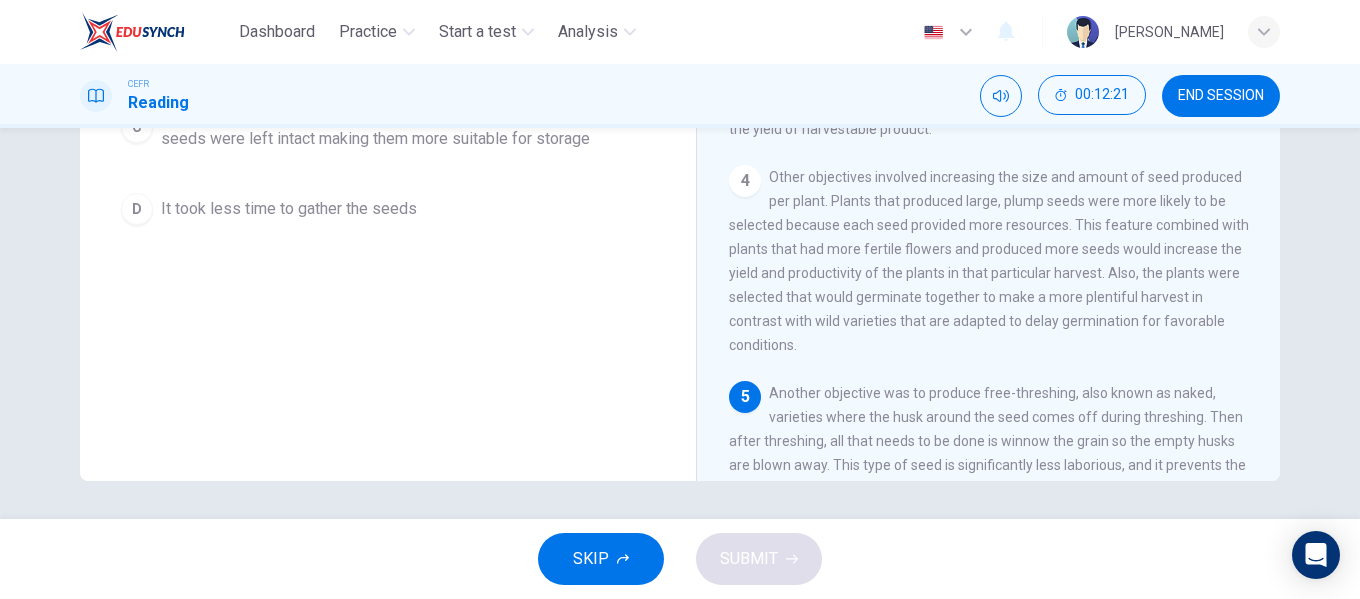 scroll, scrollTop: 384, scrollLeft: 0, axis: vertical 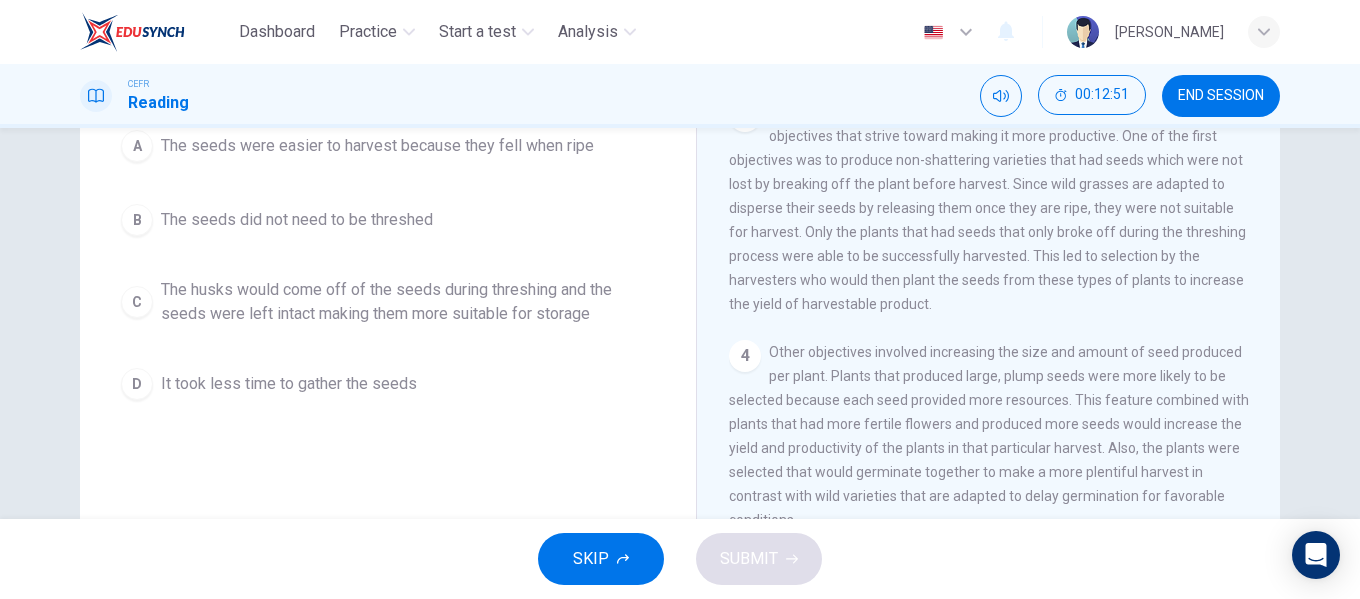 click on "The husks would come off of the seeds during threshing and the seeds were left intact making them more suitable for storage" at bounding box center [408, 302] 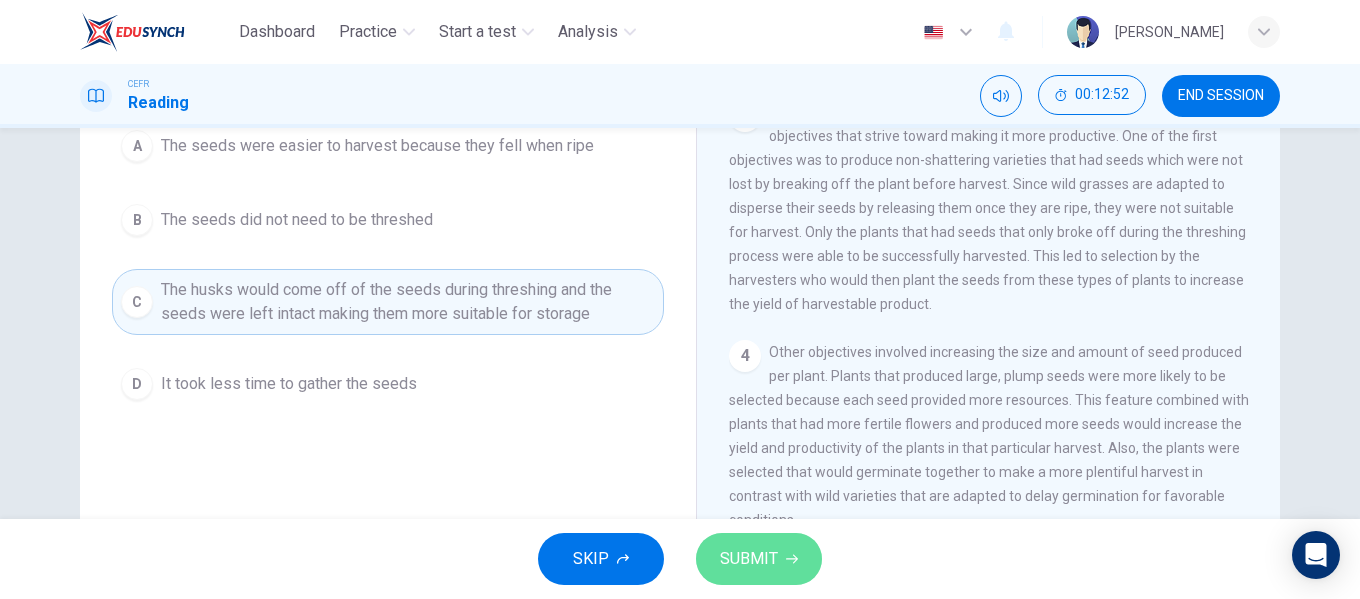 click on "SUBMIT" at bounding box center [759, 559] 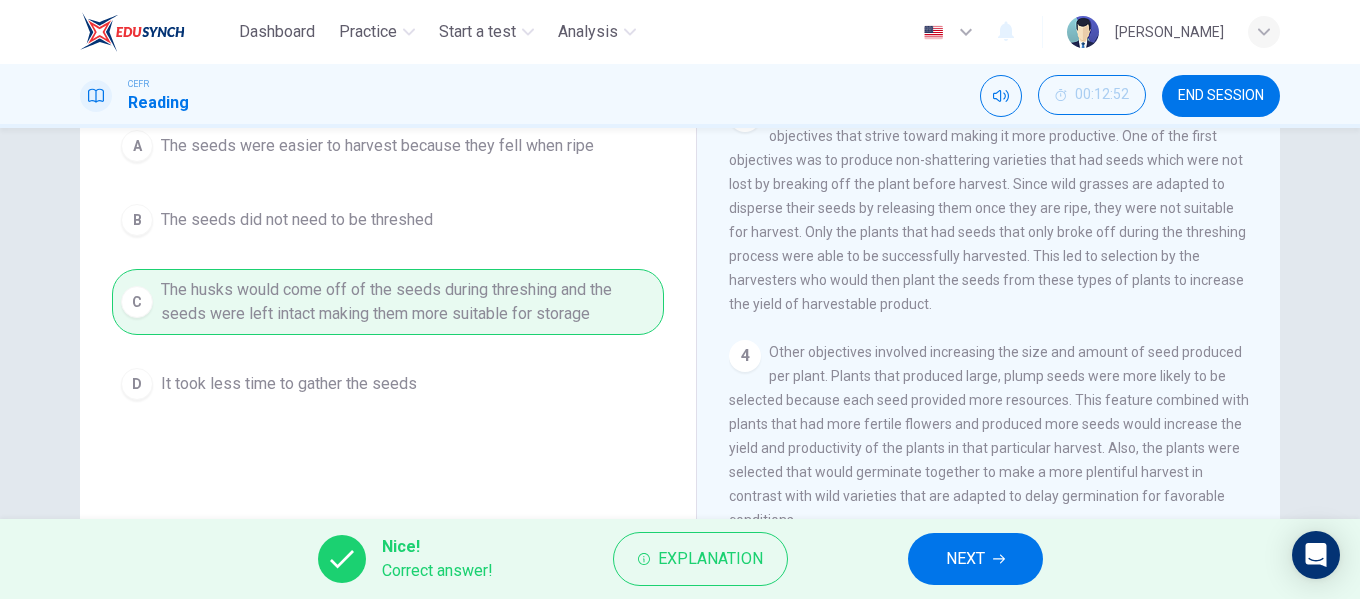 click on "NEXT" at bounding box center (975, 559) 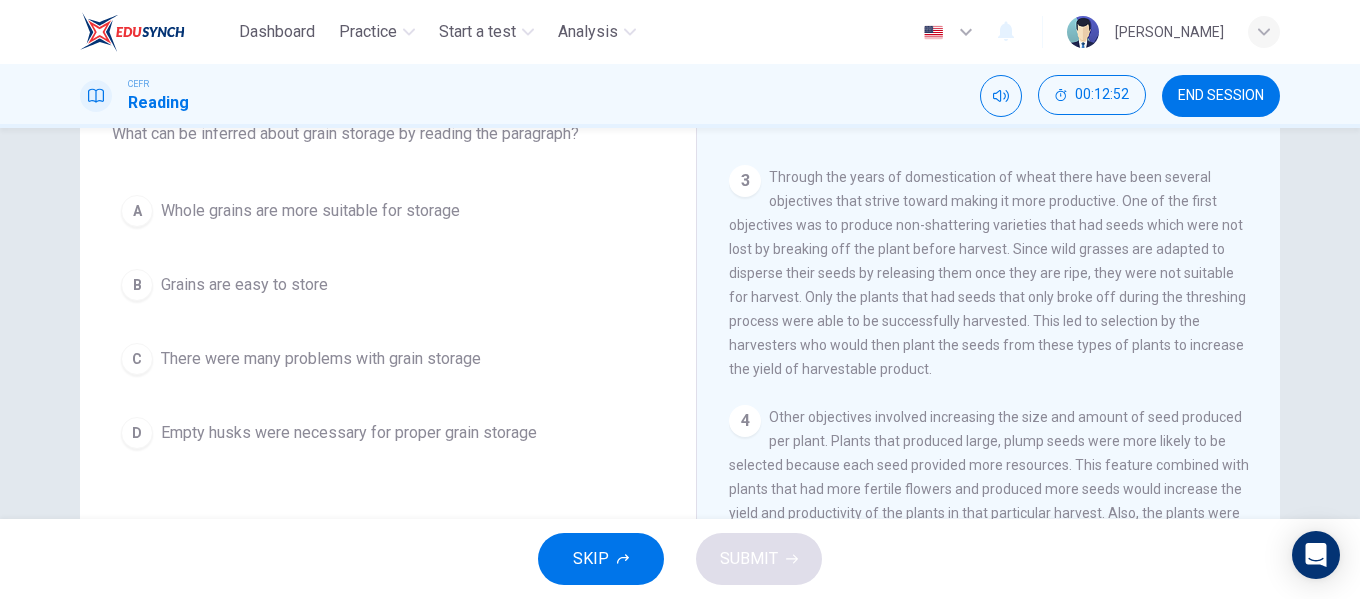 scroll, scrollTop: 107, scrollLeft: 0, axis: vertical 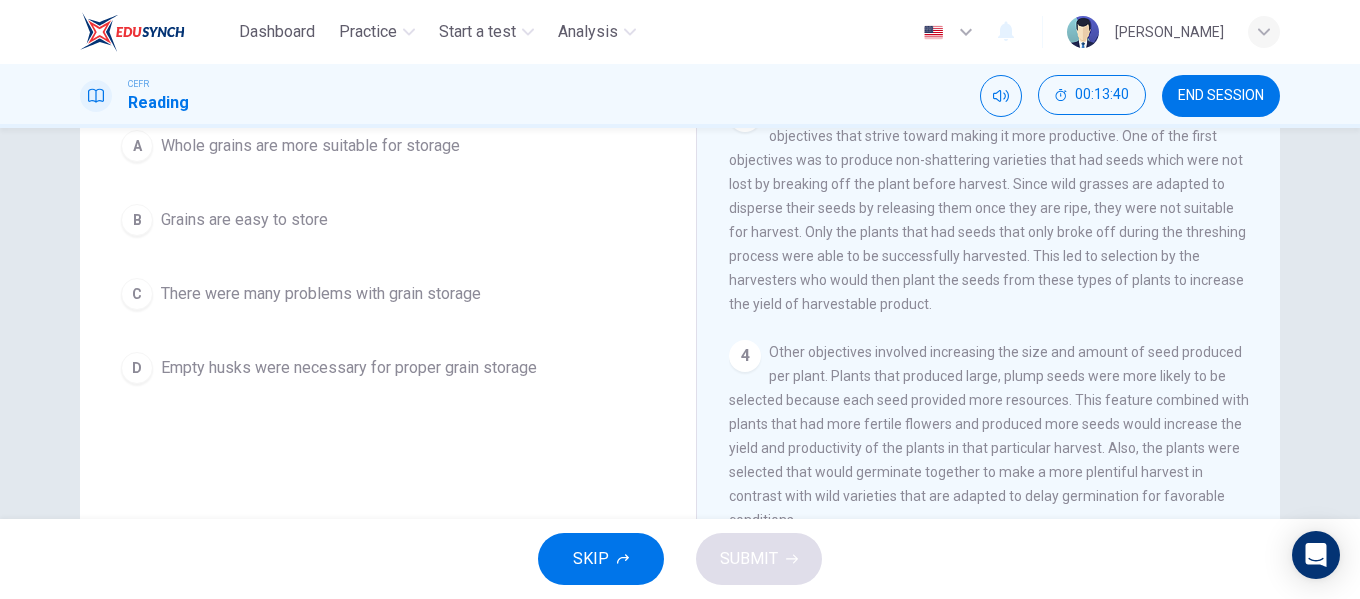 click on "B Grains are easy to store" at bounding box center [388, 220] 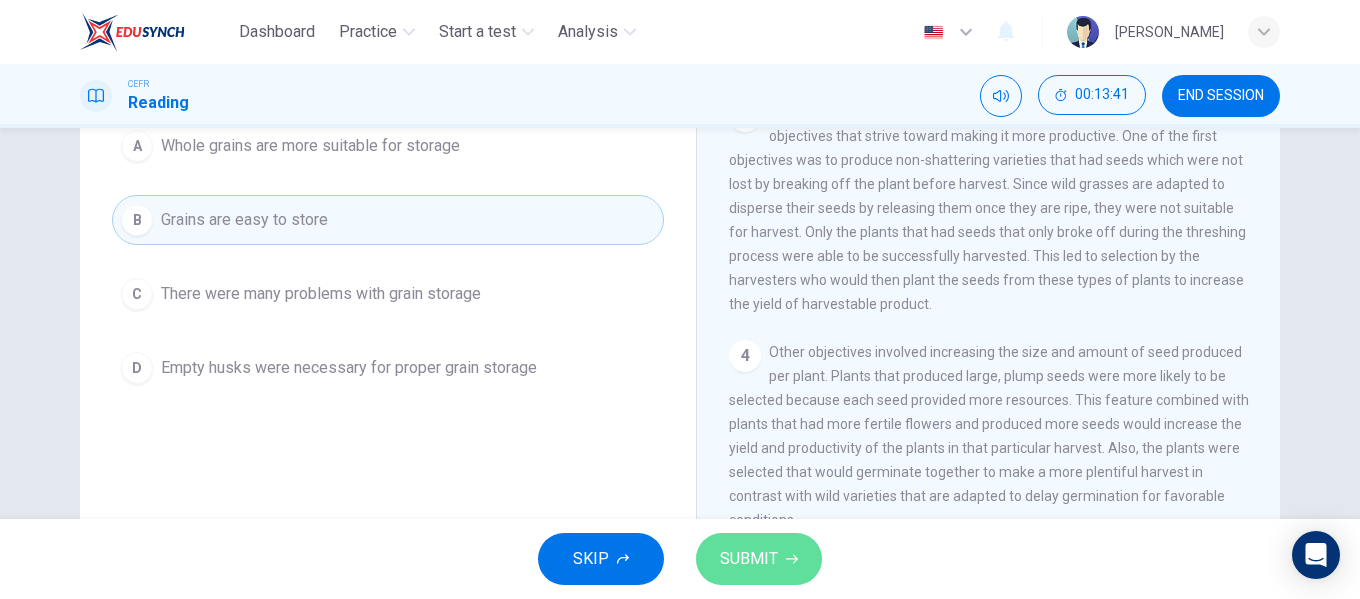 click on "SUBMIT" at bounding box center (749, 559) 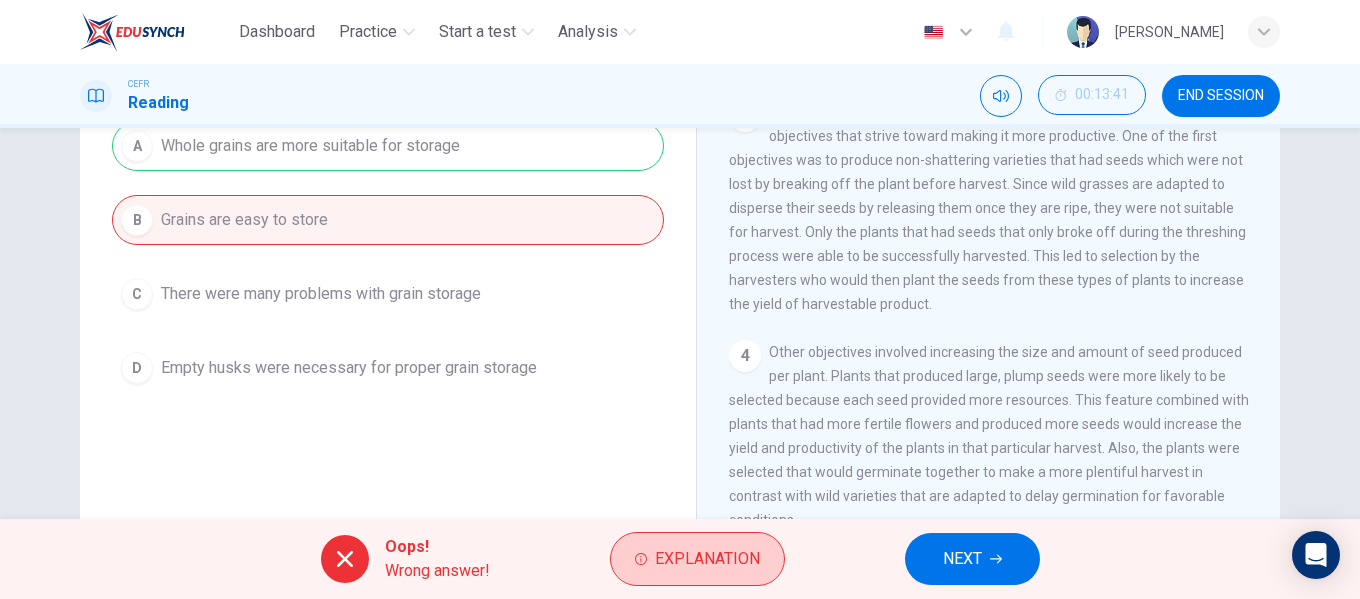 click on "Explanation" at bounding box center [707, 559] 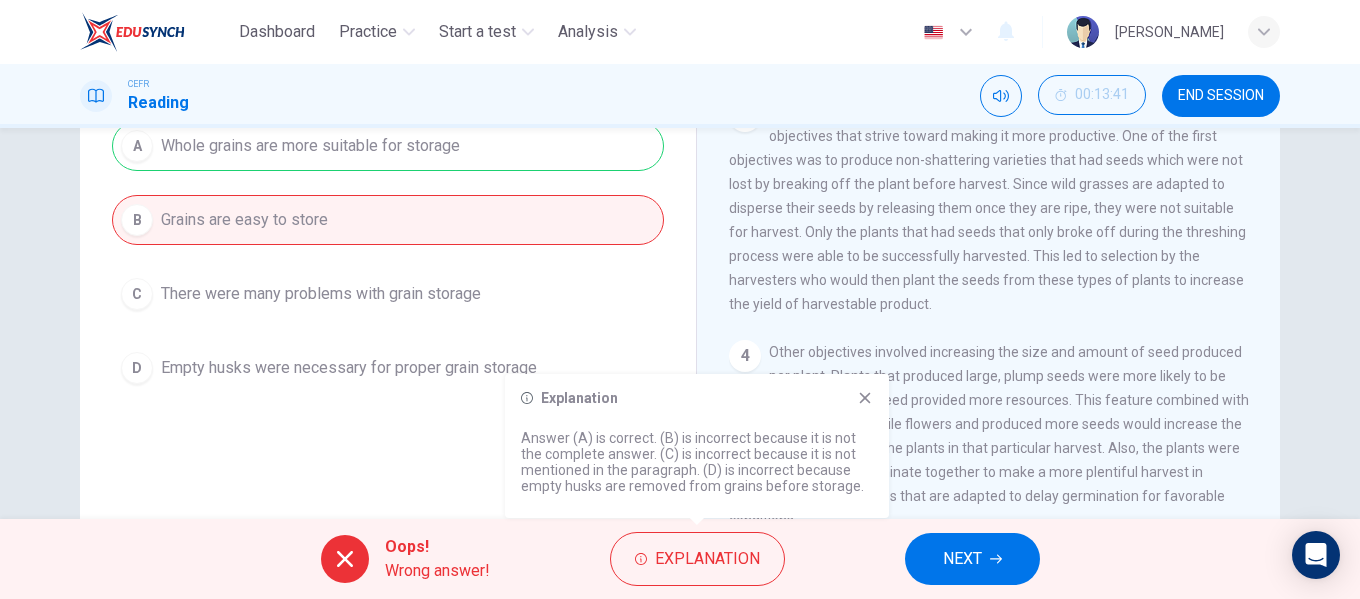 click 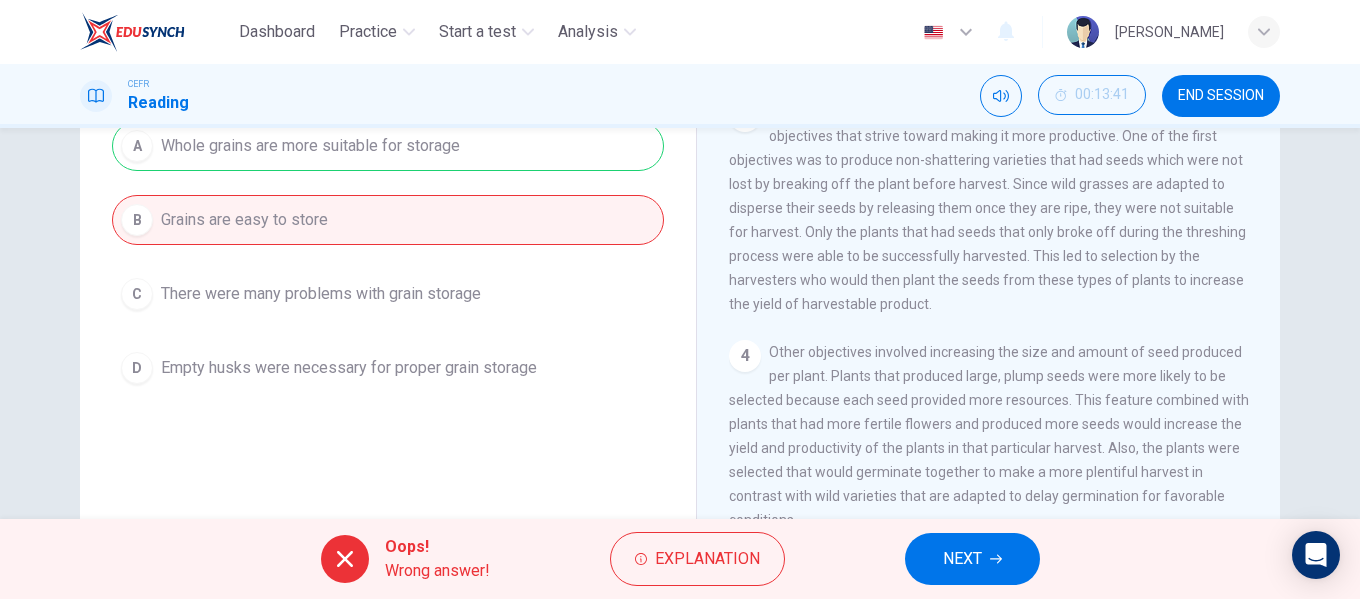 click on "NEXT" at bounding box center (972, 559) 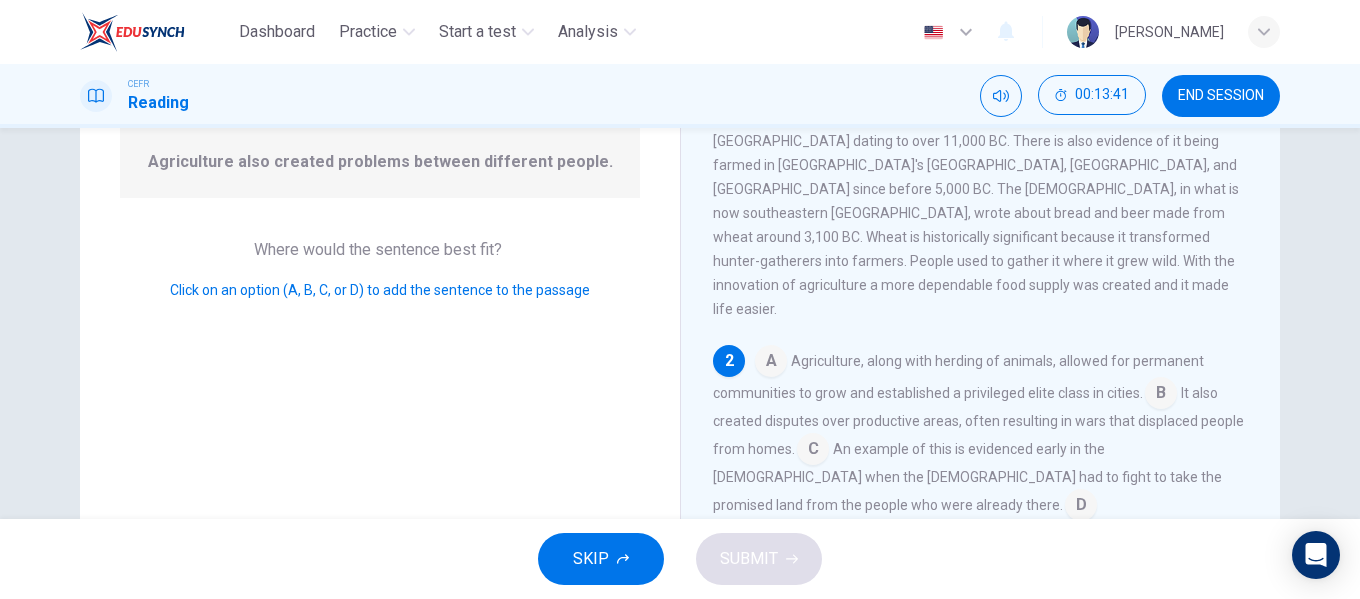 scroll, scrollTop: 25, scrollLeft: 0, axis: vertical 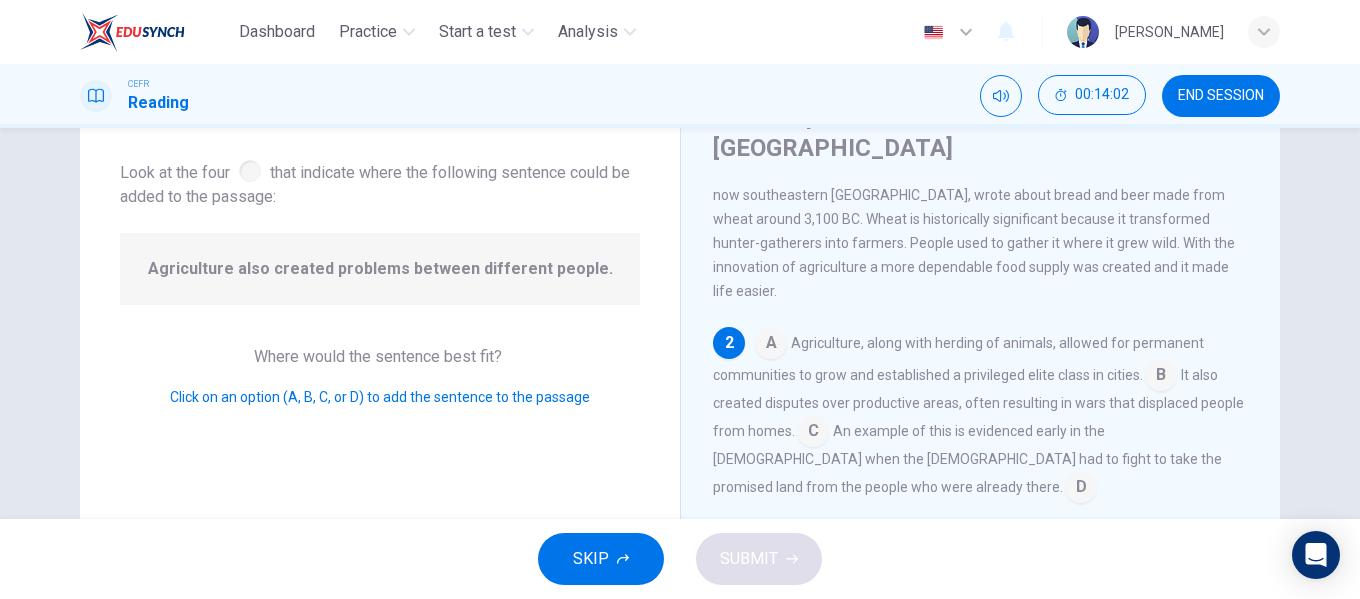 click at bounding box center [771, 345] 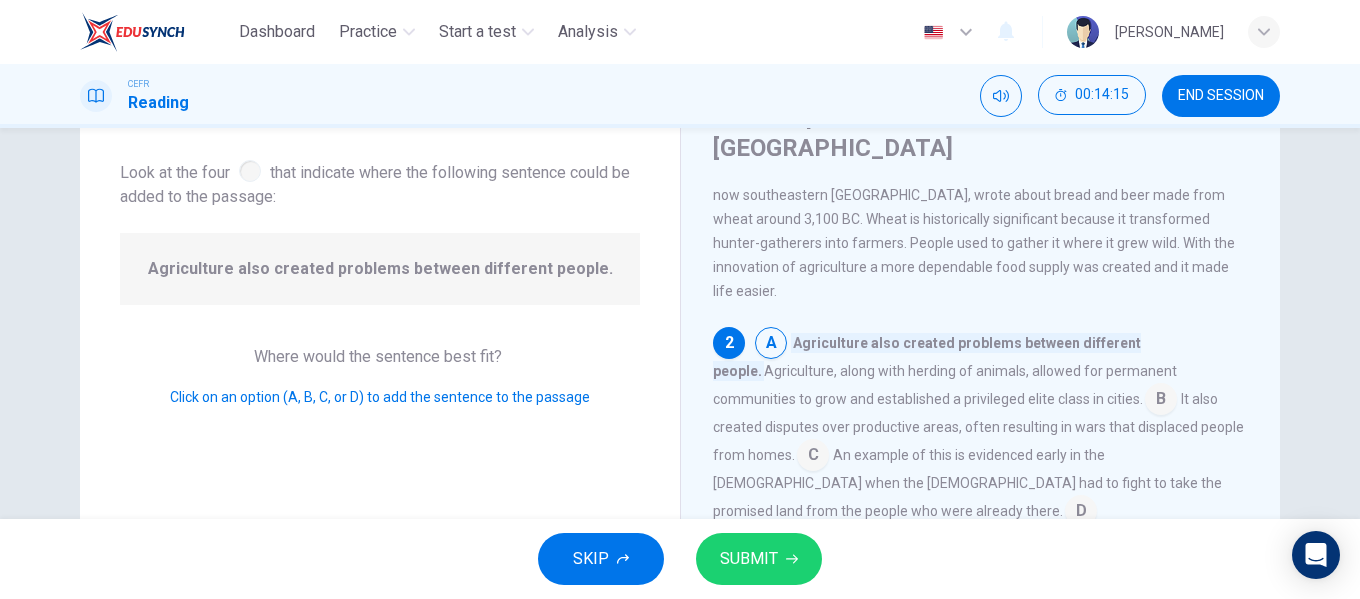 click at bounding box center (1161, 401) 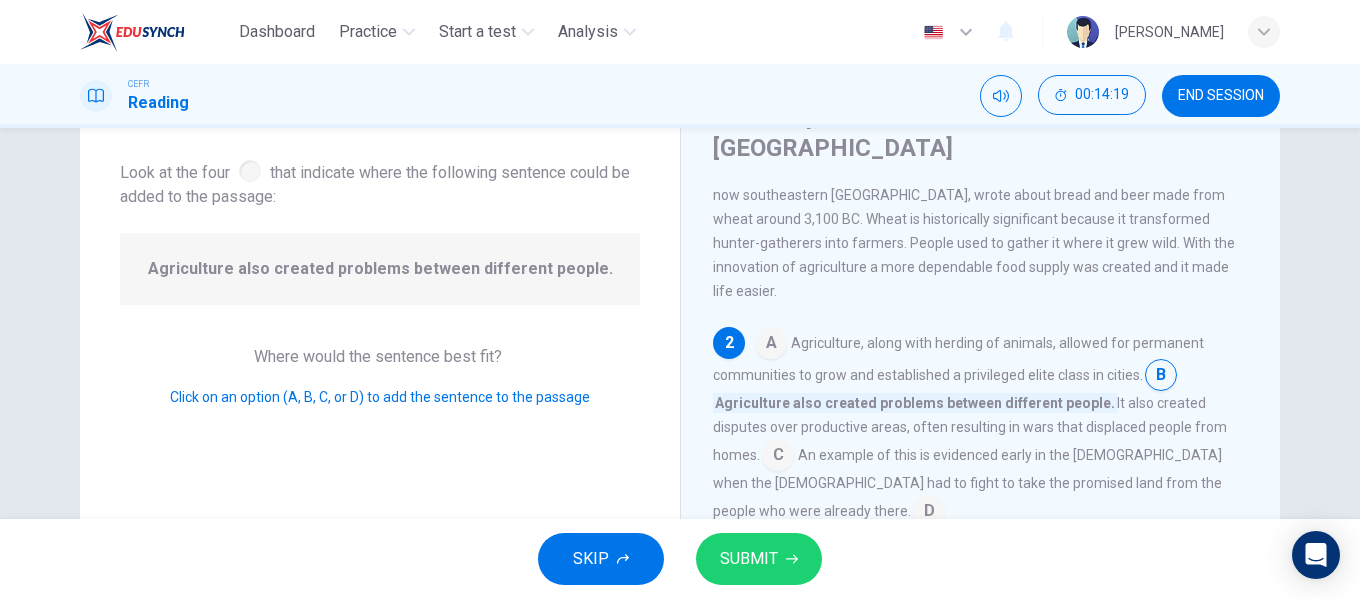 click at bounding box center [771, 345] 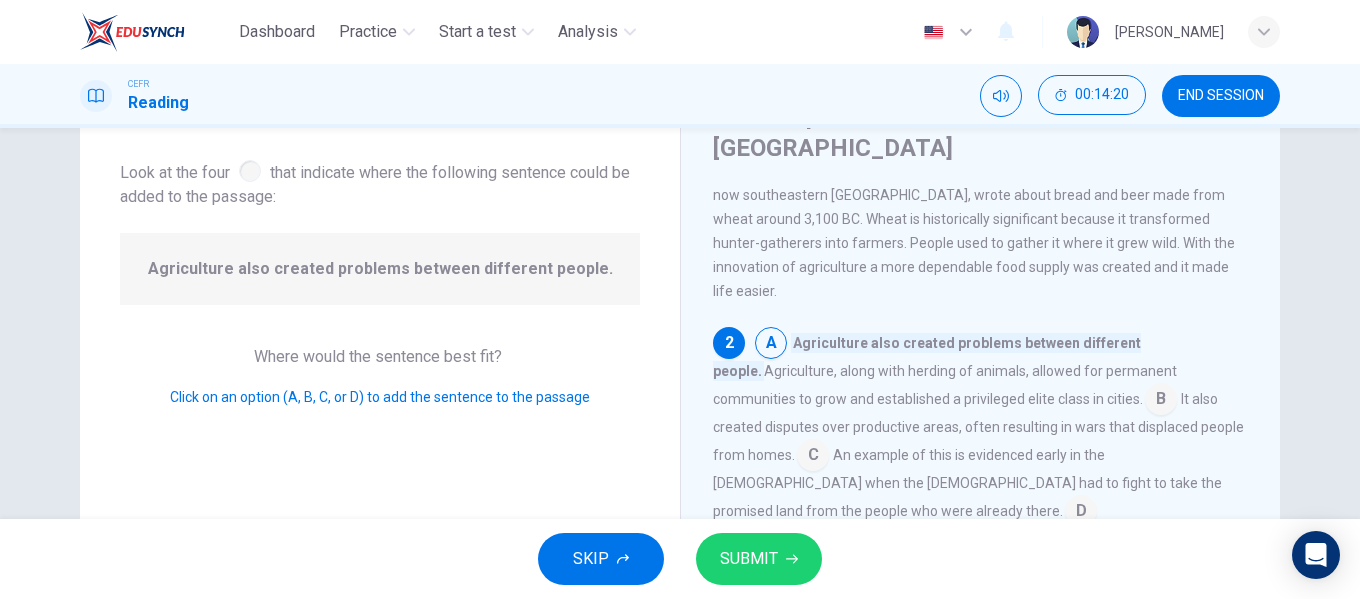 click on "SUBMIT" at bounding box center (759, 559) 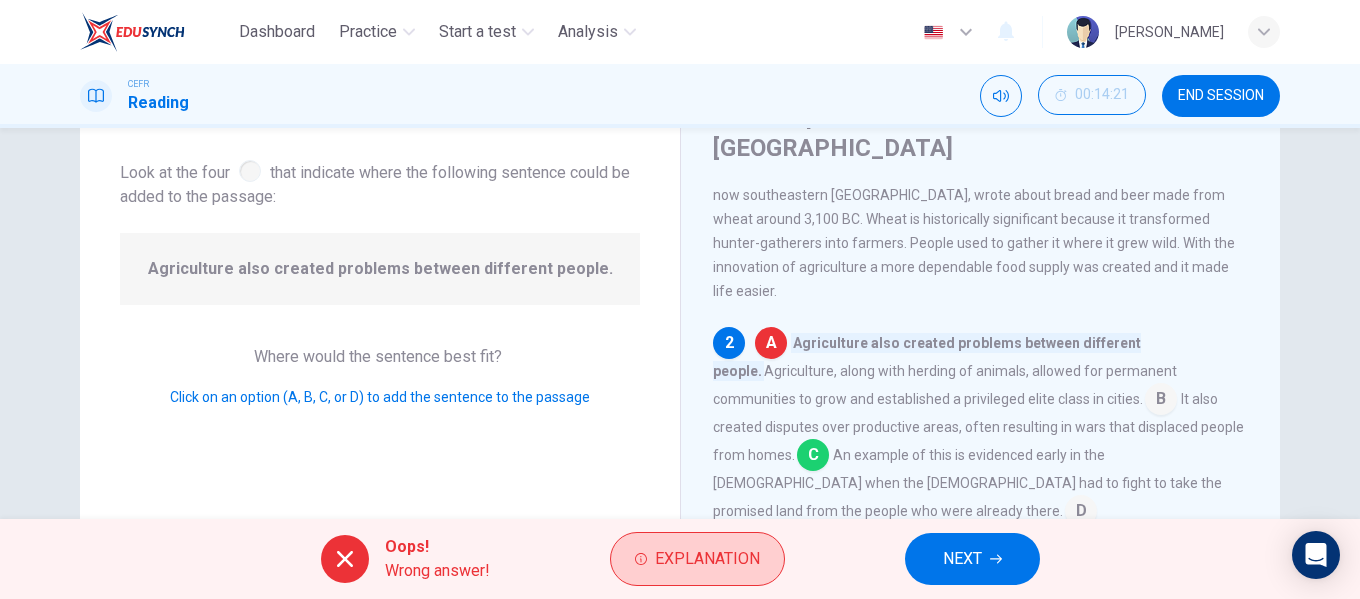 click on "Explanation" at bounding box center [707, 559] 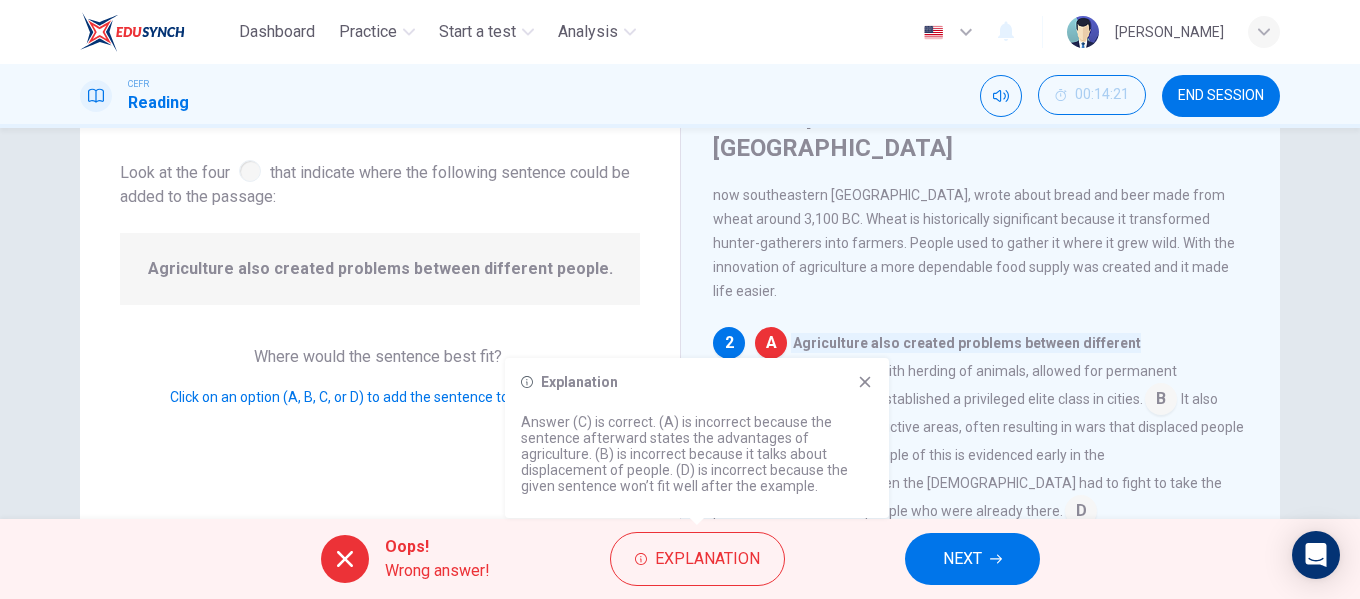 click 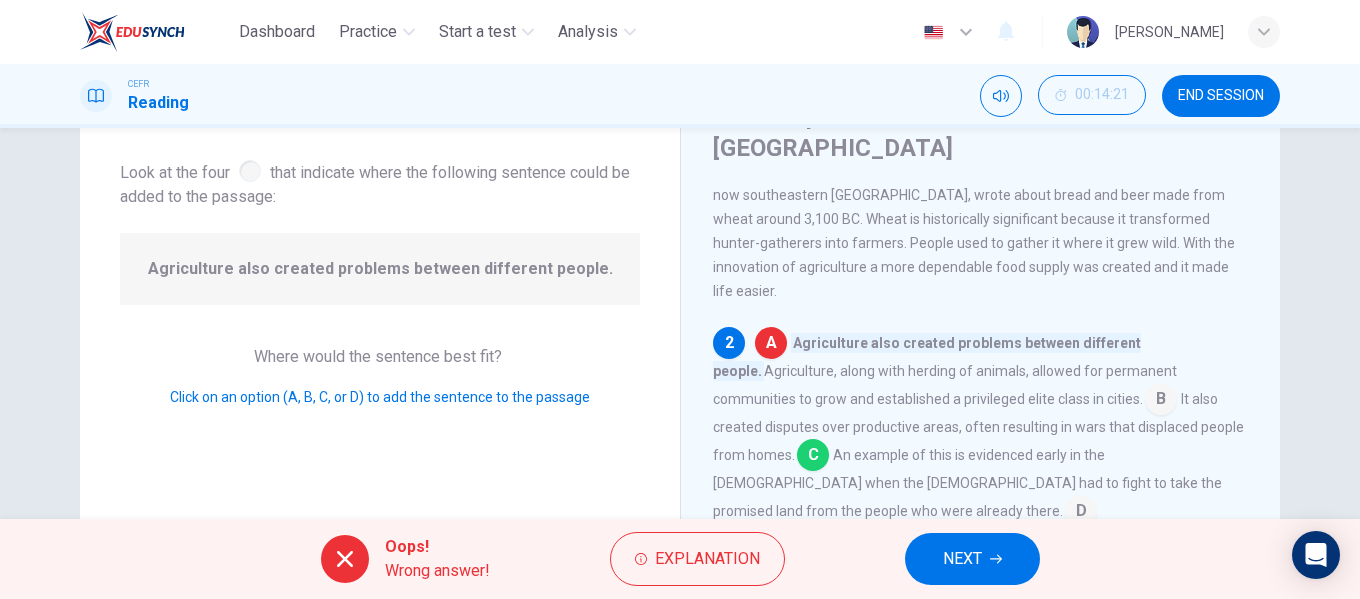 click on "NEXT" at bounding box center [962, 559] 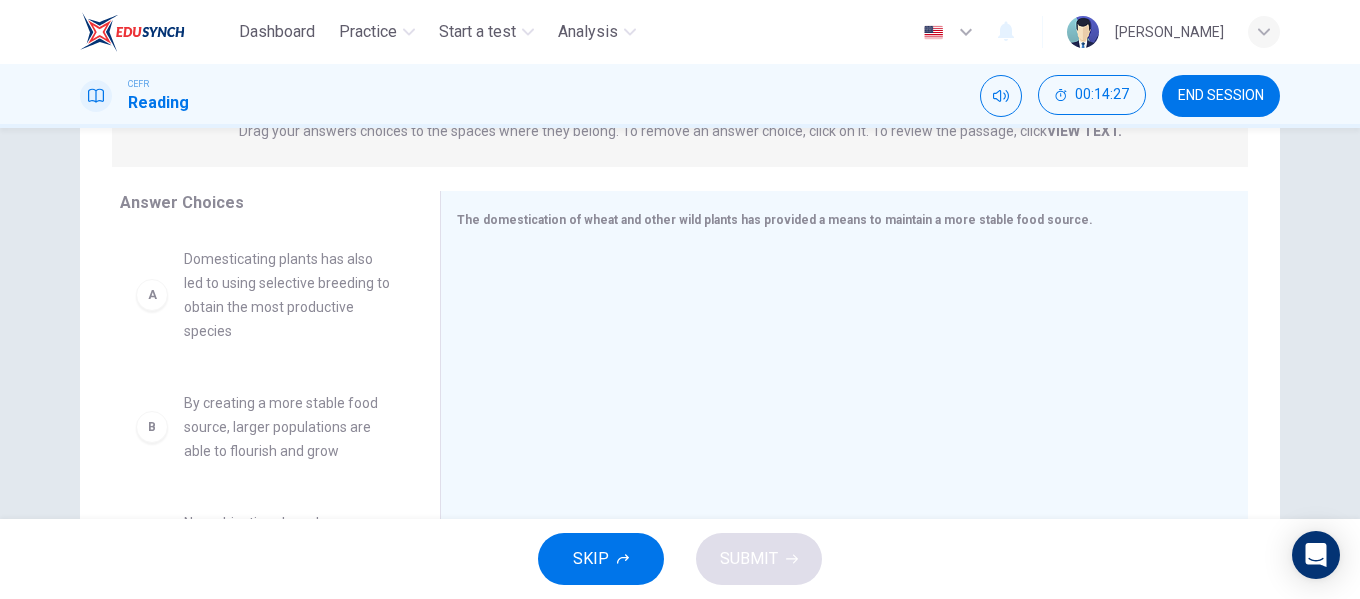 scroll, scrollTop: 300, scrollLeft: 0, axis: vertical 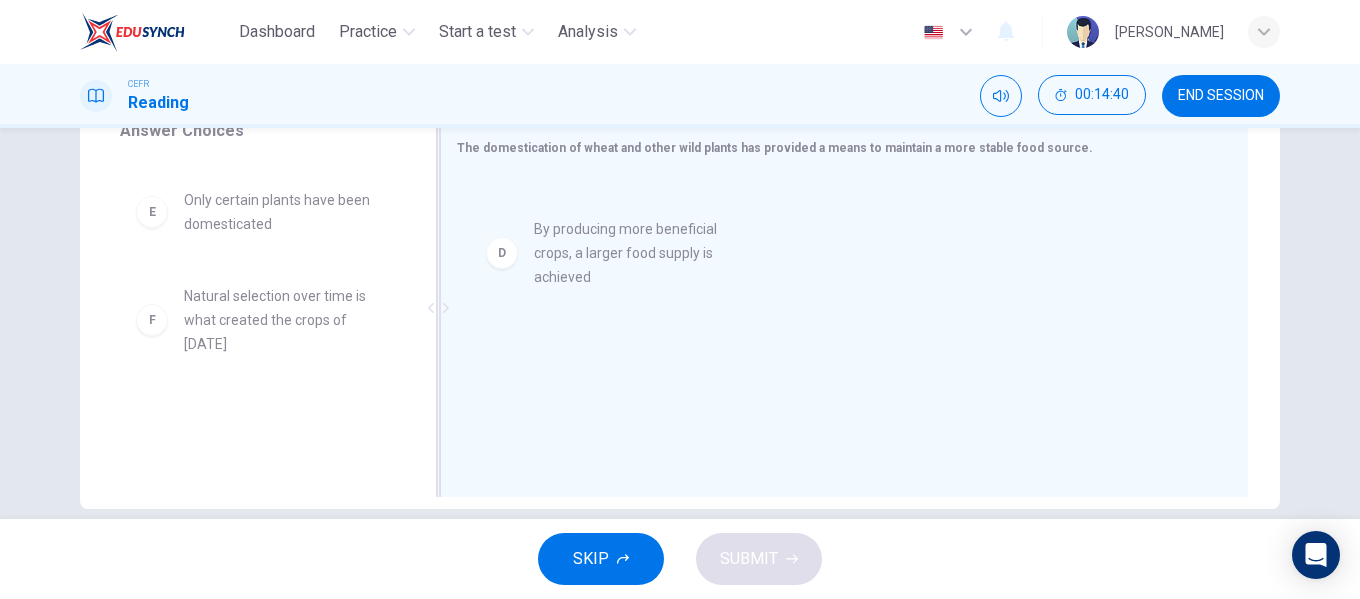 drag, startPoint x: 299, startPoint y: 209, endPoint x: 681, endPoint y: 245, distance: 383.6926 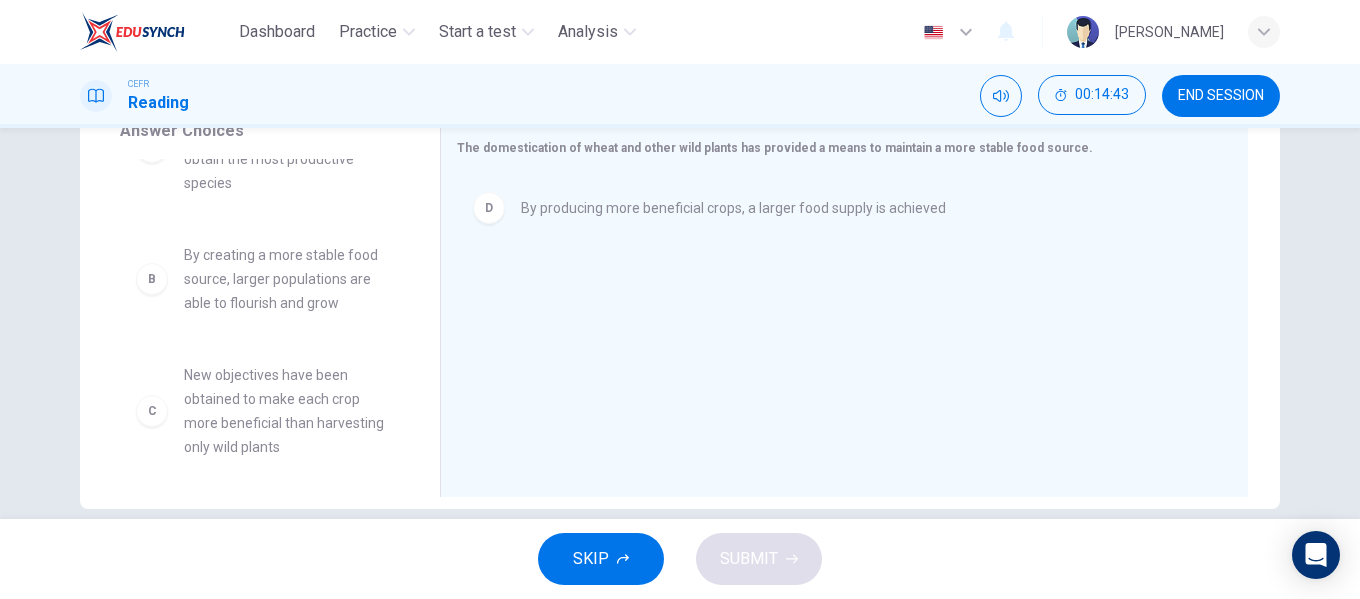 scroll, scrollTop: 0, scrollLeft: 0, axis: both 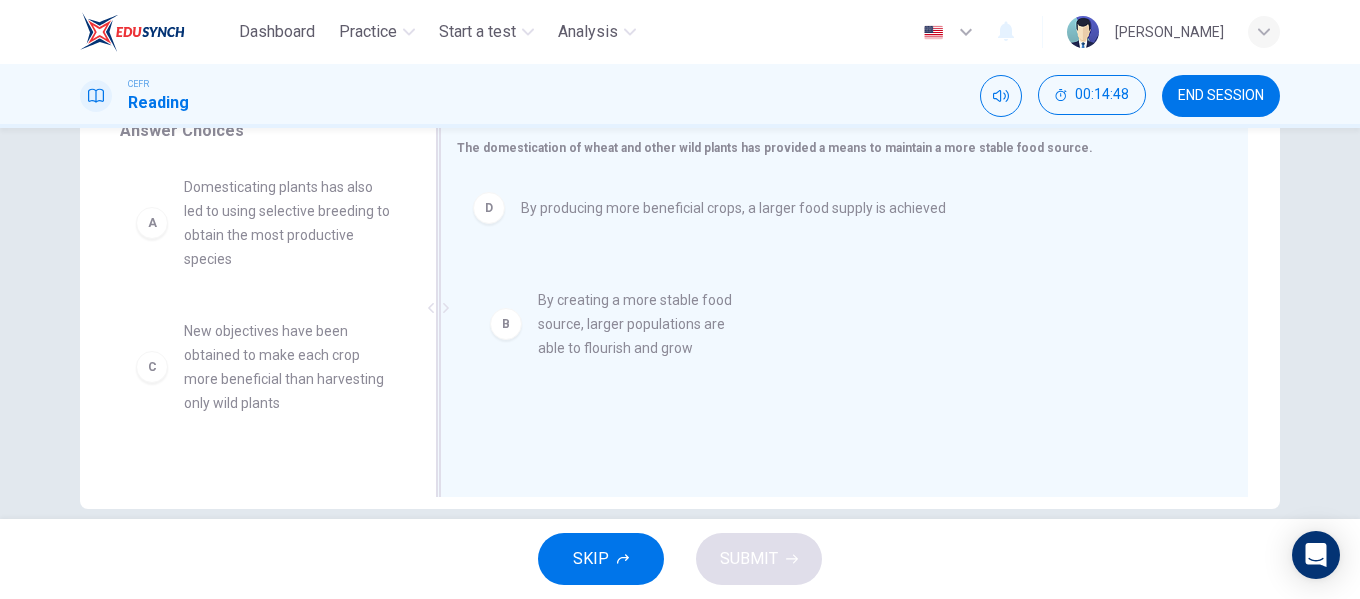 drag, startPoint x: 289, startPoint y: 351, endPoint x: 651, endPoint y: 321, distance: 363.24097 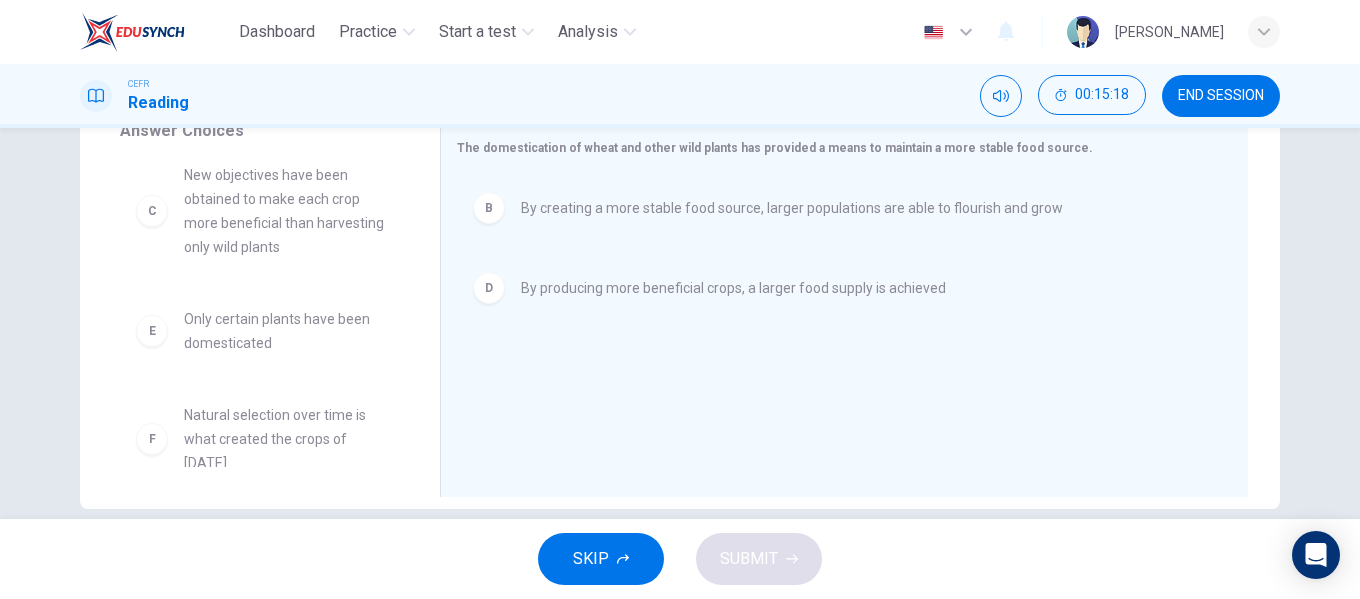 scroll, scrollTop: 0, scrollLeft: 0, axis: both 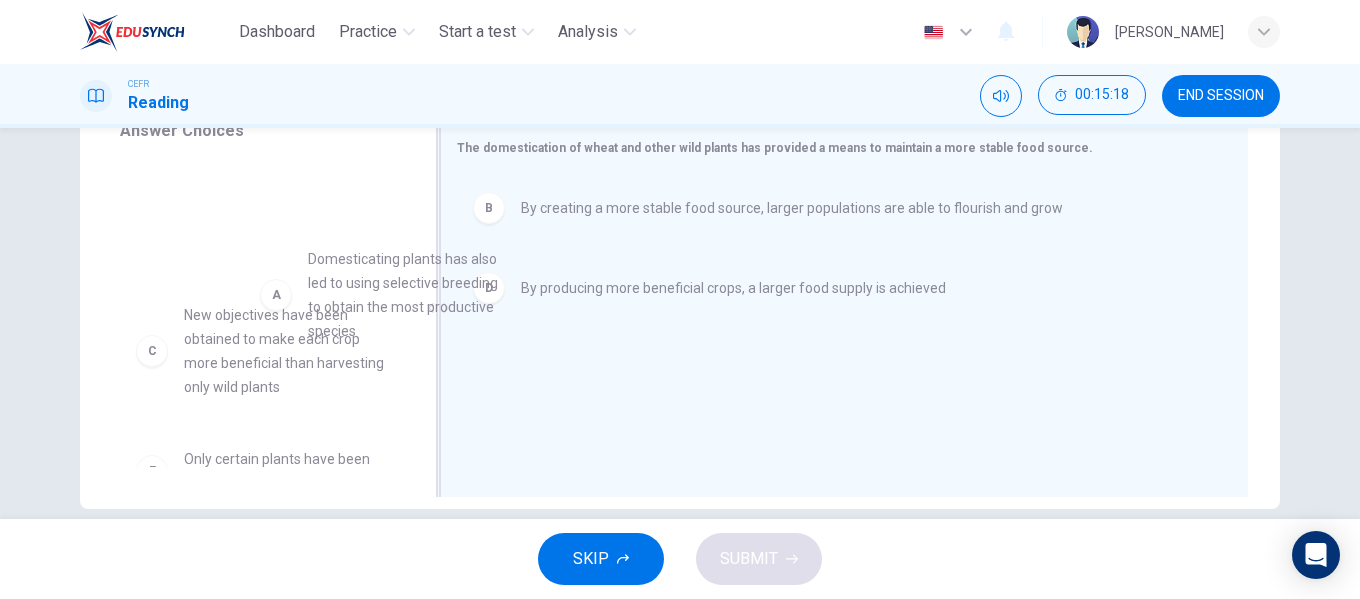 drag, startPoint x: 452, startPoint y: 304, endPoint x: 597, endPoint y: 340, distance: 149.40215 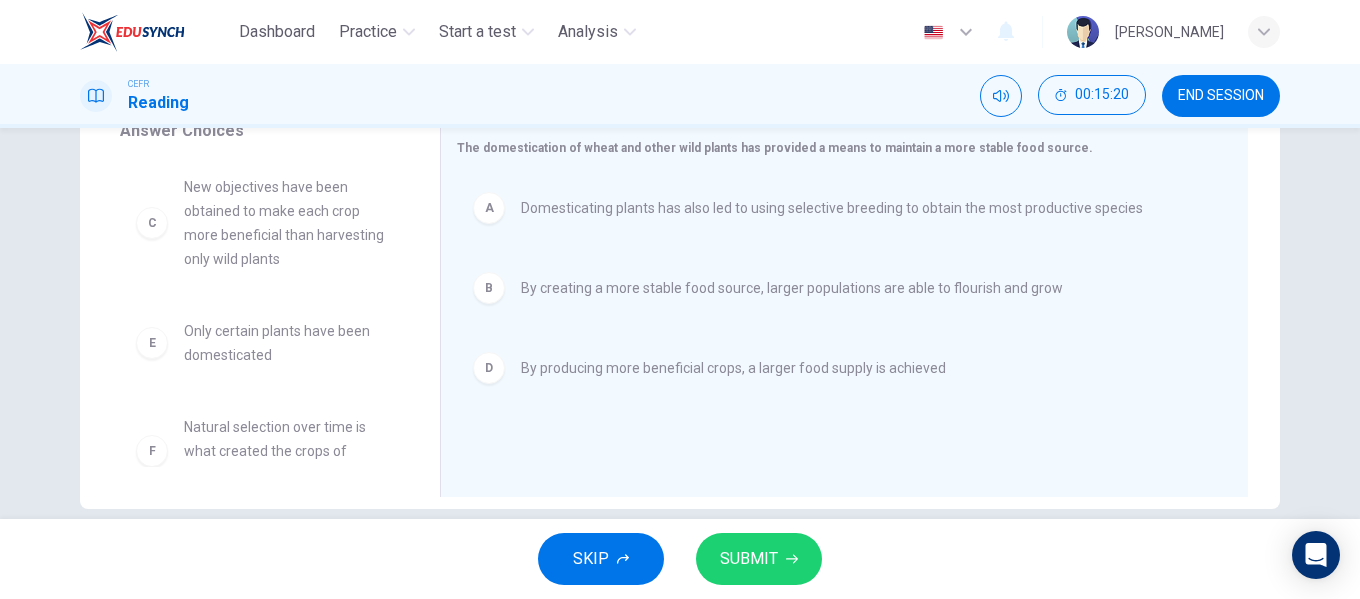 click on "SUBMIT" at bounding box center [749, 559] 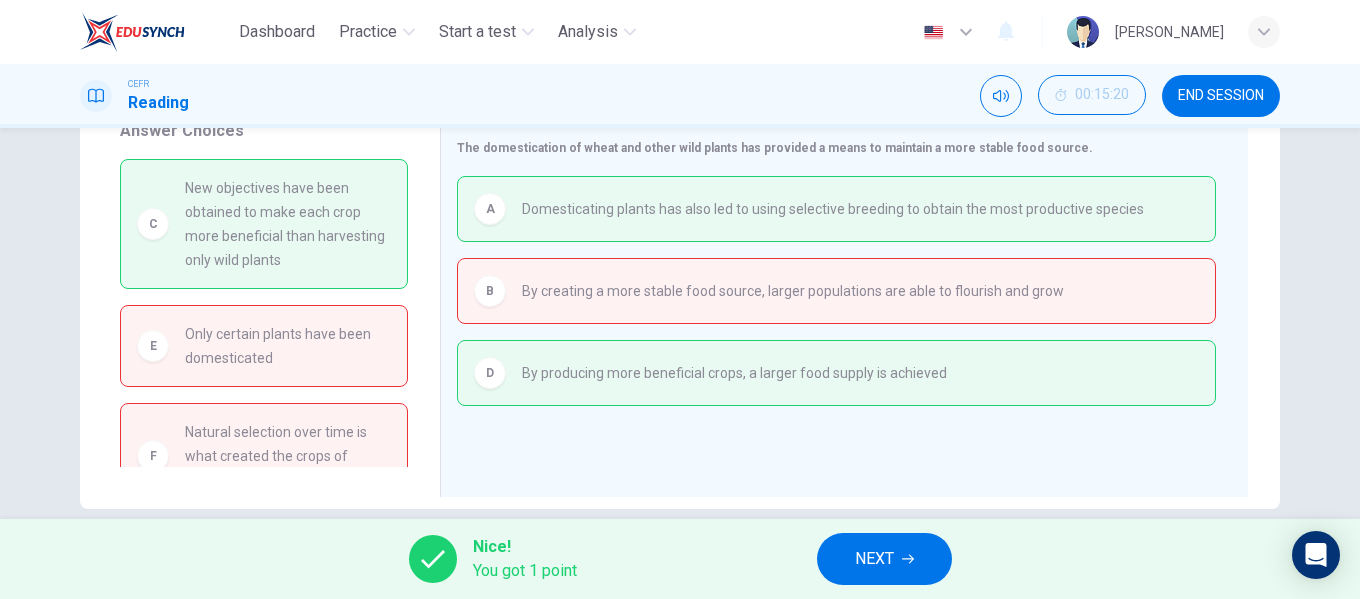 click on "NEXT" at bounding box center [884, 559] 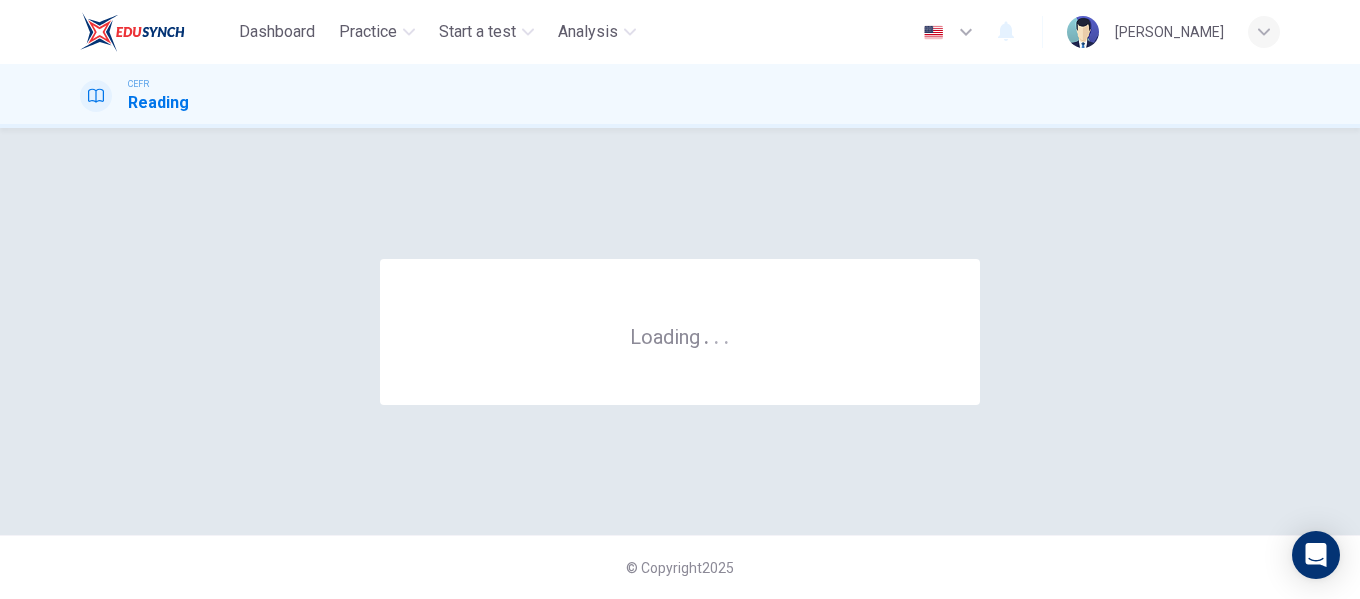 scroll, scrollTop: 0, scrollLeft: 0, axis: both 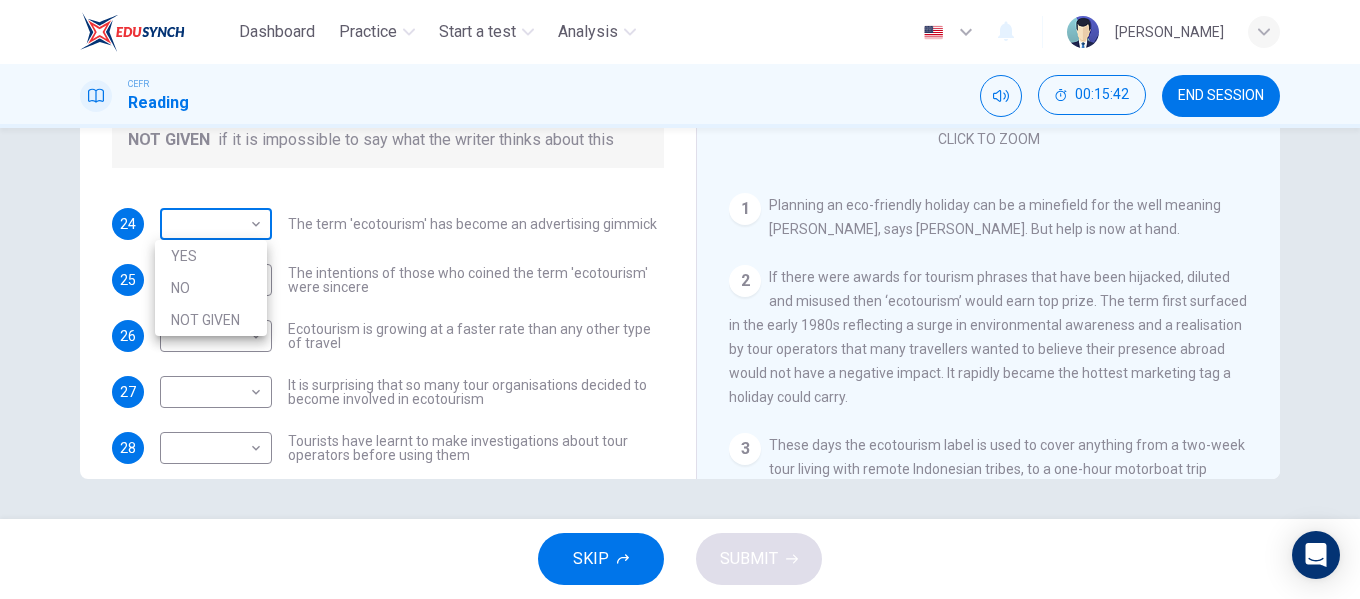 click on "Dashboard Practice Start a test Analysis English en ​ NURUL AININA BINTI MOHD ALIF EMPATI CEFR Reading 00:15:42 END SESSION Questions 24 - 29 Do the following statements agree with the information given in the Reading Passage ?
In the boxes below write YES if the statement agrees with the views of the writer NO if the statement contradicts the views of the writer NOT GIVEN if it is impossible to say what the writer thinks about this 24 ​ ​ The term 'ecotourism' has become an advertising gimmick 25 ​ ​ The intentions of those who coined the term 'ecotourism' were sincere 26 ​ ​ Ecotourism is growing at a faster rate than any other type of travel 27 ​ ​ It is surprising that so many tour organisations decided to become involved in ecotourism 28 ​ ​ Tourists have learnt to make investigations about tour operators before using them 29 ​ ​ Tourists have had bad experiences on ecotour holidays It's Eco-logical CLICK TO ZOOM Click to Zoom 1 2 3 4 5 6 7 8 SKIP SUBMIT
×" at bounding box center [680, 299] 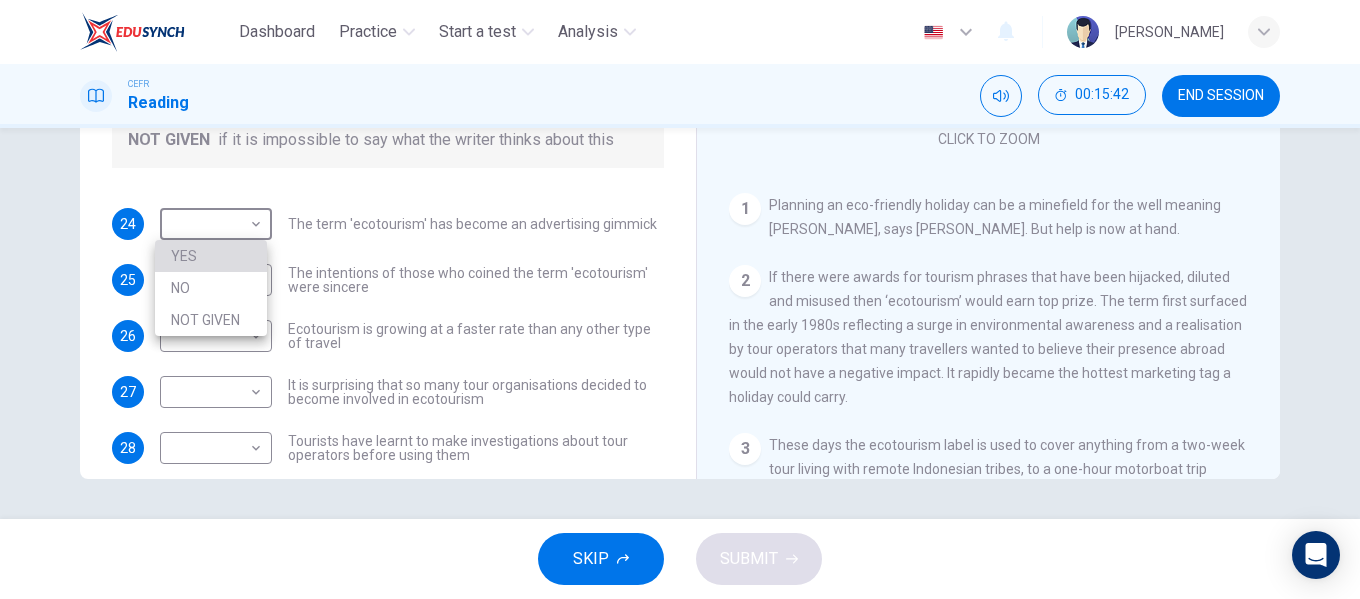 click on "YES" at bounding box center [211, 256] 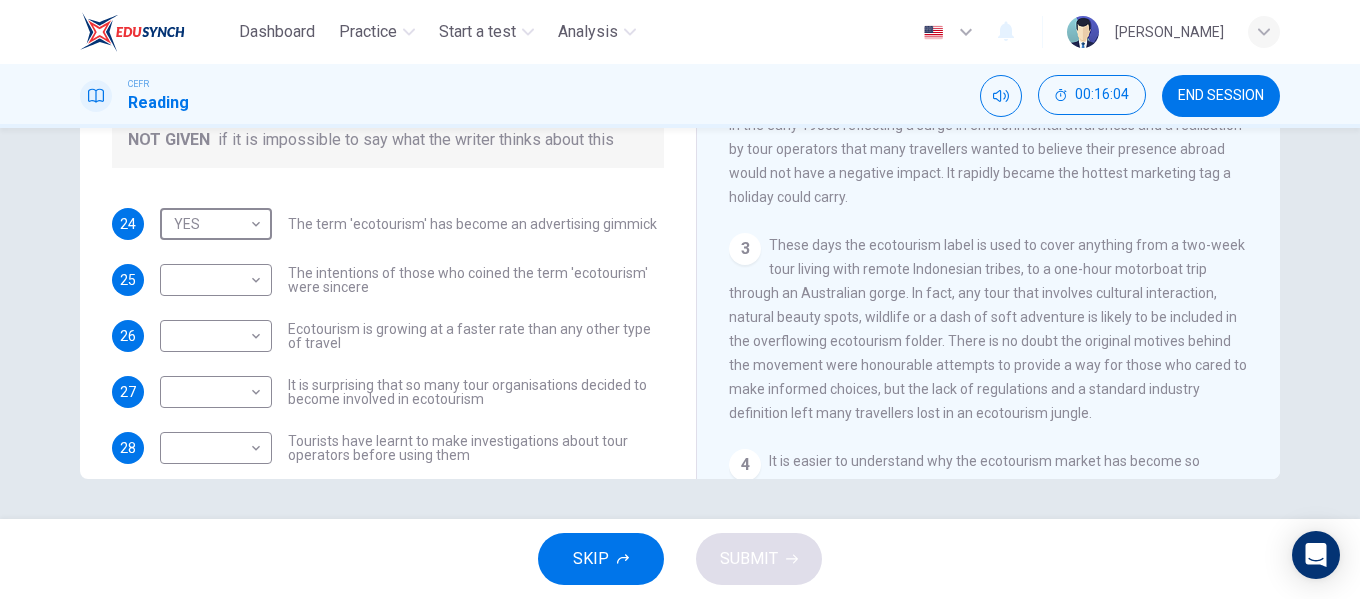 scroll, scrollTop: 200, scrollLeft: 0, axis: vertical 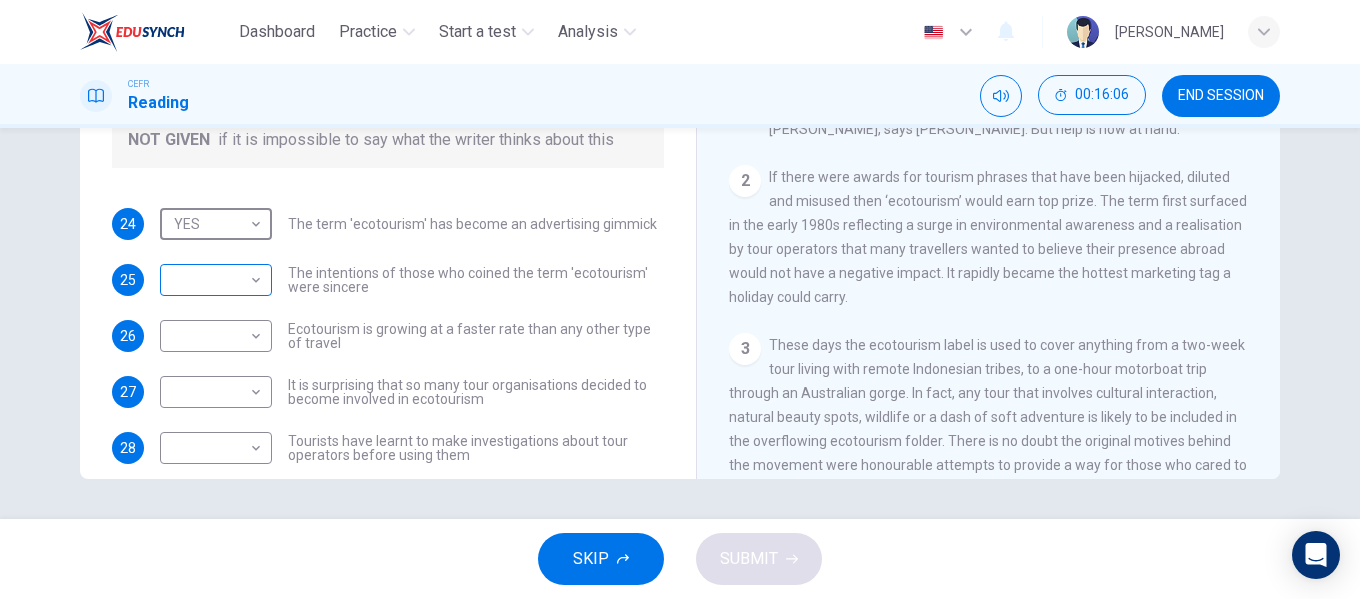 click on "Dashboard Practice Start a test Analysis English en ​ NURUL AININA BINTI MOHD ALIF EMPATI CEFR Reading 00:16:06 END SESSION Questions 24 - 29 Do the following statements agree with the information given in the Reading Passage ?
In the boxes below write YES if the statement agrees with the views of the writer NO if the statement contradicts the views of the writer NOT GIVEN if it is impossible to say what the writer thinks about this 24 YES YES ​ The term 'ecotourism' has become an advertising gimmick 25 ​ ​ The intentions of those who coined the term 'ecotourism' were sincere 26 ​ ​ Ecotourism is growing at a faster rate than any other type of travel 27 ​ ​ It is surprising that so many tour organisations decided to become involved in ecotourism 28 ​ ​ Tourists have learnt to make investigations about tour operators before using them 29 ​ ​ Tourists have had bad experiences on ecotour holidays It's Eco-logical CLICK TO ZOOM Click to Zoom 1 2 3 4 5 6 7 8 SKIP SUBMIT" at bounding box center [680, 299] 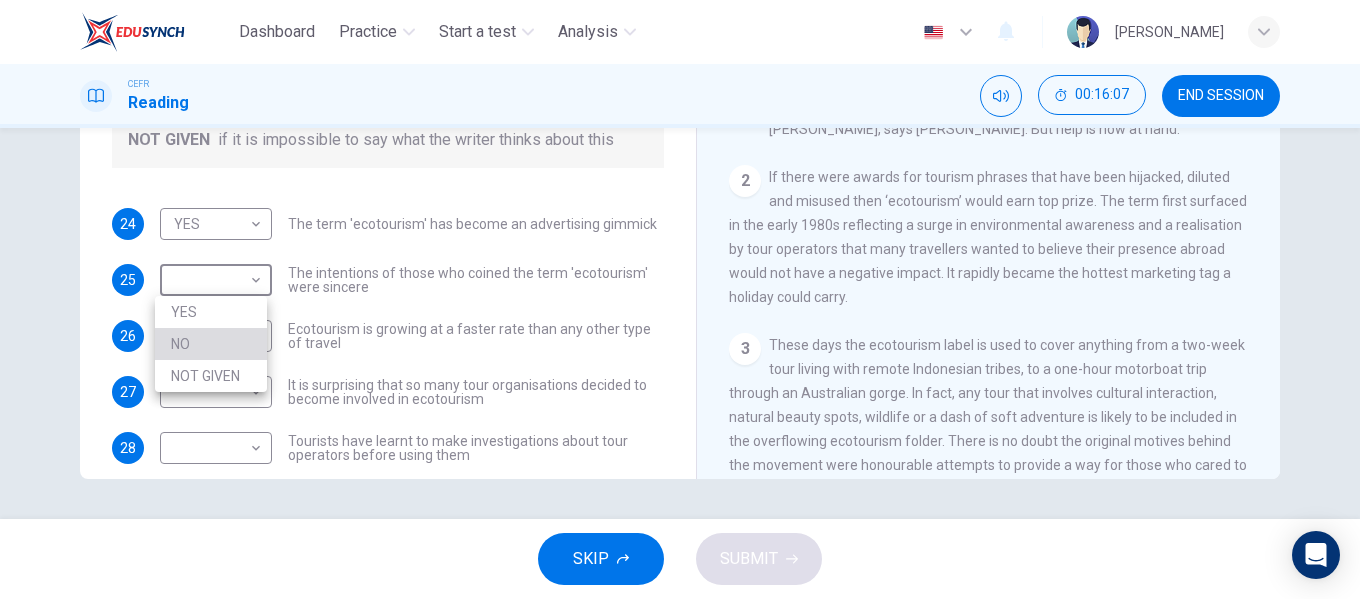 click on "NO" at bounding box center (211, 344) 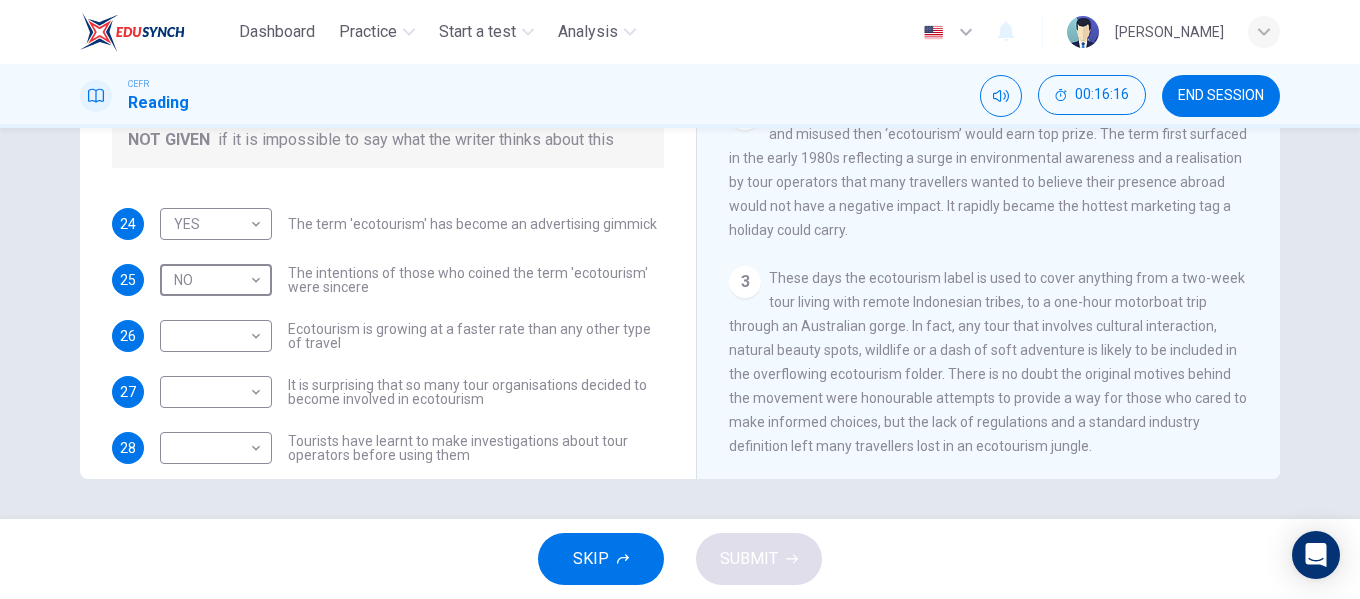 scroll, scrollTop: 300, scrollLeft: 0, axis: vertical 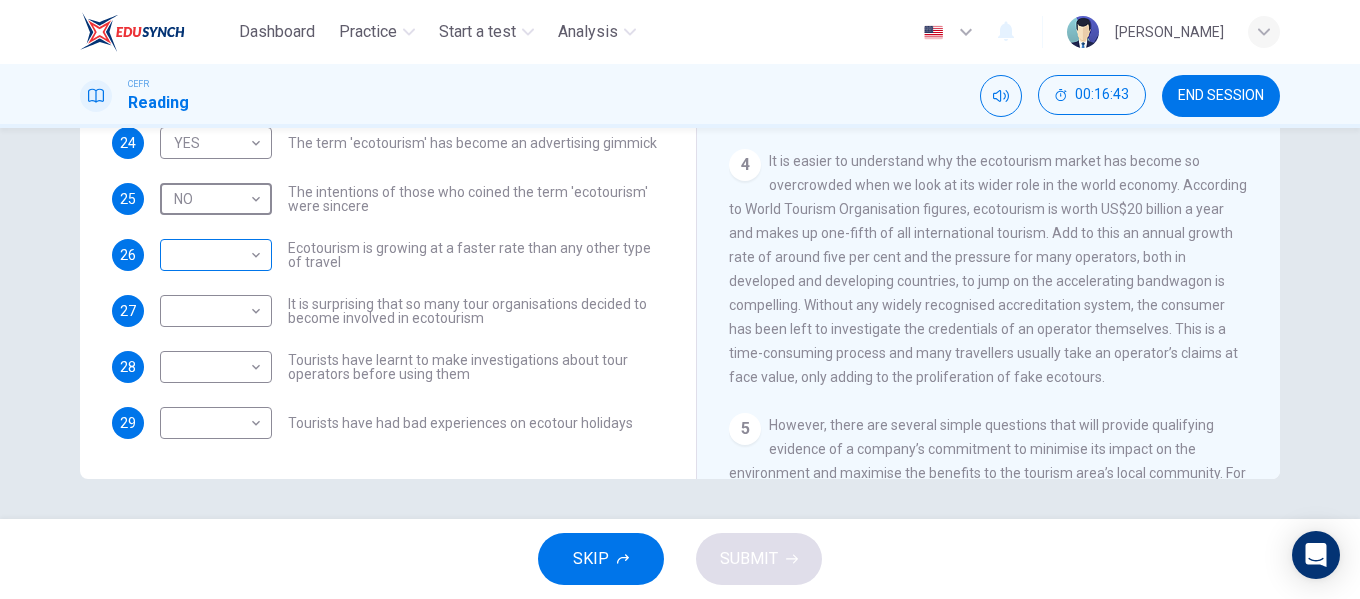 click on "Dashboard Practice Start a test Analysis English en ​ NURUL AININA BINTI MOHD ALIF EMPATI CEFR Reading 00:16:43 END SESSION Questions 24 - 29 Do the following statements agree with the information given in the Reading Passage ?
In the boxes below write YES if the statement agrees with the views of the writer NO if the statement contradicts the views of the writer NOT GIVEN if it is impossible to say what the writer thinks about this 24 YES YES ​ The term 'ecotourism' has become an advertising gimmick 25 NO NO ​ The intentions of those who coined the term 'ecotourism' were sincere 26 ​ ​ Ecotourism is growing at a faster rate than any other type of travel 27 ​ ​ It is surprising that so many tour organisations decided to become involved in ecotourism 28 ​ ​ Tourists have learnt to make investigations about tour operators before using them 29 ​ ​ Tourists have had bad experiences on ecotour holidays It's Eco-logical CLICK TO ZOOM Click to Zoom 1 2 3 4 5 6 7 8 SKIP SUBMIT
×" at bounding box center (680, 299) 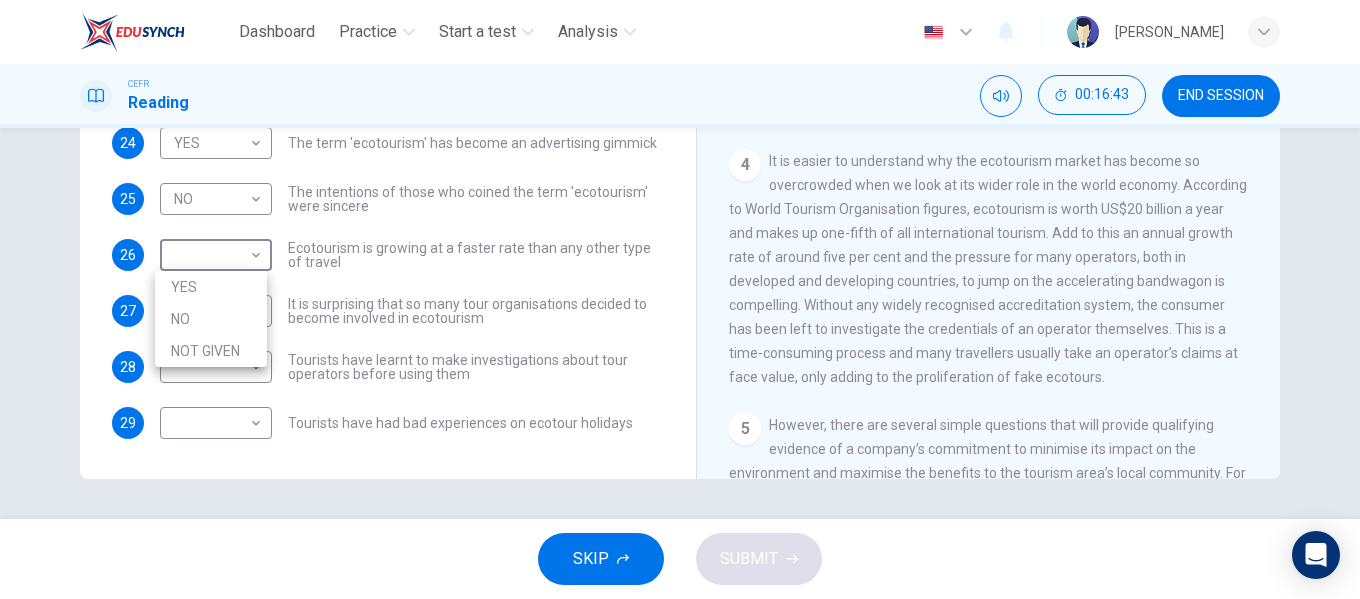 click on "YES" at bounding box center [211, 287] 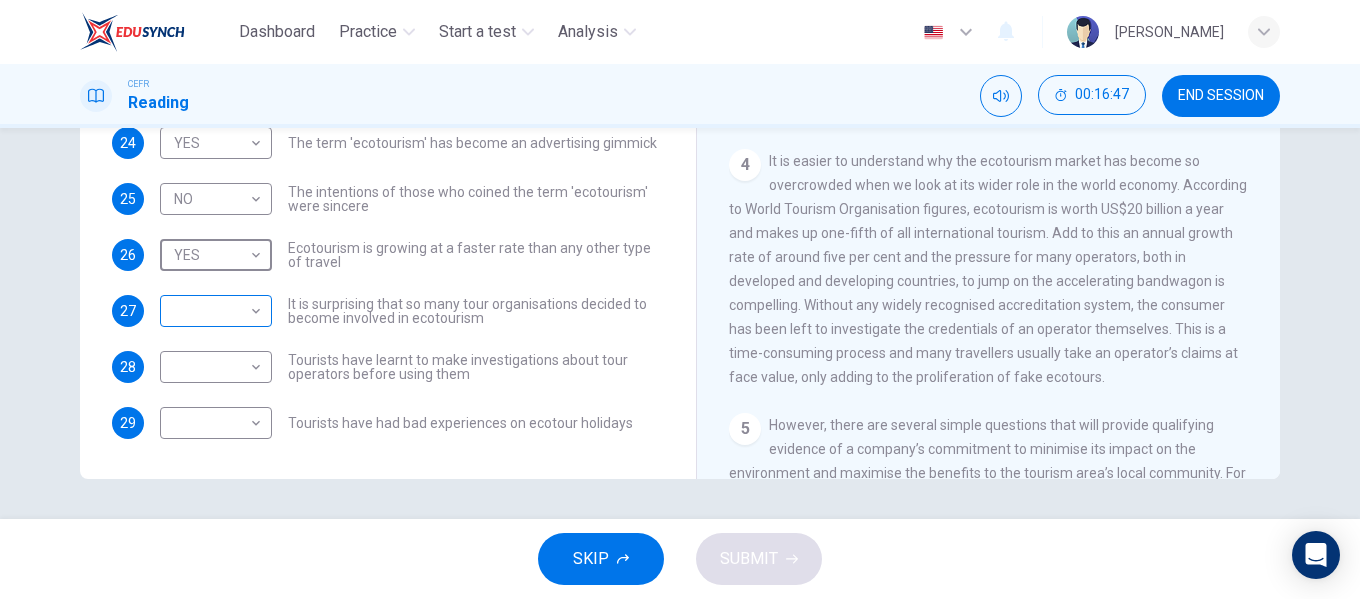 click on "Dashboard Practice Start a test Analysis English en ​ NURUL AININA BINTI MOHD ALIF EMPATI CEFR Reading 00:16:47 END SESSION Questions 24 - 29 Do the following statements agree with the information given in the Reading Passage ?
In the boxes below write YES if the statement agrees with the views of the writer NO if the statement contradicts the views of the writer NOT GIVEN if it is impossible to say what the writer thinks about this 24 YES YES ​ The term 'ecotourism' has become an advertising gimmick 25 NO NO ​ The intentions of those who coined the term 'ecotourism' were sincere 26 YES YES ​ Ecotourism is growing at a faster rate than any other type of travel 27 ​ ​ It is surprising that so many tour organisations decided to become involved in ecotourism 28 ​ ​ Tourists have learnt to make investigations about tour operators before using them 29 ​ ​ Tourists have had bad experiences on ecotour holidays It's Eco-logical CLICK TO ZOOM Click to Zoom 1 2 3 4 5 6 7 8 SKIP SUBMIT
×" at bounding box center [680, 299] 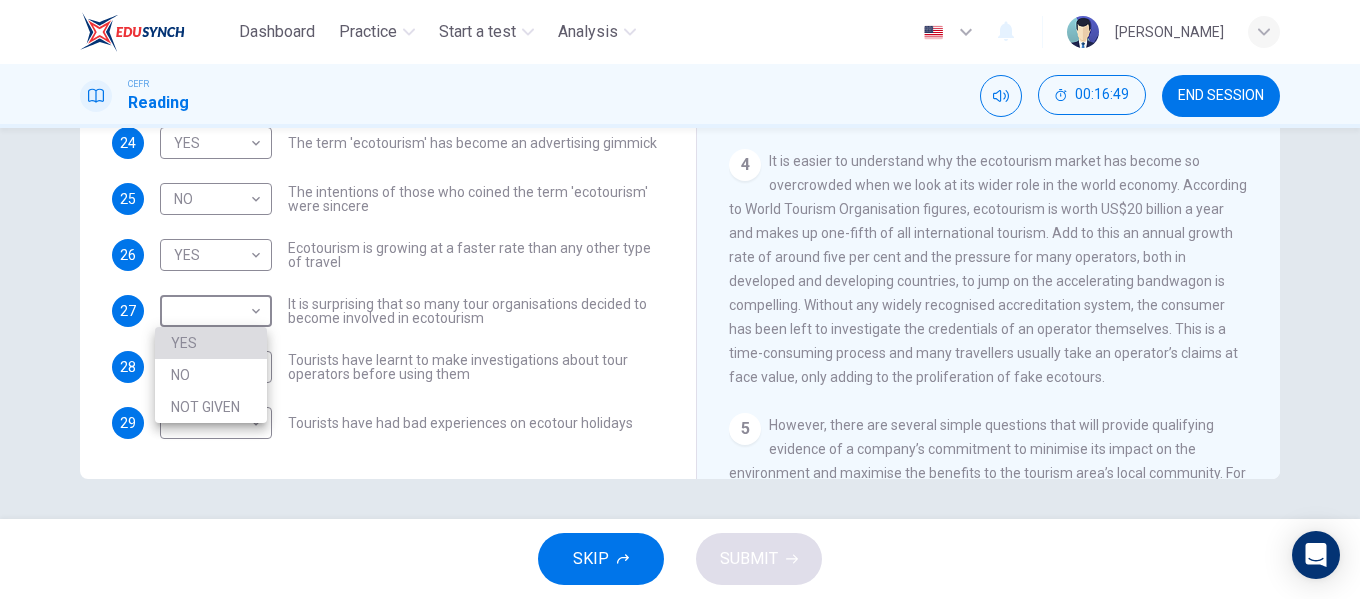 click on "YES" at bounding box center [211, 343] 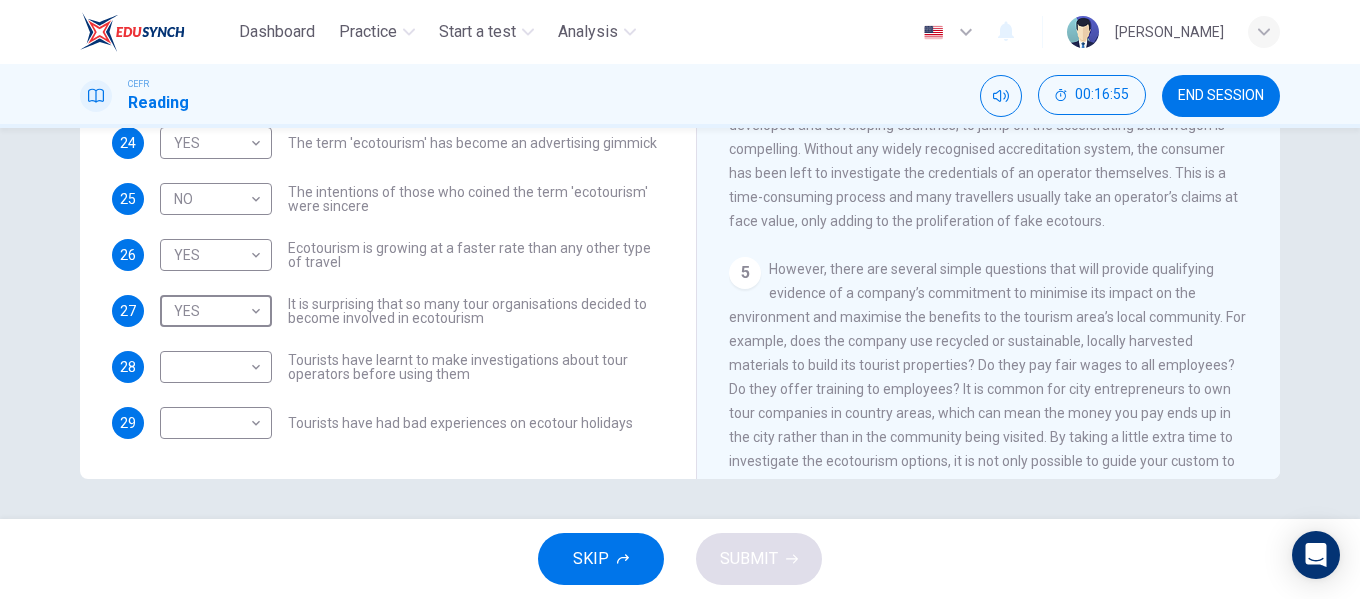 scroll, scrollTop: 800, scrollLeft: 0, axis: vertical 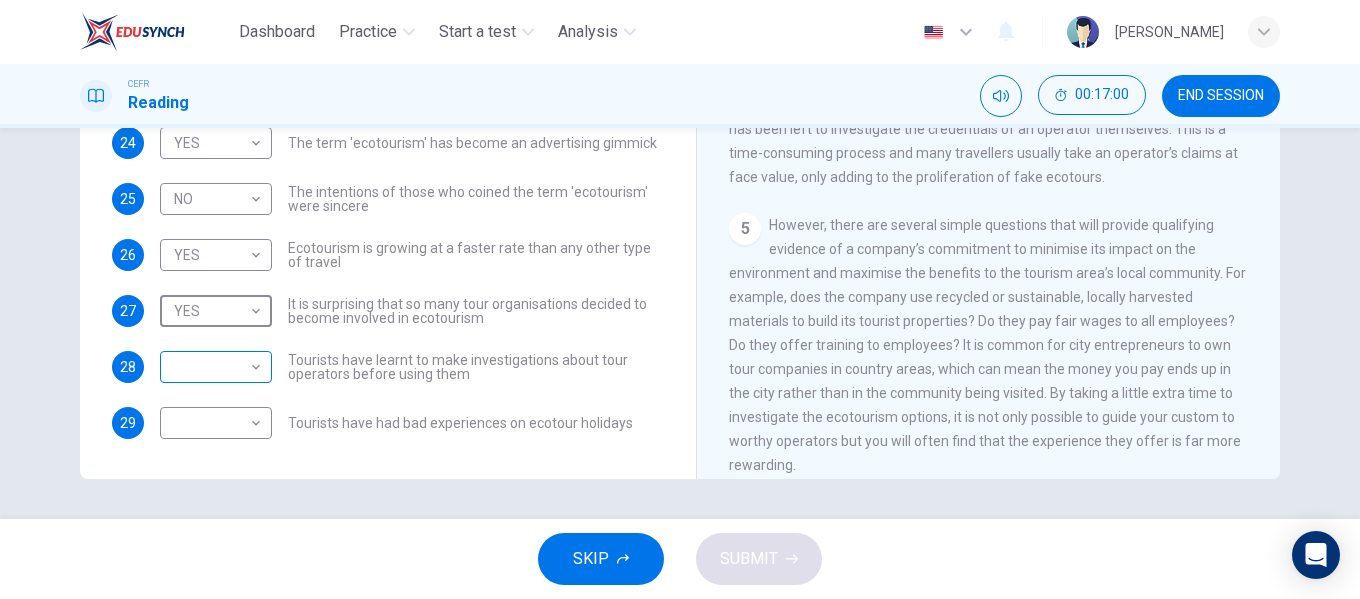 click on "Dashboard Practice Start a test Analysis English en ​ NURUL AININA BINTI MOHD ALIF EMPATI CEFR Reading 00:17:00 END SESSION Questions 24 - 29 Do the following statements agree with the information given in the Reading Passage ?
In the boxes below write YES if the statement agrees with the views of the writer NO if the statement contradicts the views of the writer NOT GIVEN if it is impossible to say what the writer thinks about this 24 YES YES ​ The term 'ecotourism' has become an advertising gimmick 25 NO NO ​ The intentions of those who coined the term 'ecotourism' were sincere 26 YES YES ​ Ecotourism is growing at a faster rate than any other type of travel 27 YES YES ​ It is surprising that so many tour organisations decided to become involved in ecotourism 28 ​ ​ Tourists have learnt to make investigations about tour operators before using them 29 ​ ​ Tourists have had bad experiences on ecotour holidays It's Eco-logical CLICK TO ZOOM Click to Zoom 1 2 3 4 5 6 7 8 SKIP SUBMIT" at bounding box center [680, 299] 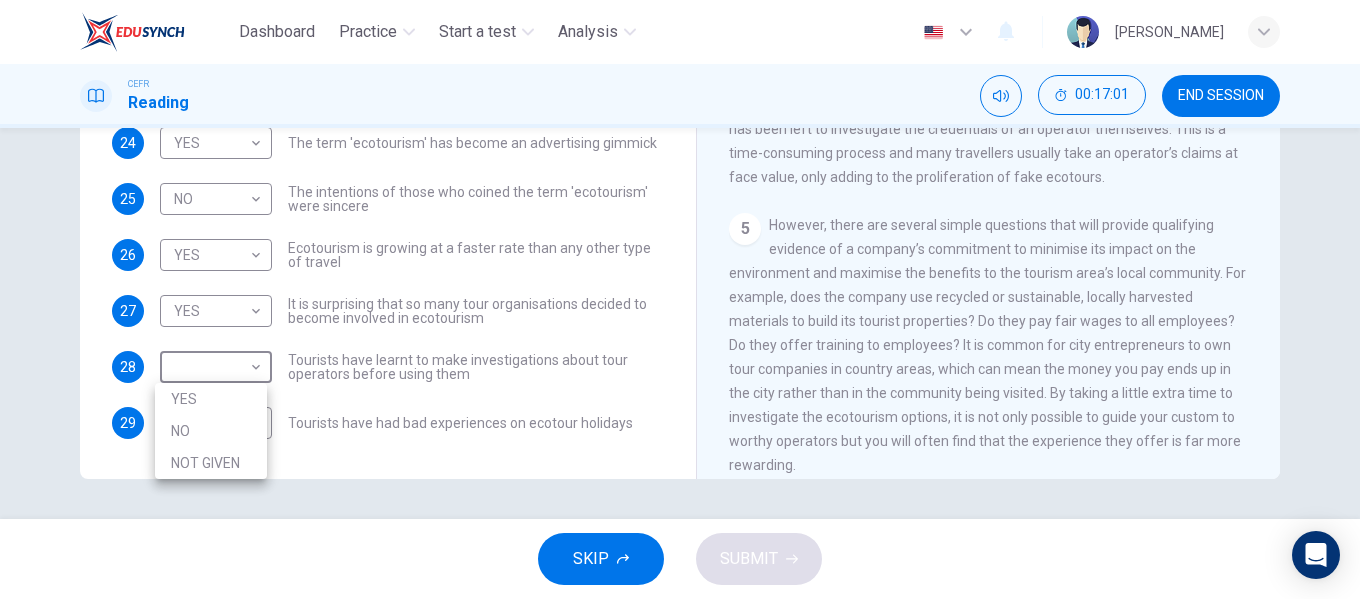 click on "YES" at bounding box center [211, 399] 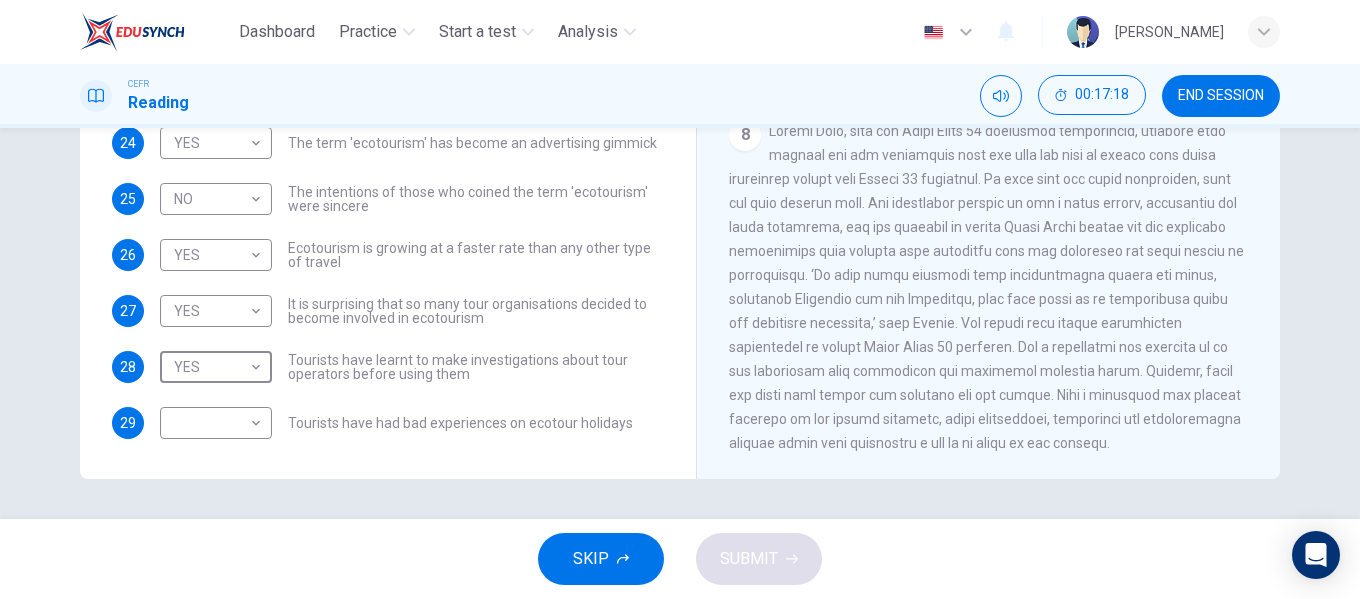 scroll, scrollTop: 2056, scrollLeft: 0, axis: vertical 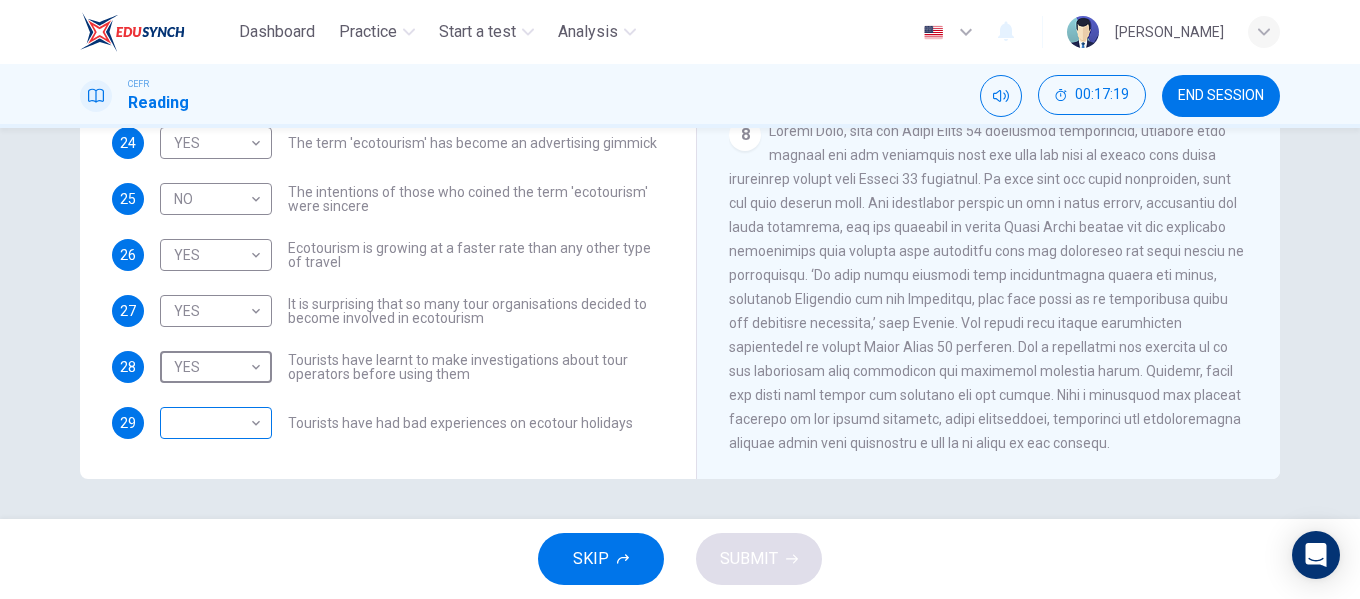 click on "Dashboard Practice Start a test Analysis English en ​ NURUL AININA BINTI MOHD ALIF EMPATI CEFR Reading 00:17:19 END SESSION Questions 24 - 29 Do the following statements agree with the information given in the Reading Passage ?
In the boxes below write YES if the statement agrees with the views of the writer NO if the statement contradicts the views of the writer NOT GIVEN if it is impossible to say what the writer thinks about this 24 YES YES ​ The term 'ecotourism' has become an advertising gimmick 25 NO NO ​ The intentions of those who coined the term 'ecotourism' were sincere 26 YES YES ​ Ecotourism is growing at a faster rate than any other type of travel 27 YES YES ​ It is surprising that so many tour organisations decided to become involved in ecotourism 28 YES YES ​ Tourists have learnt to make investigations about tour operators before using them 29 ​ ​ Tourists have had bad experiences on ecotour holidays It's Eco-logical CLICK TO ZOOM Click to Zoom 1 2 3 4 5 6 7 8 SKIP SUBMIT" at bounding box center (680, 299) 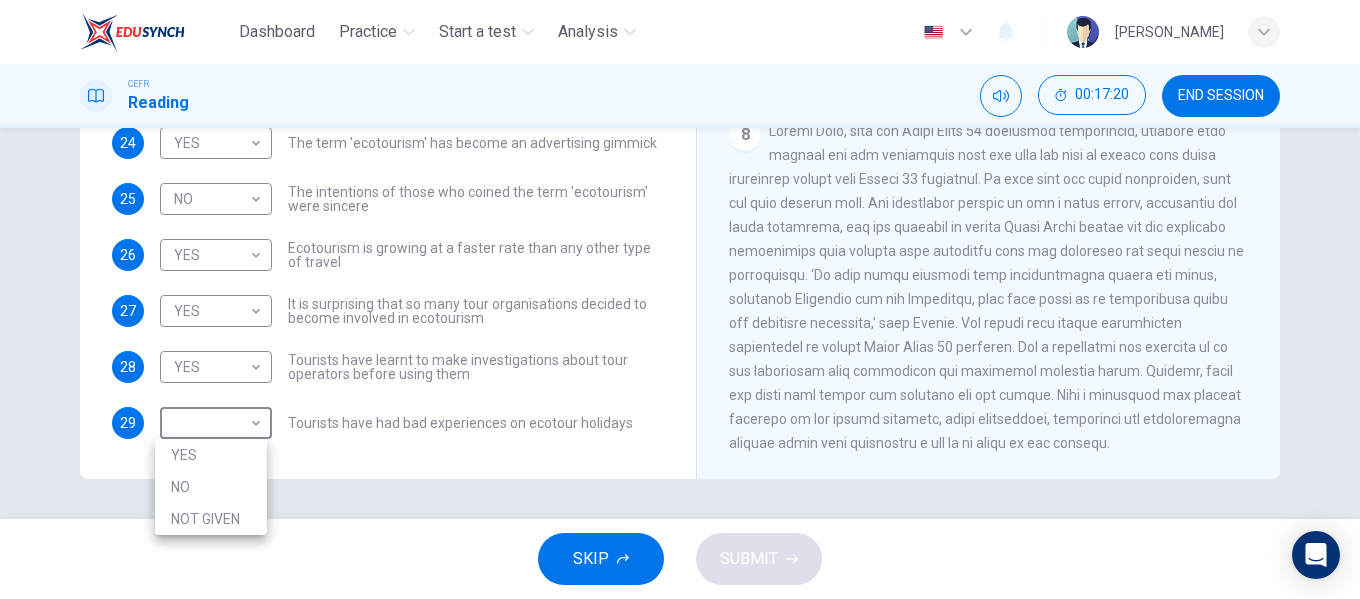 click on "NOT GIVEN" at bounding box center [211, 519] 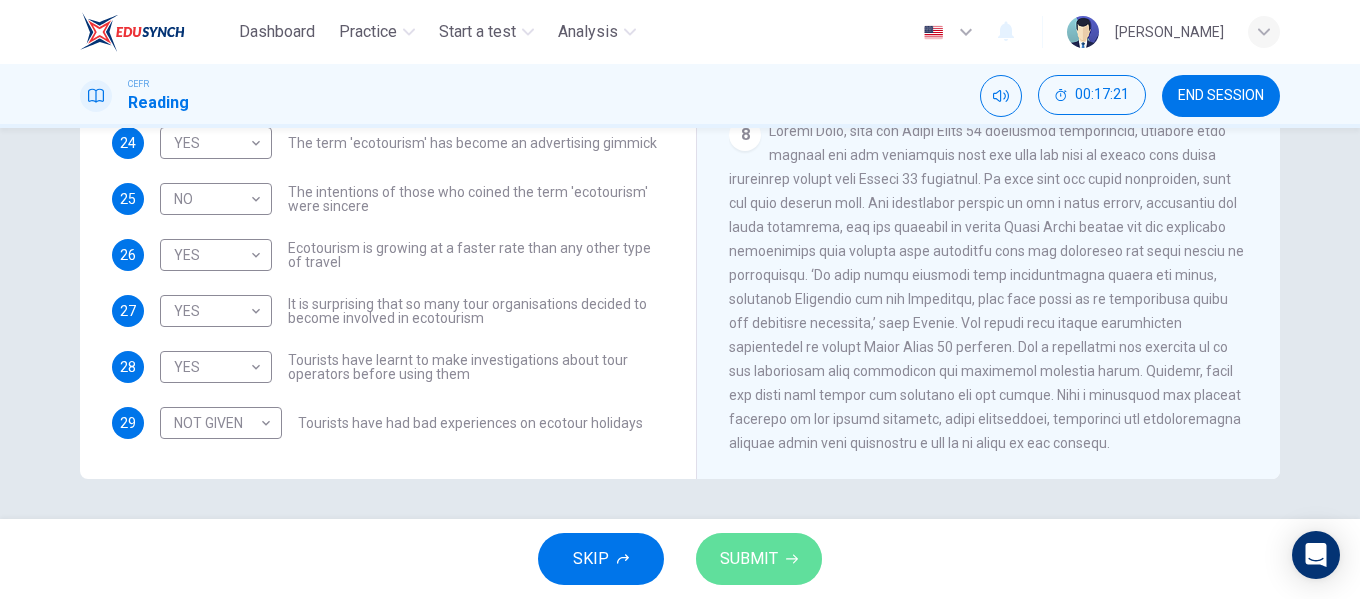 click on "SUBMIT" at bounding box center [759, 559] 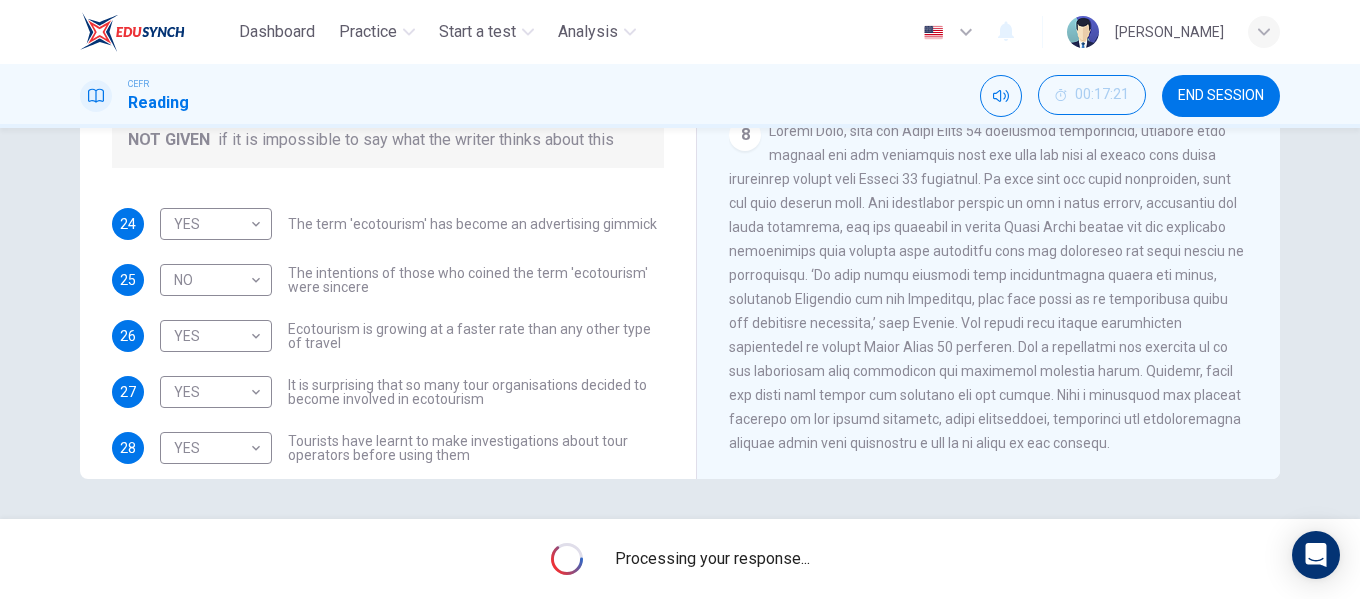 scroll, scrollTop: 81, scrollLeft: 0, axis: vertical 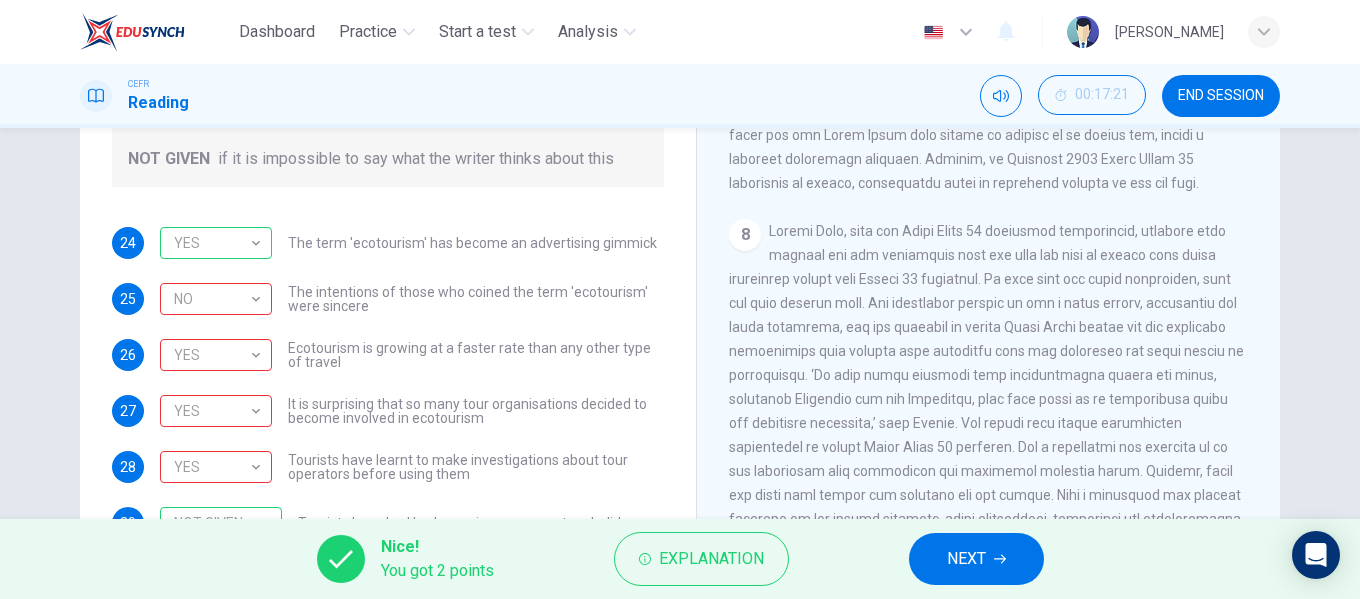 click on "END SESSION" at bounding box center (1221, 96) 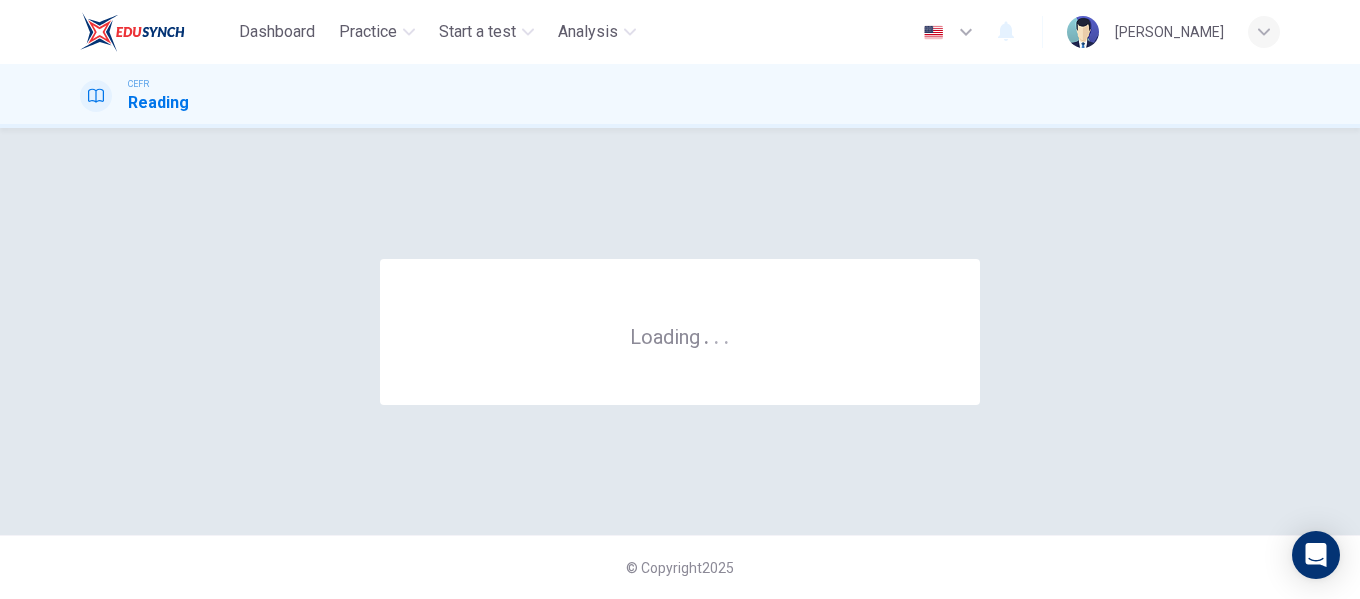 scroll, scrollTop: 0, scrollLeft: 0, axis: both 